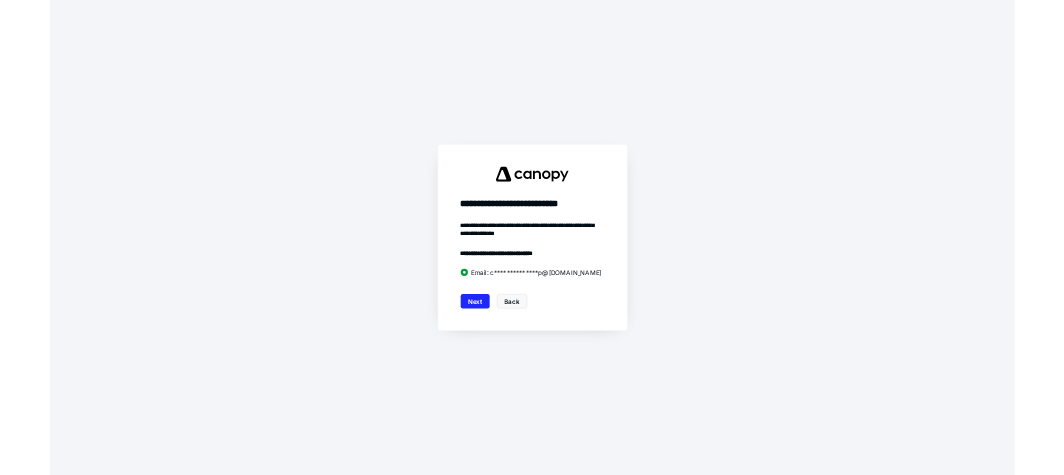 scroll, scrollTop: 0, scrollLeft: 0, axis: both 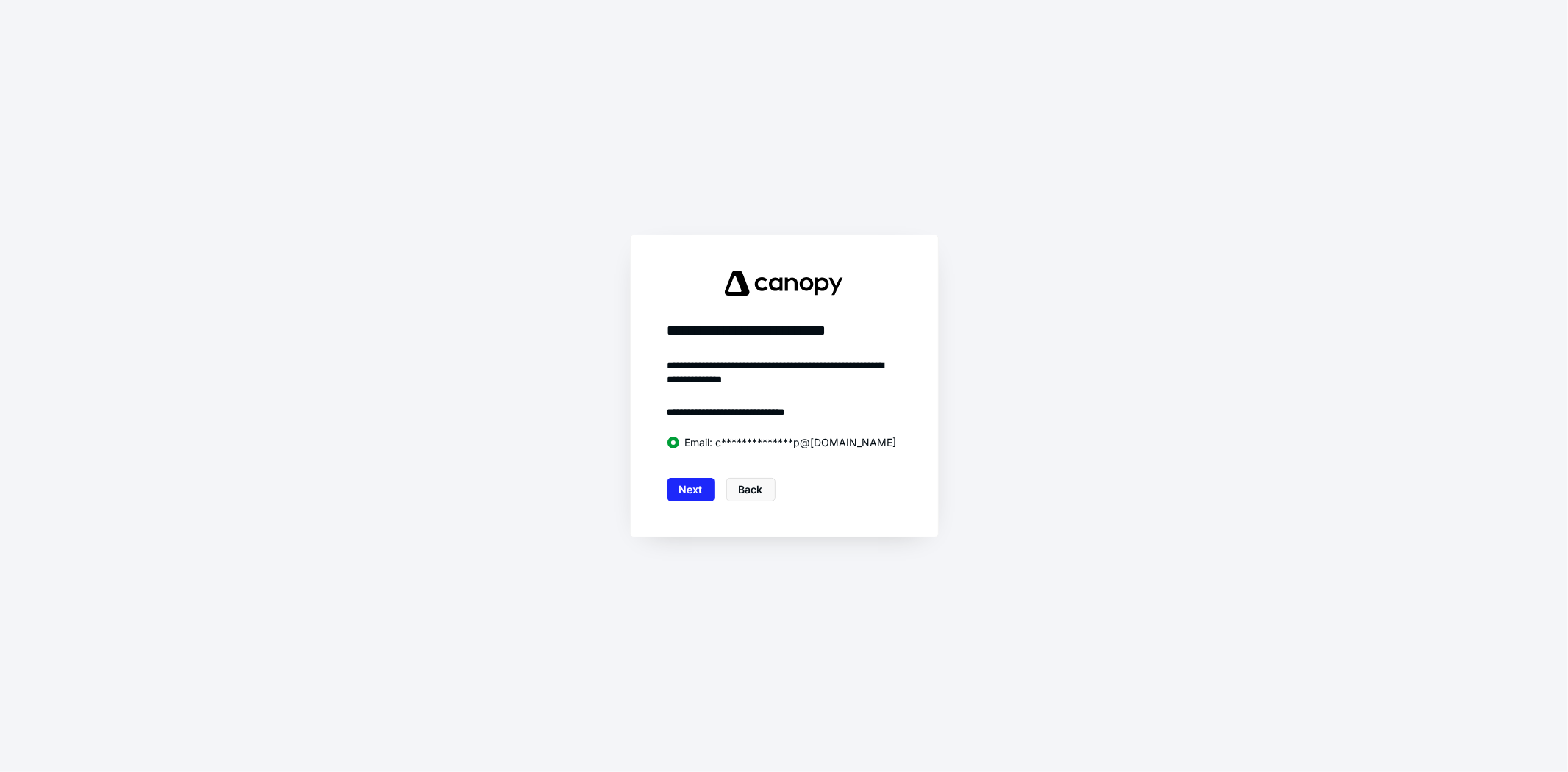 drag, startPoint x: 702, startPoint y: 493, endPoint x: 699, endPoint y: 484, distance: 9.486833 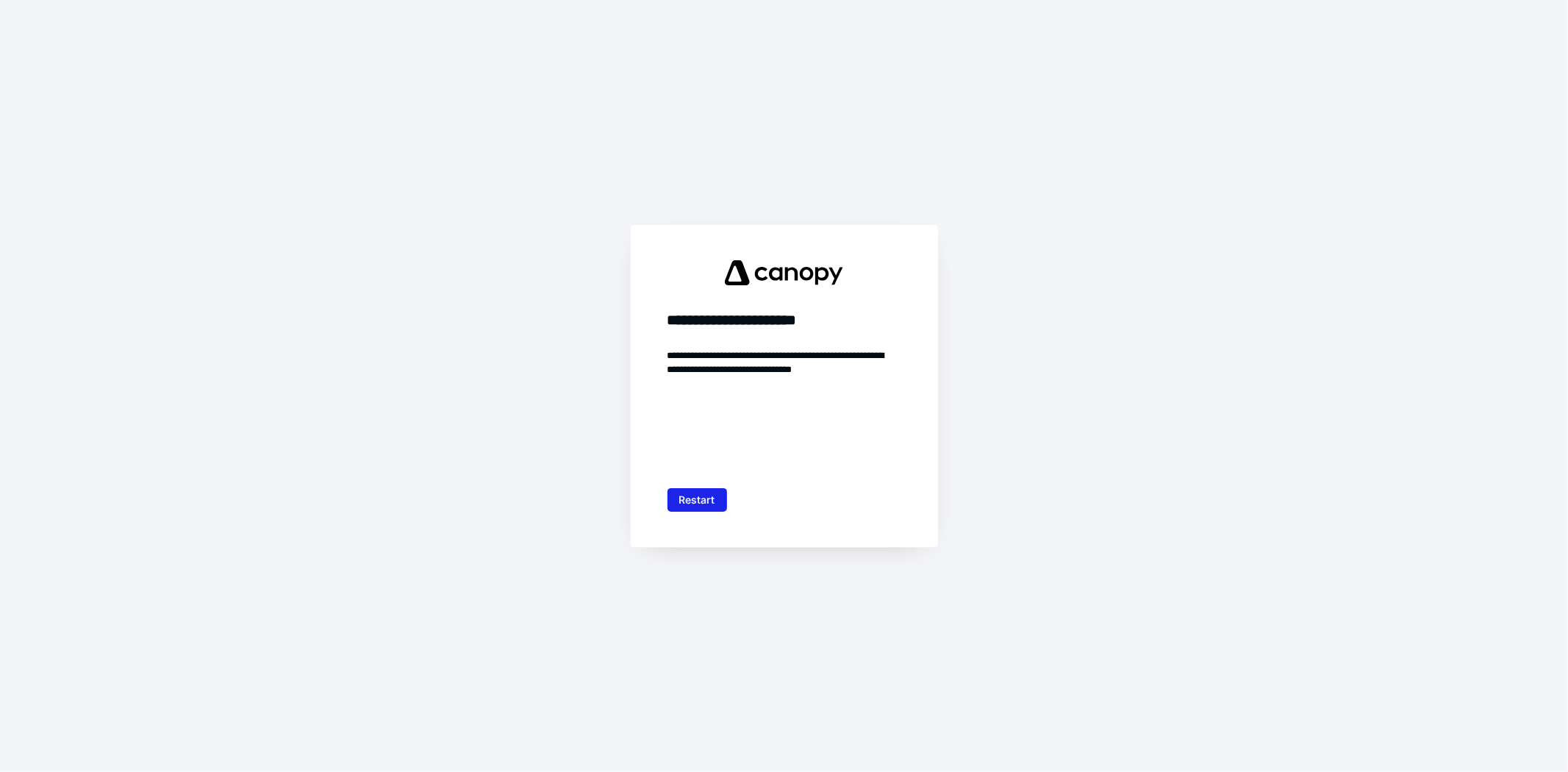 click on "Restart" at bounding box center [697, 500] 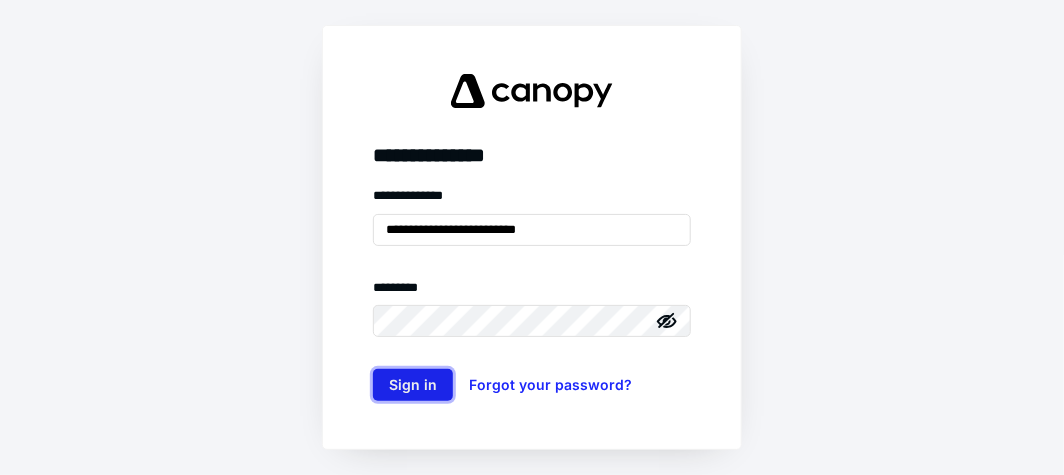 click on "Sign in" at bounding box center [413, 385] 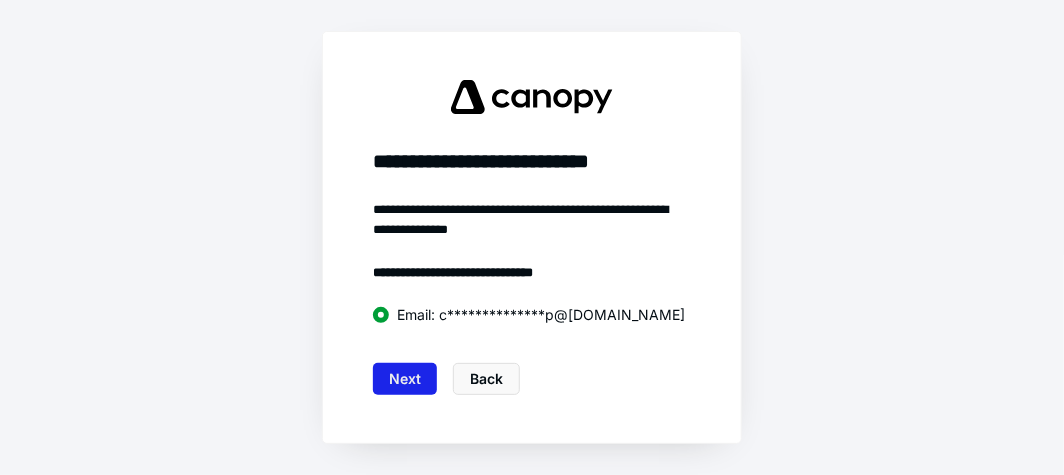 click on "Next" at bounding box center [405, 379] 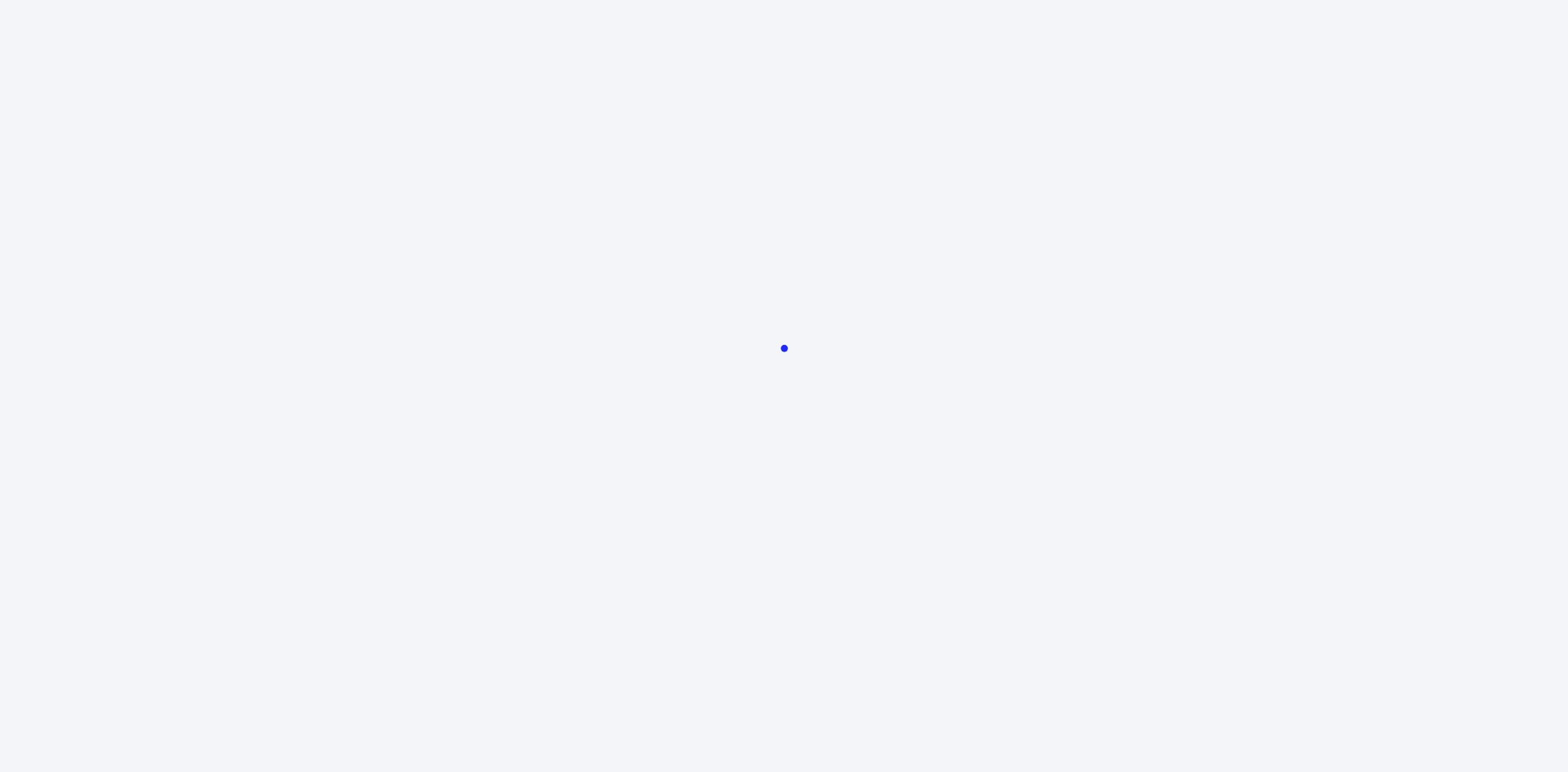 scroll, scrollTop: 0, scrollLeft: 0, axis: both 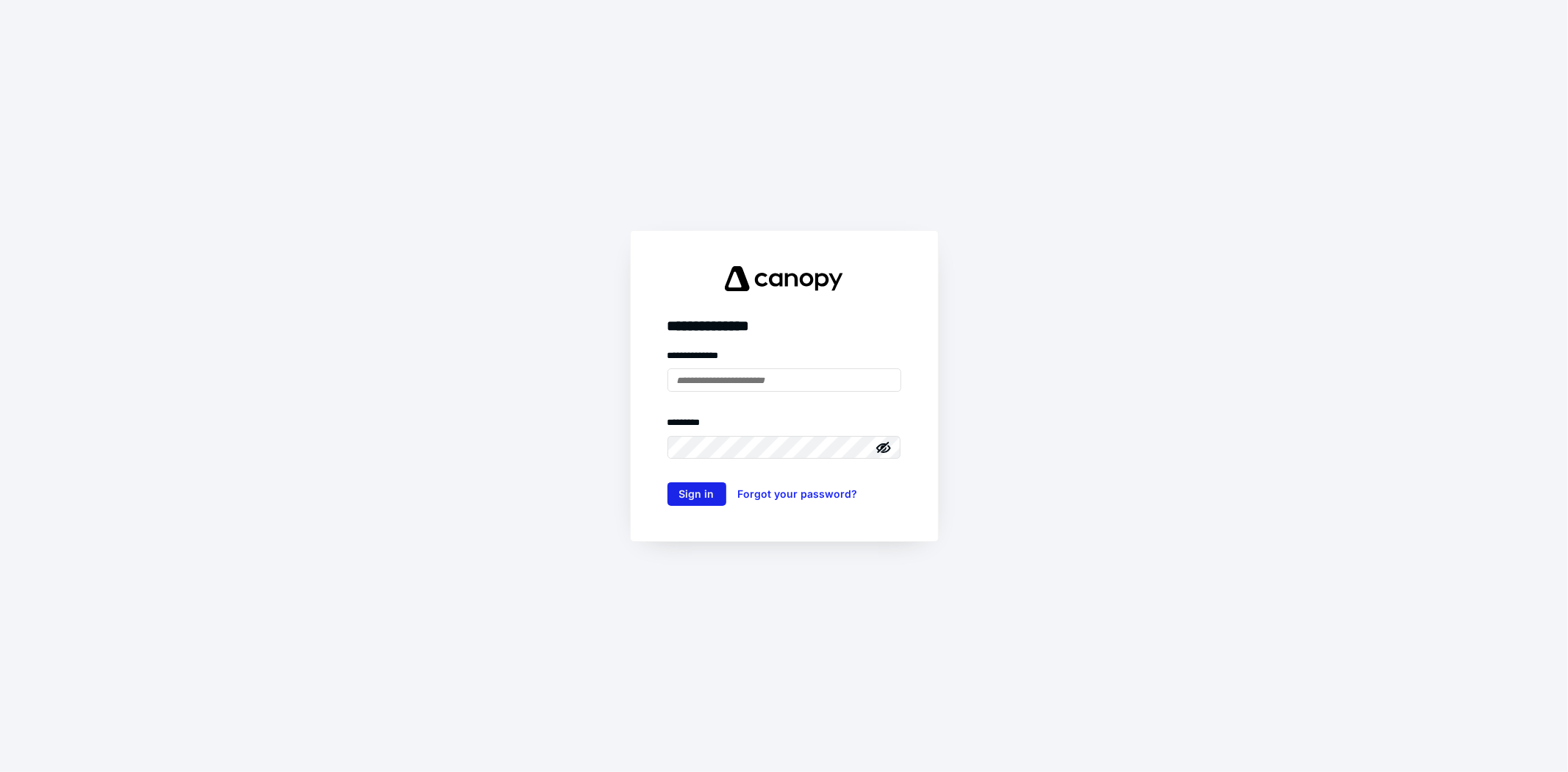 type on "**********" 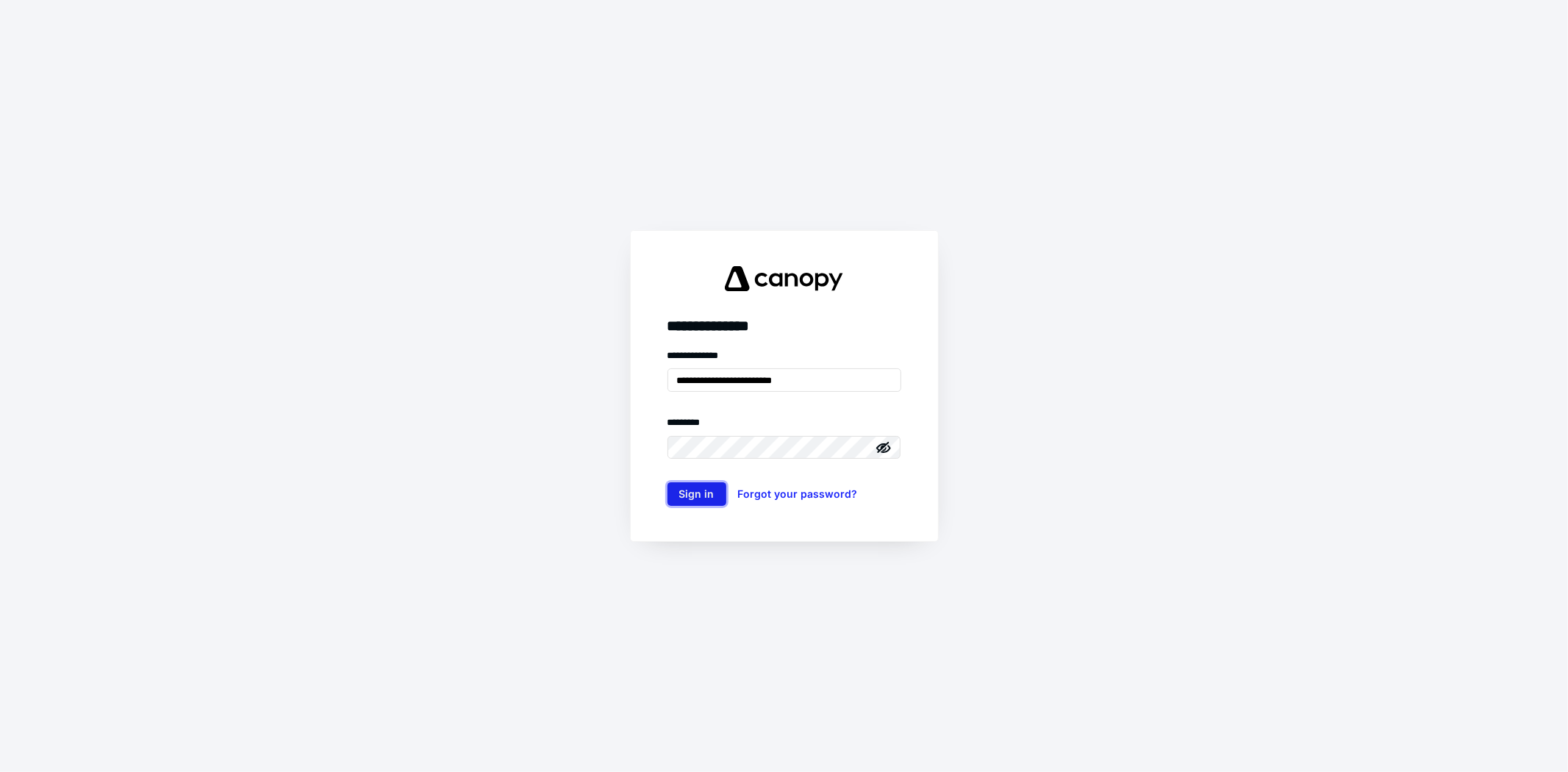 click on "Sign in" at bounding box center (697, 494) 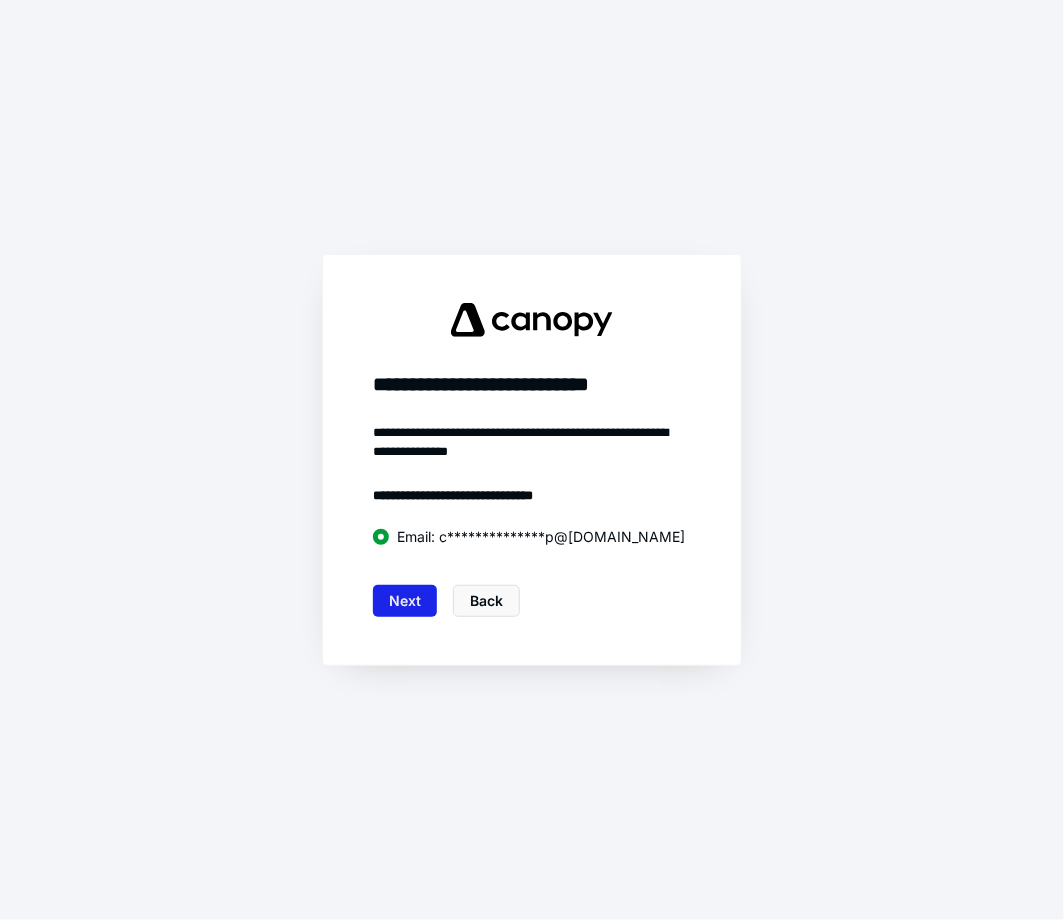click on "Next" at bounding box center (405, 601) 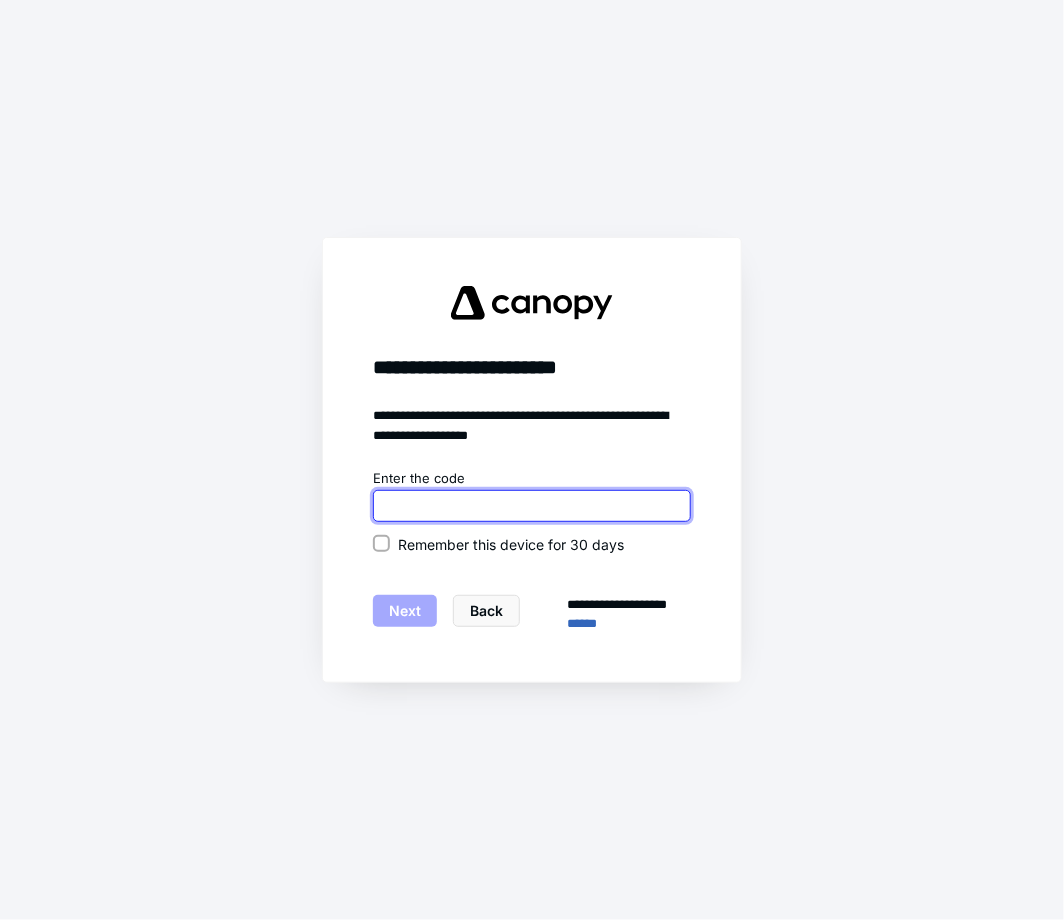 click at bounding box center [532, 506] 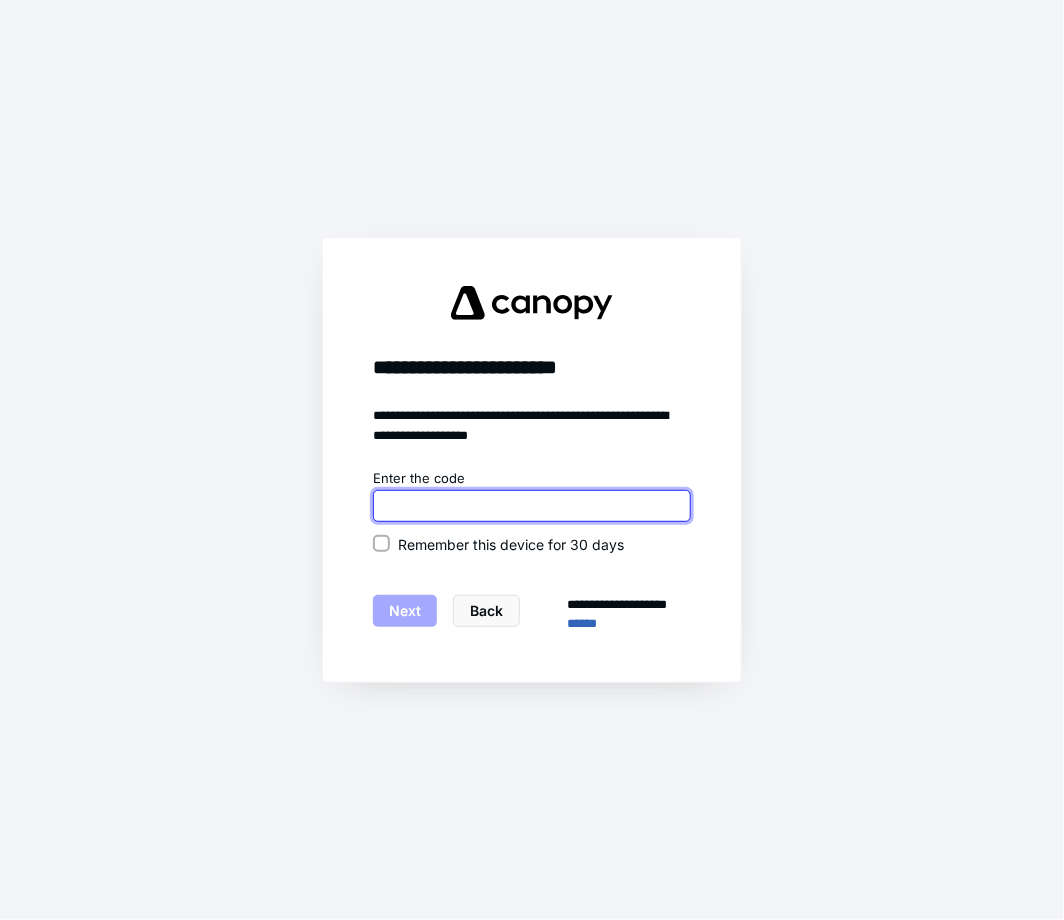 paste on "******" 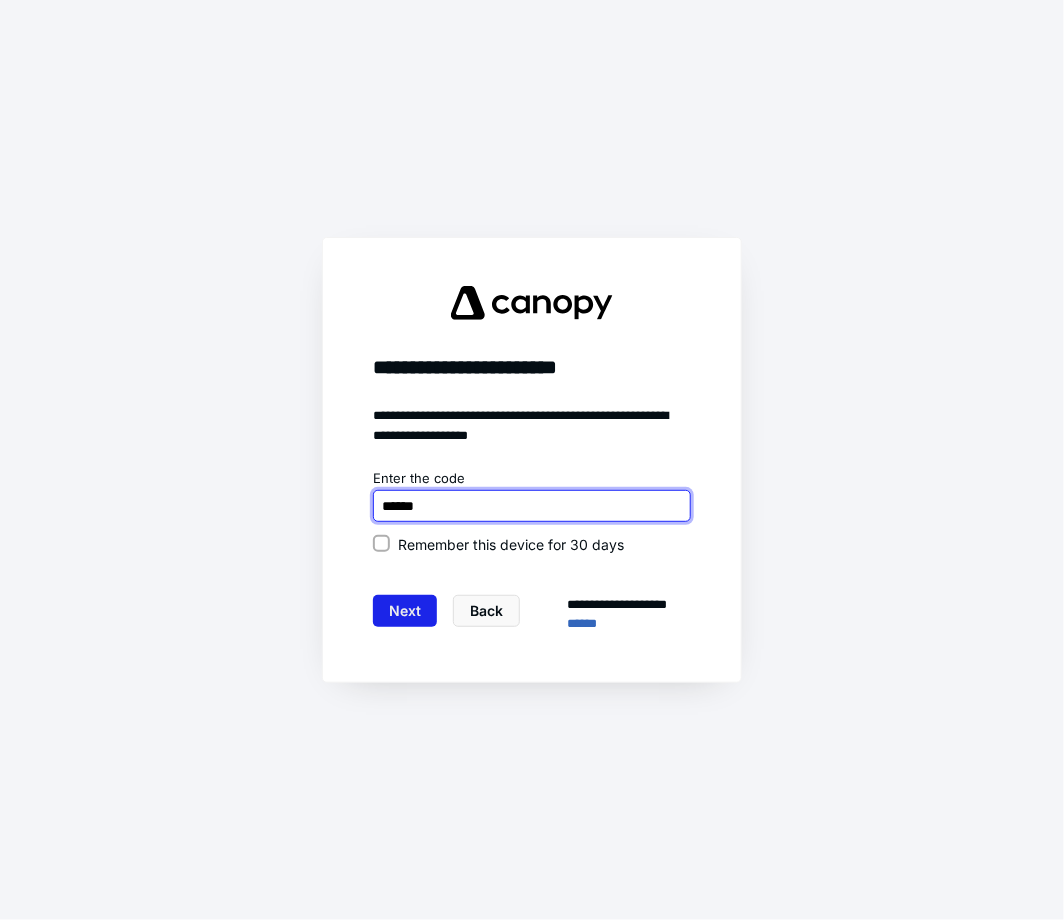 type on "******" 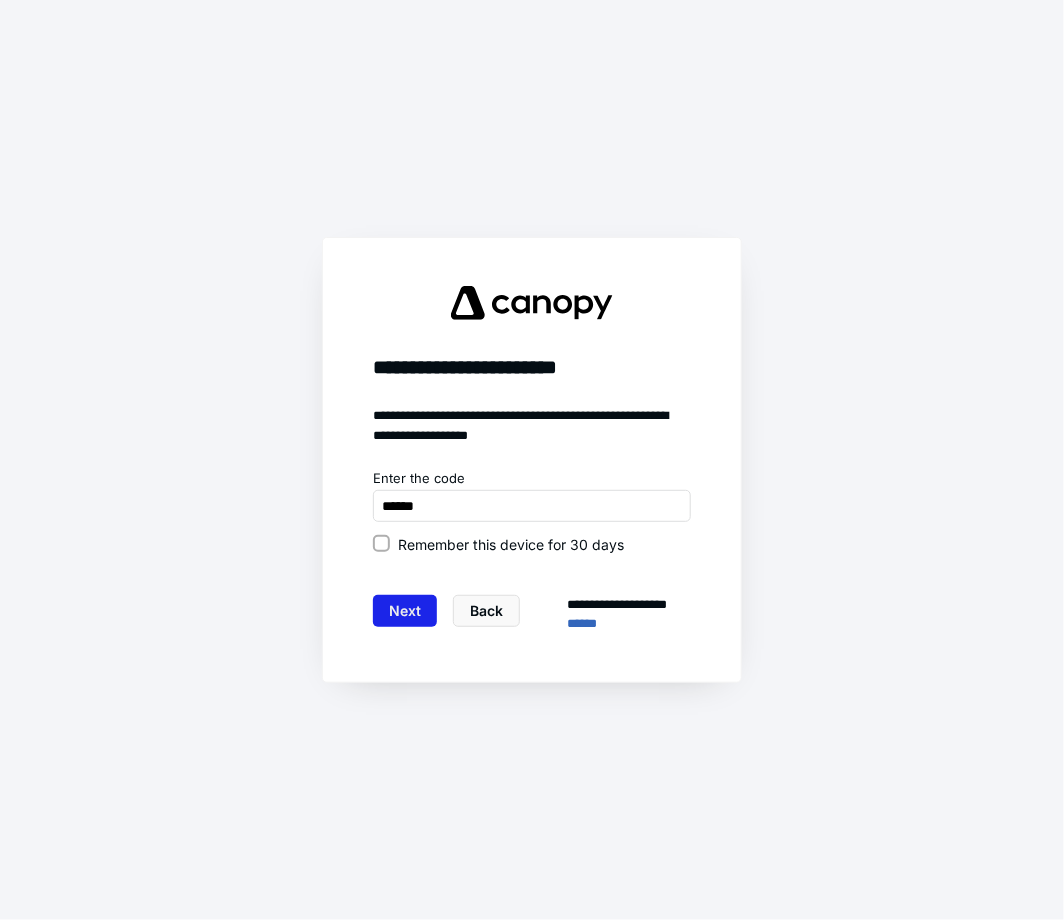 click on "Next" at bounding box center [405, 611] 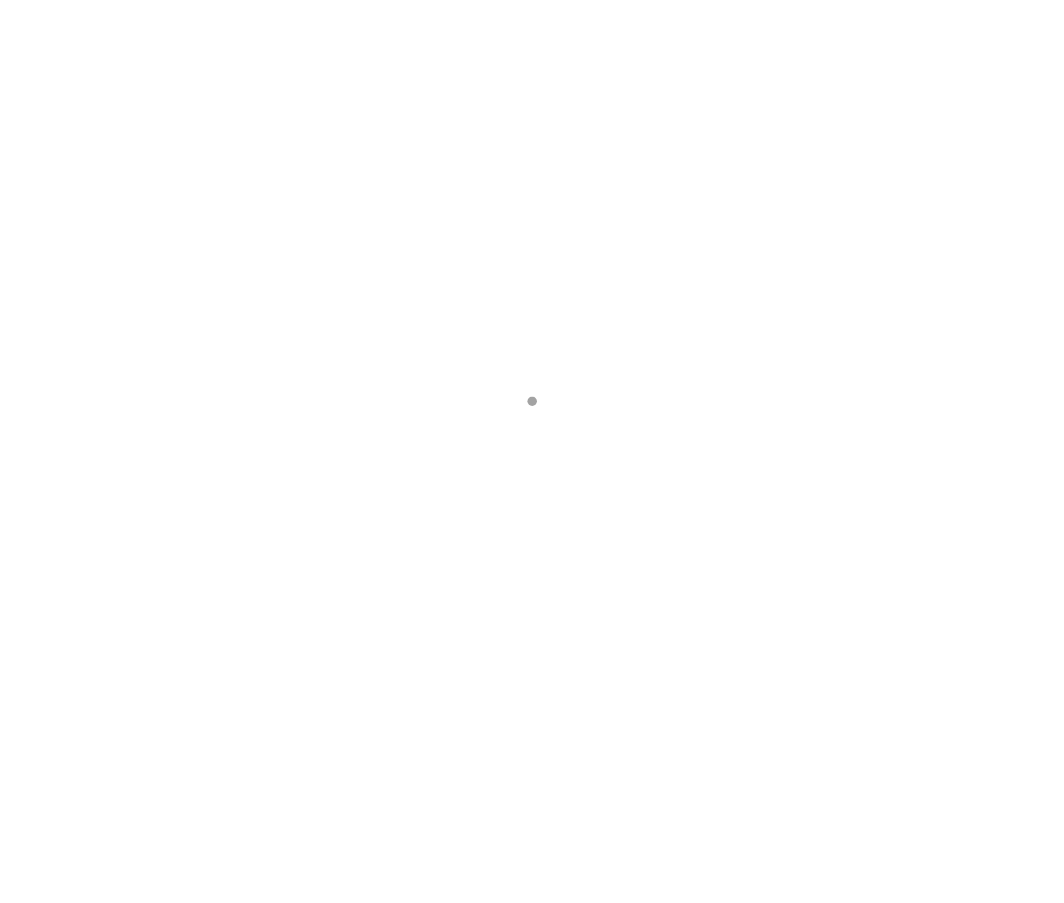 scroll, scrollTop: 0, scrollLeft: 0, axis: both 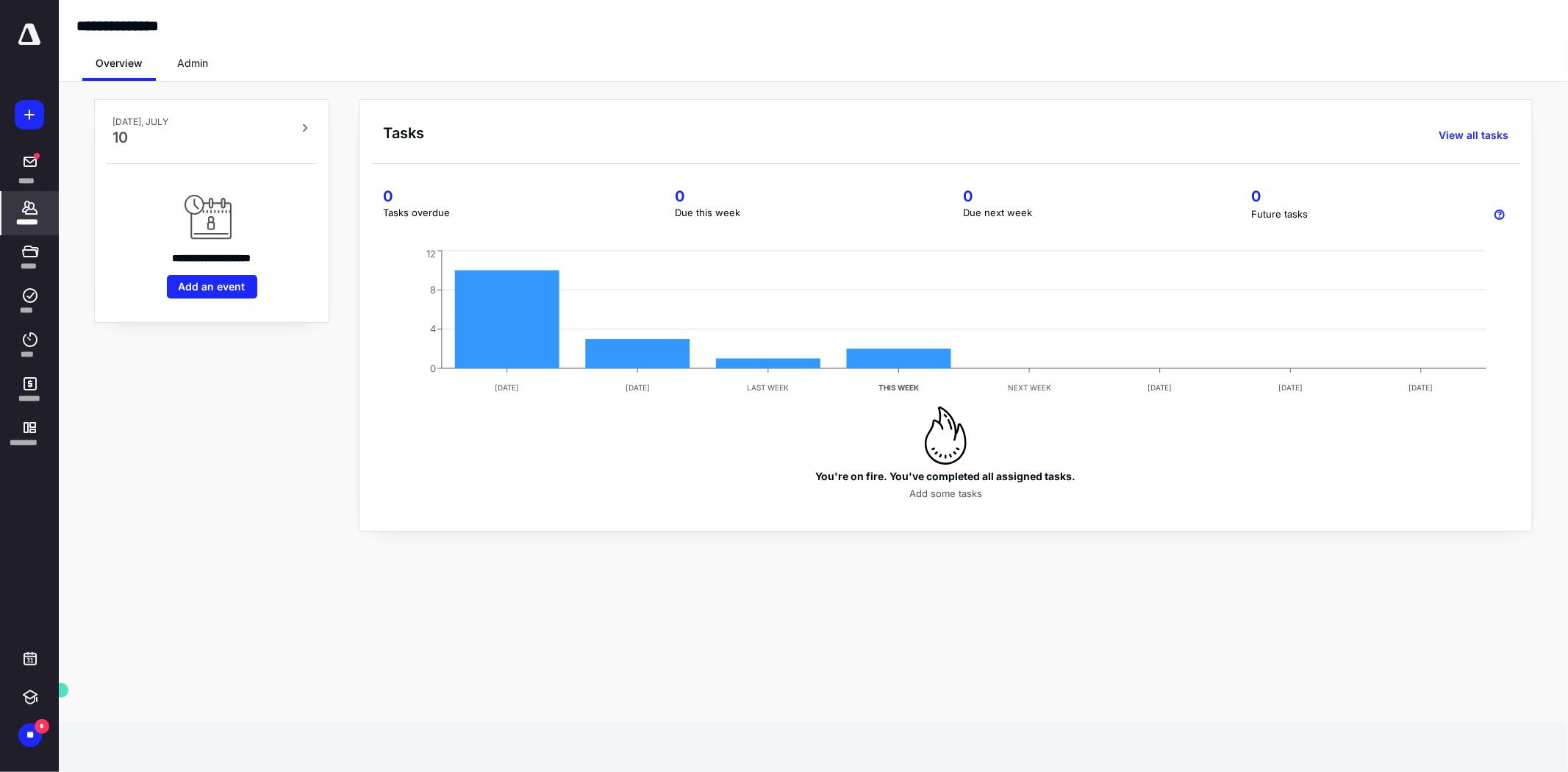 click 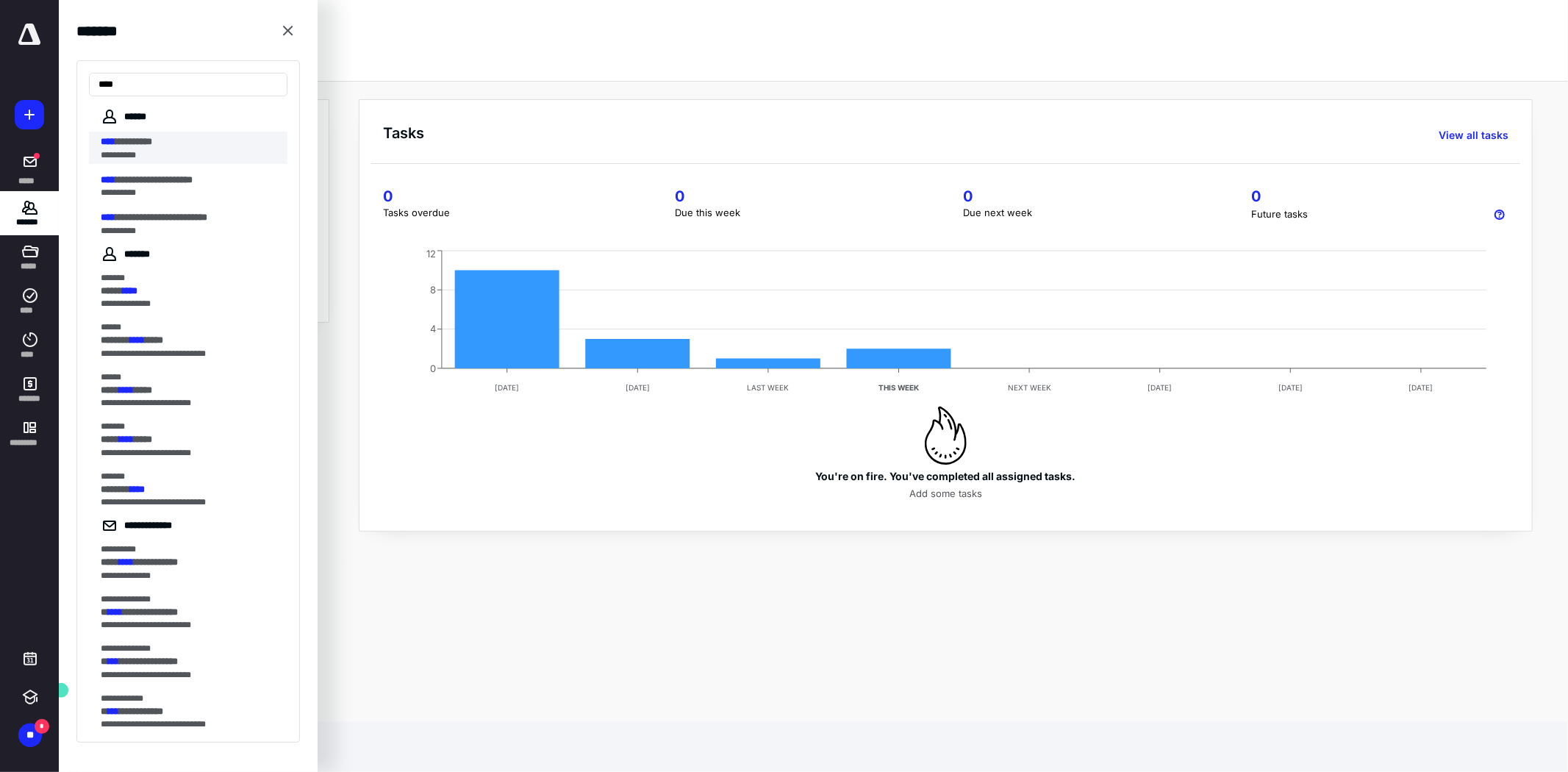 type on "****" 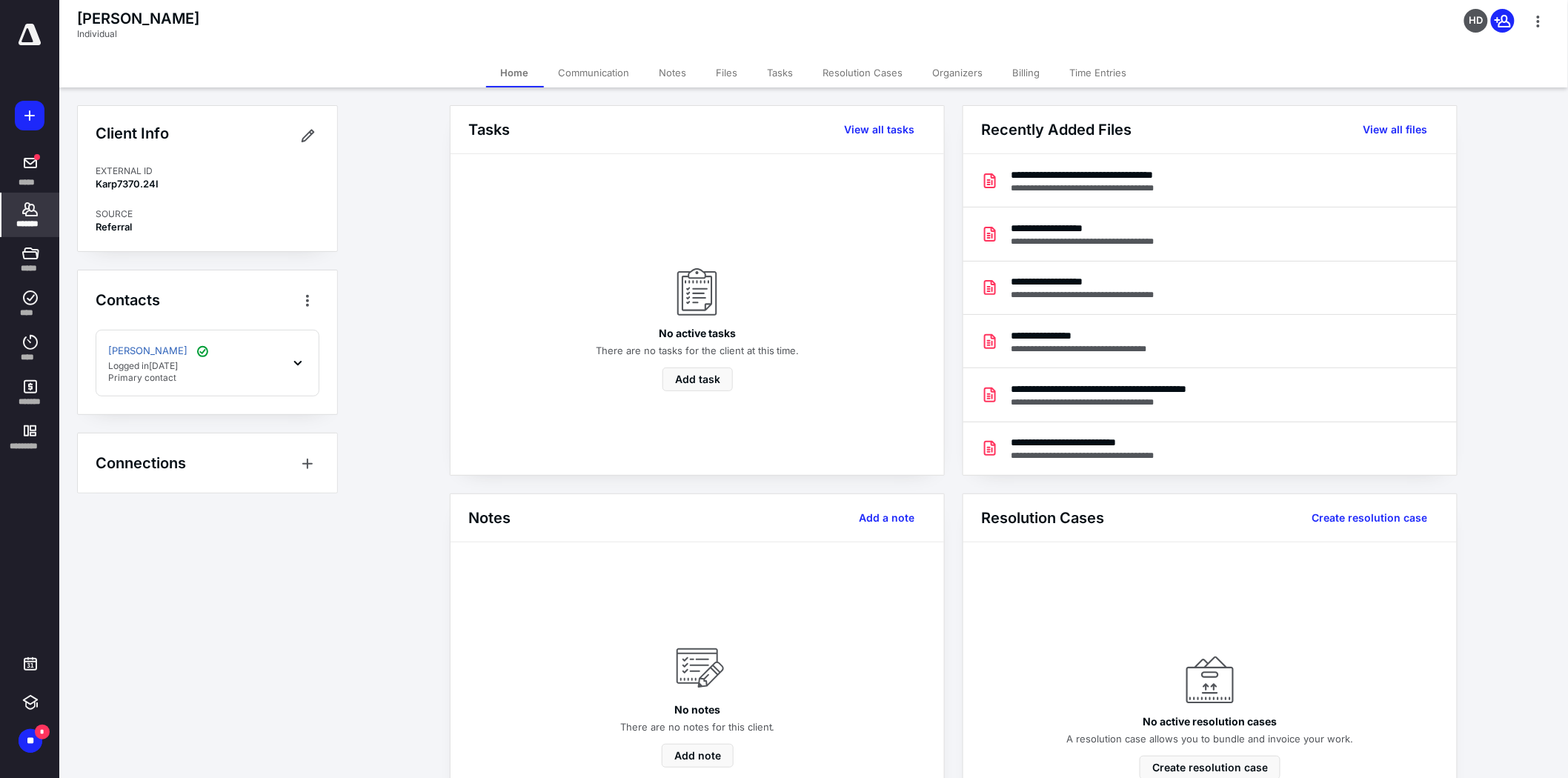 click on "Files" at bounding box center (727, 73) 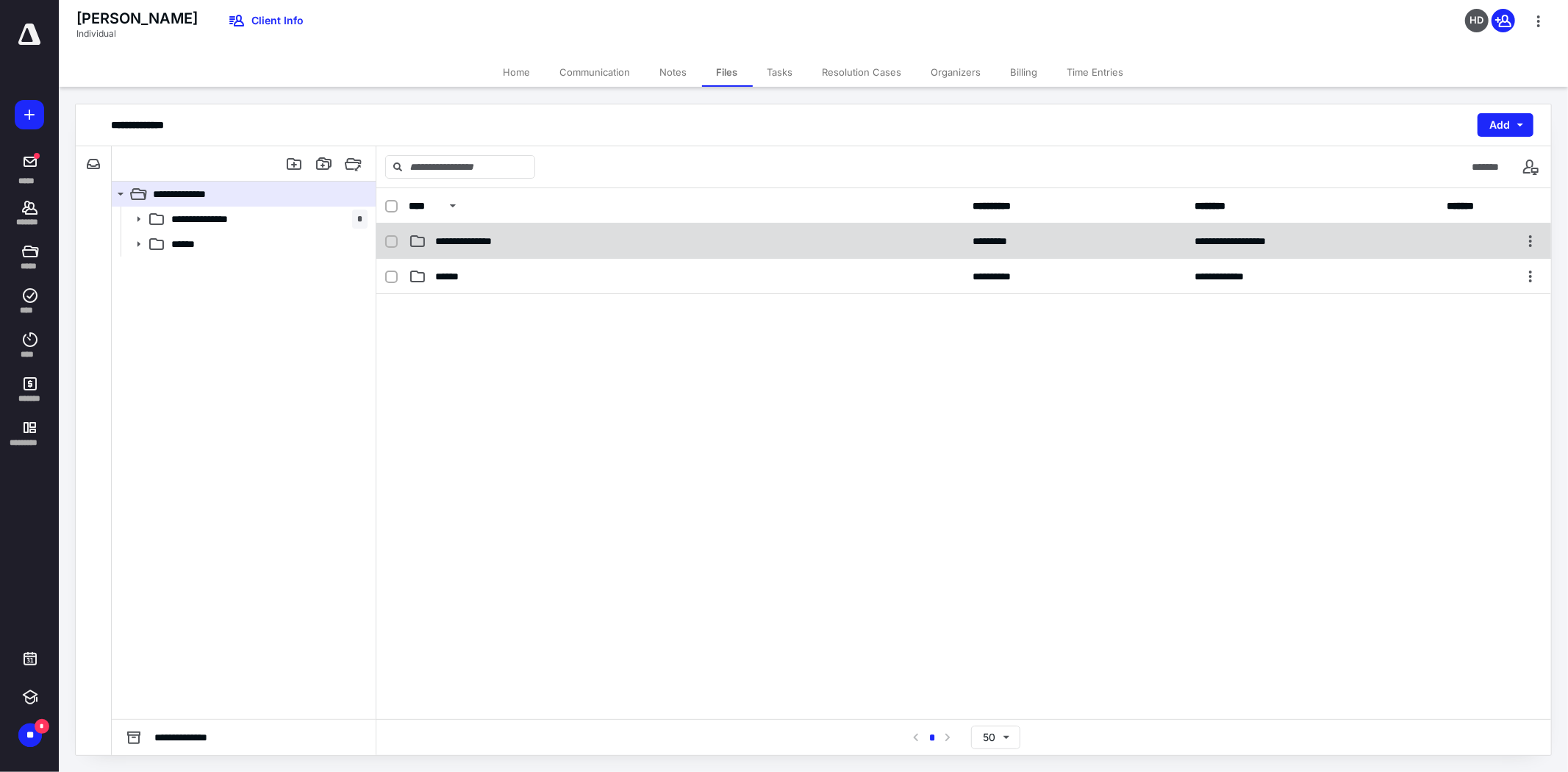 click on "**********" at bounding box center [474, 241] 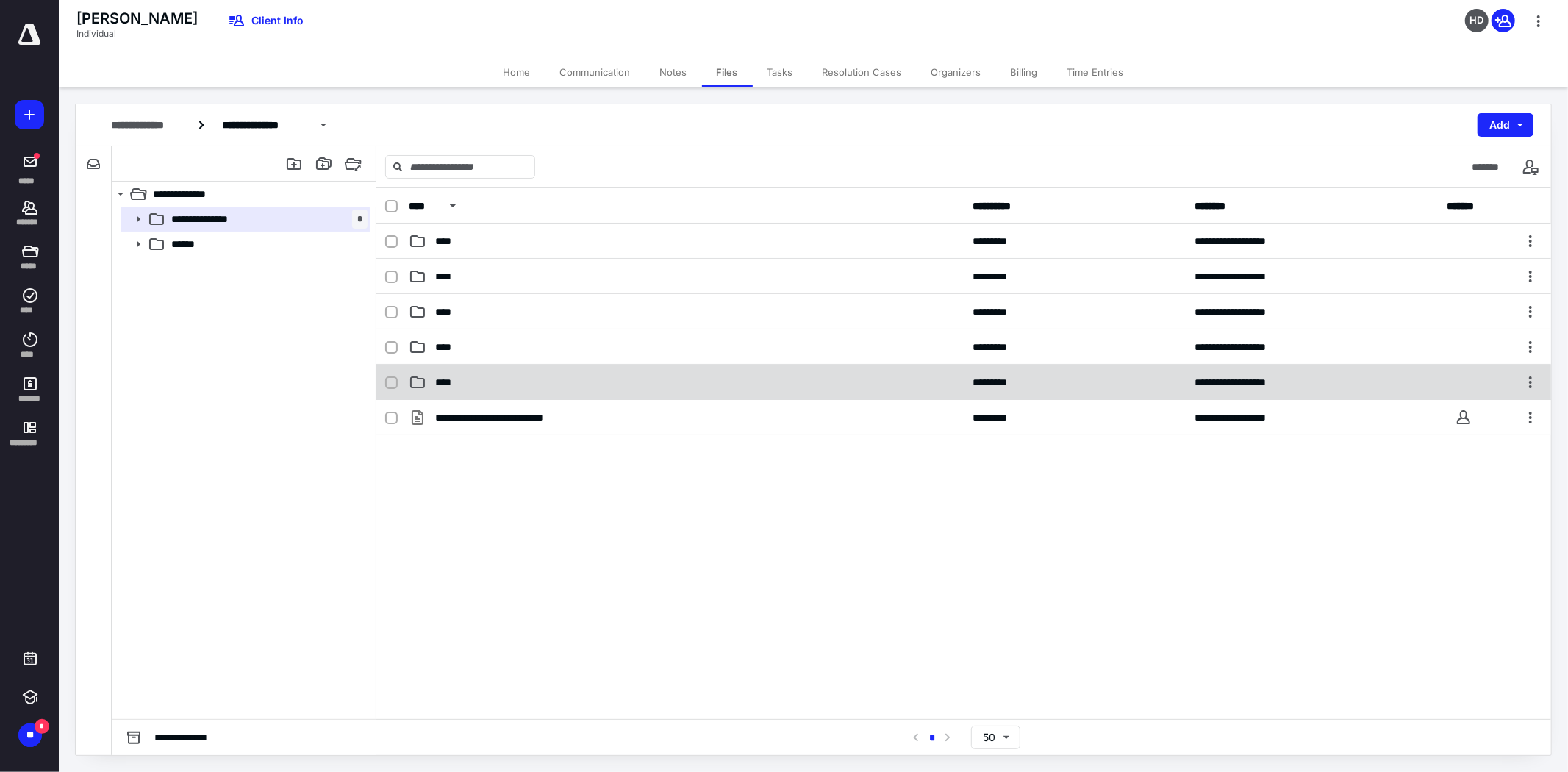 click on "****" at bounding box center [686, 382] 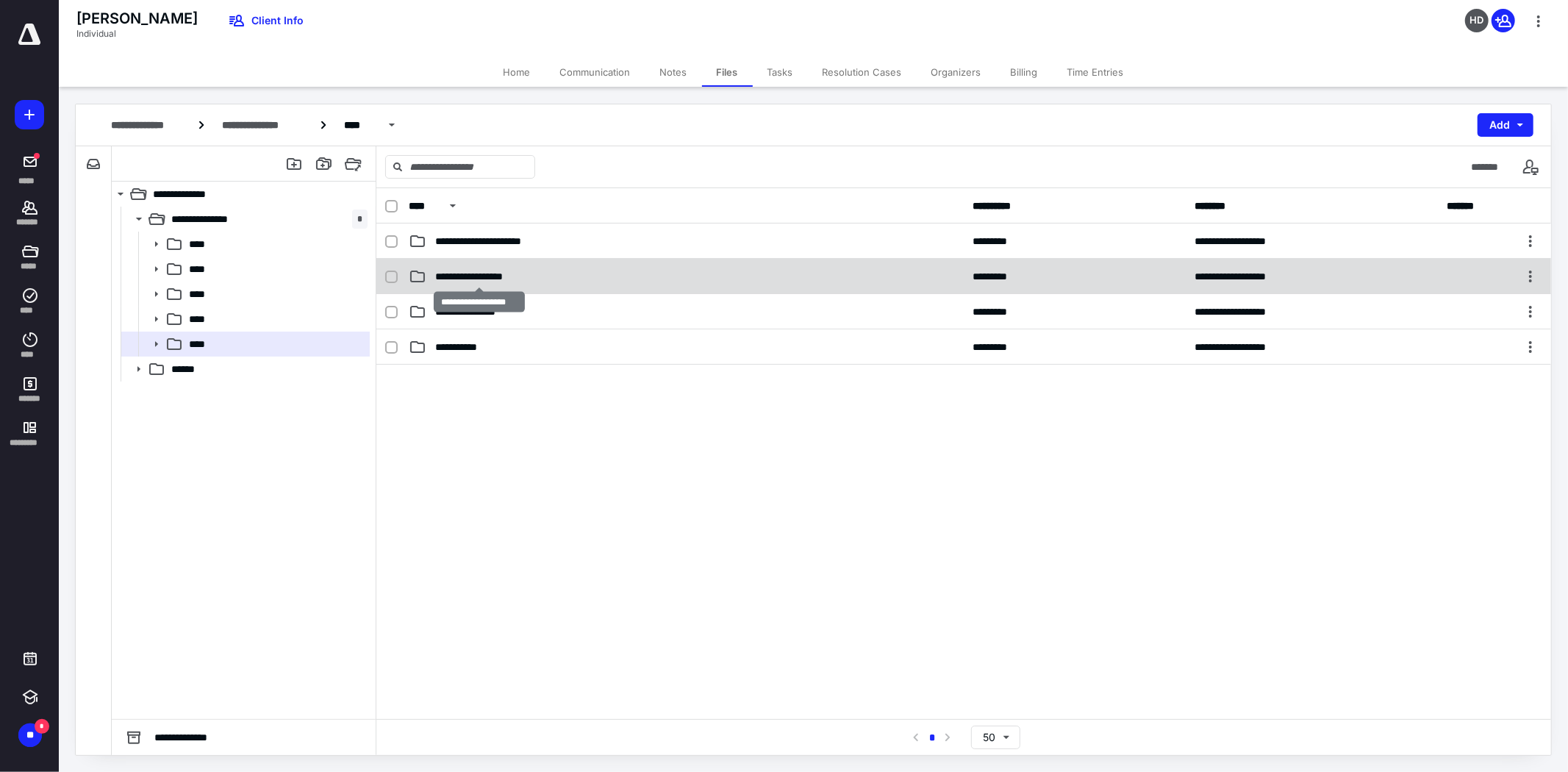 click on "**********" at bounding box center (479, 276) 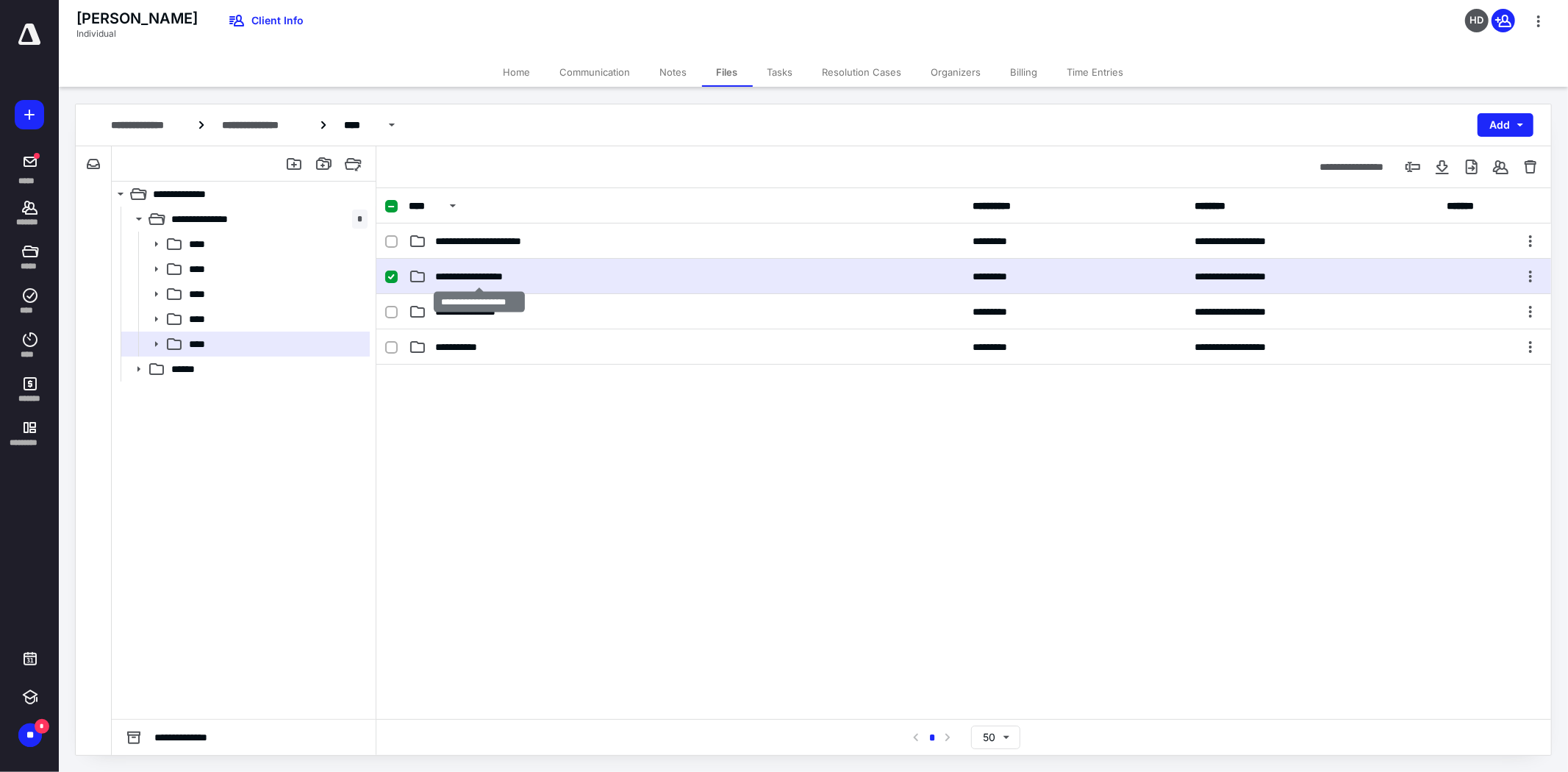 click on "**********" at bounding box center (479, 276) 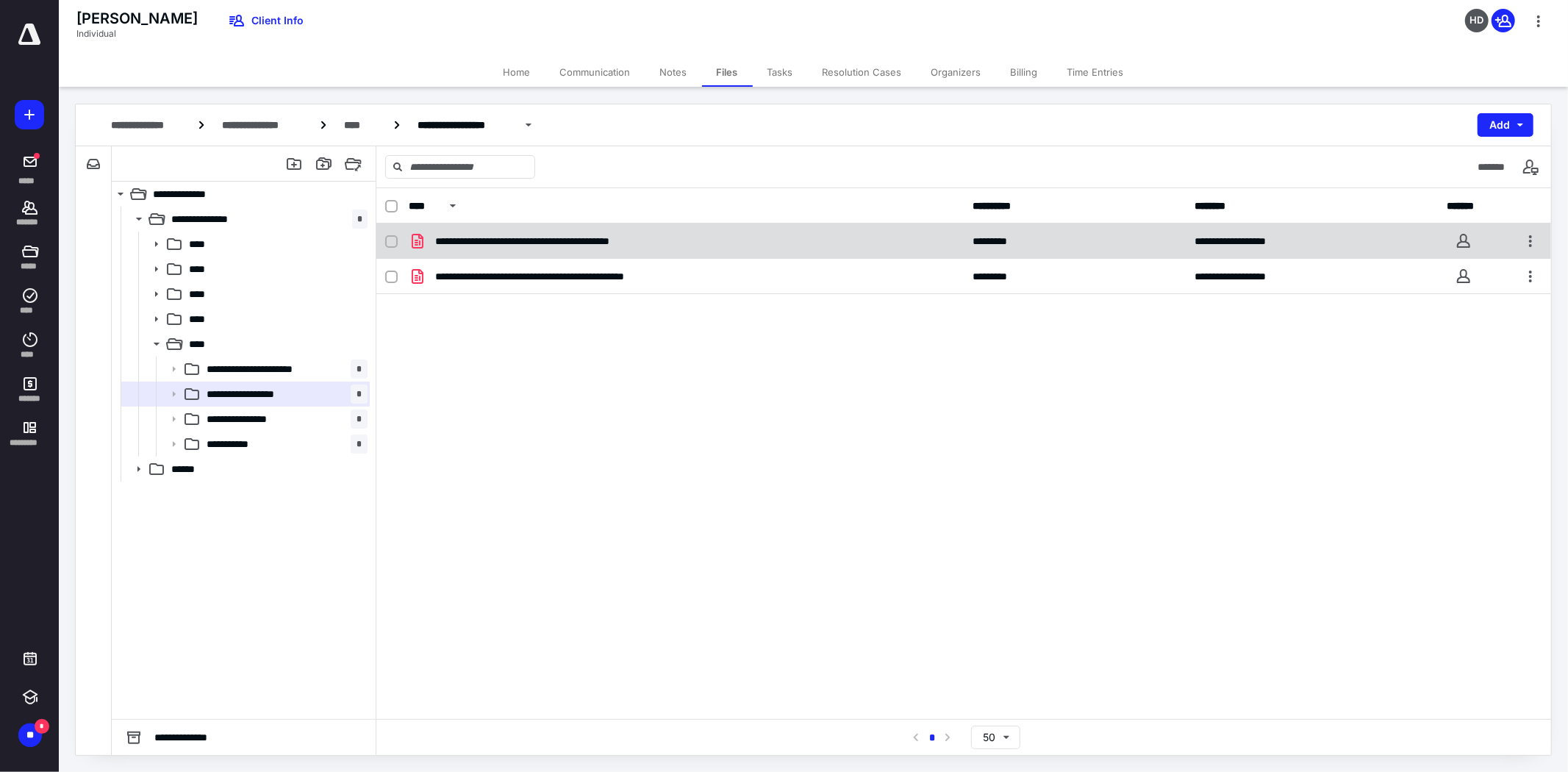 click 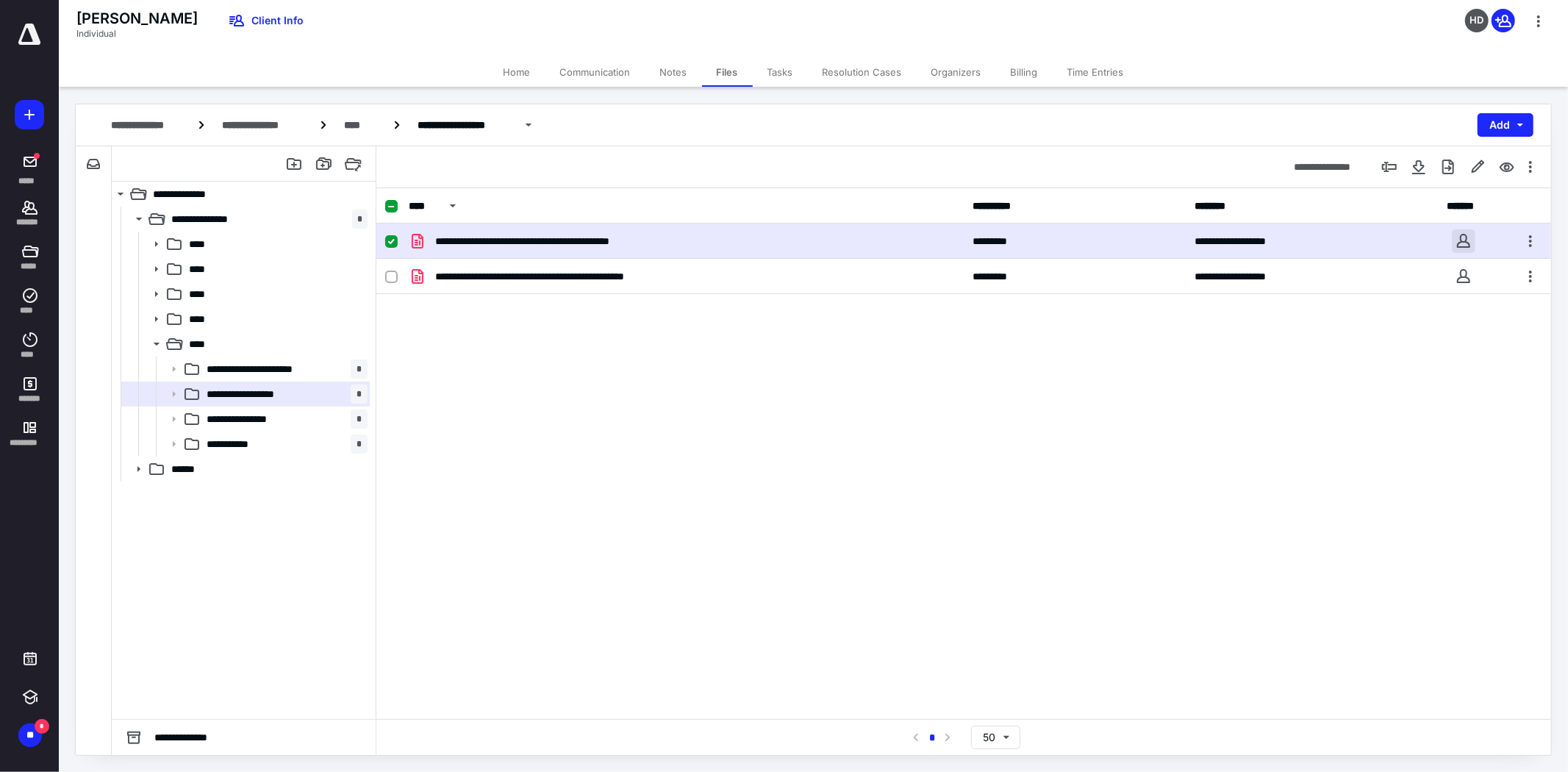 click at bounding box center (1464, 241) 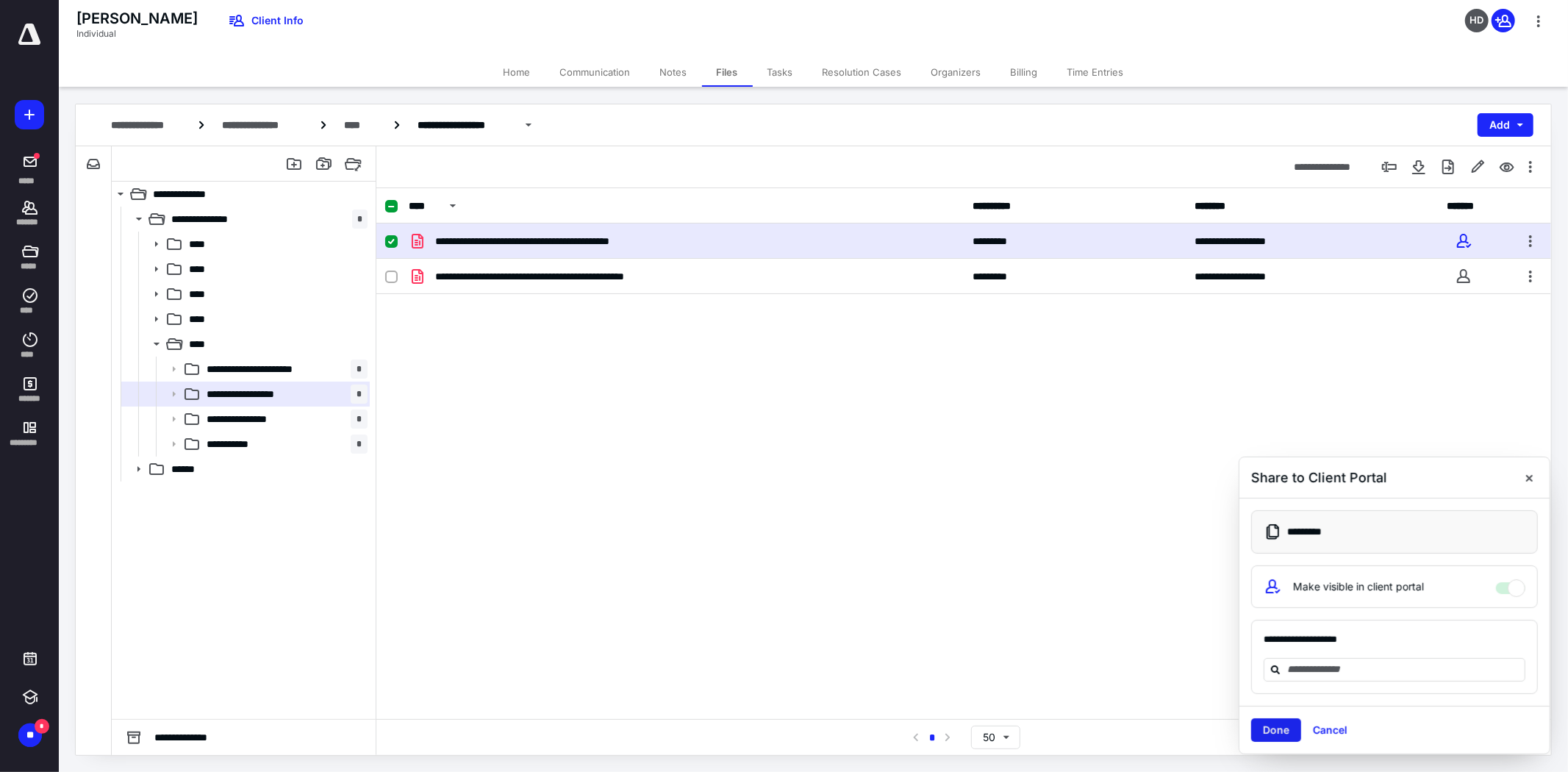click on "Done" at bounding box center (1276, 730) 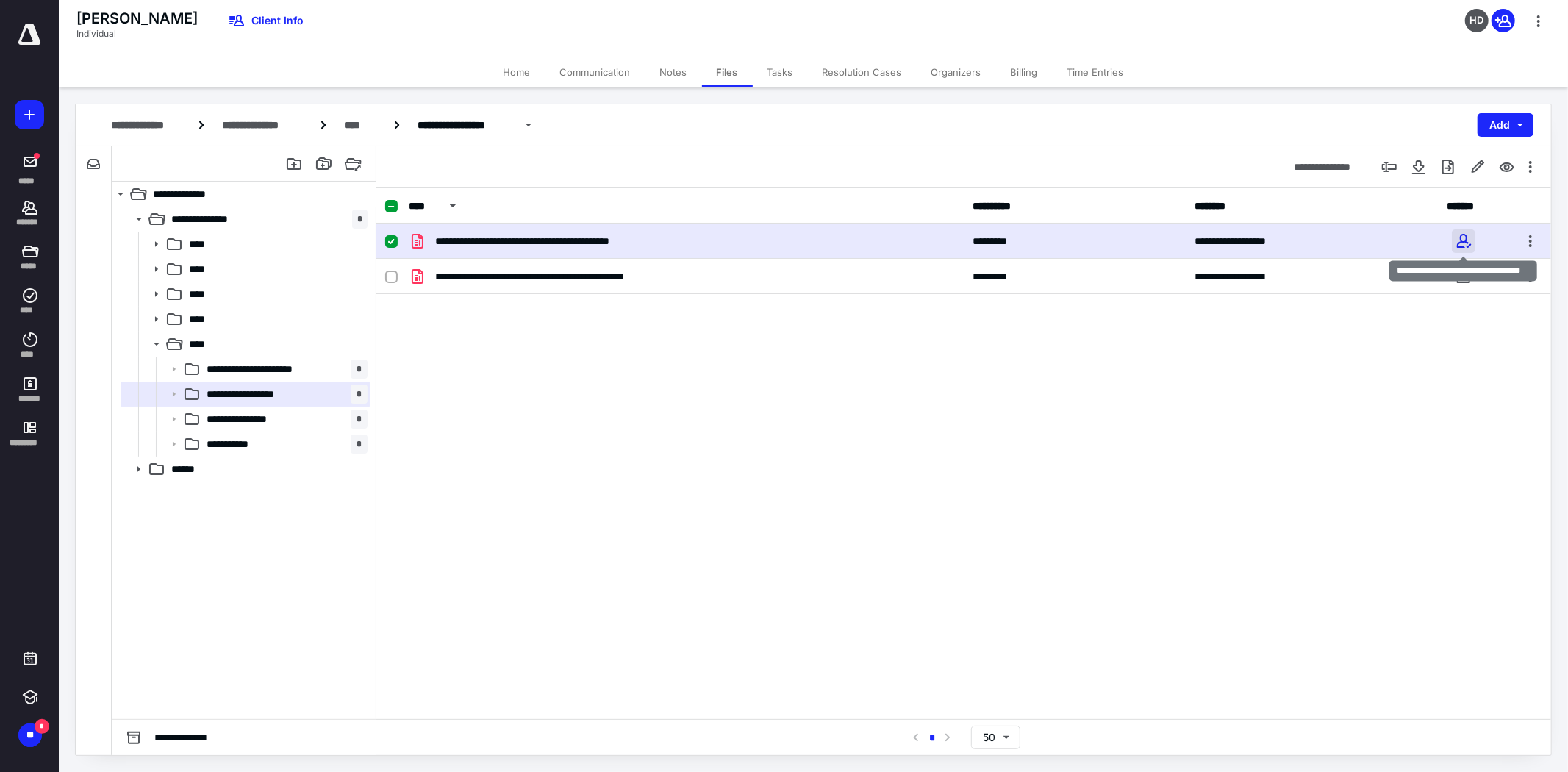 click at bounding box center (1464, 241) 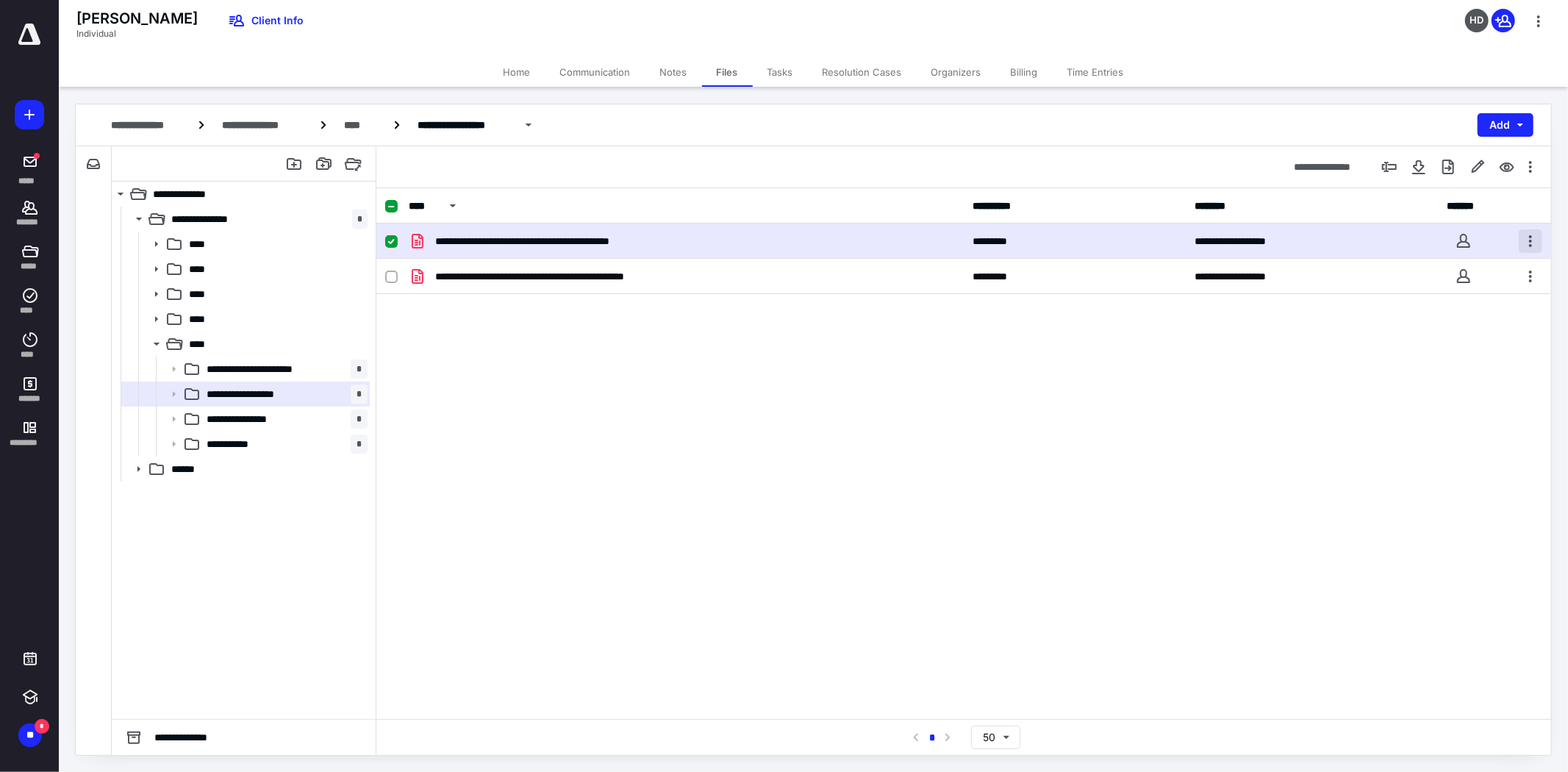 click at bounding box center (1531, 241) 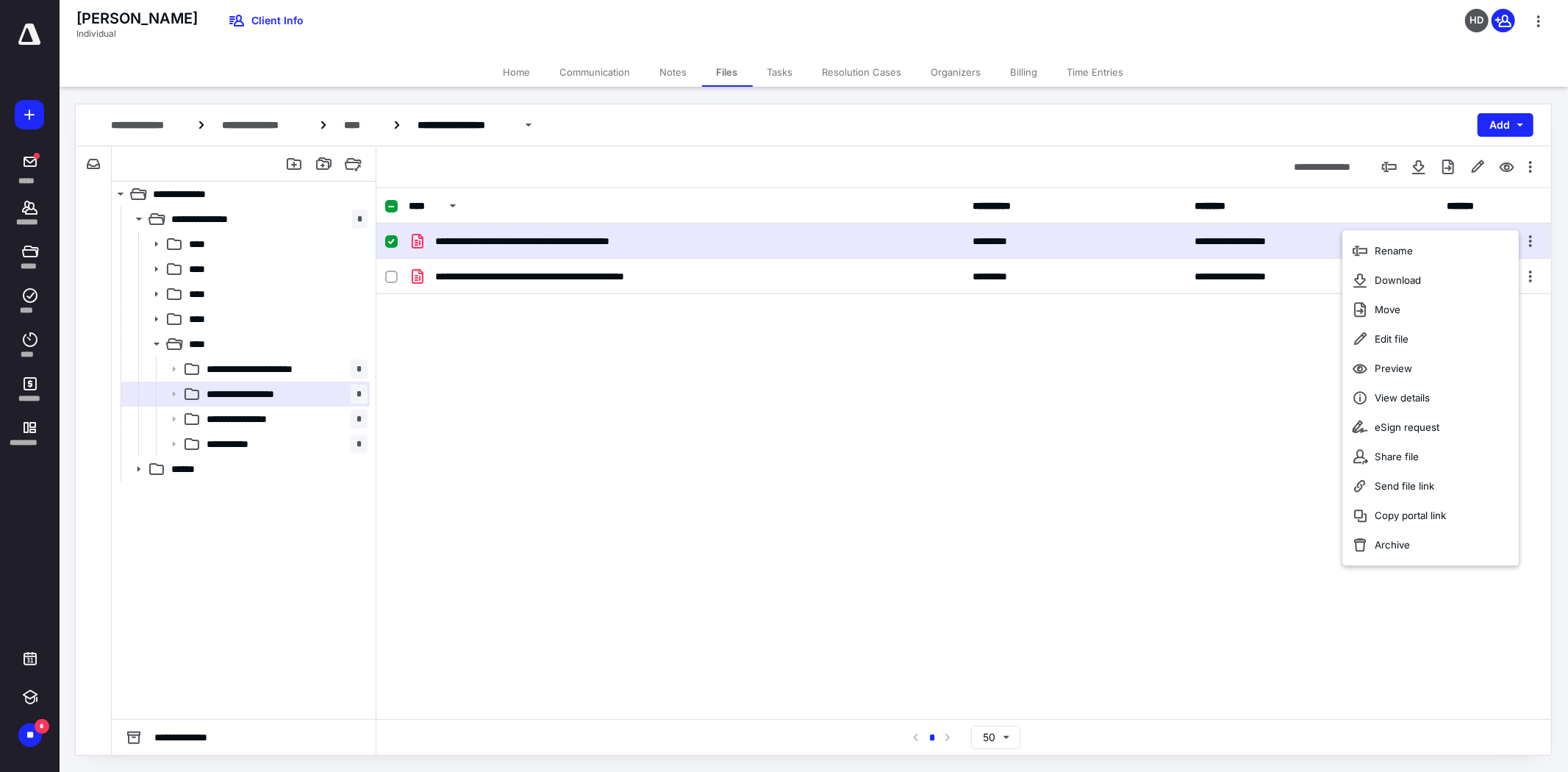 drag, startPoint x: 1318, startPoint y: 487, endPoint x: 1342, endPoint y: 471, distance: 28.84441 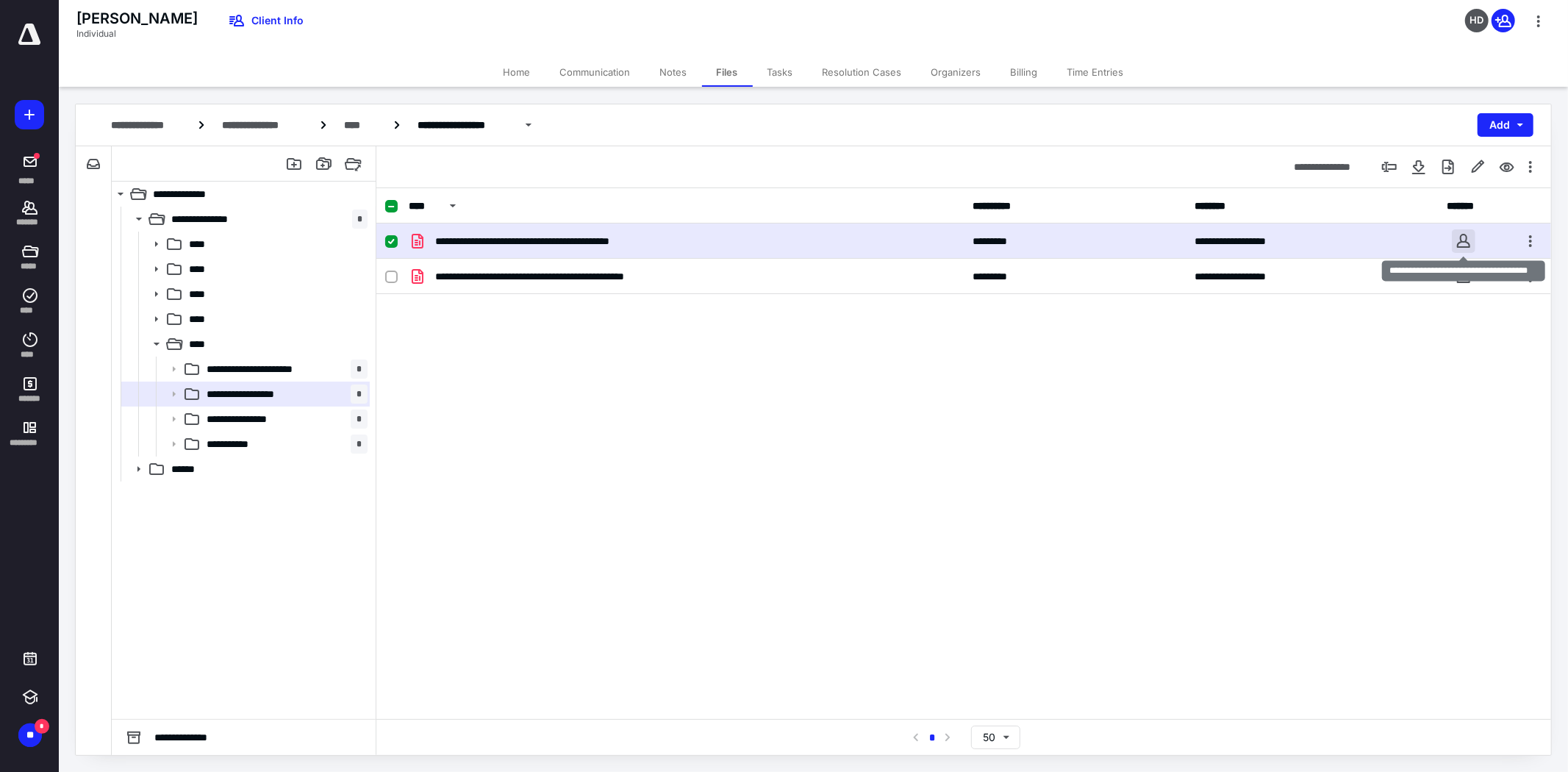 click at bounding box center [1464, 241] 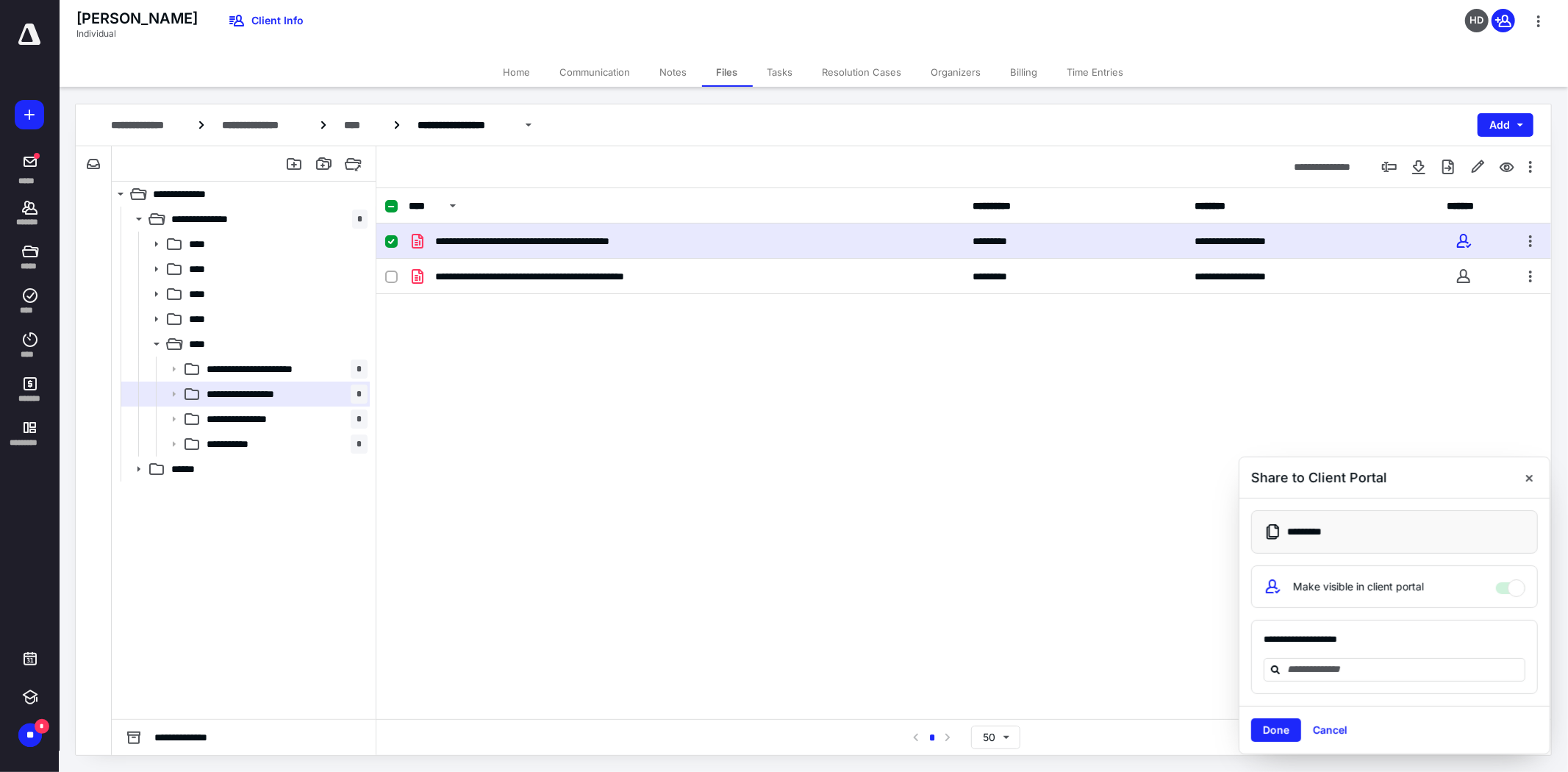 click on "Make visible in client portal" at bounding box center (1395, 587) 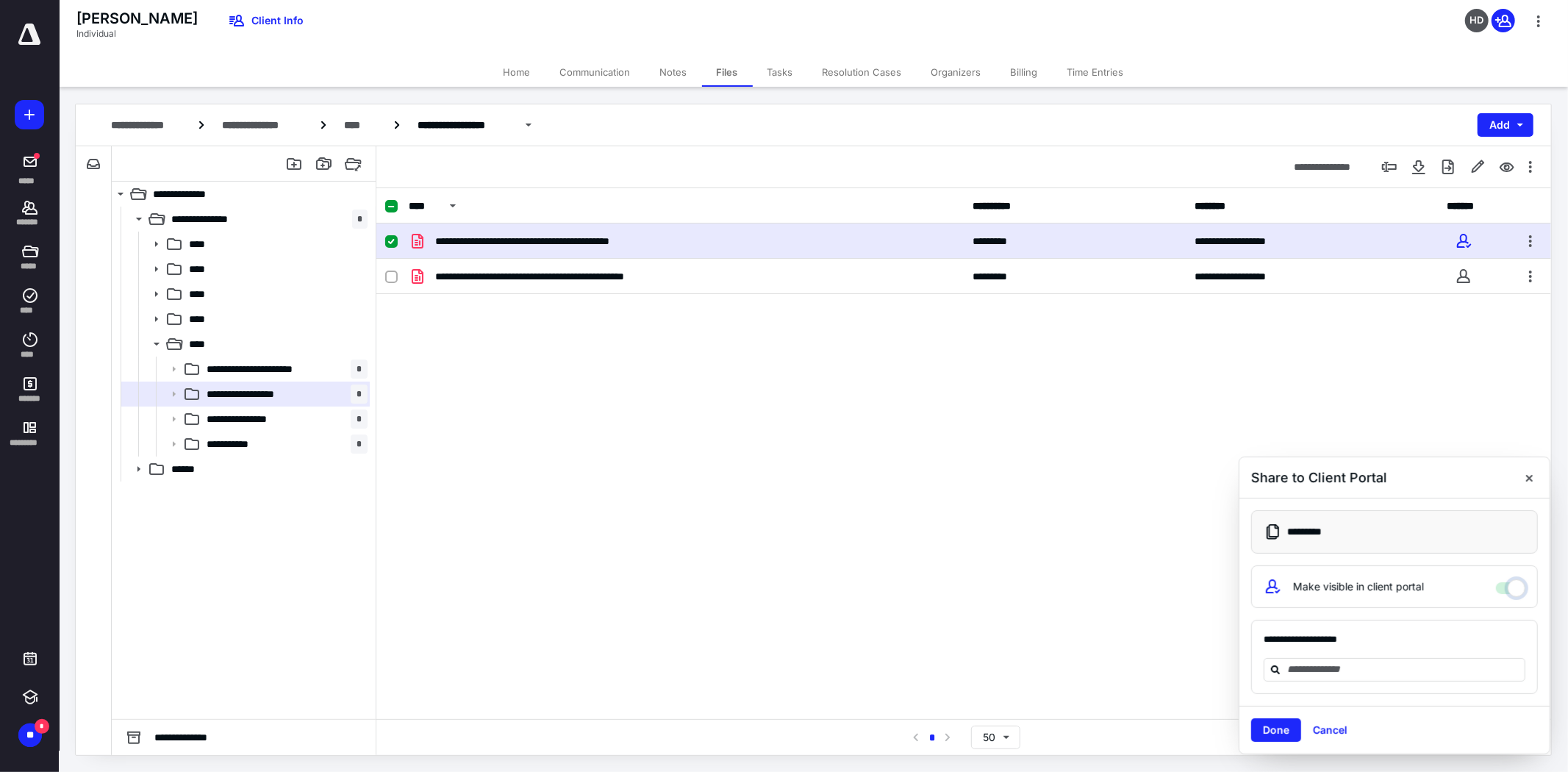 click on "Make visible in client portal" at bounding box center [1511, 585] 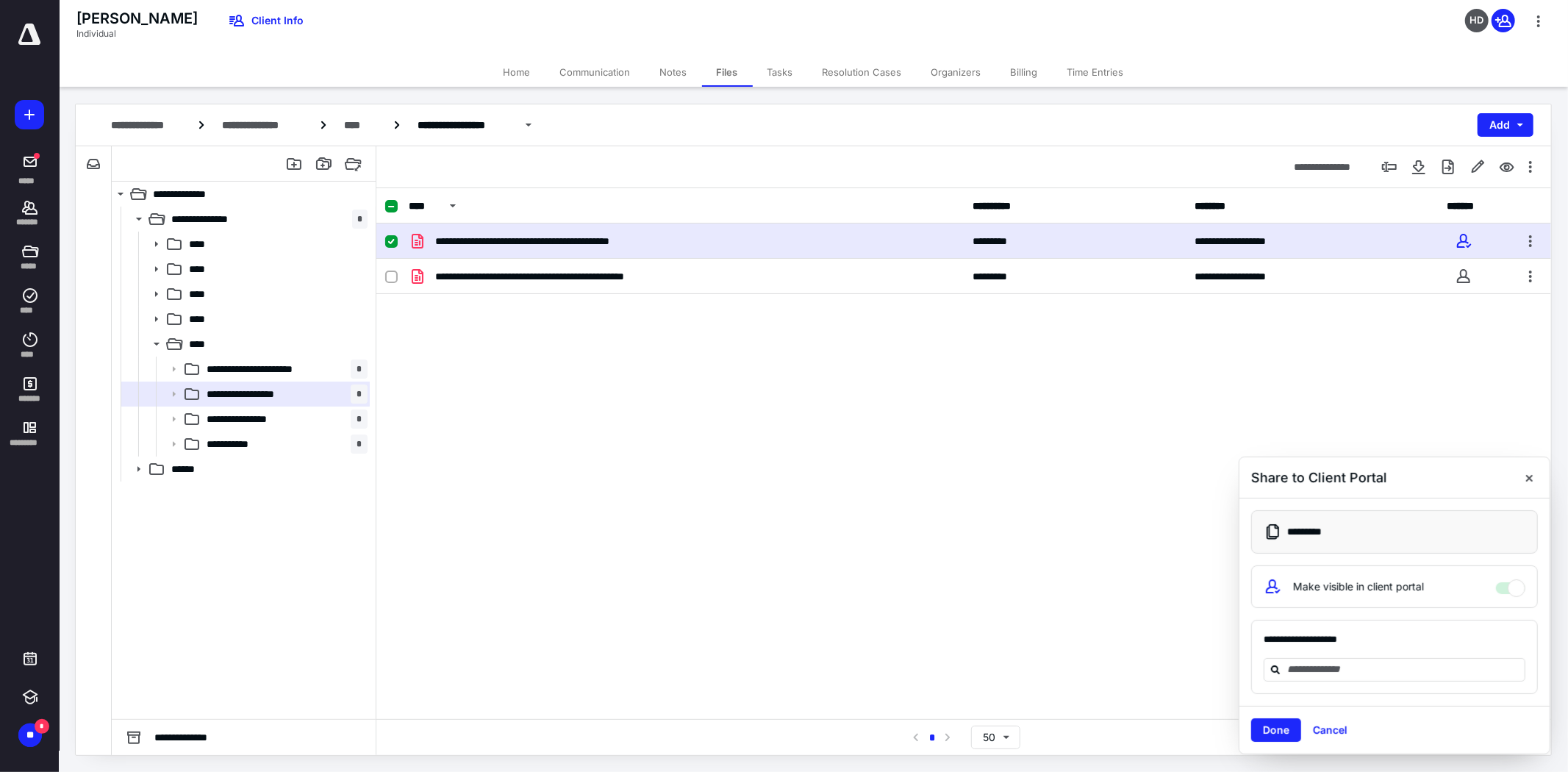 click at bounding box center (1511, 583) 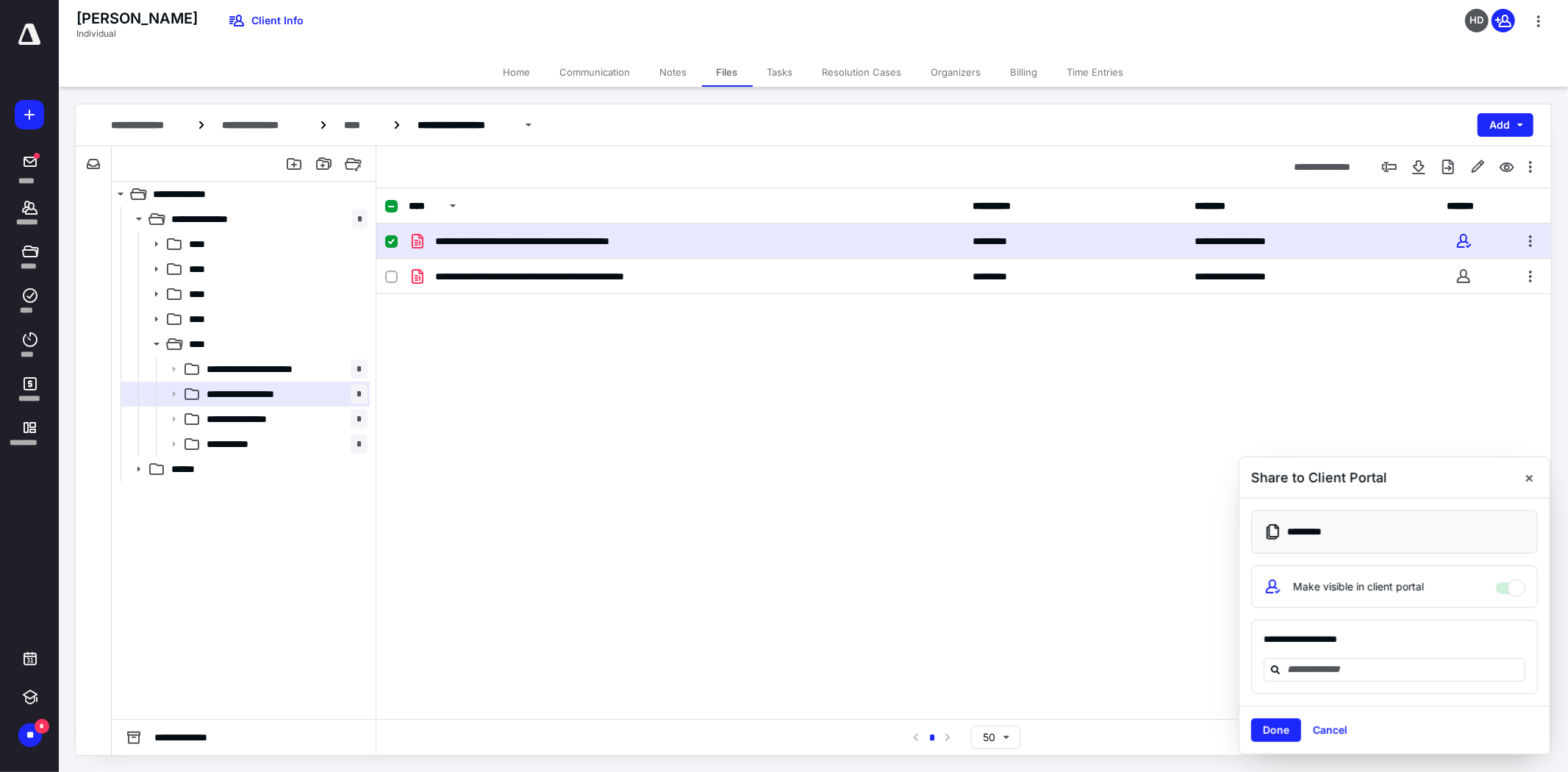 click on "Make visible in client portal" at bounding box center (1395, 587) 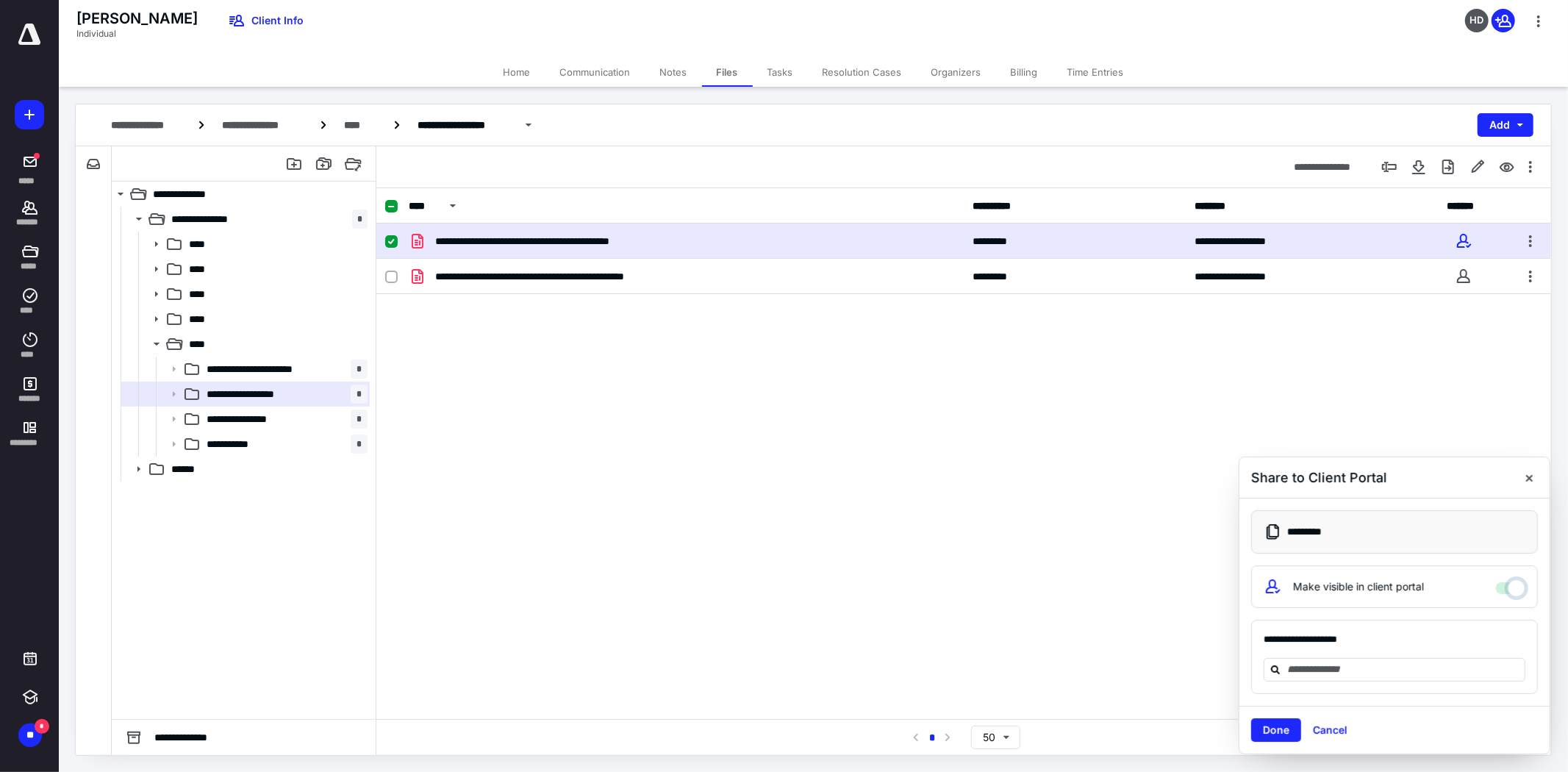 click on "Make visible in client portal" at bounding box center [1511, 585] 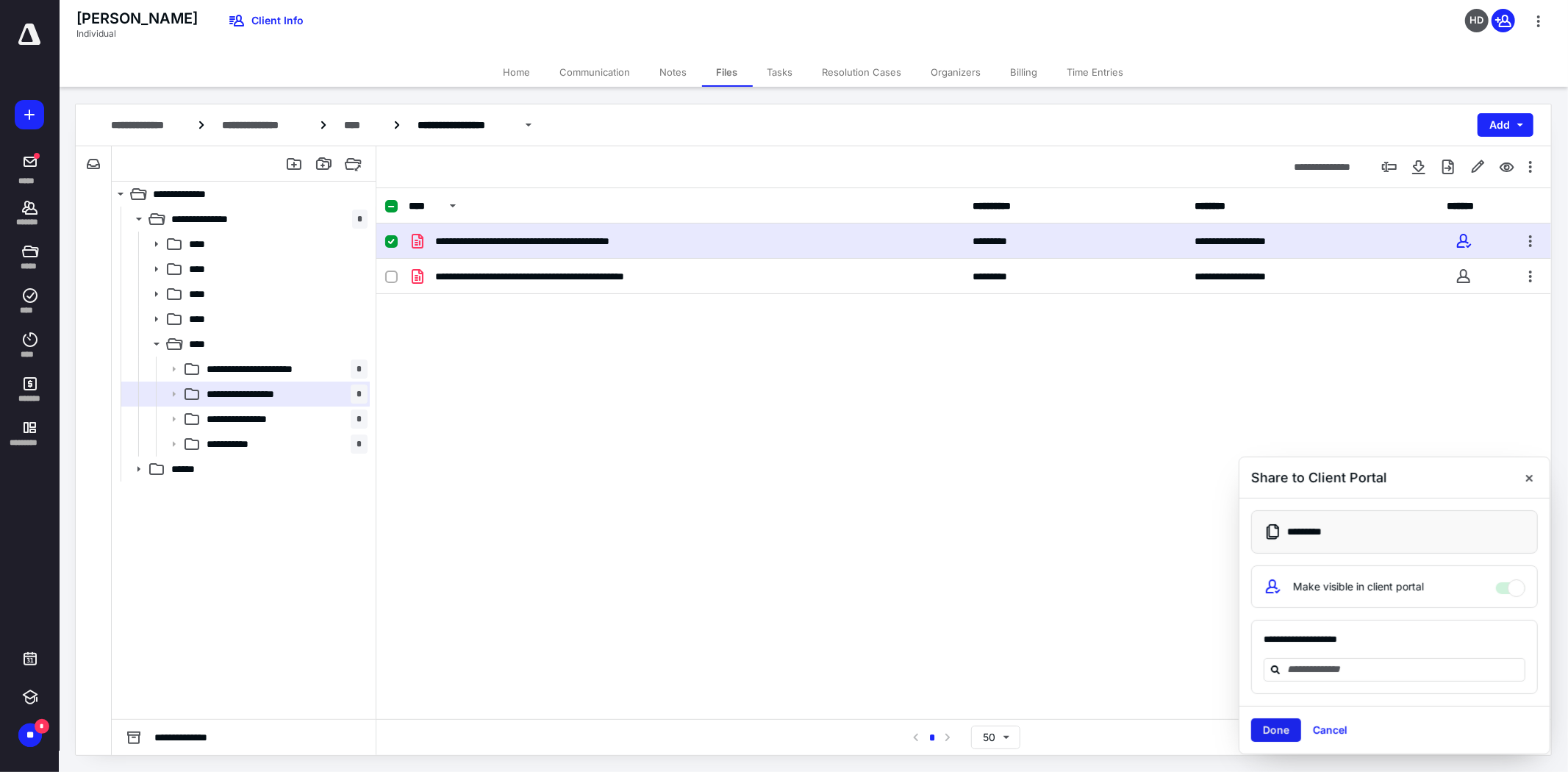 click on "Done" at bounding box center (1276, 730) 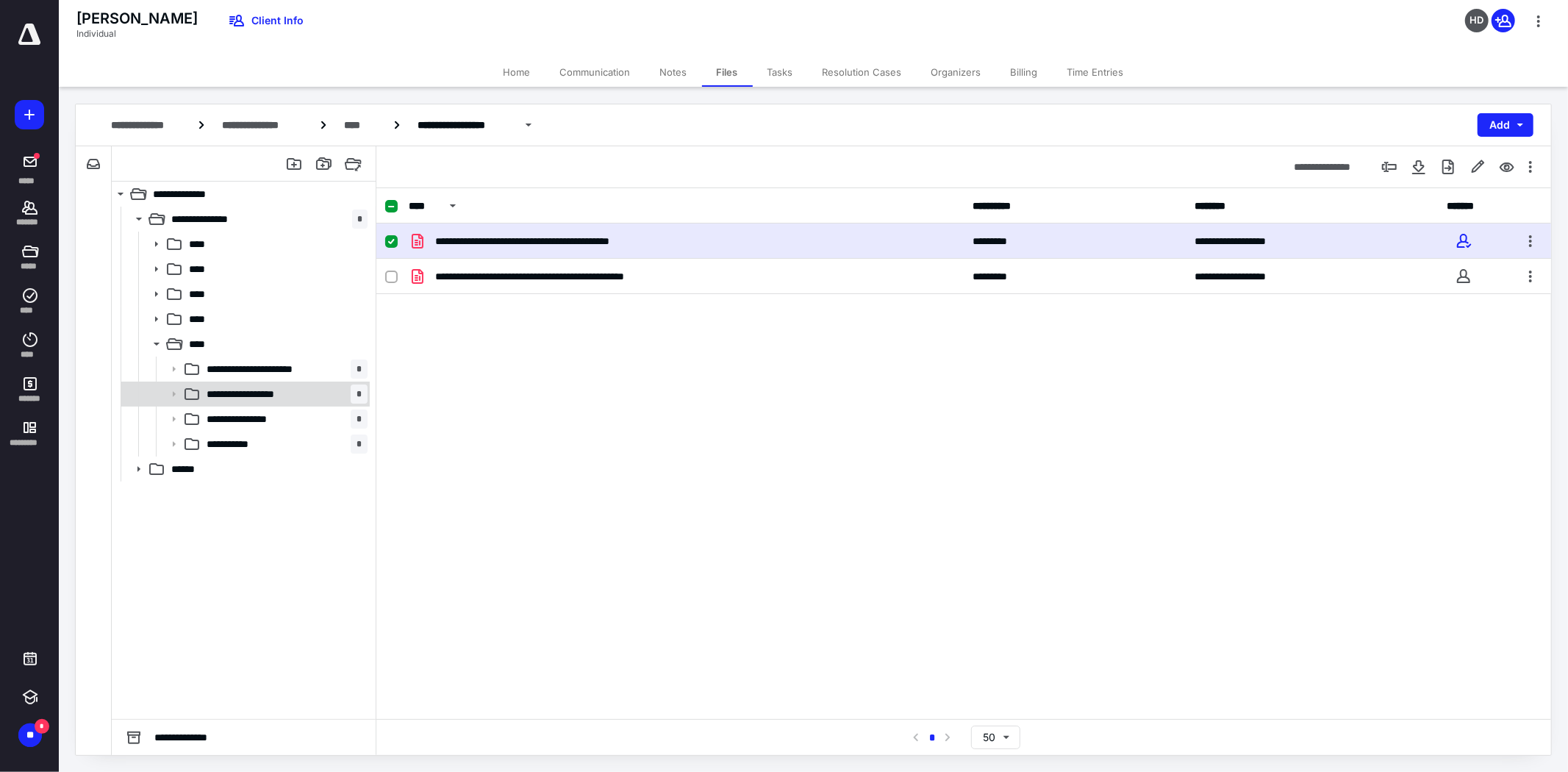 click on "**********" at bounding box center [251, 394] 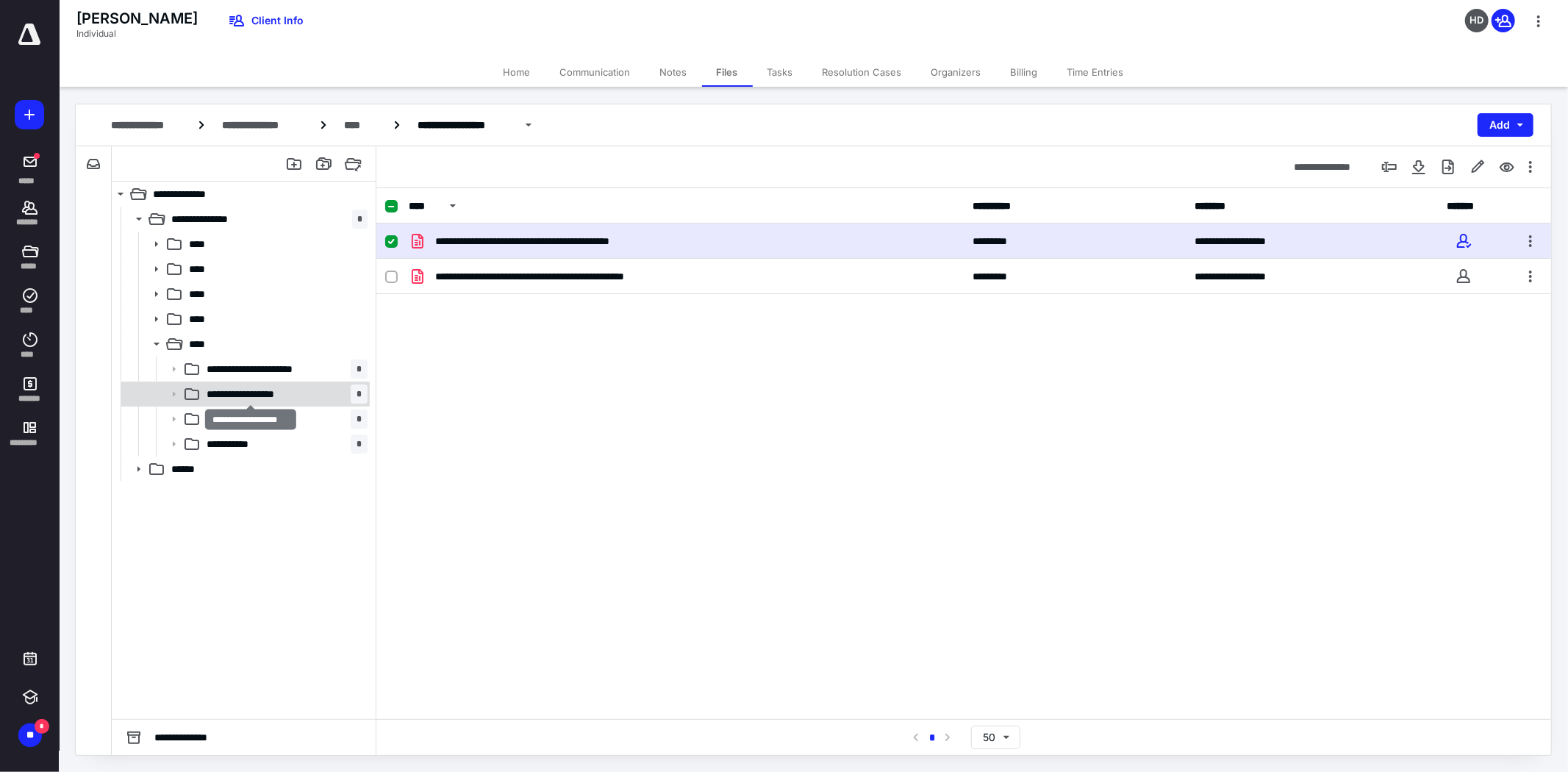click on "**********" at bounding box center [251, 394] 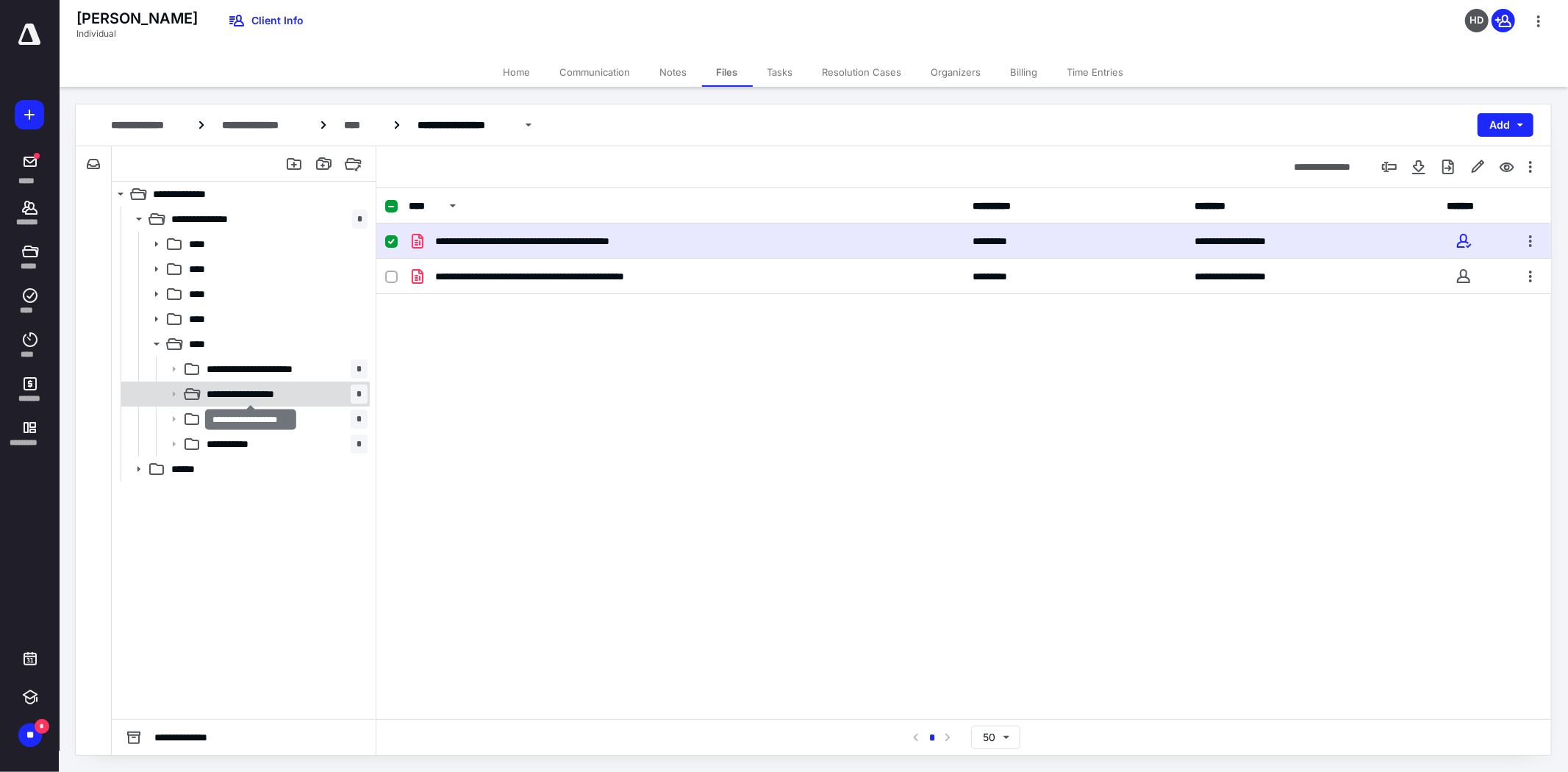 click on "**********" at bounding box center (251, 394) 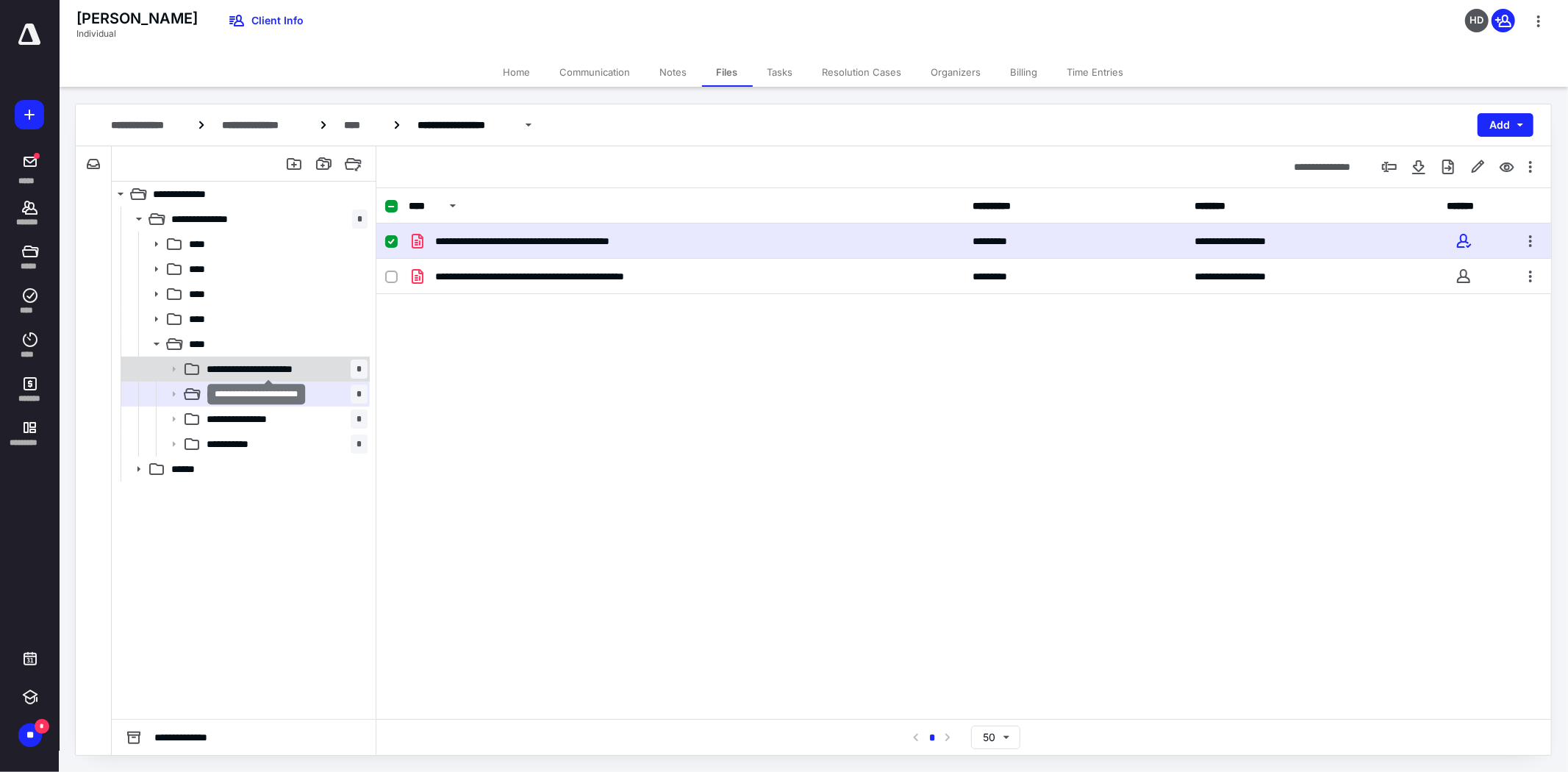 click on "**********" at bounding box center [268, 369] 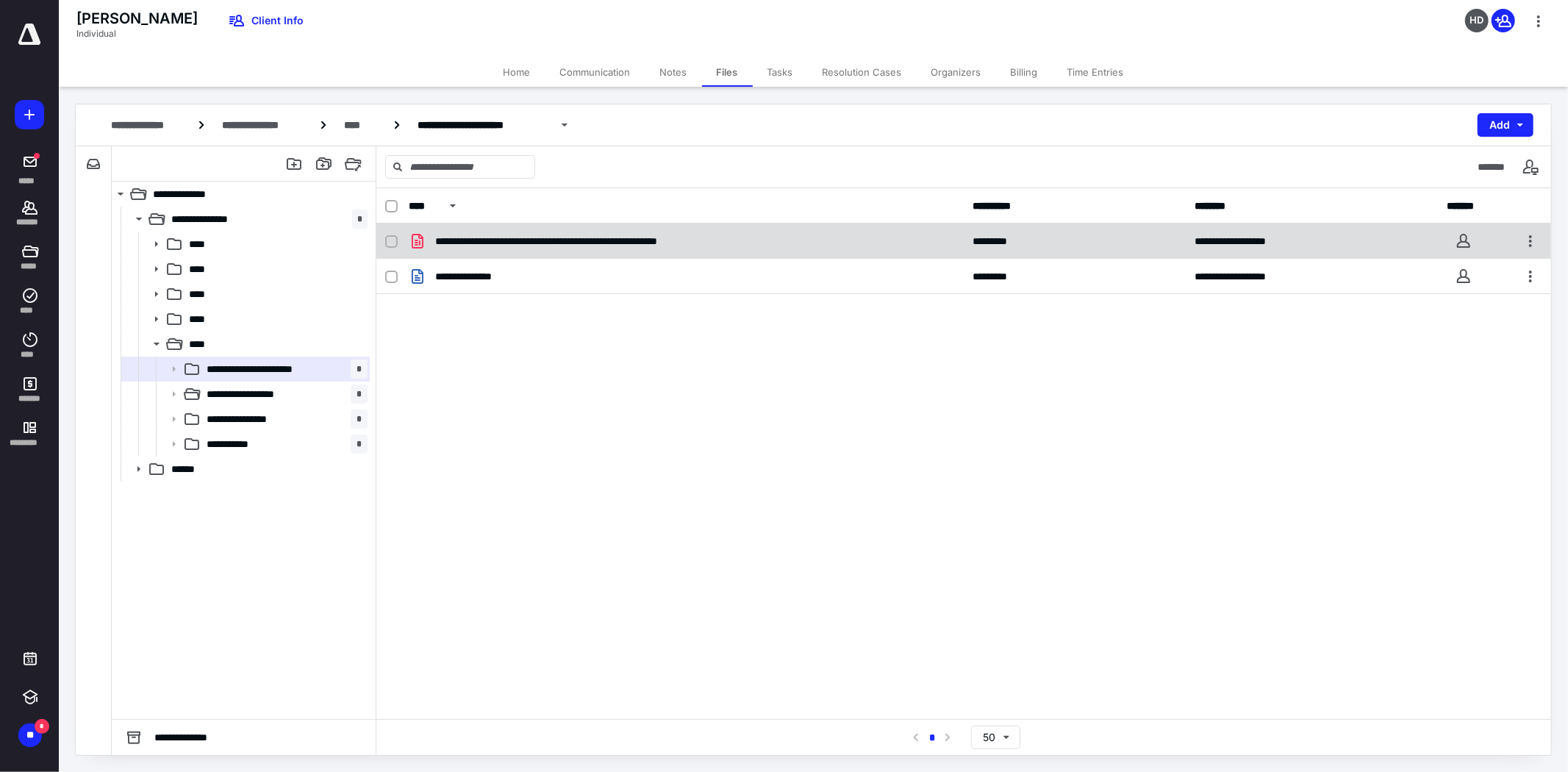 click 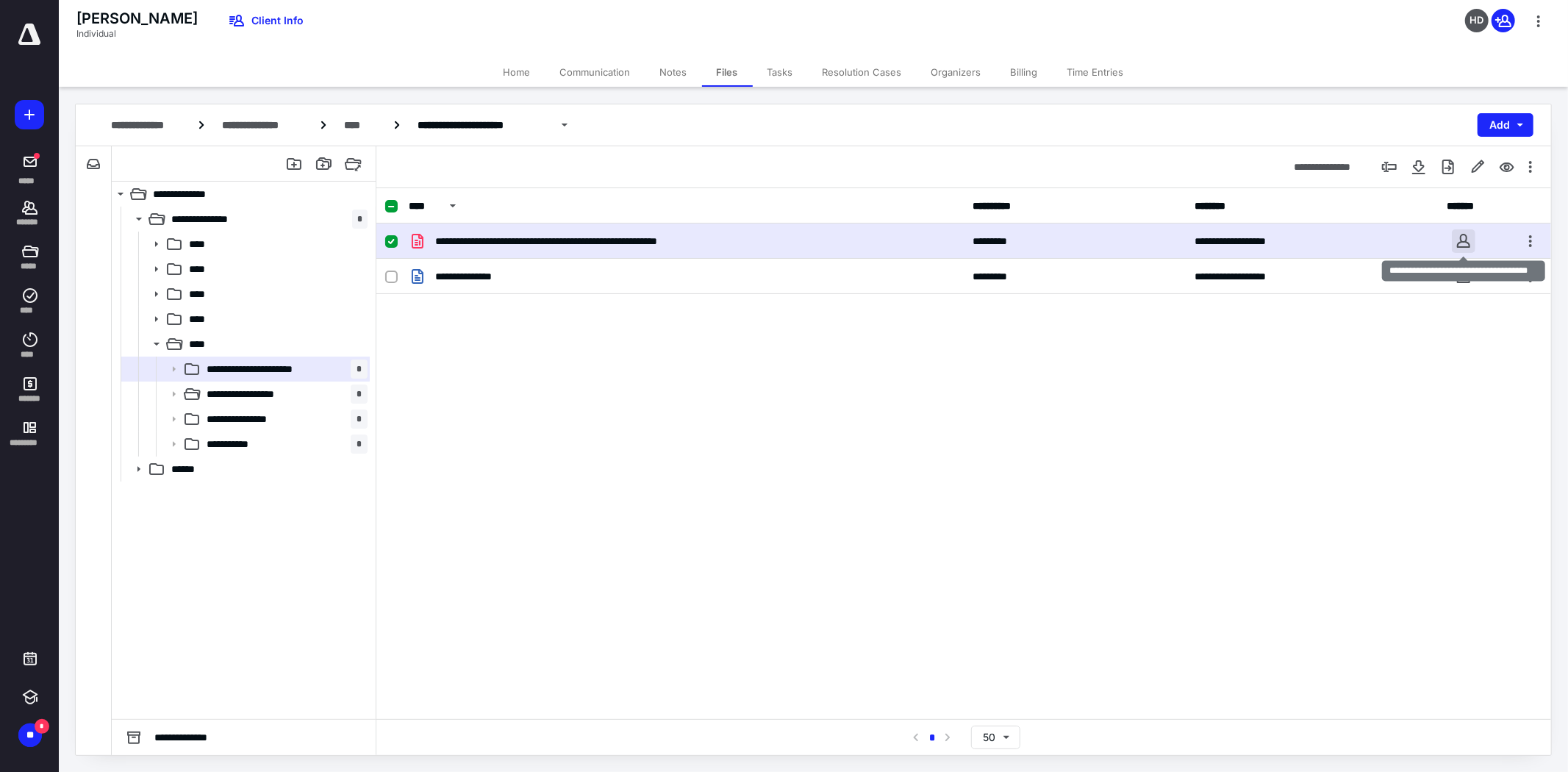click at bounding box center (1464, 241) 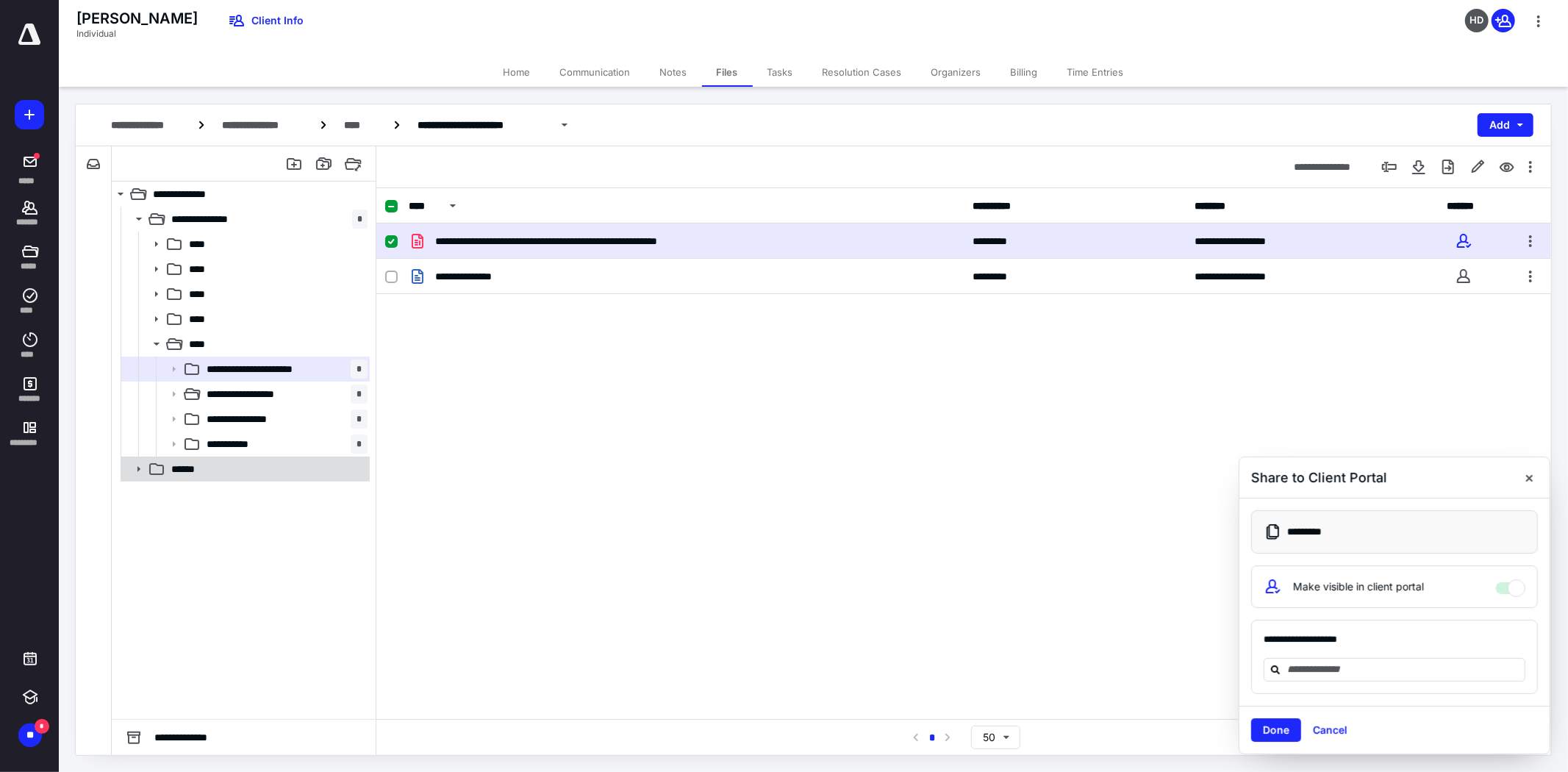 click on "******" at bounding box center [266, 469] 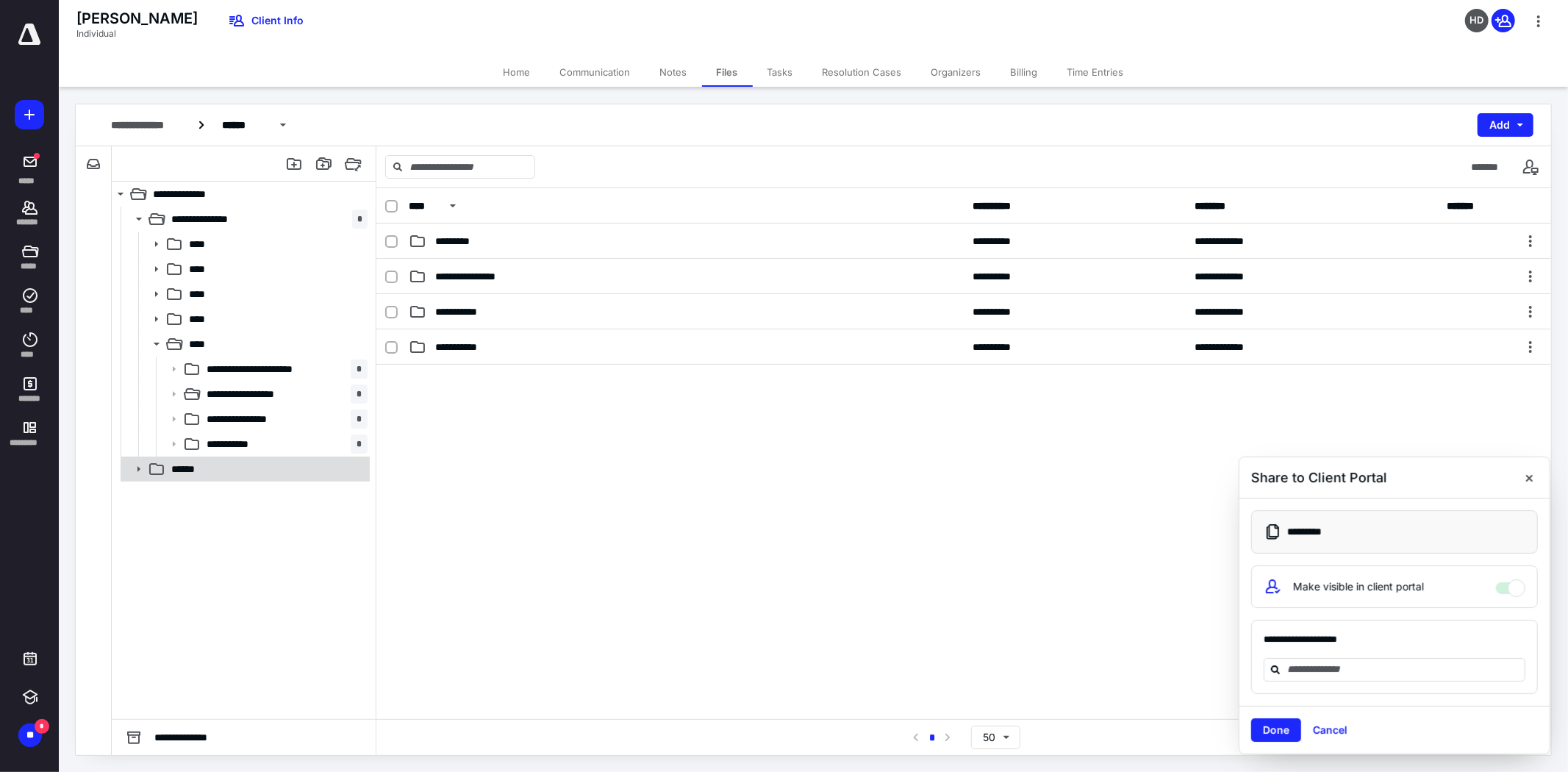 click on "******" at bounding box center (266, 469) 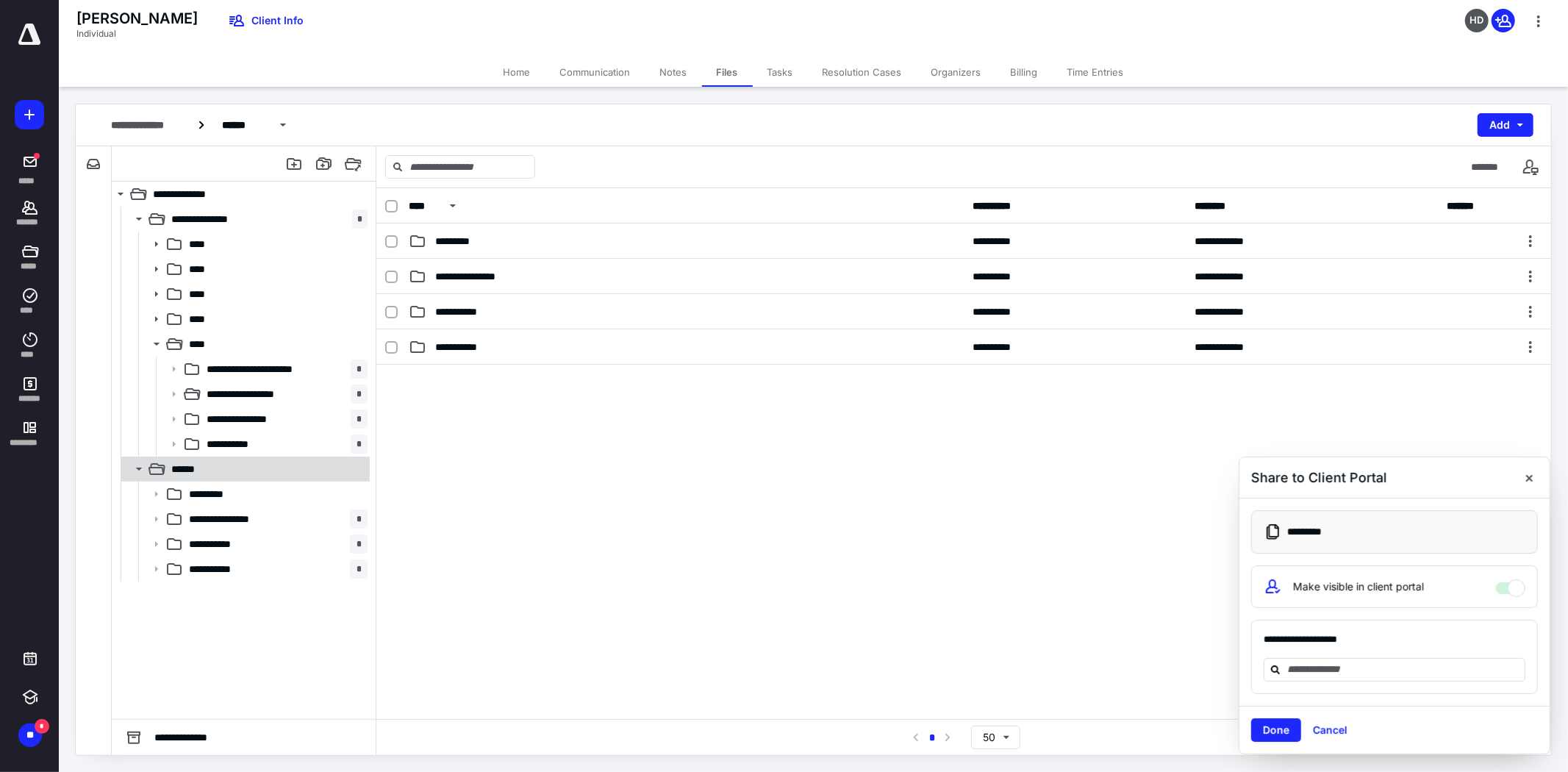 click on "******" at bounding box center [266, 469] 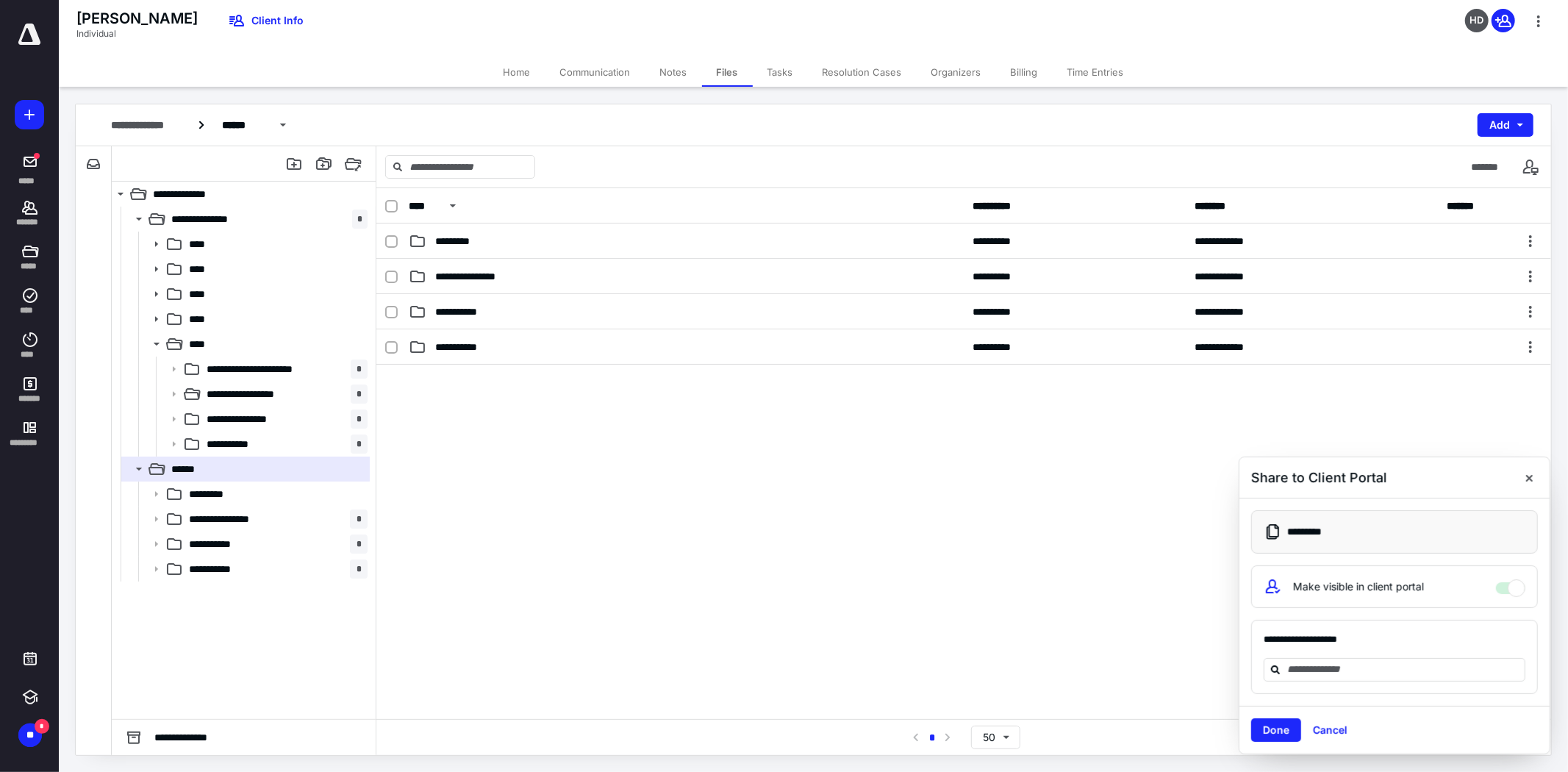 click on "**********" at bounding box center (275, 544) 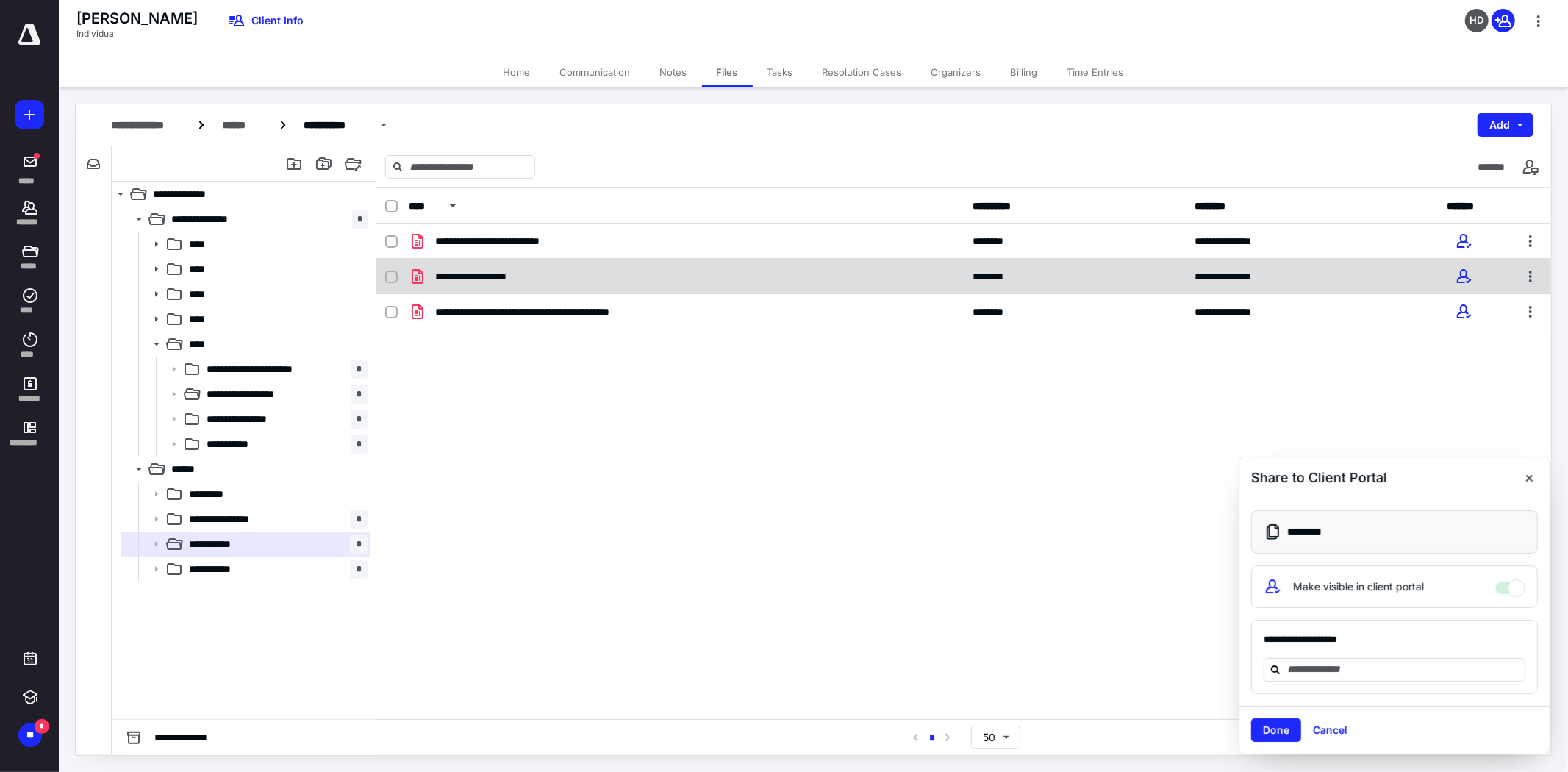 click 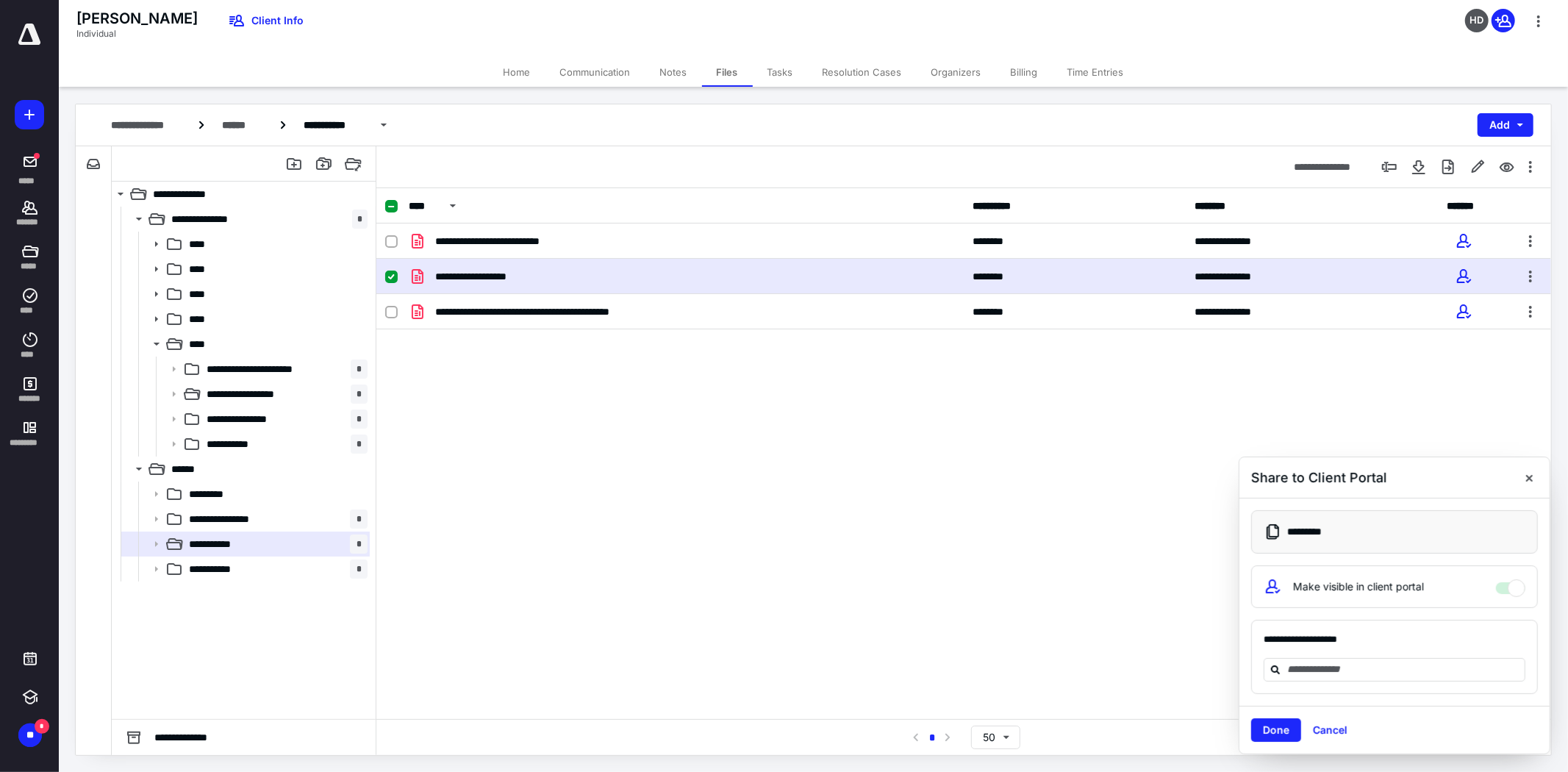 drag, startPoint x: 1281, startPoint y: 729, endPoint x: 1272, endPoint y: 726, distance: 9.486833 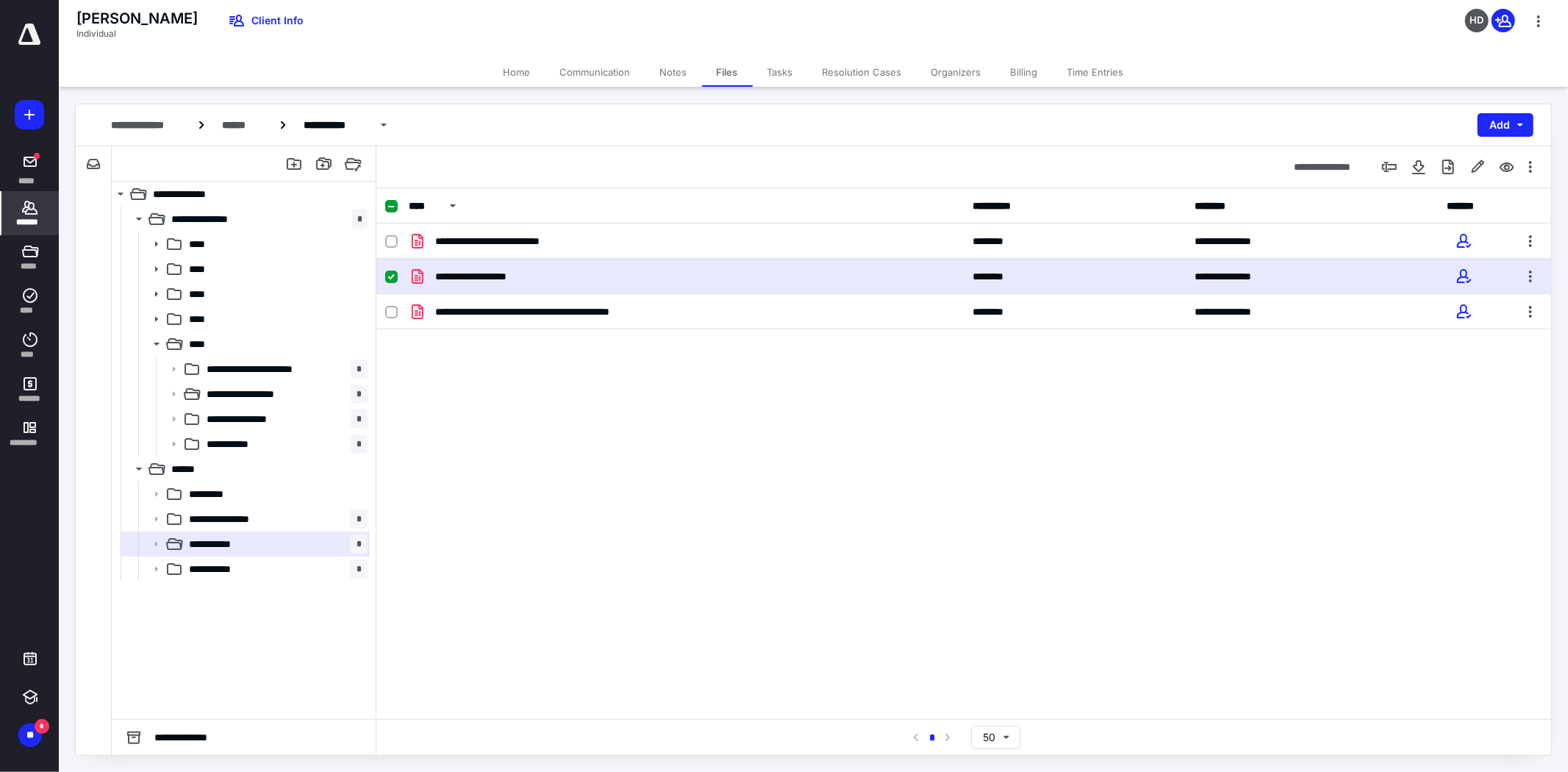click on "*******" at bounding box center [30, 222] 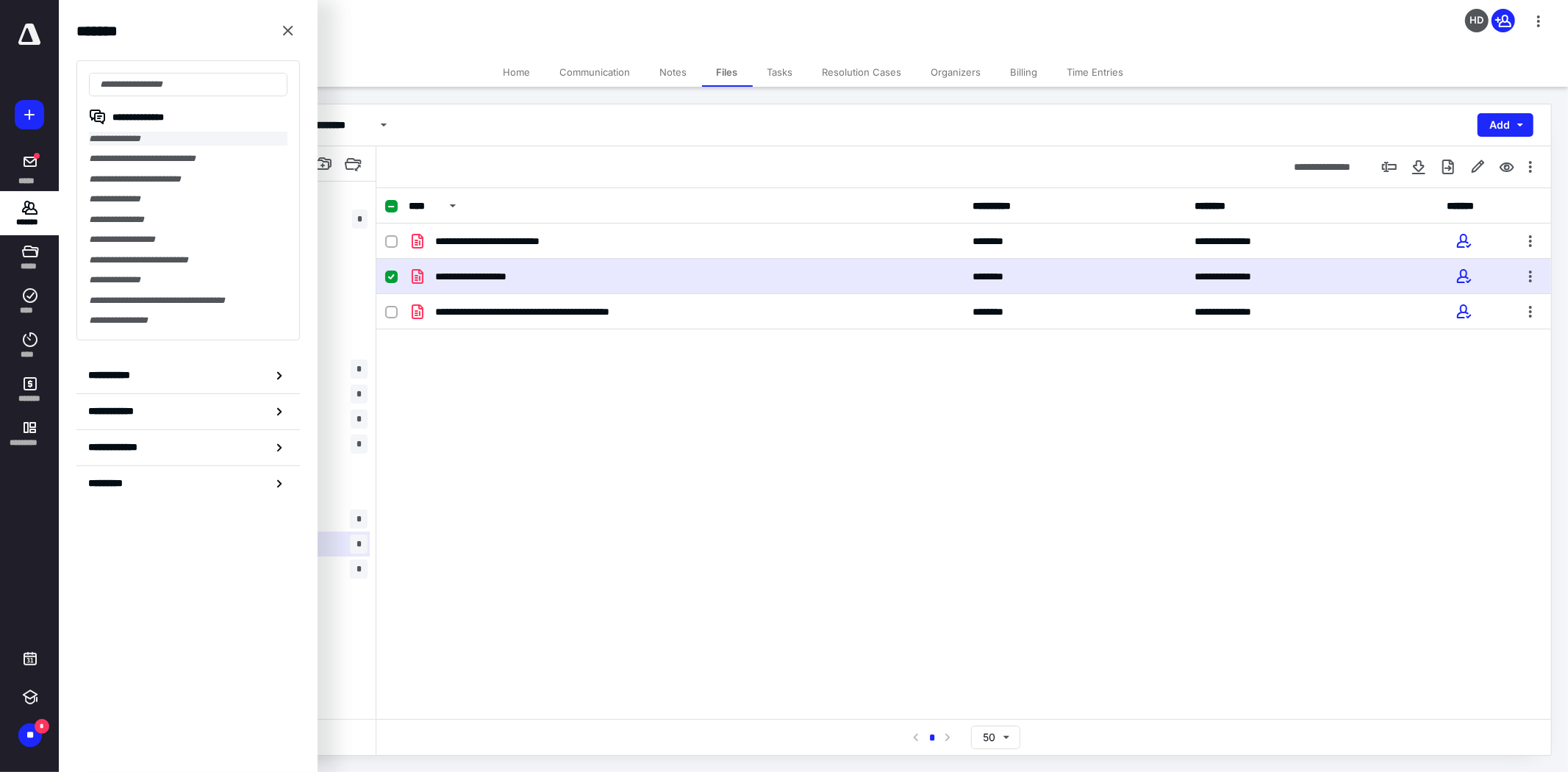 click on "**********" at bounding box center [188, 138] 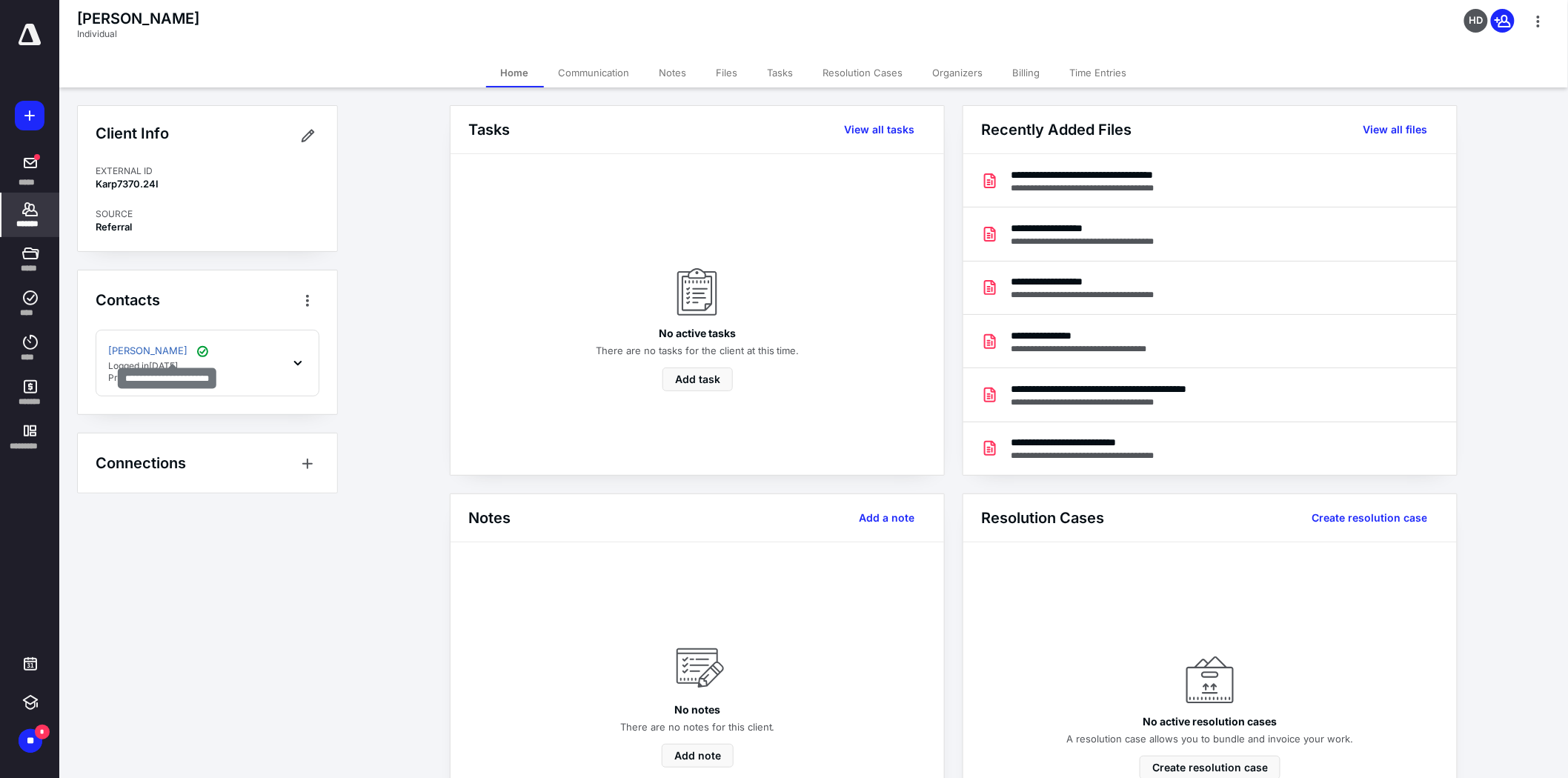 click 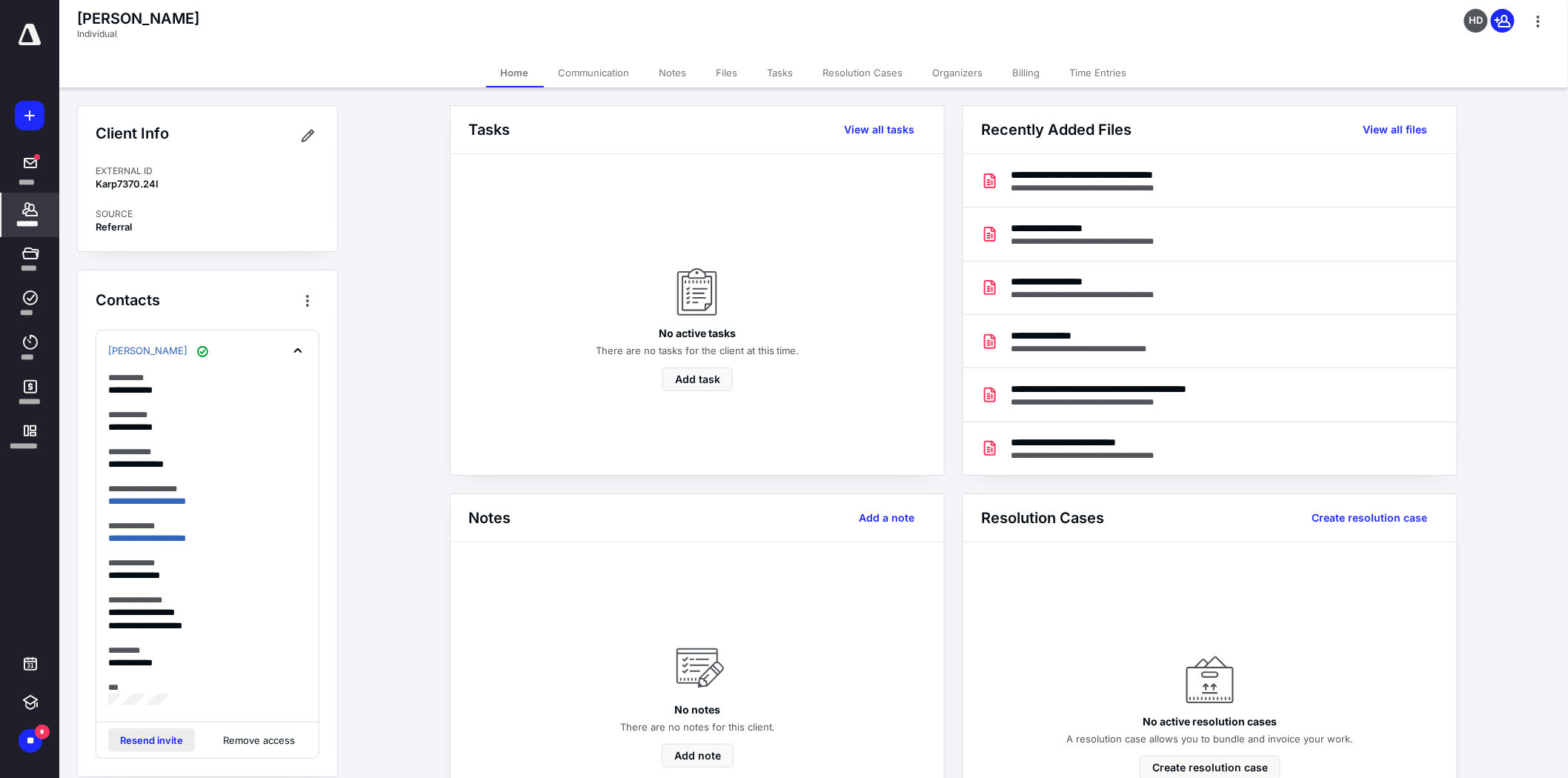 click on "Resend invite" at bounding box center (151, 740) 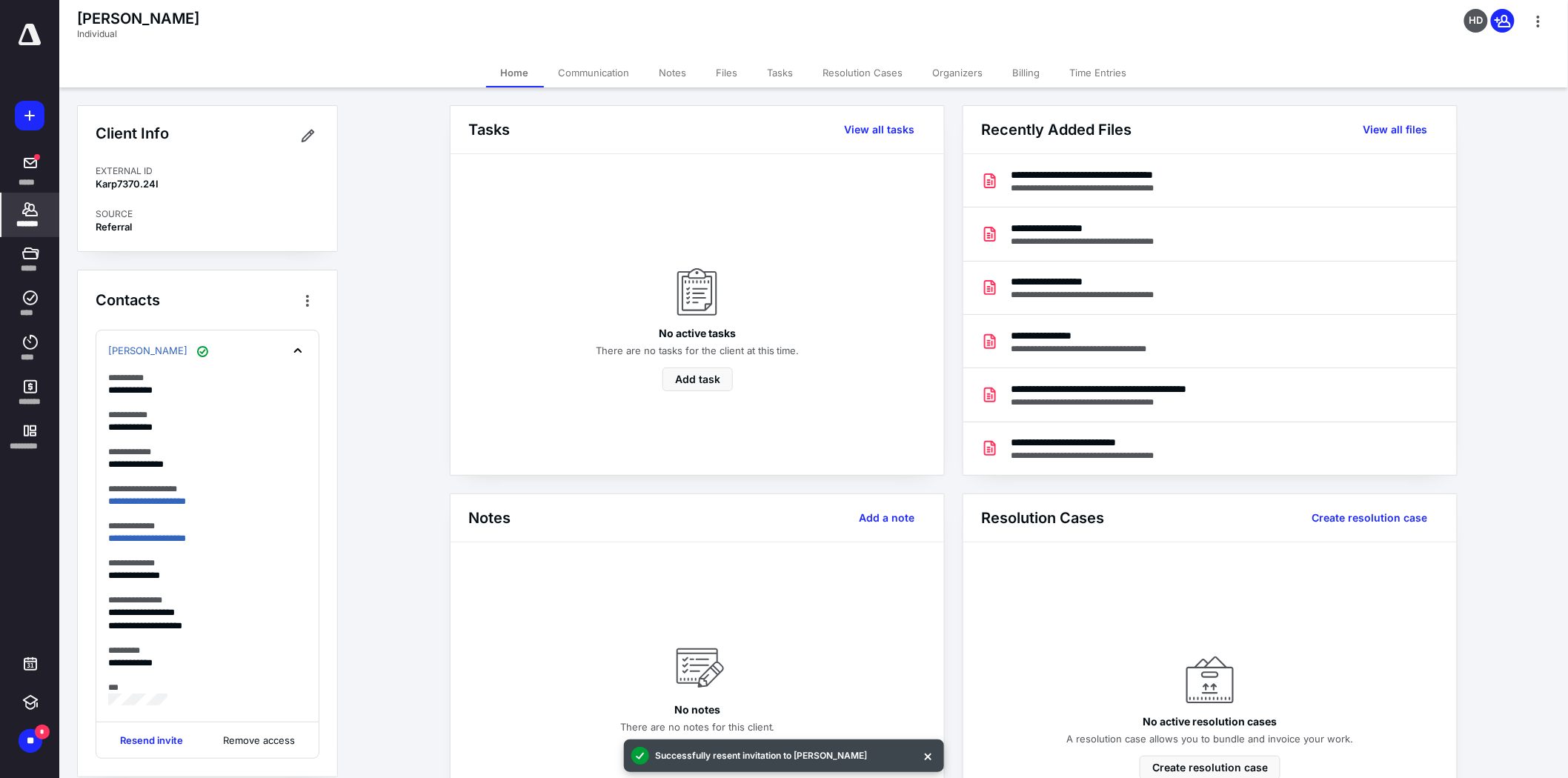 click on "[PERSON_NAME] Individual HD" at bounding box center (814, 29) 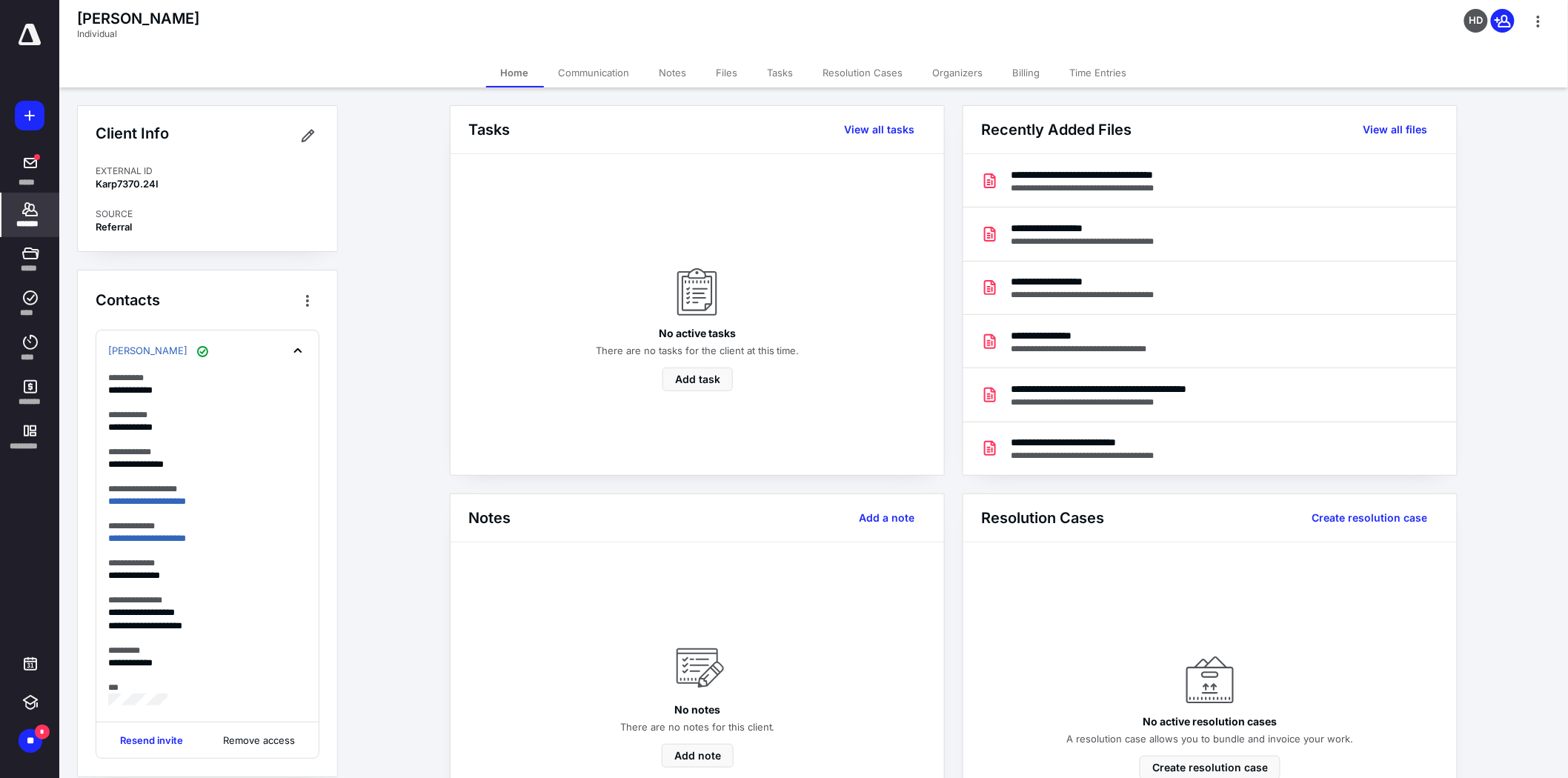 click on "Files" at bounding box center [727, 73] 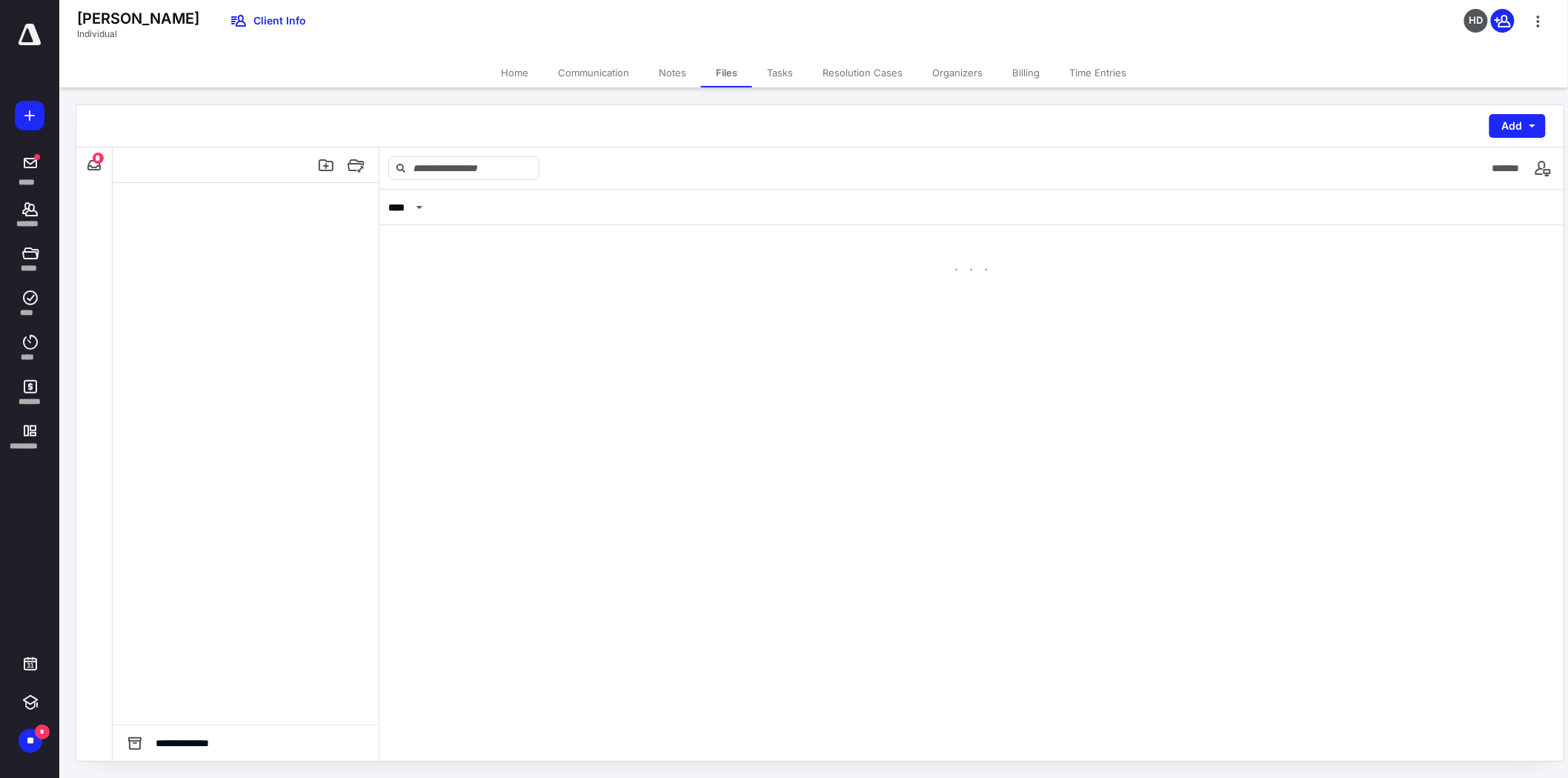 click on "Files" at bounding box center [726, 73] 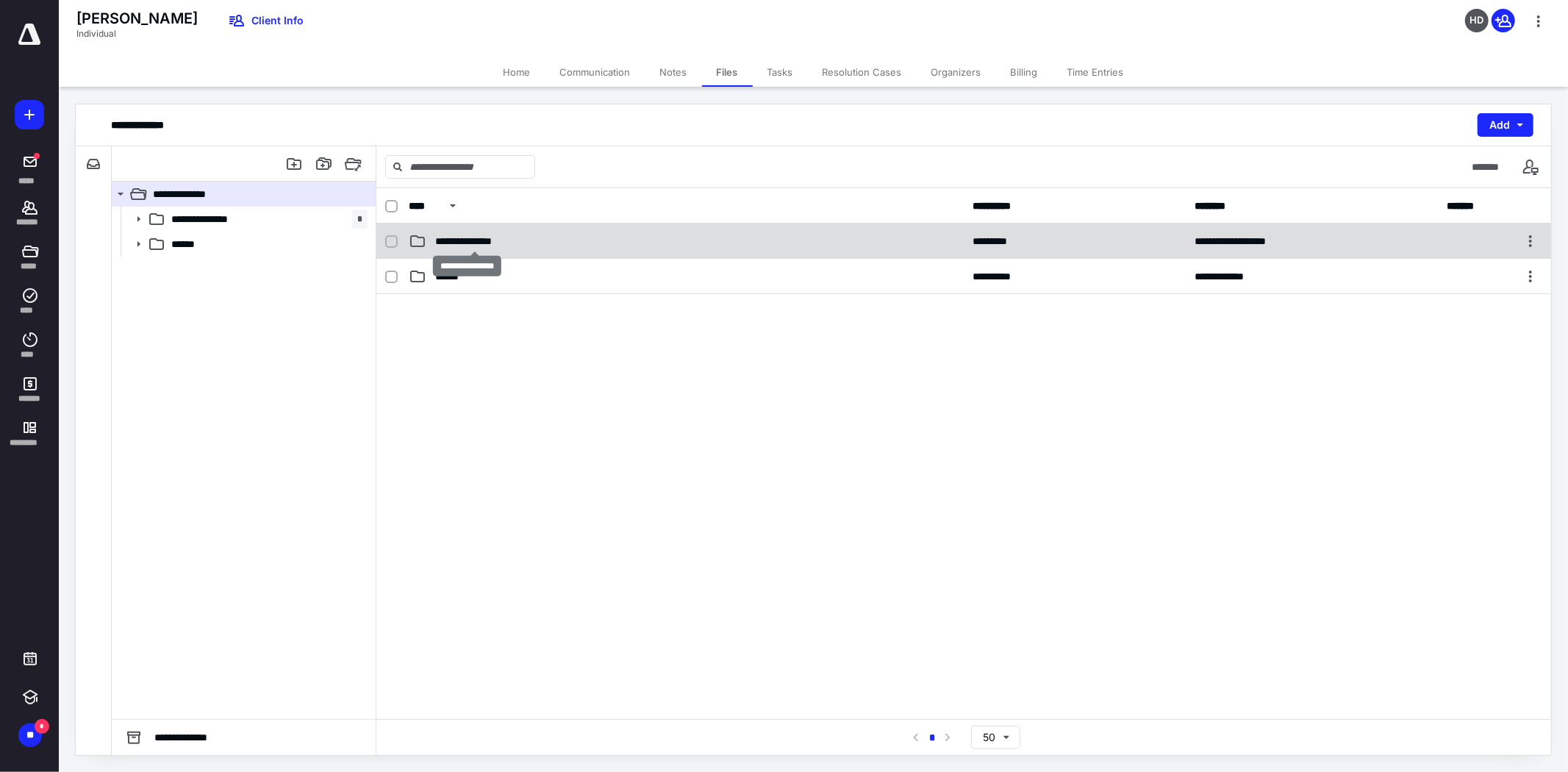click on "**********" at bounding box center [474, 241] 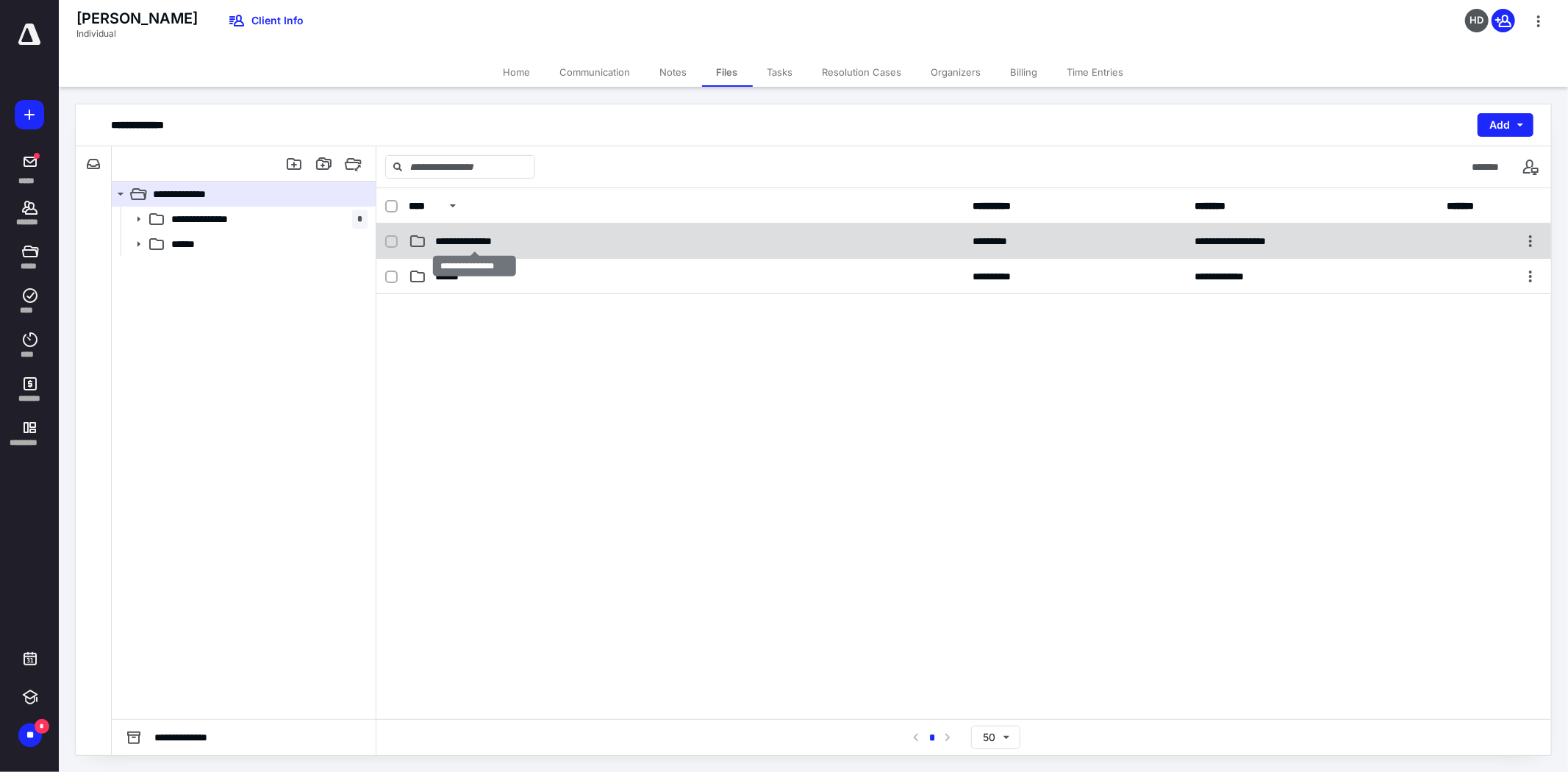click on "**********" at bounding box center [474, 241] 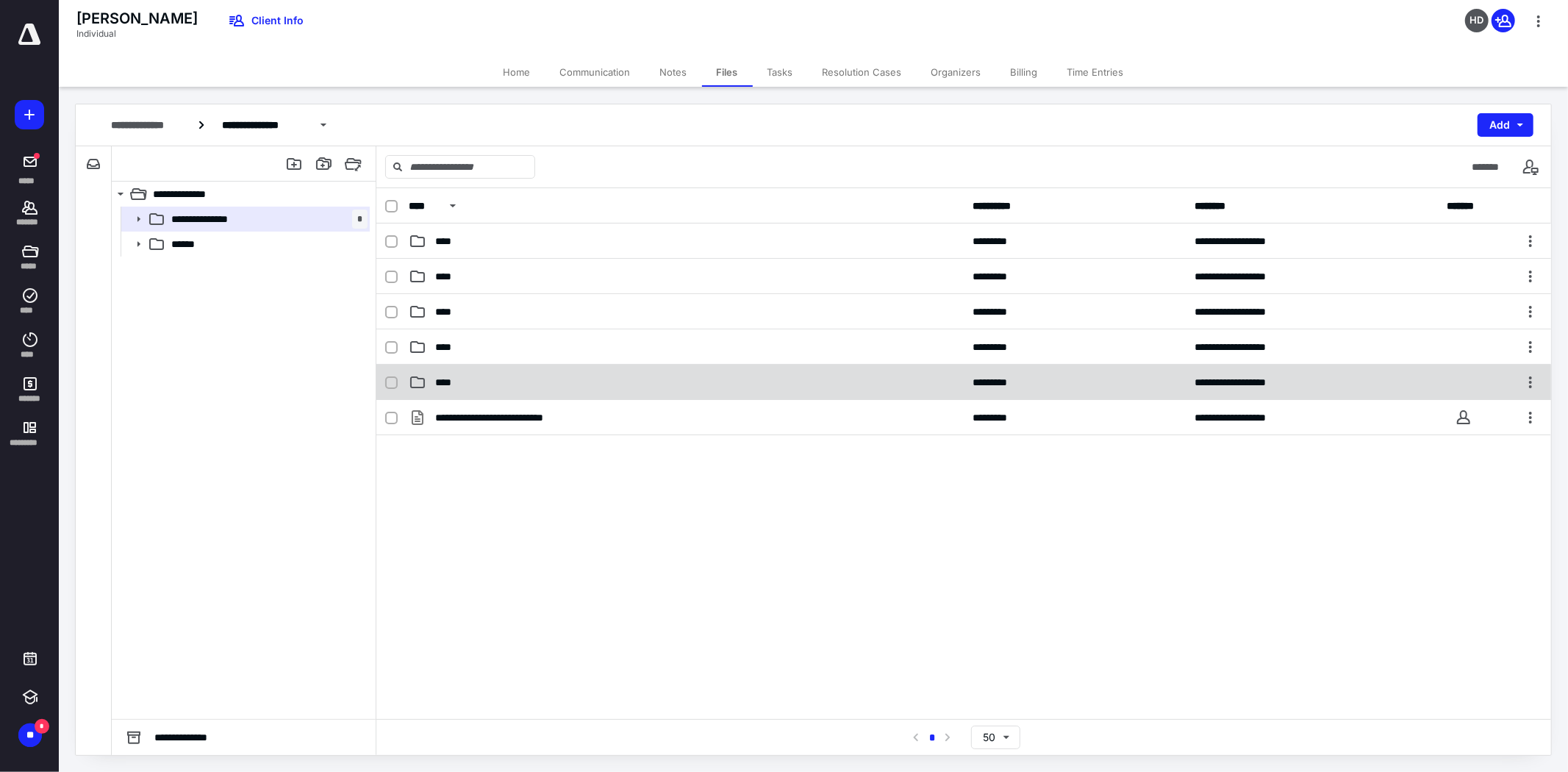 click on "****" at bounding box center (448, 382) 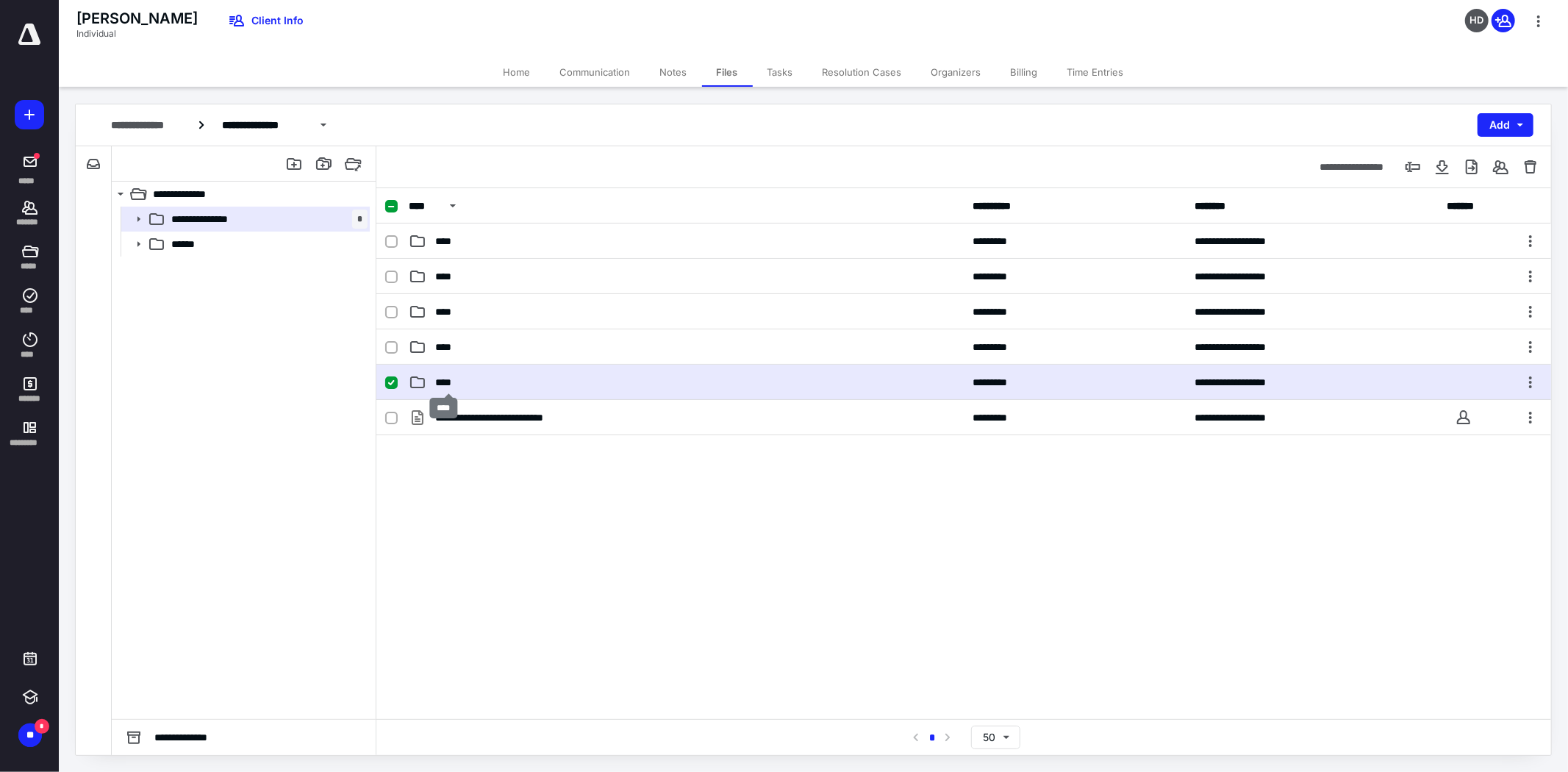 click on "****" at bounding box center [448, 382] 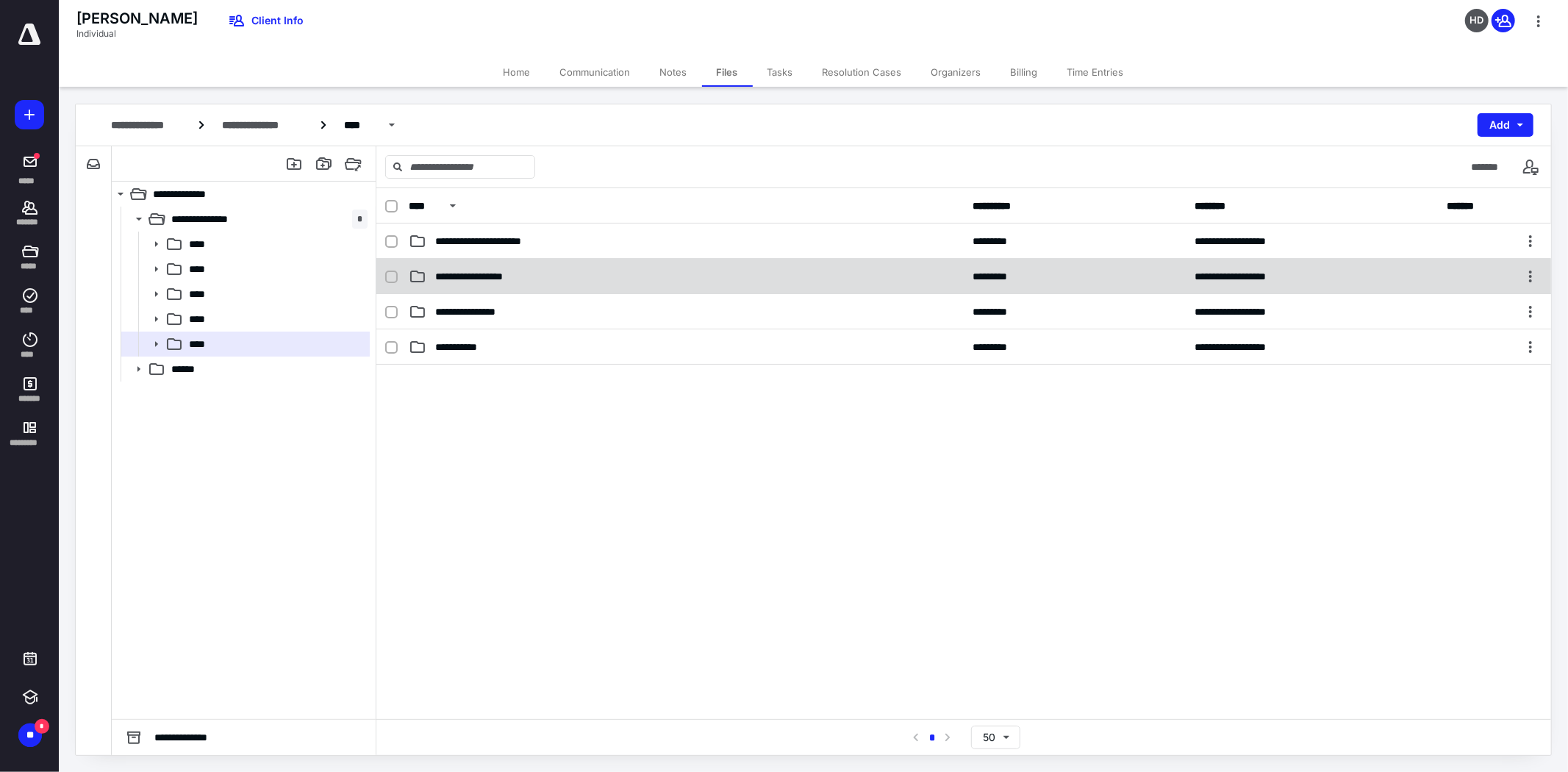 click on "**********" at bounding box center (479, 276) 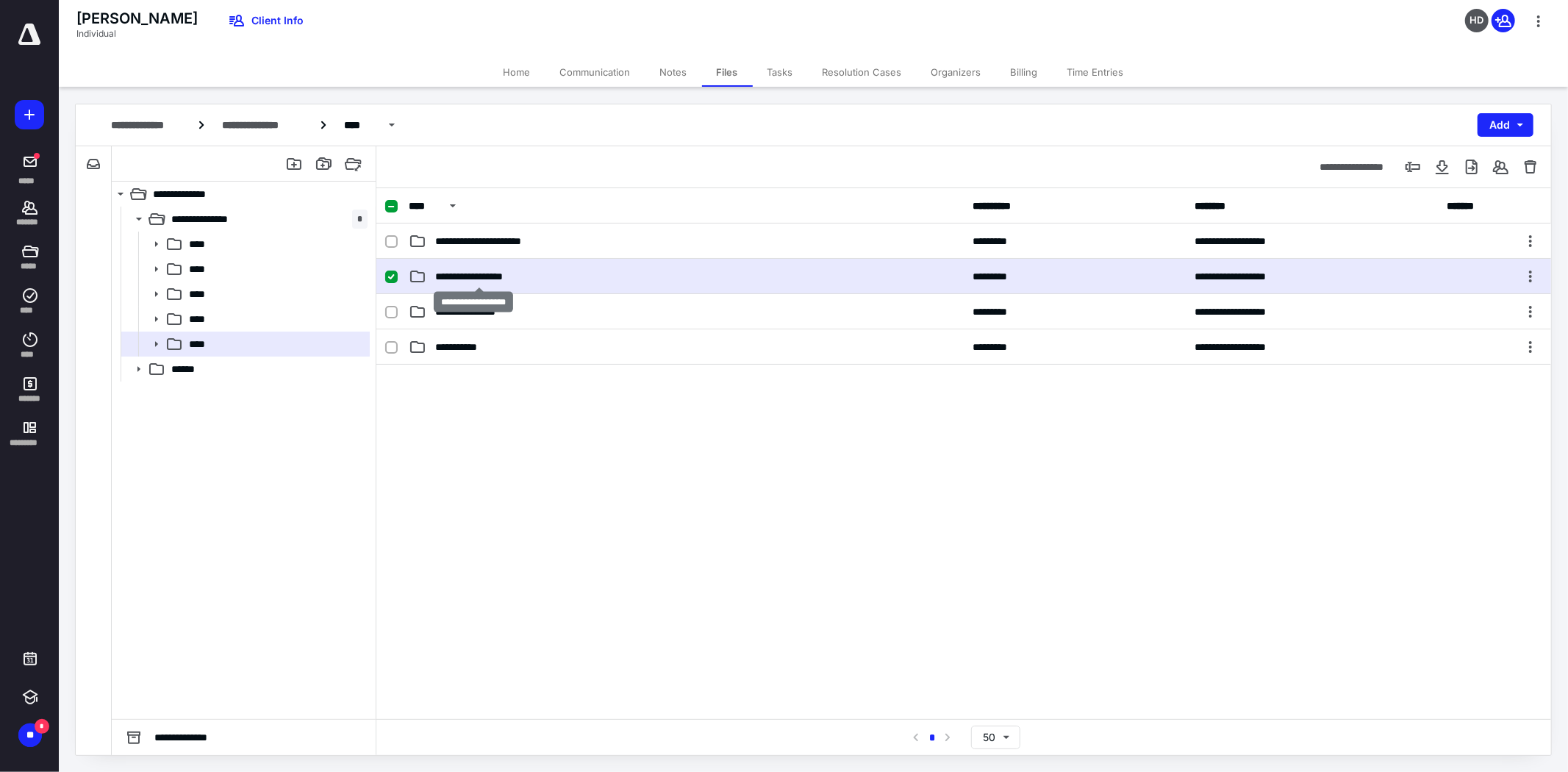 click on "**********" at bounding box center (479, 276) 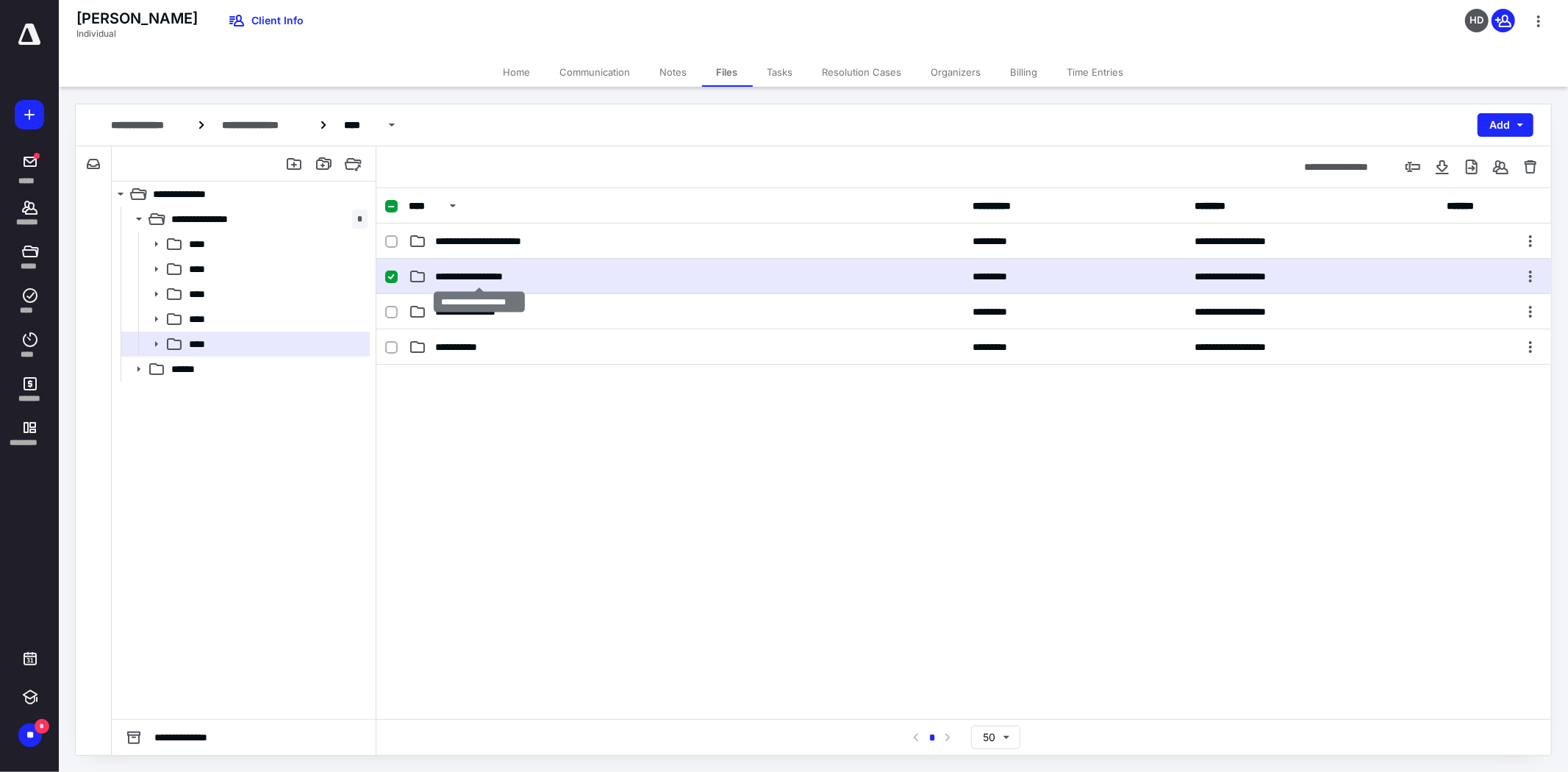 click on "**********" at bounding box center [479, 276] 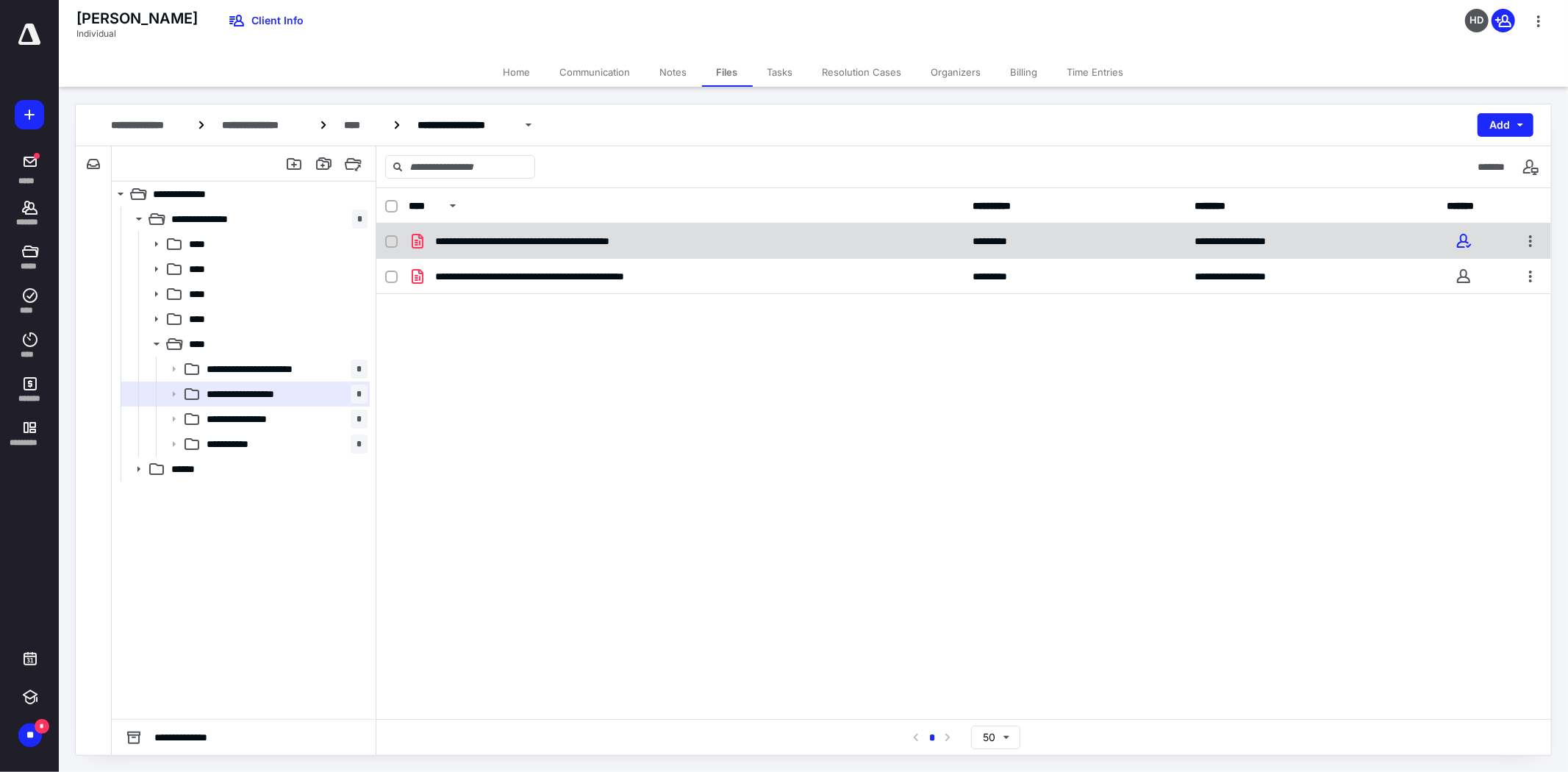 click 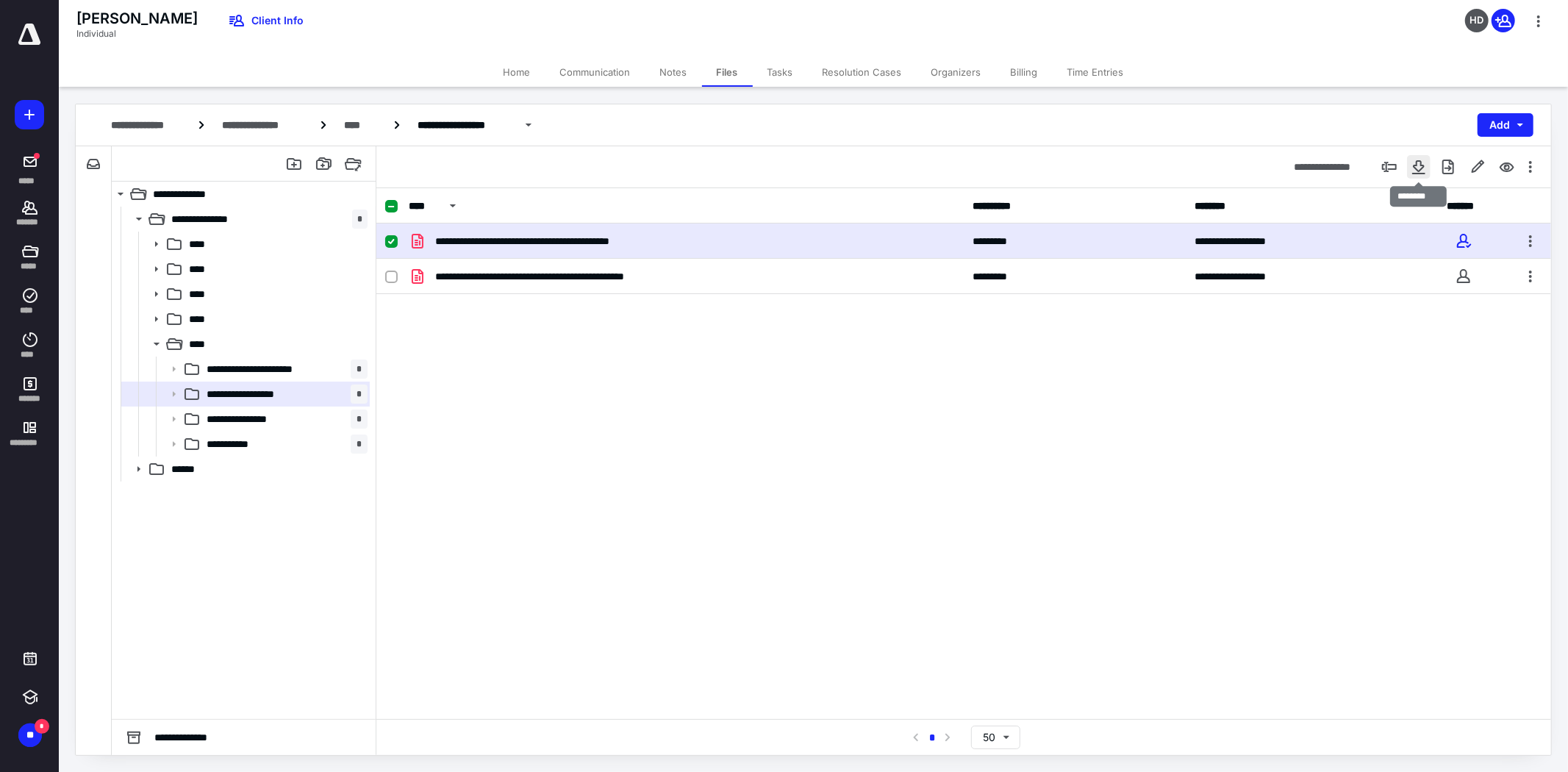 click at bounding box center [1419, 167] 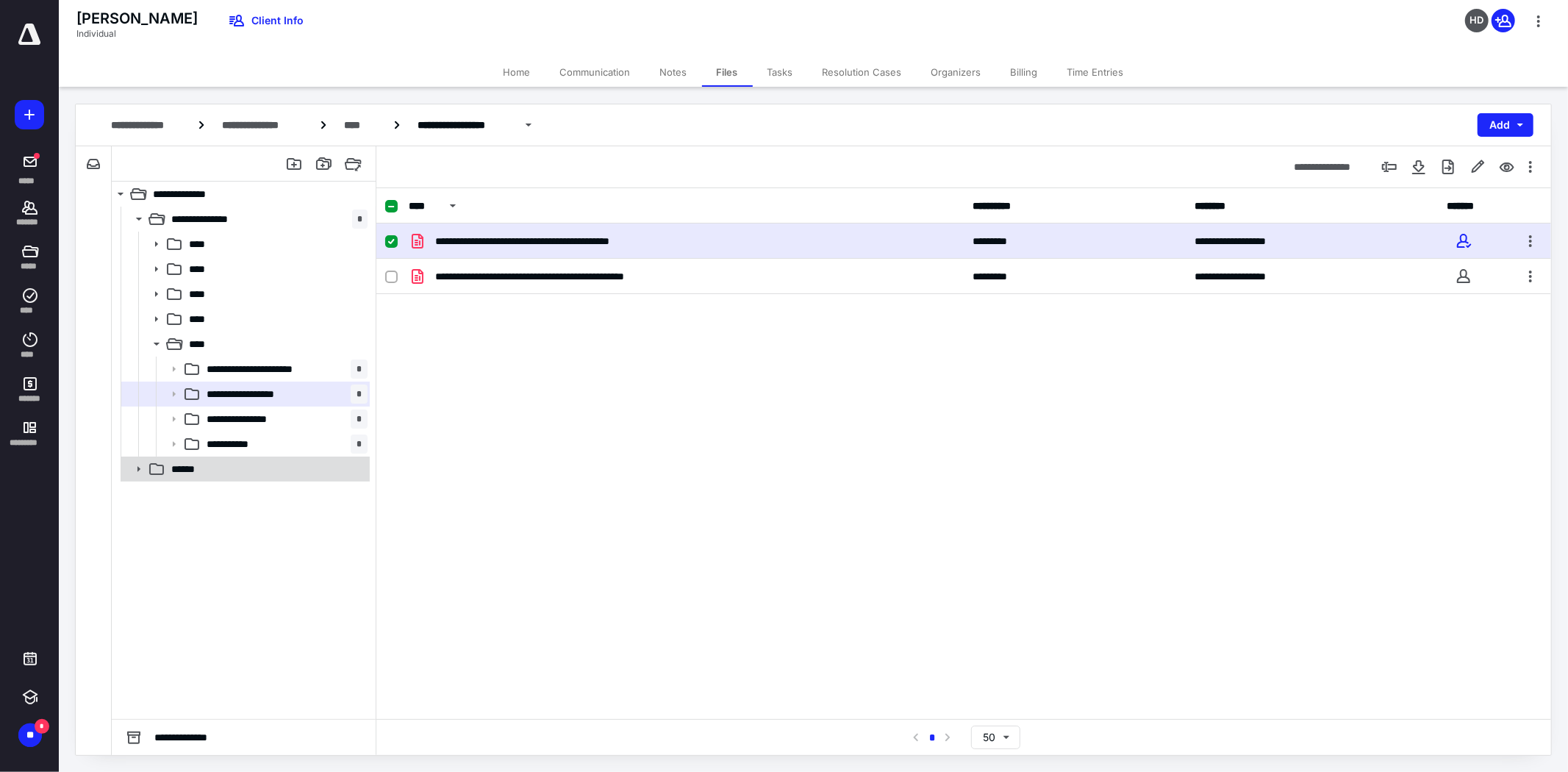click on "******" at bounding box center (266, 469) 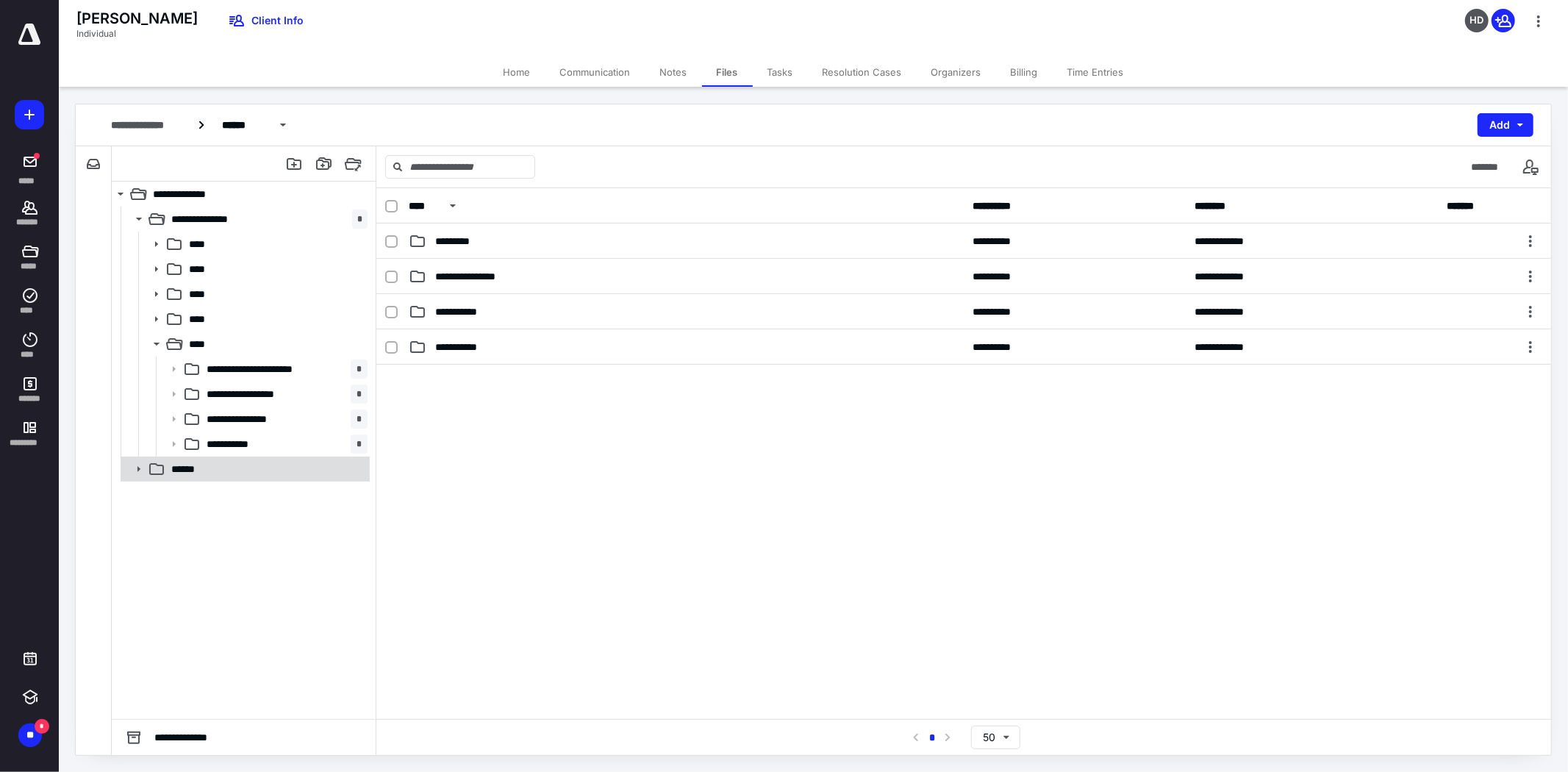 click on "******" at bounding box center (266, 469) 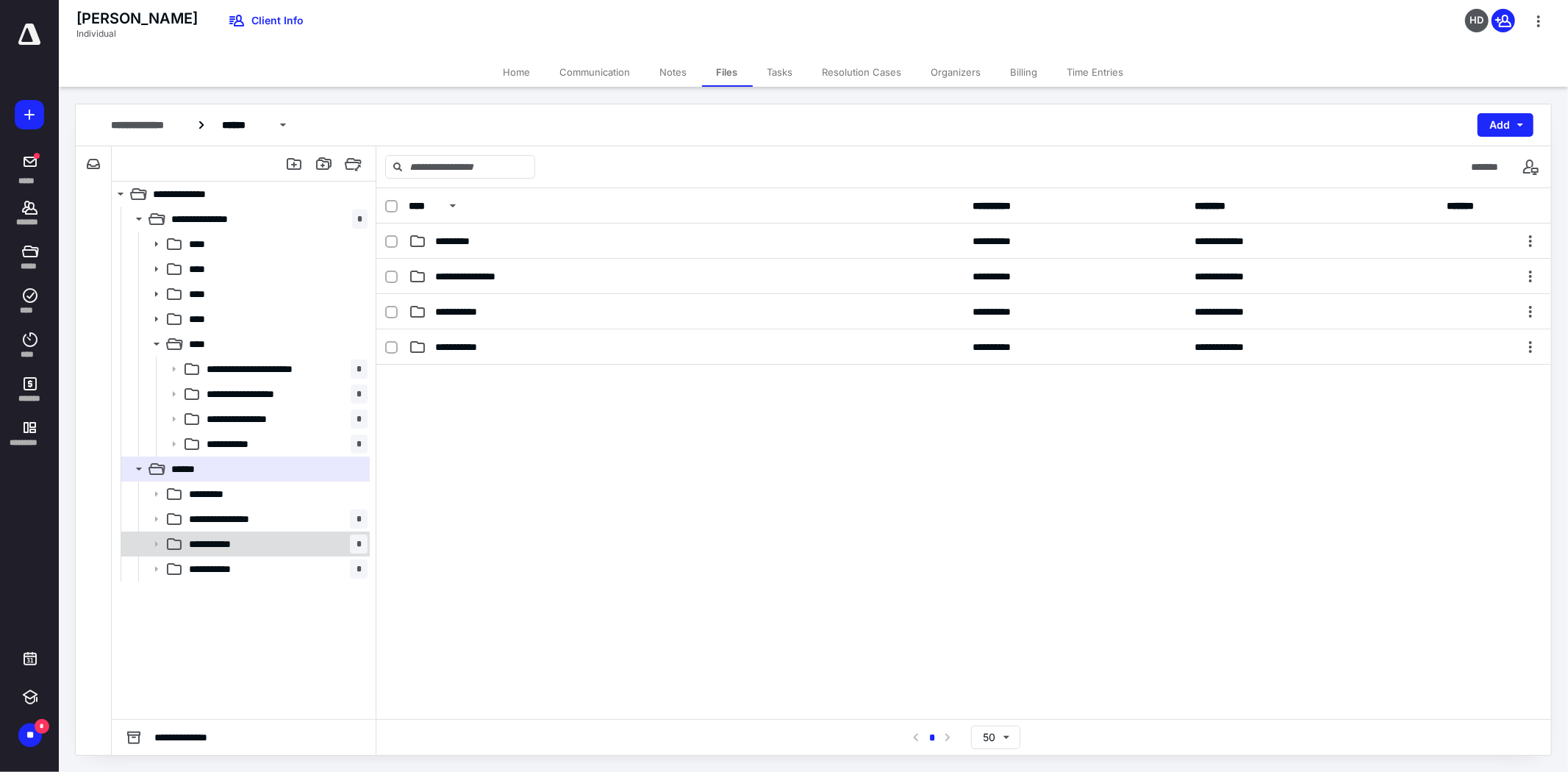click on "**********" at bounding box center (275, 544) 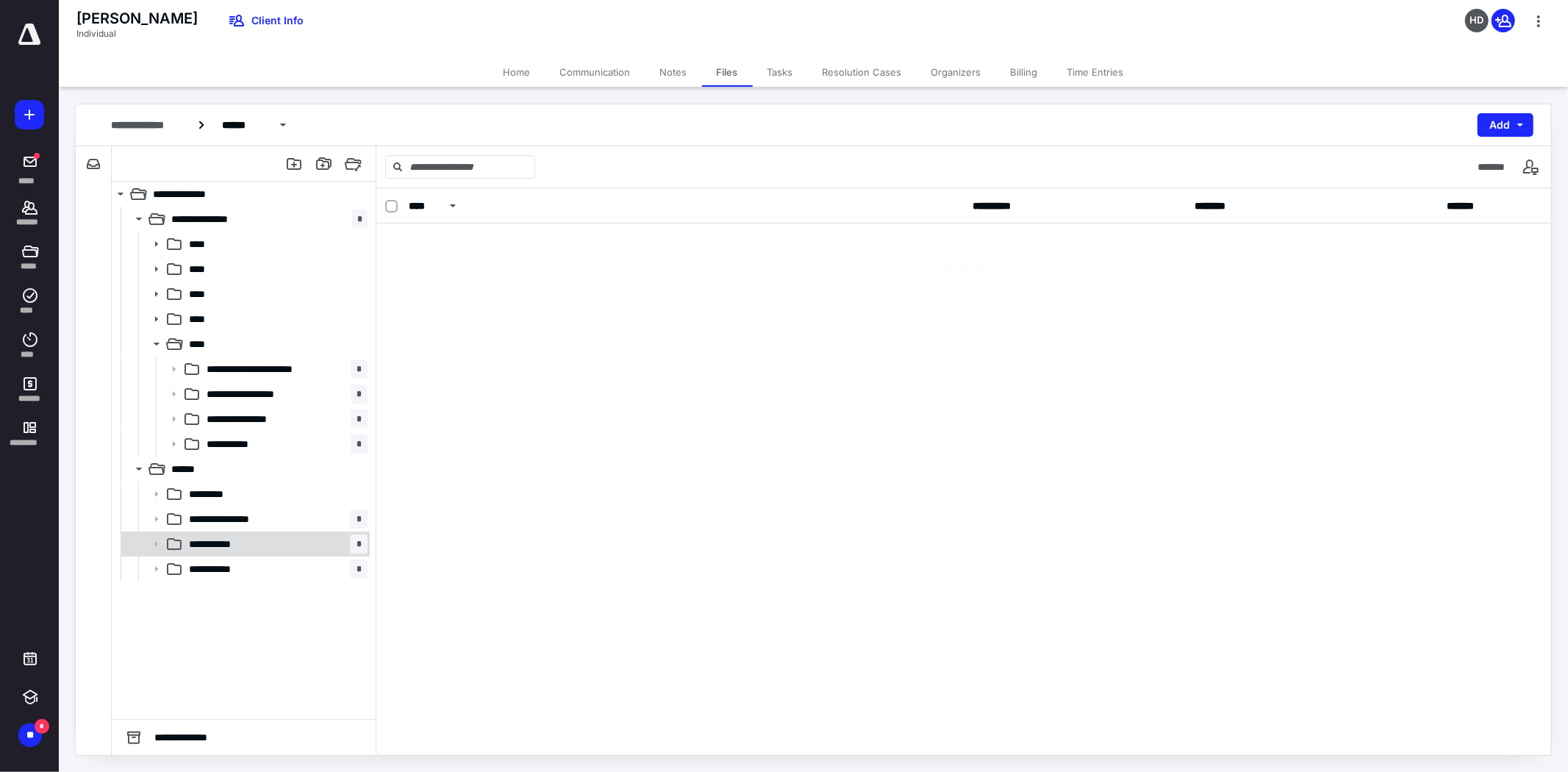 click on "**********" at bounding box center [275, 544] 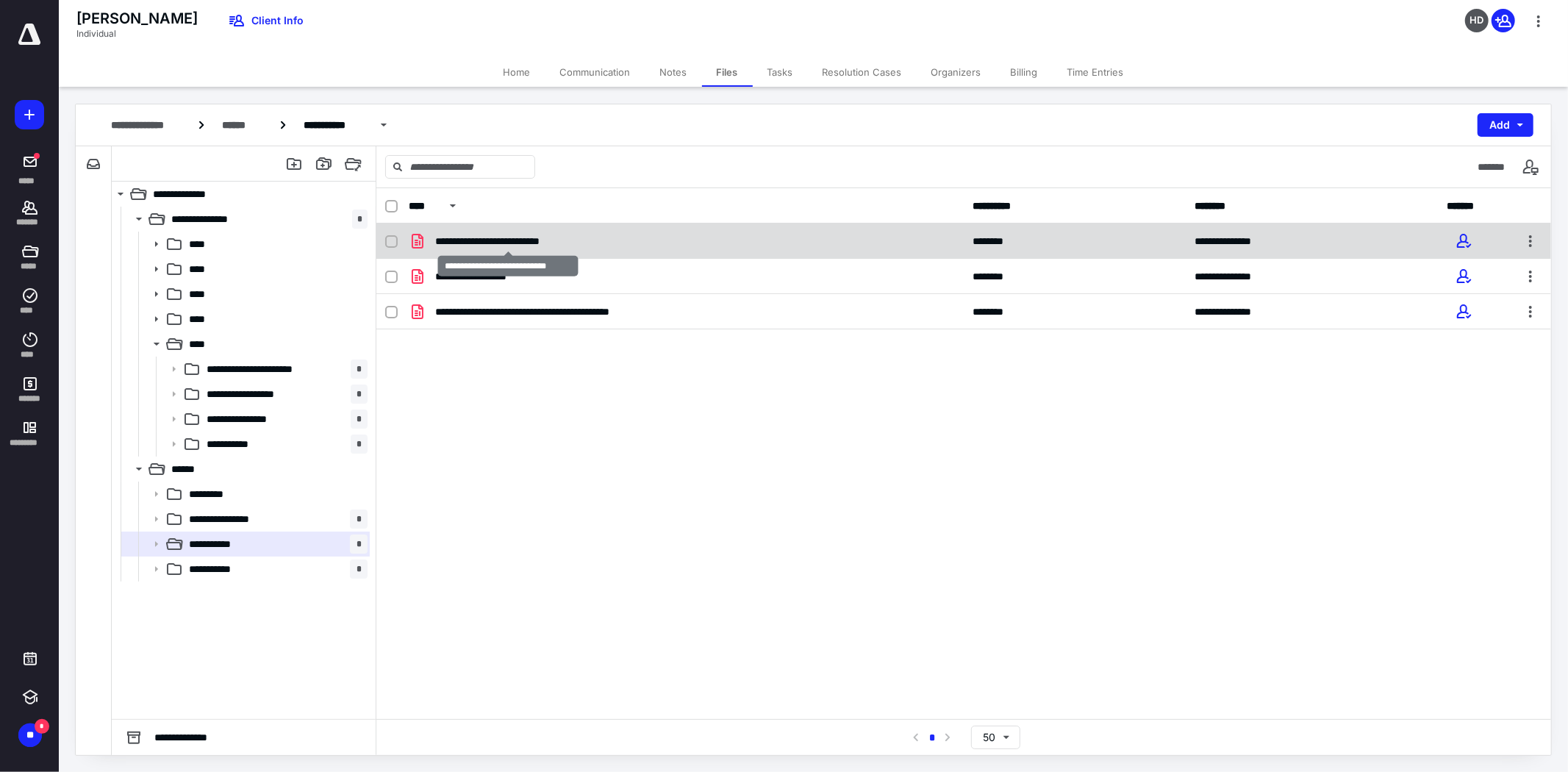 click on "**********" at bounding box center [507, 241] 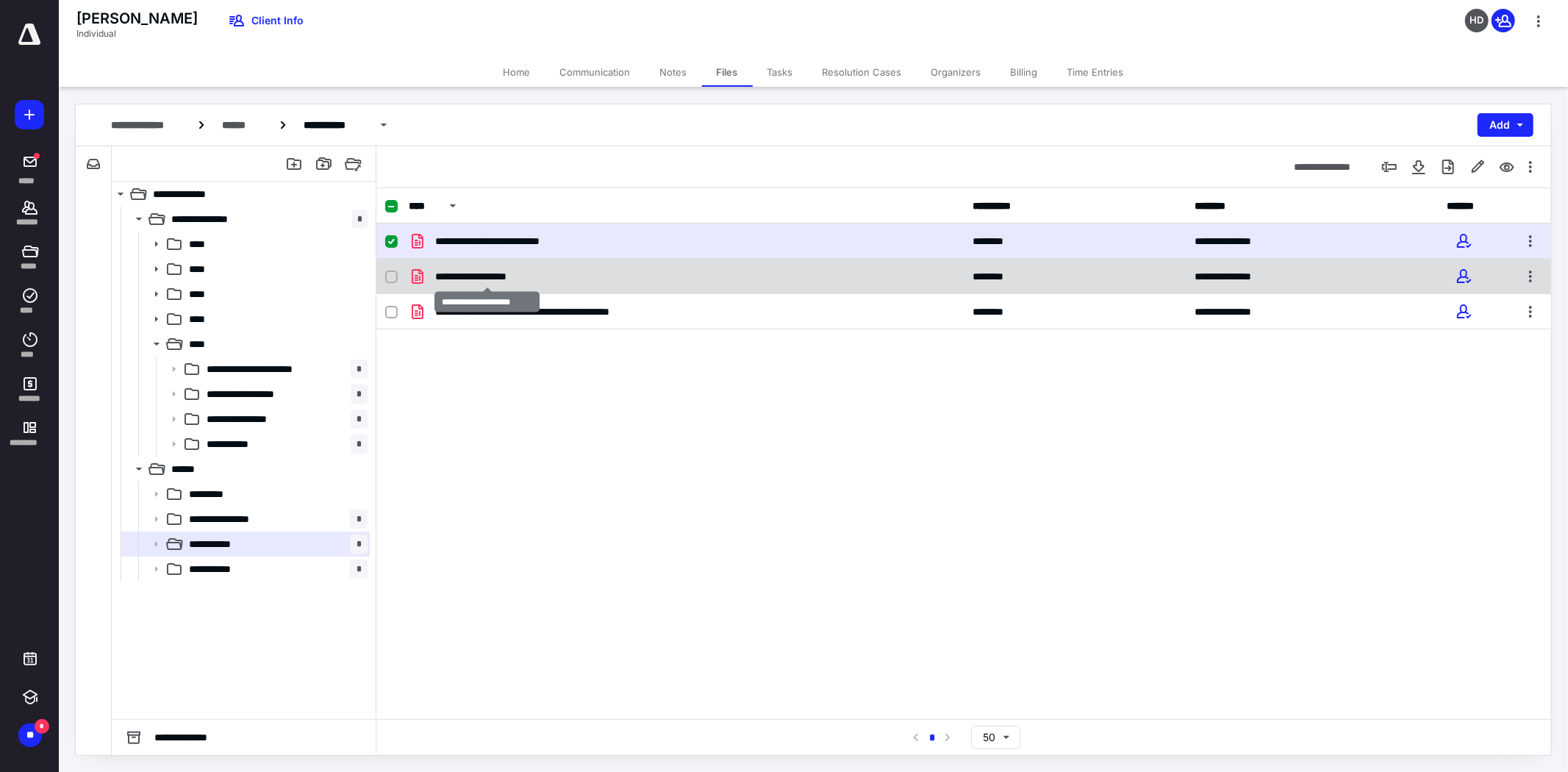 click on "**********" at bounding box center [487, 276] 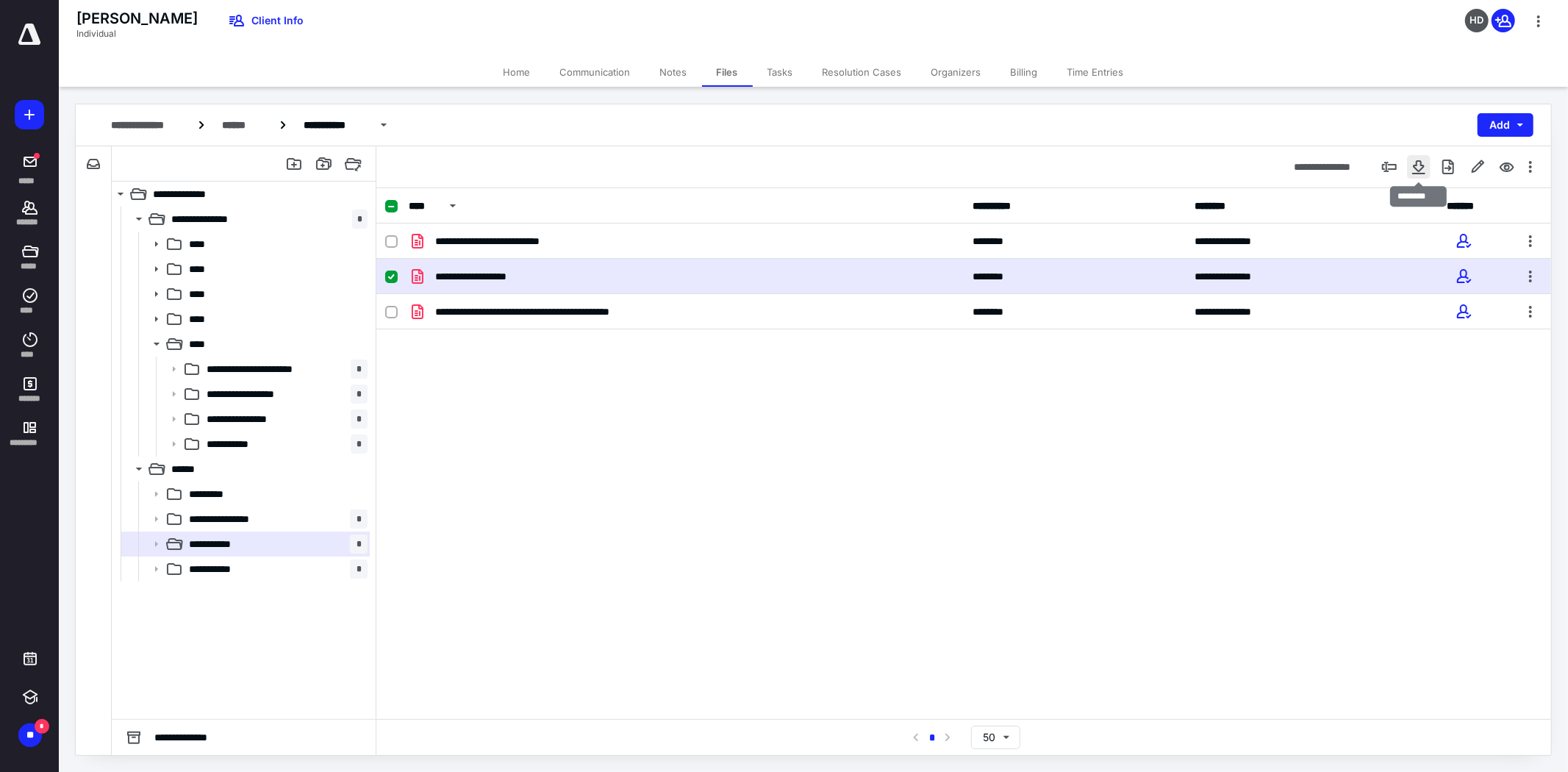 click at bounding box center [1419, 167] 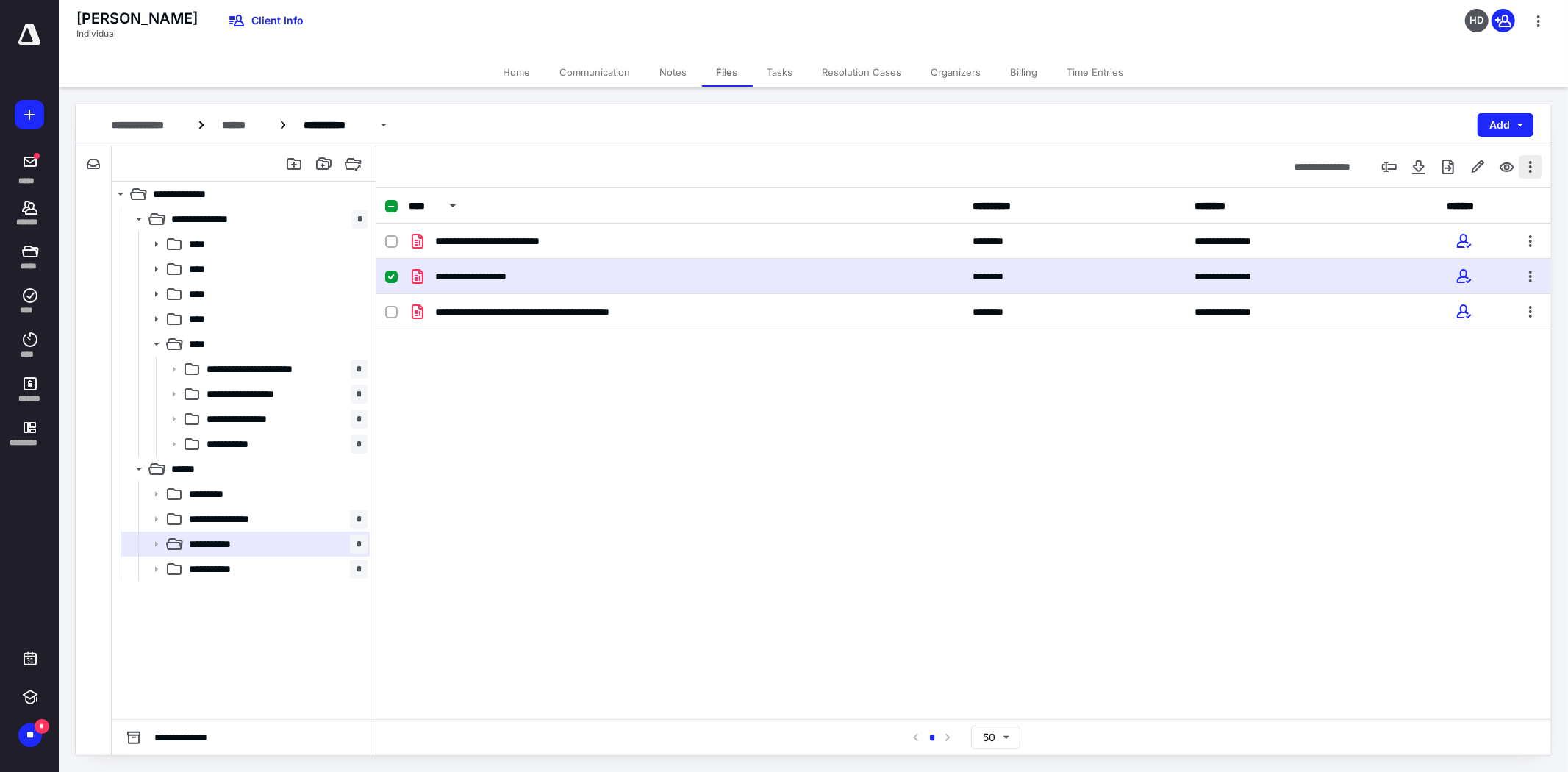 click at bounding box center (1531, 167) 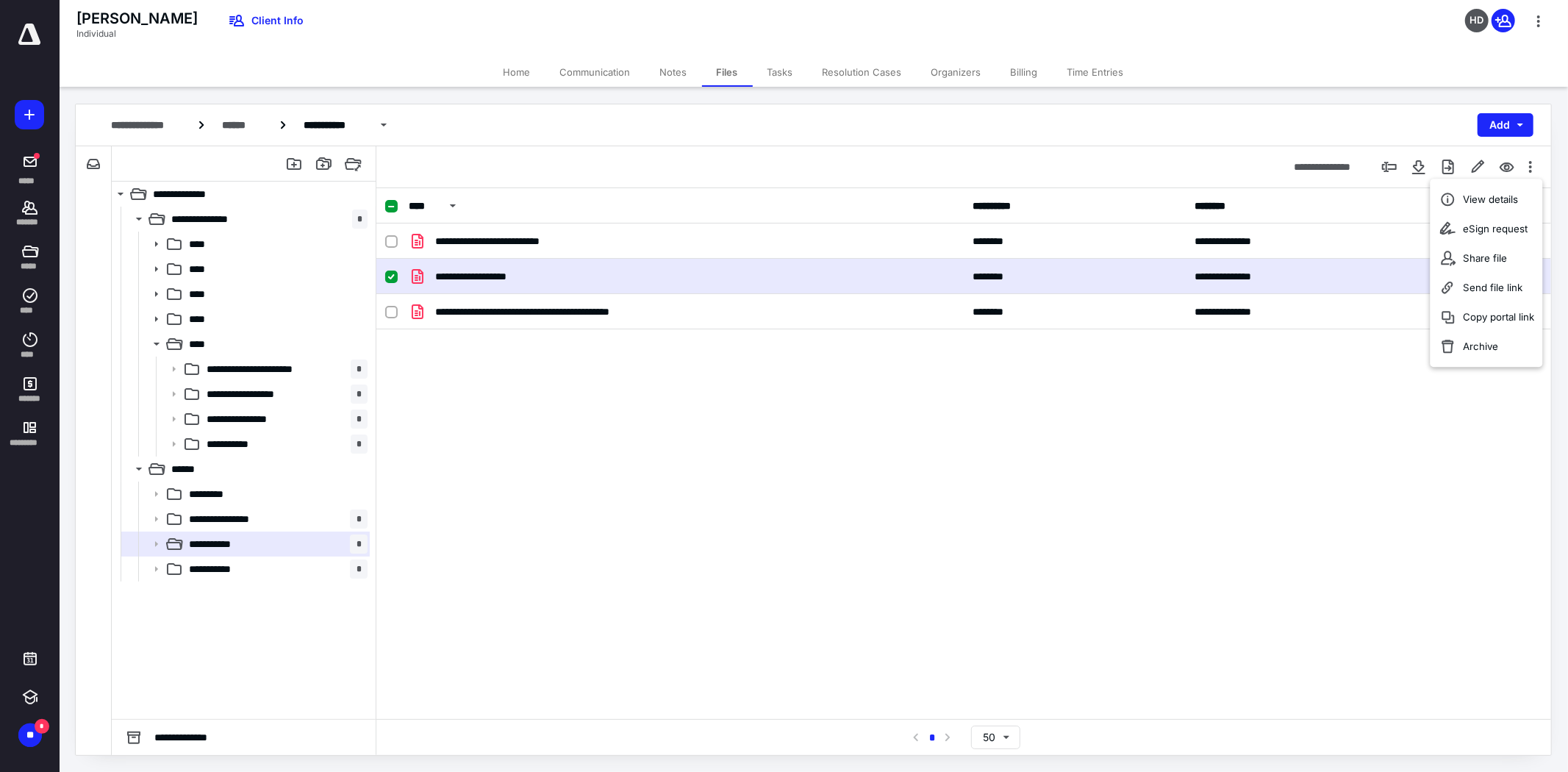 click on "**********" at bounding box center (964, 334) 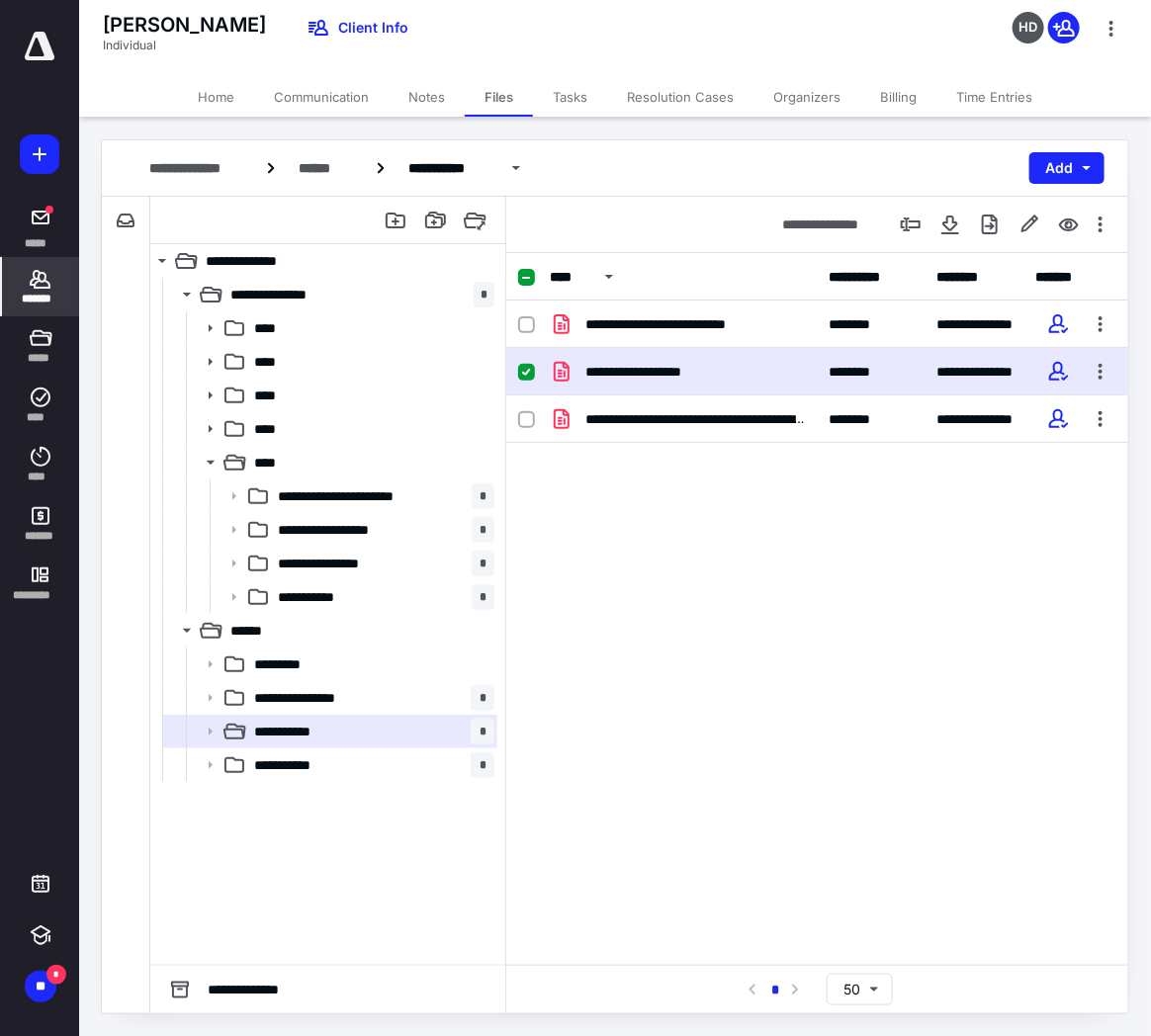 click 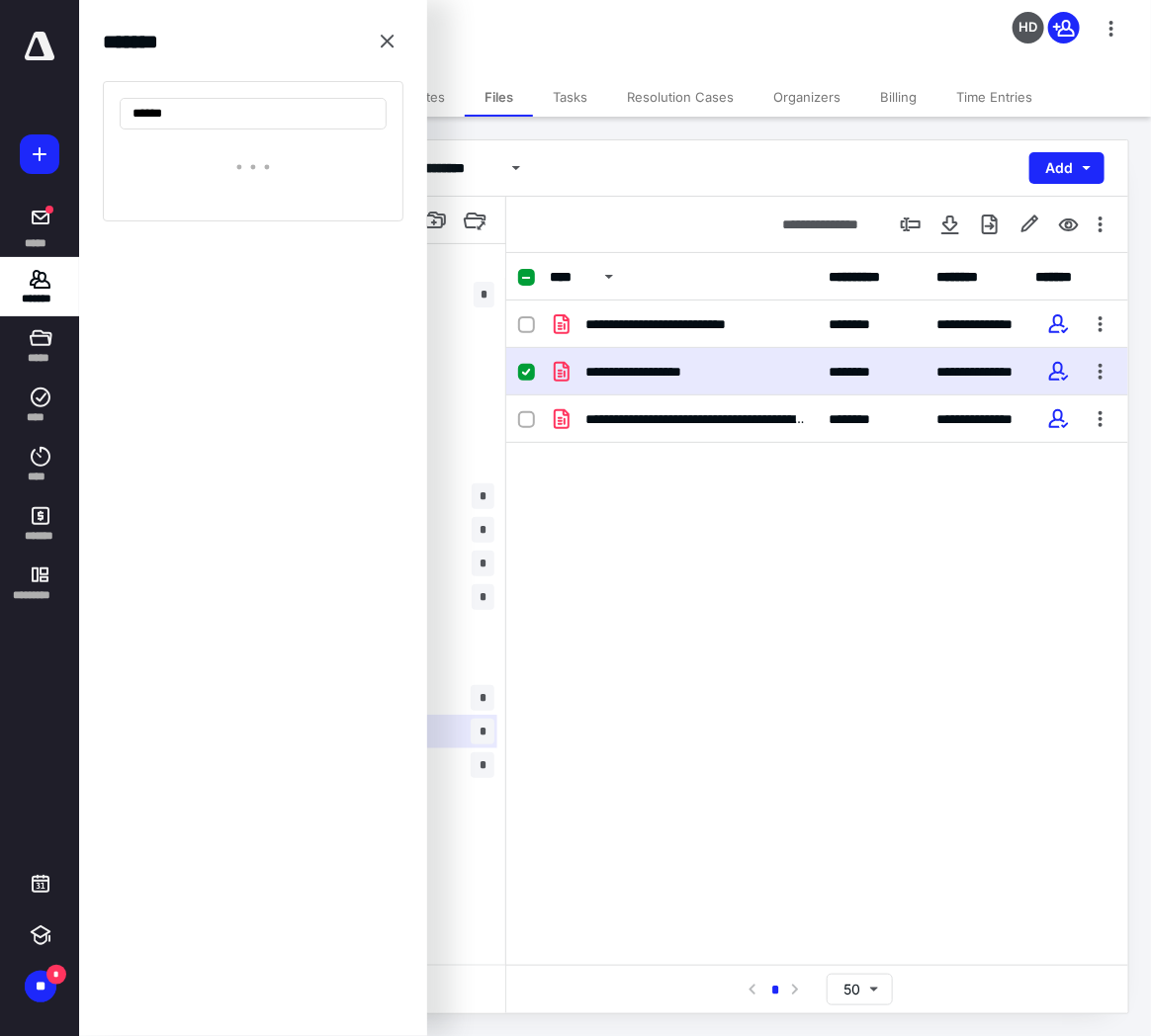 type on "******" 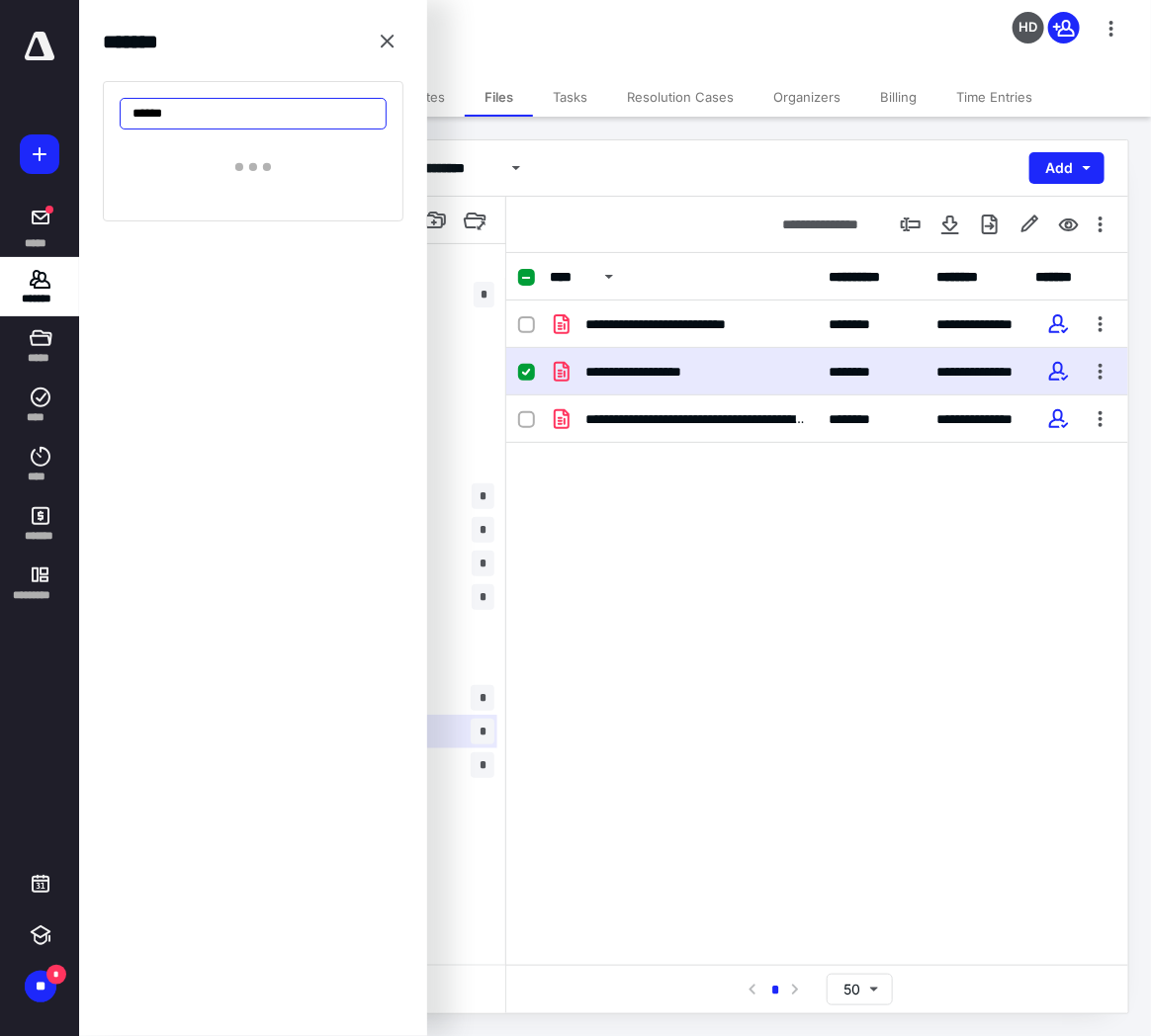 drag, startPoint x: 202, startPoint y: 116, endPoint x: 74, endPoint y: 113, distance: 128.03515 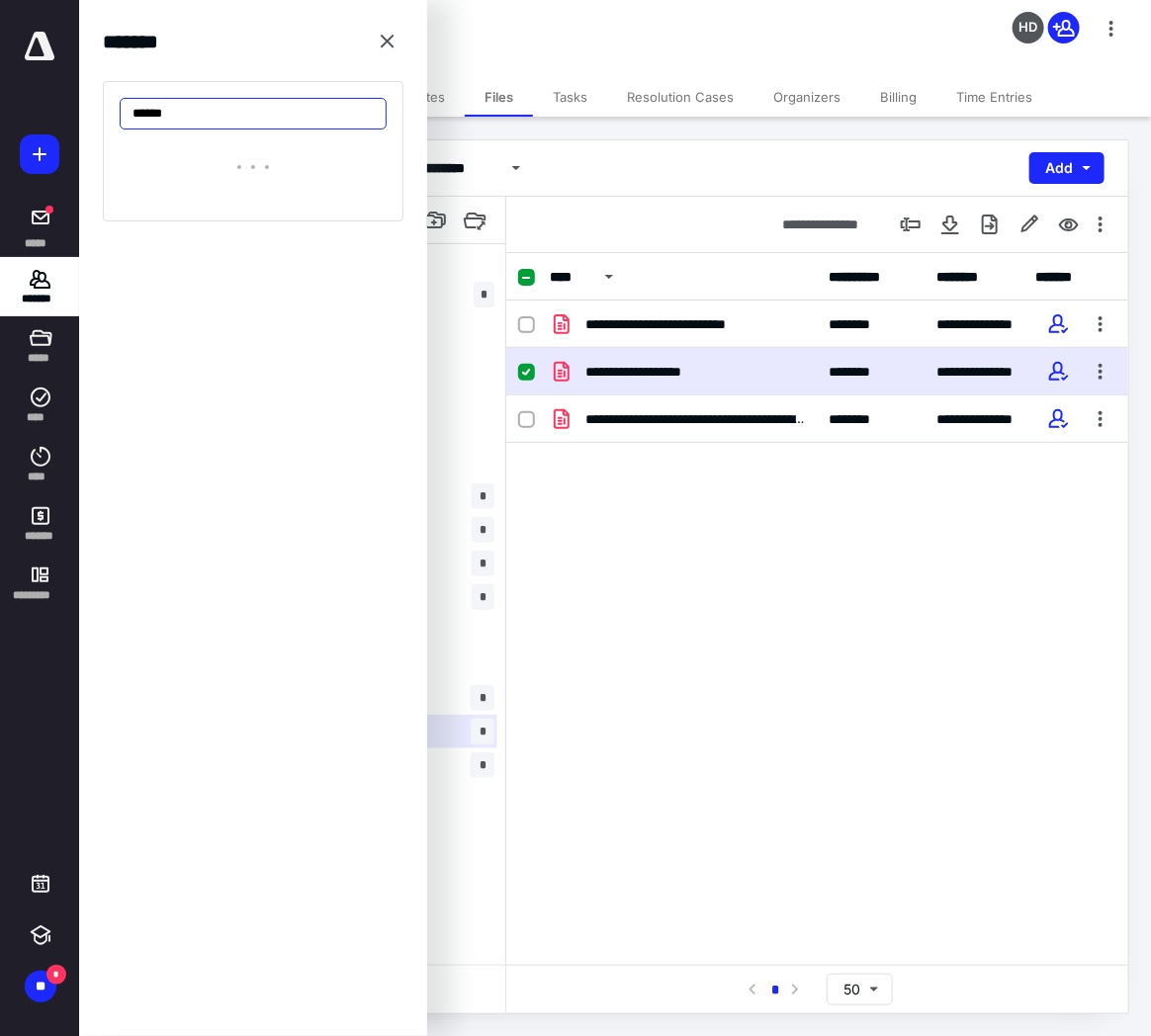 click on "**********" at bounding box center (576, 0) 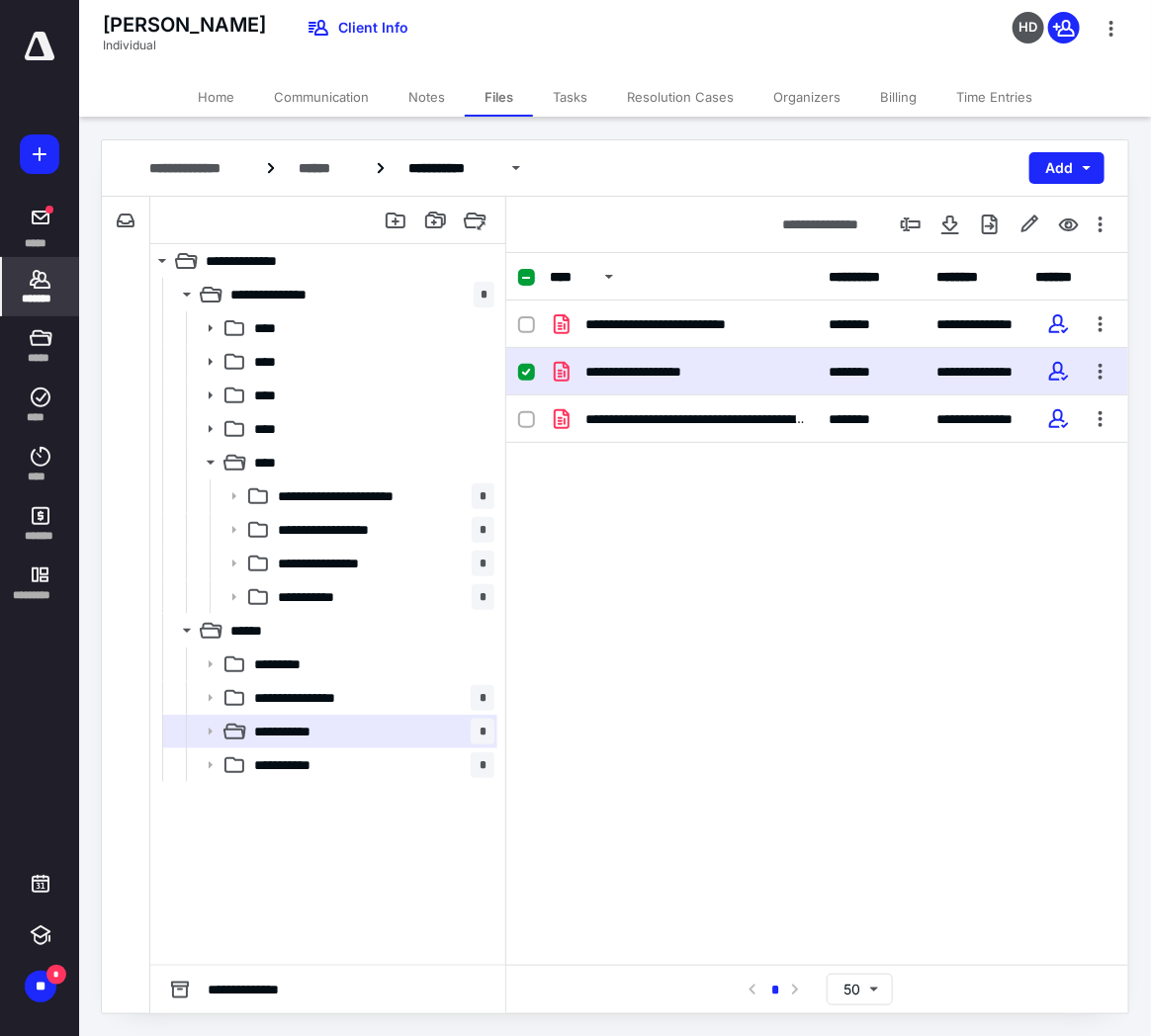 click 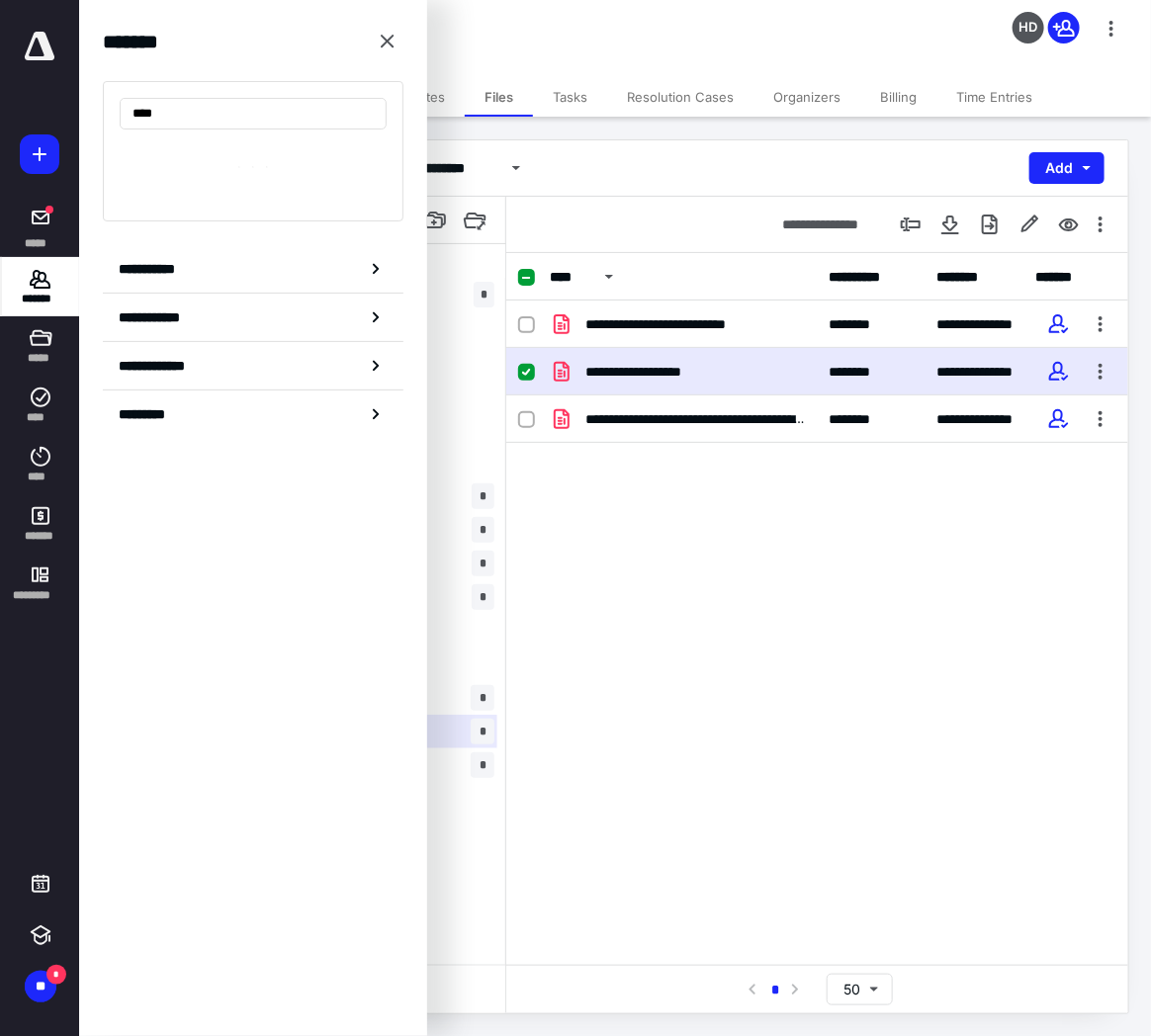 type on "*****" 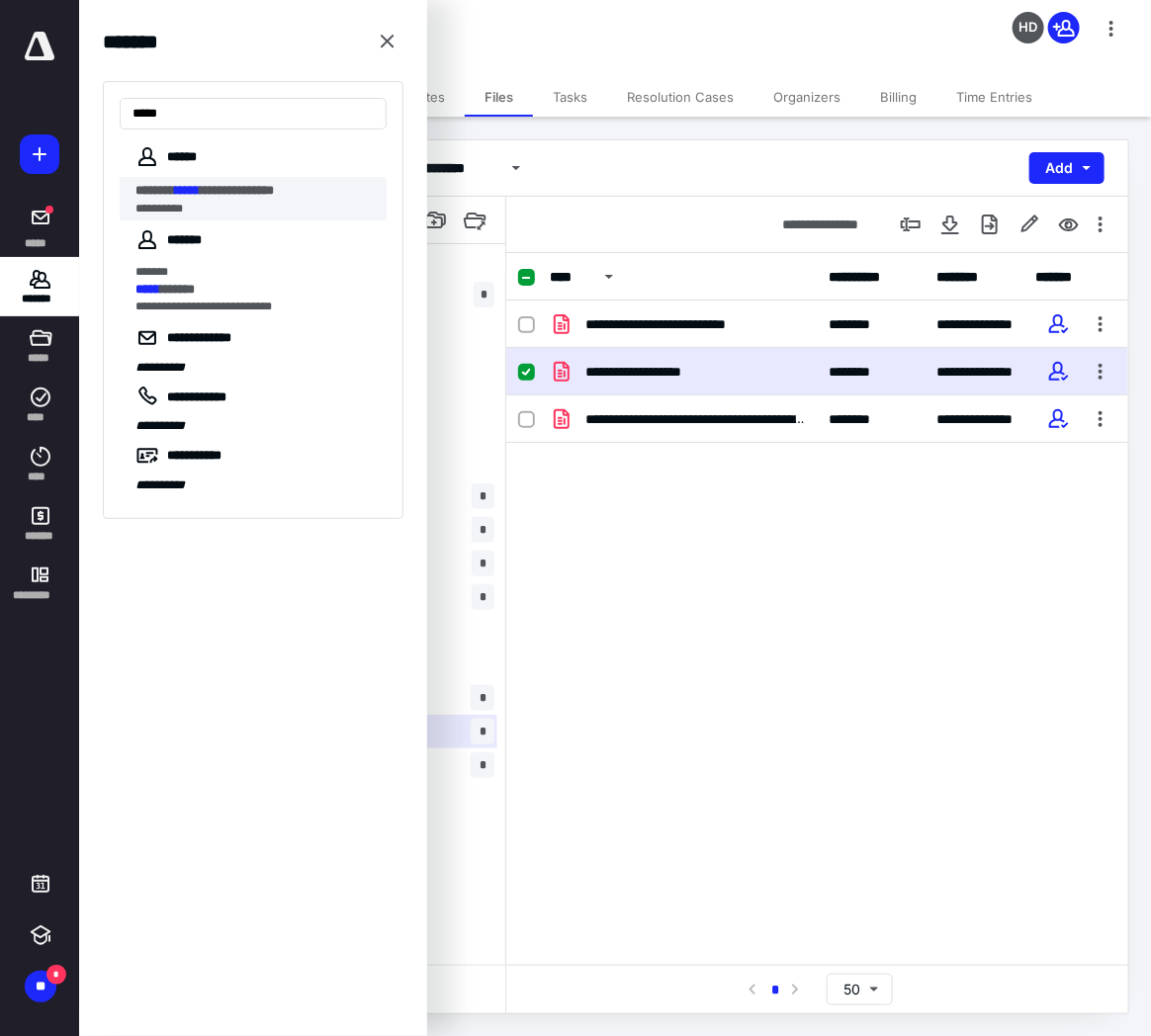 click on "**********" at bounding box center (255, 209) 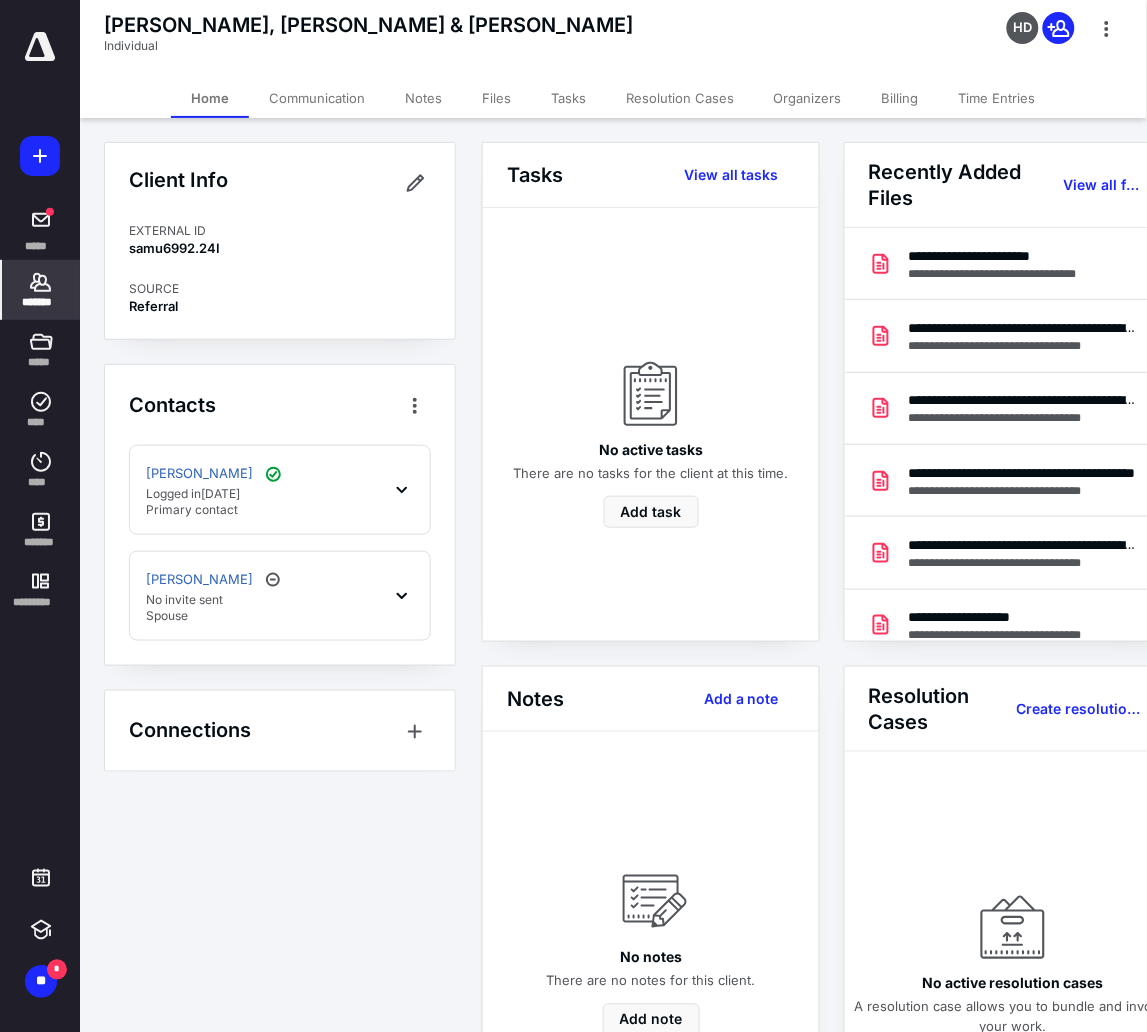 click on "Files" at bounding box center (496, 98) 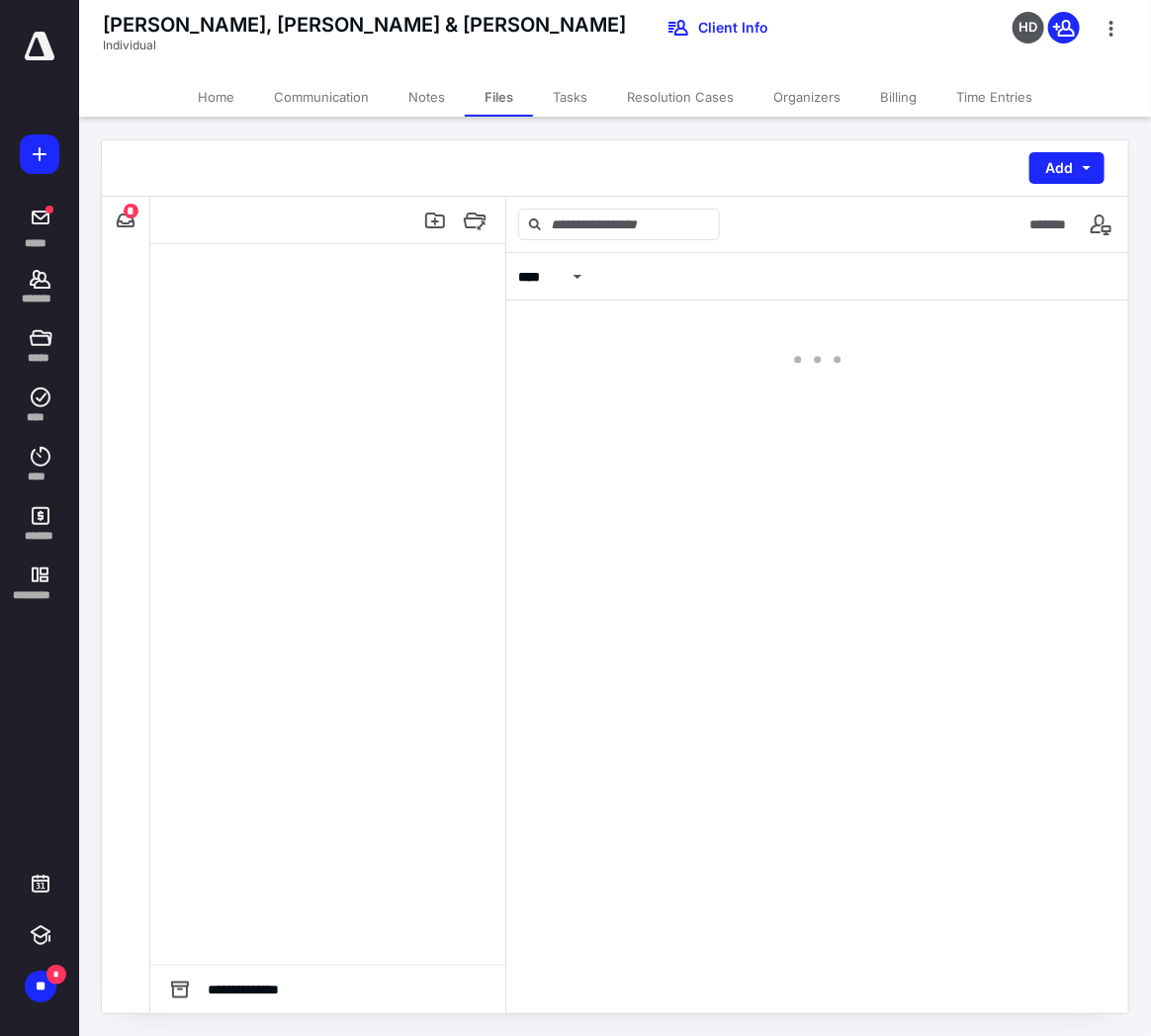 click on "Files" at bounding box center (498, 97) 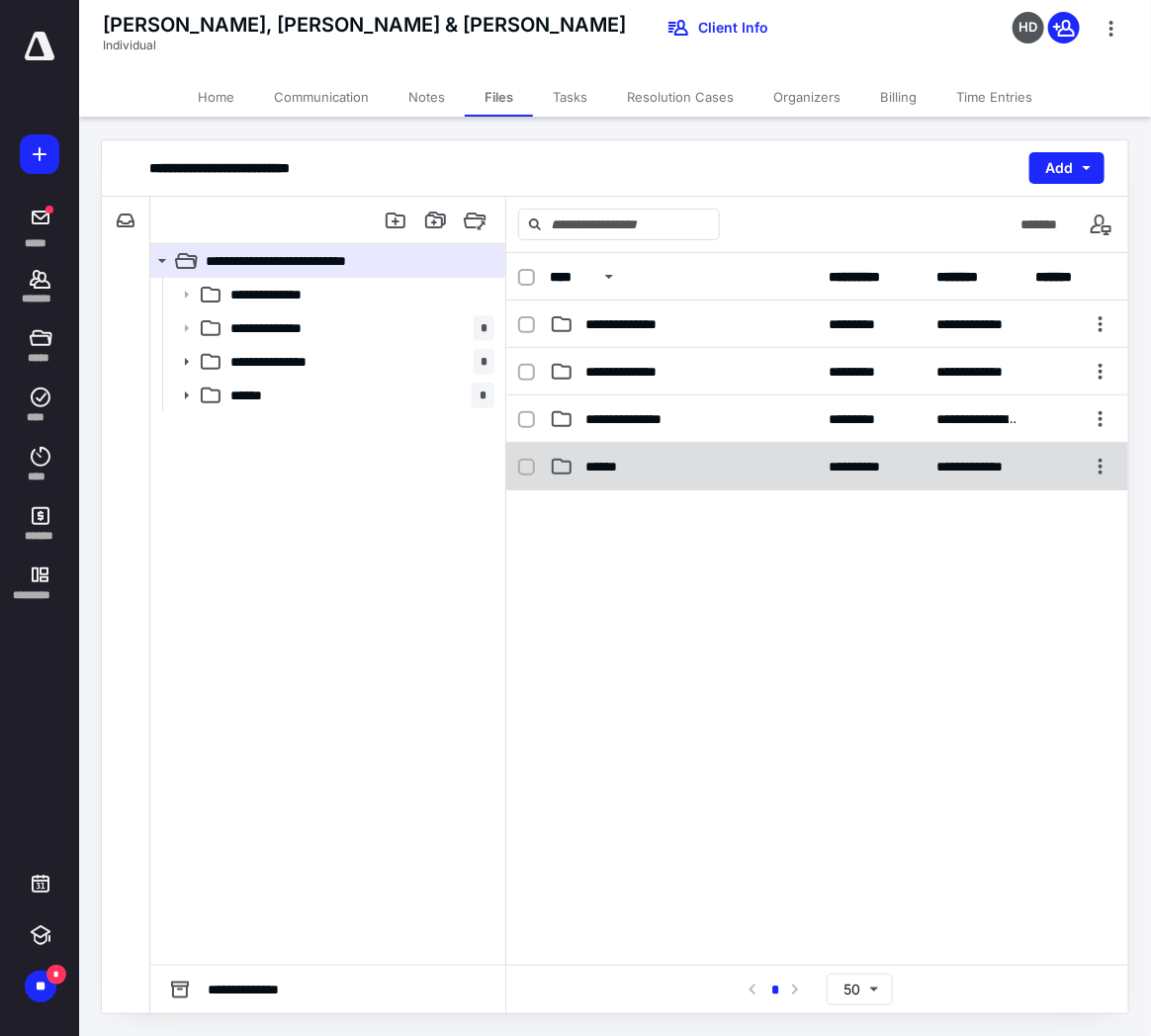 click on "******" at bounding box center (612, 467) 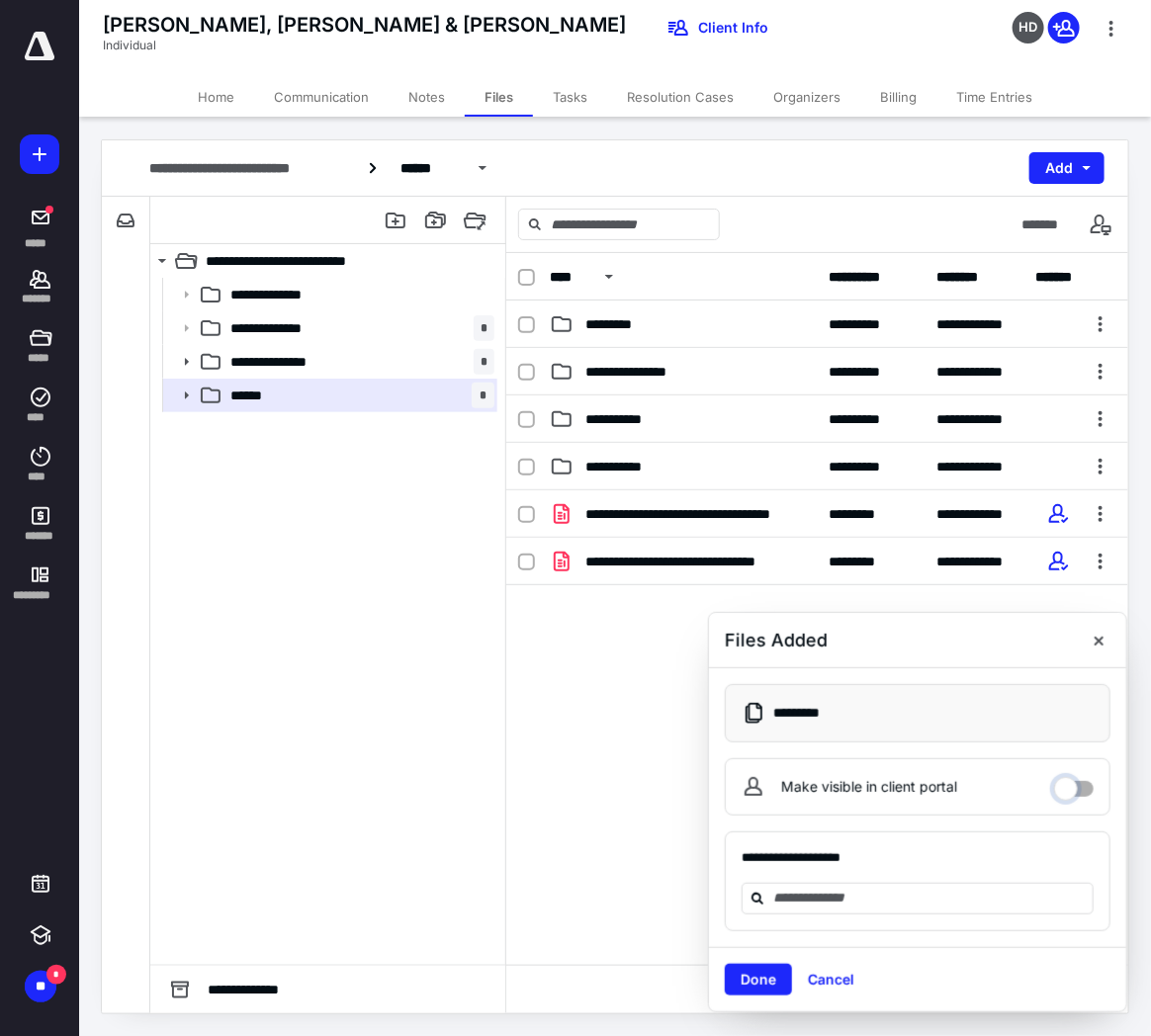 click on "Make visible in client portal" at bounding box center [1074, 784] 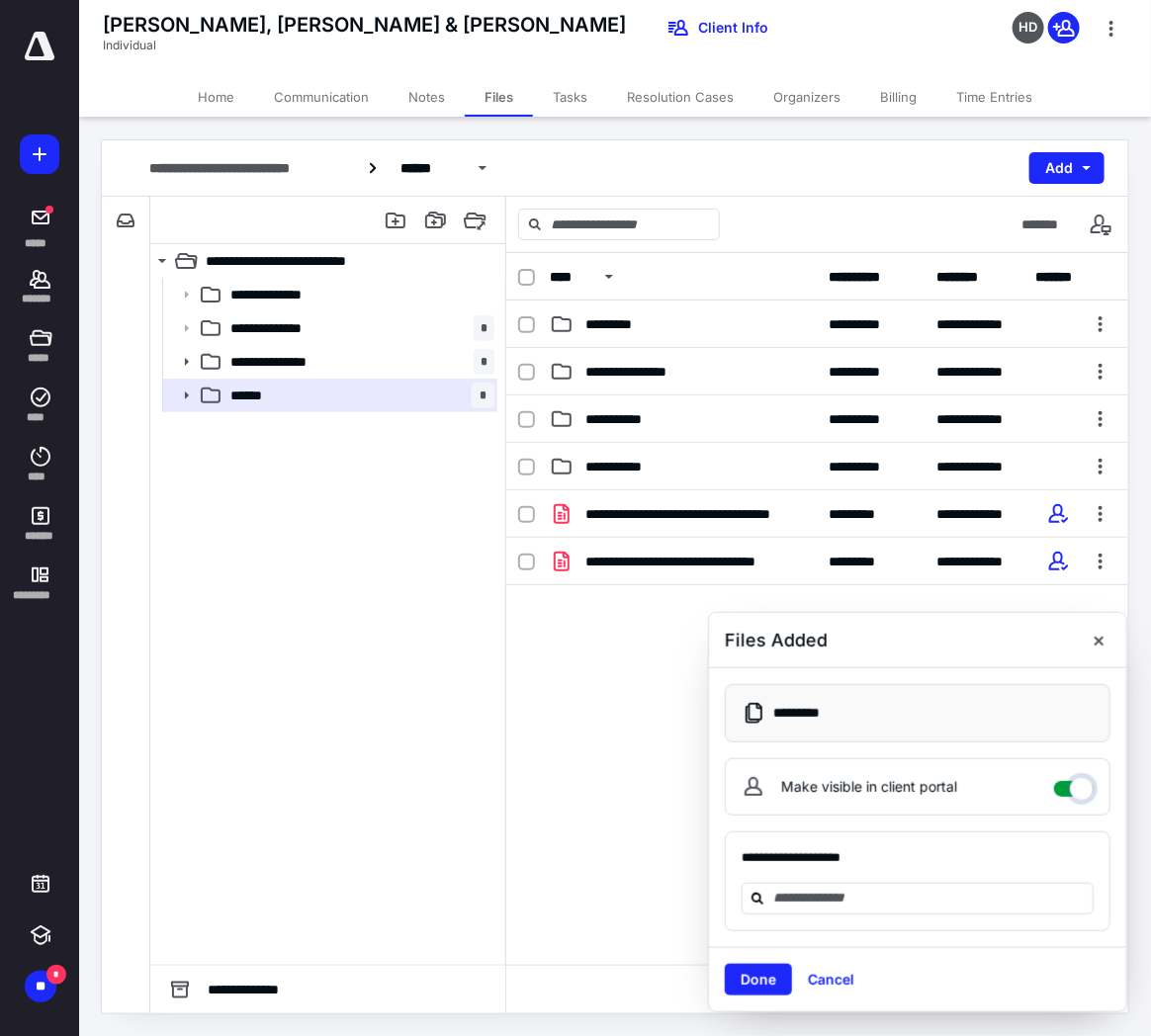 checkbox on "****" 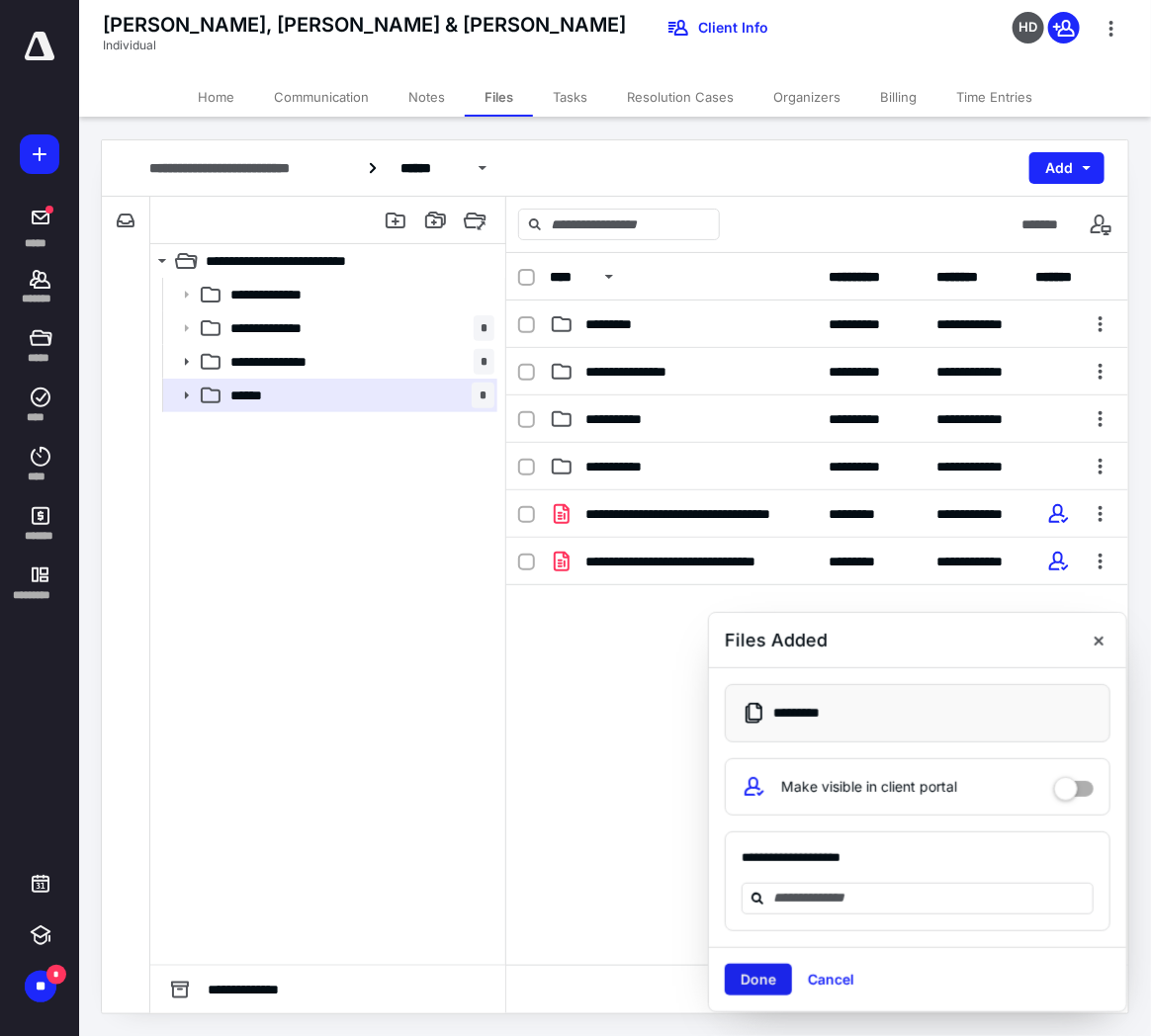 click on "Done" at bounding box center [758, 980] 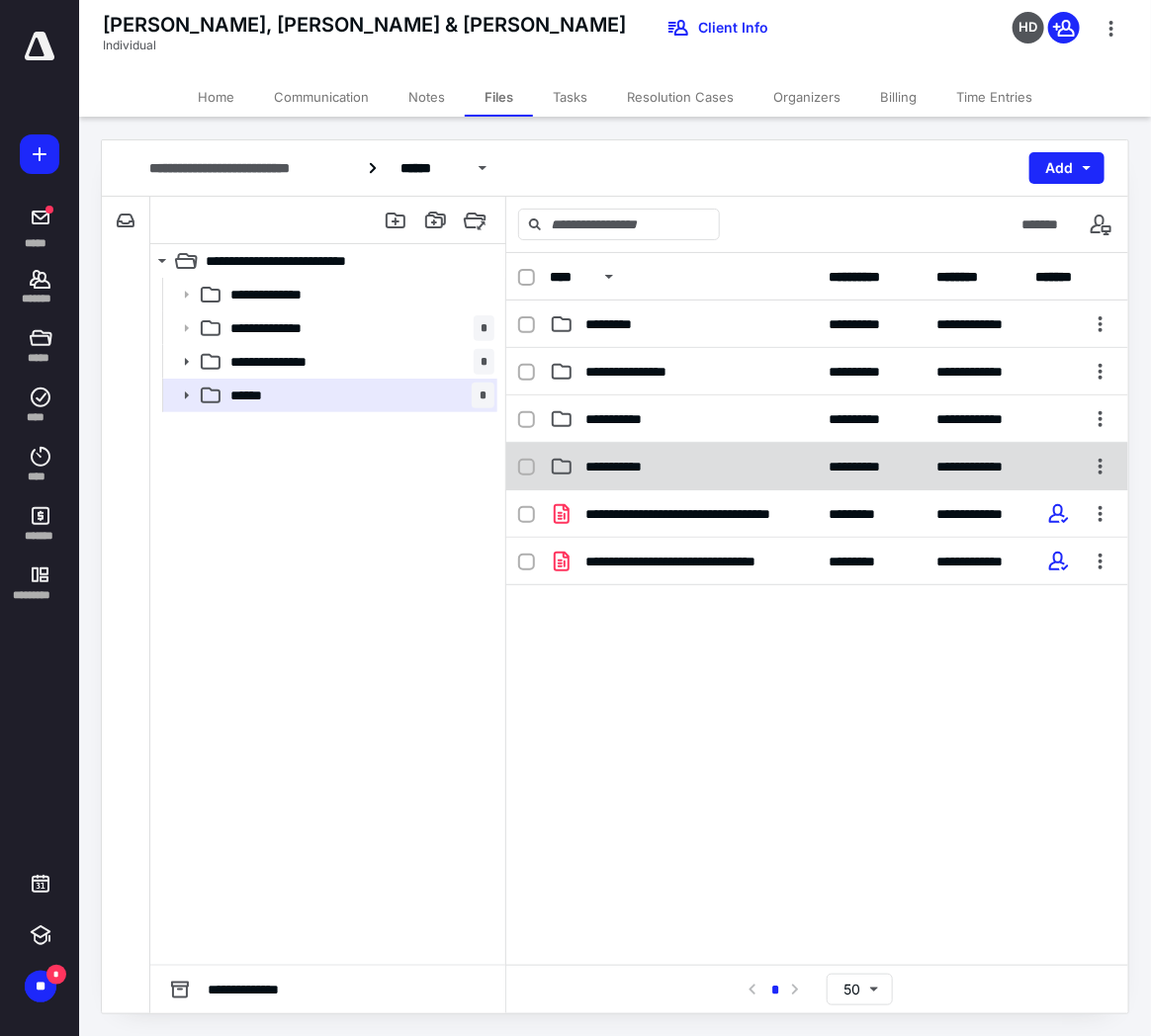 click on "**********" at bounding box center (627, 467) 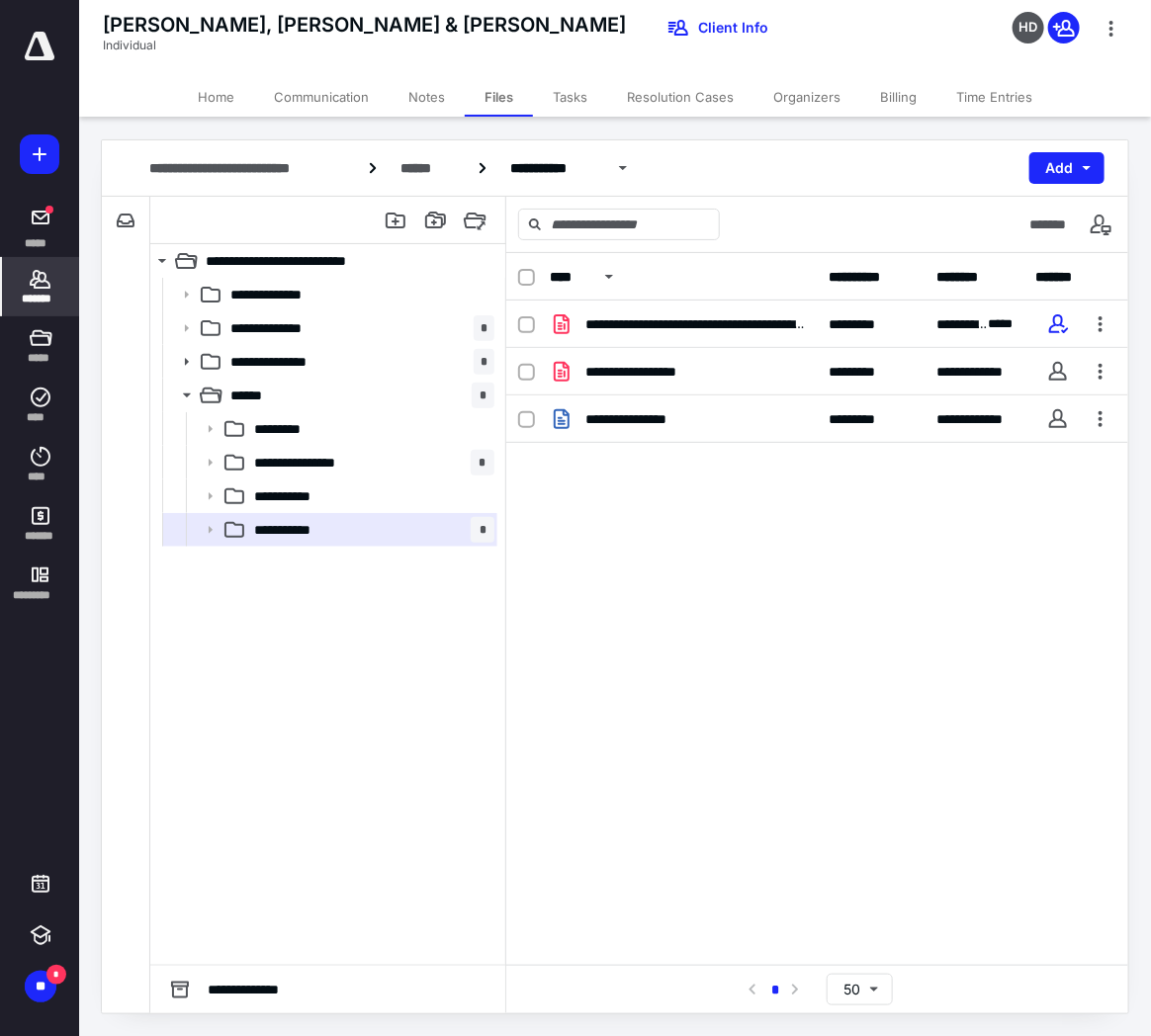 click 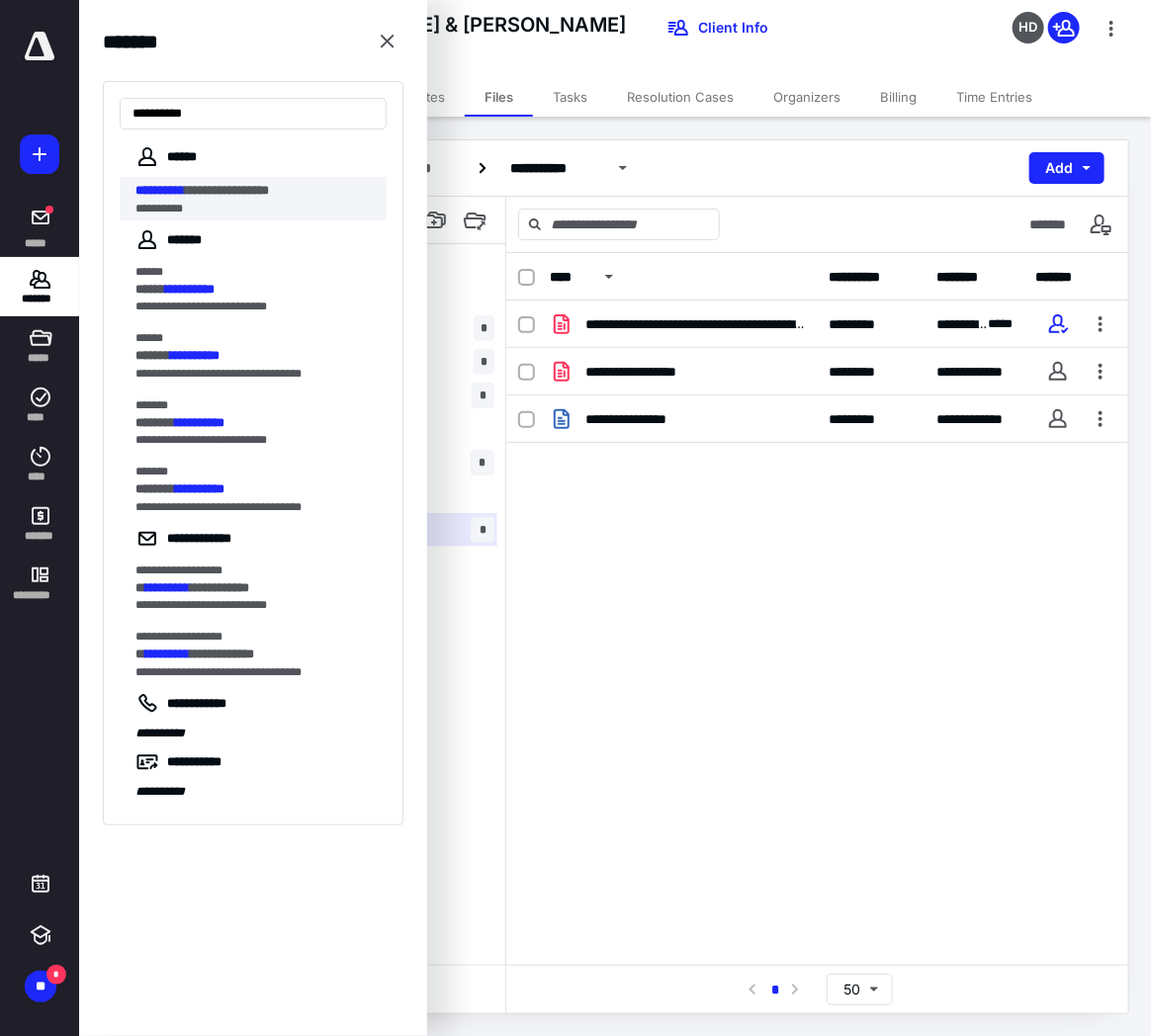 type on "**********" 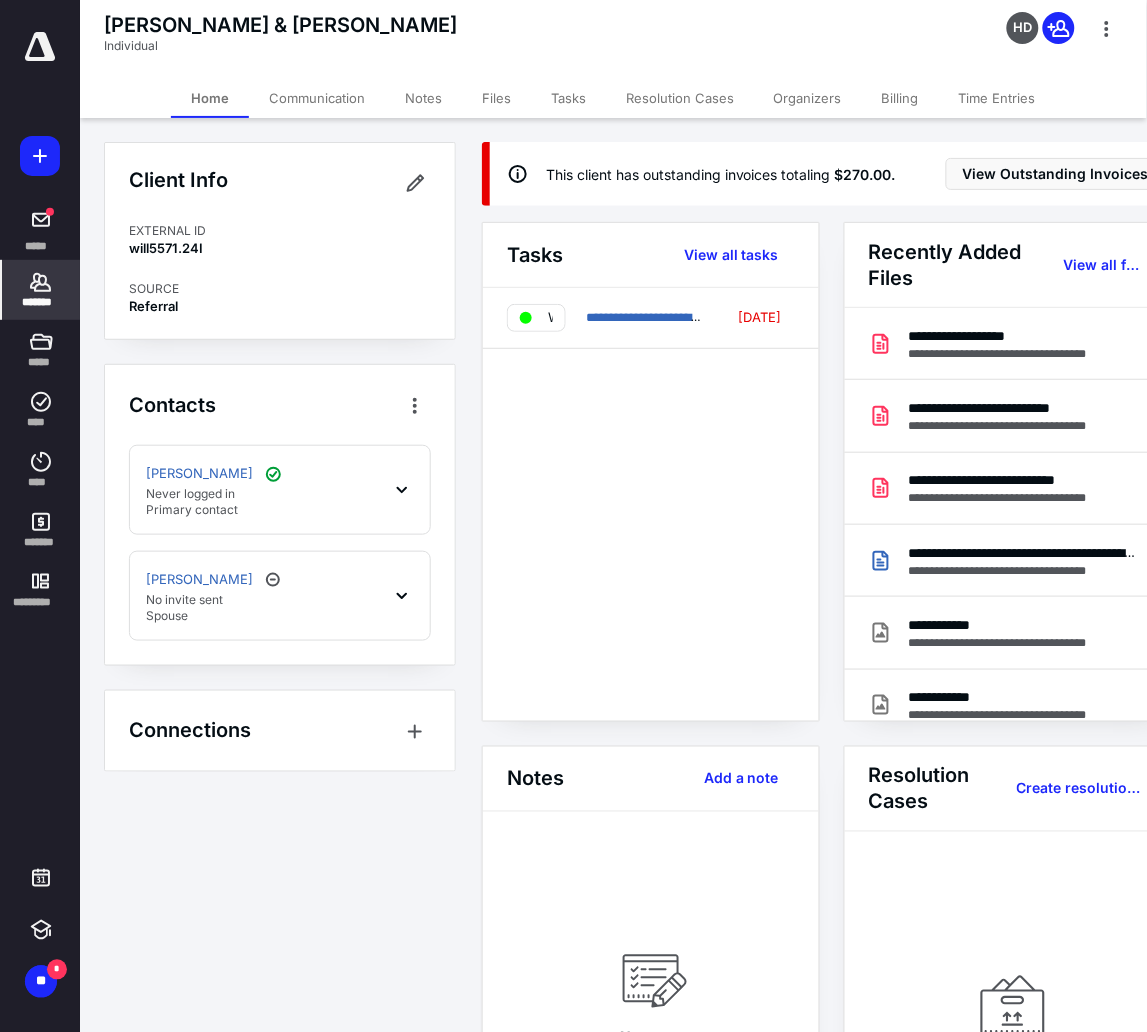 click on "Files" at bounding box center [496, 98] 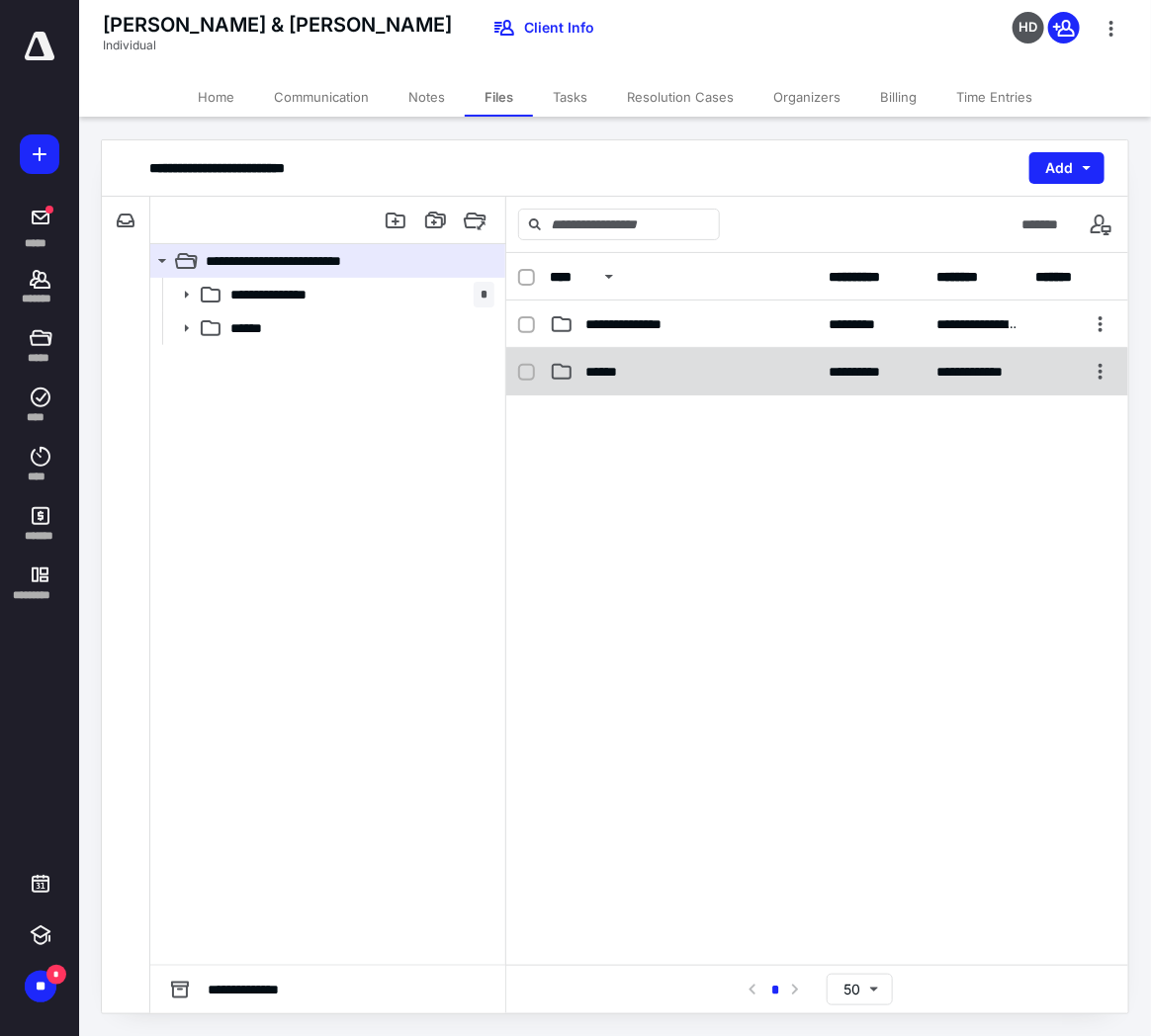 click on "******" at bounding box center [612, 372] 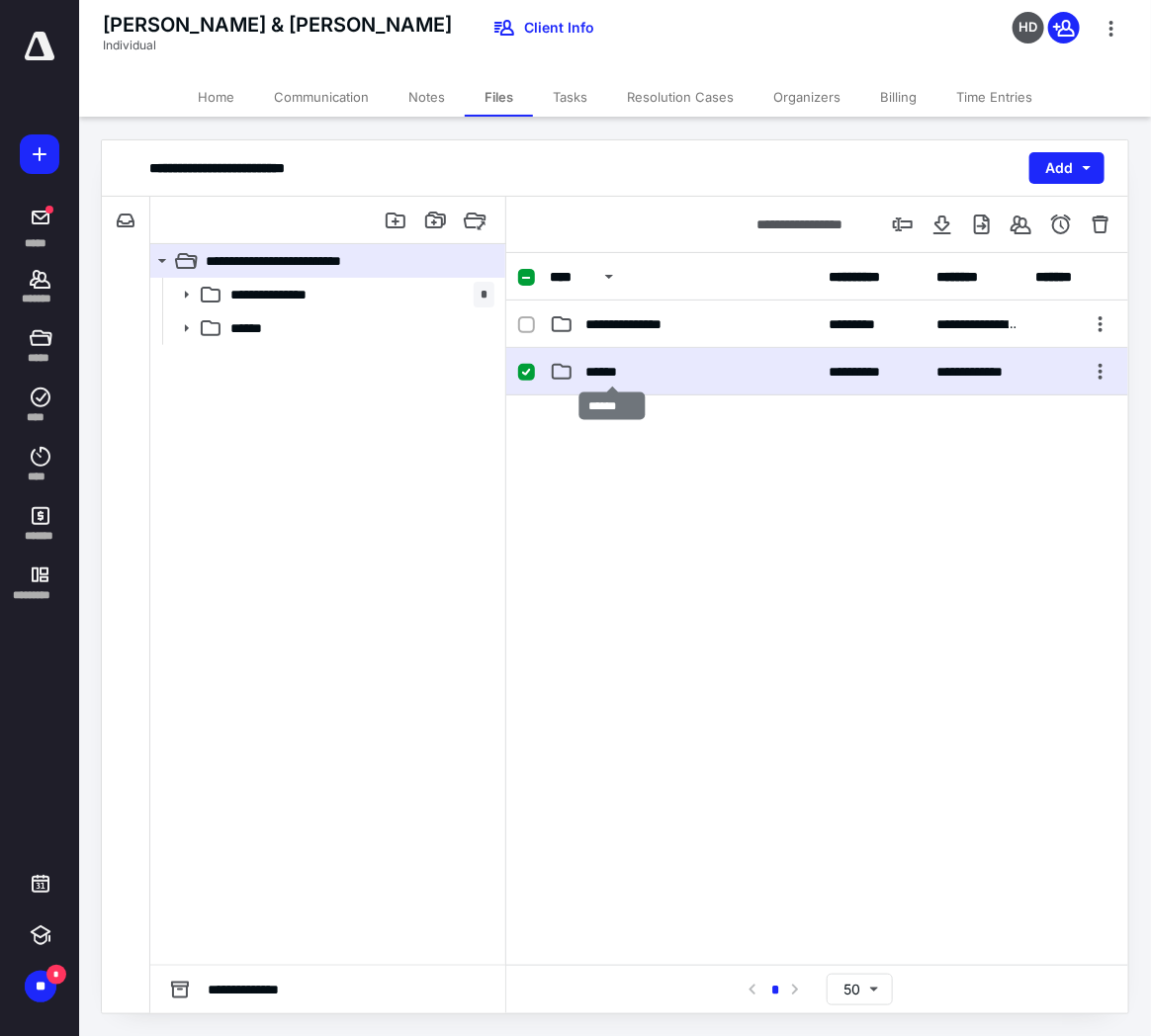 click on "******" at bounding box center (612, 372) 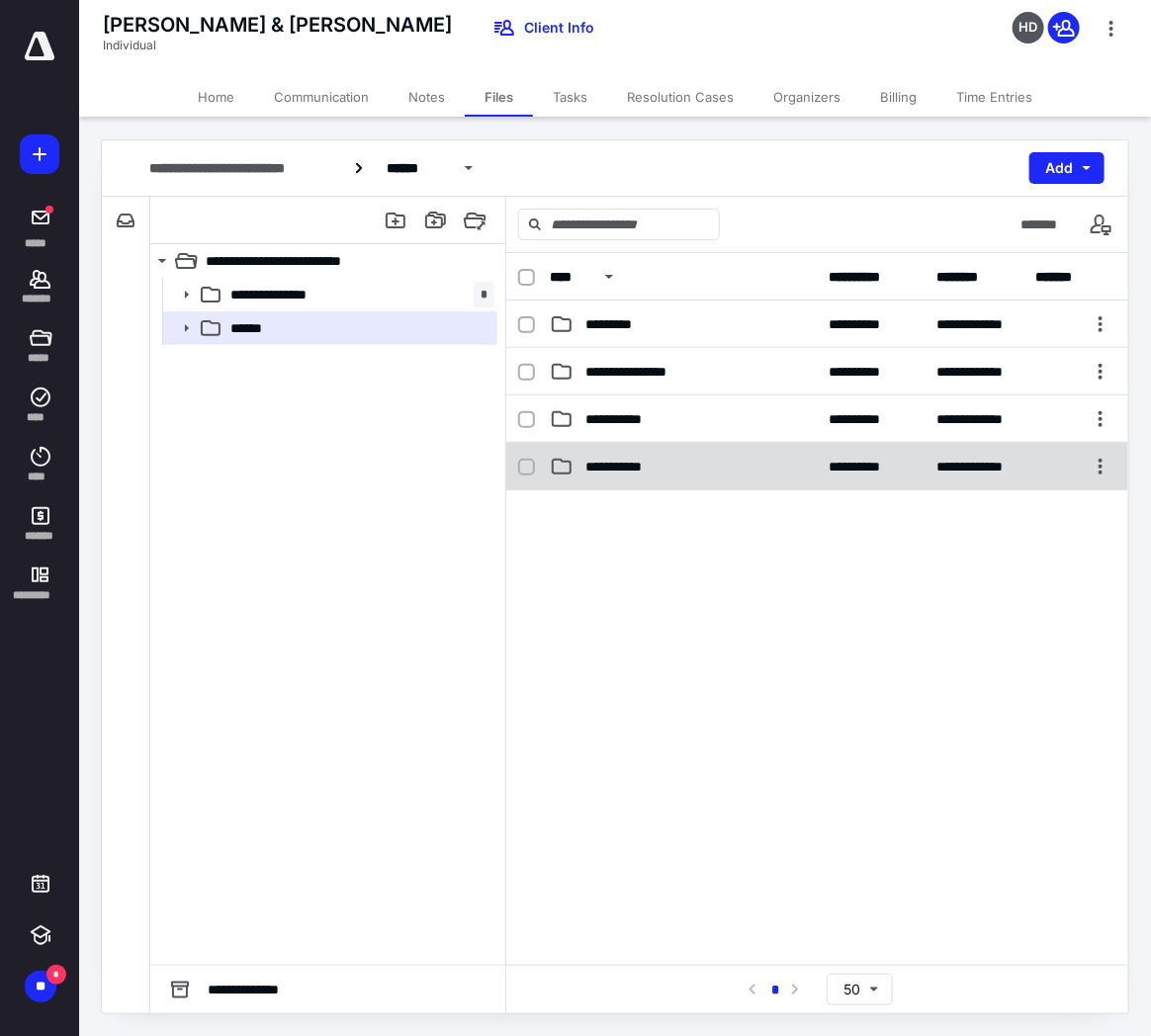 click on "**********" at bounding box center (683, 467) 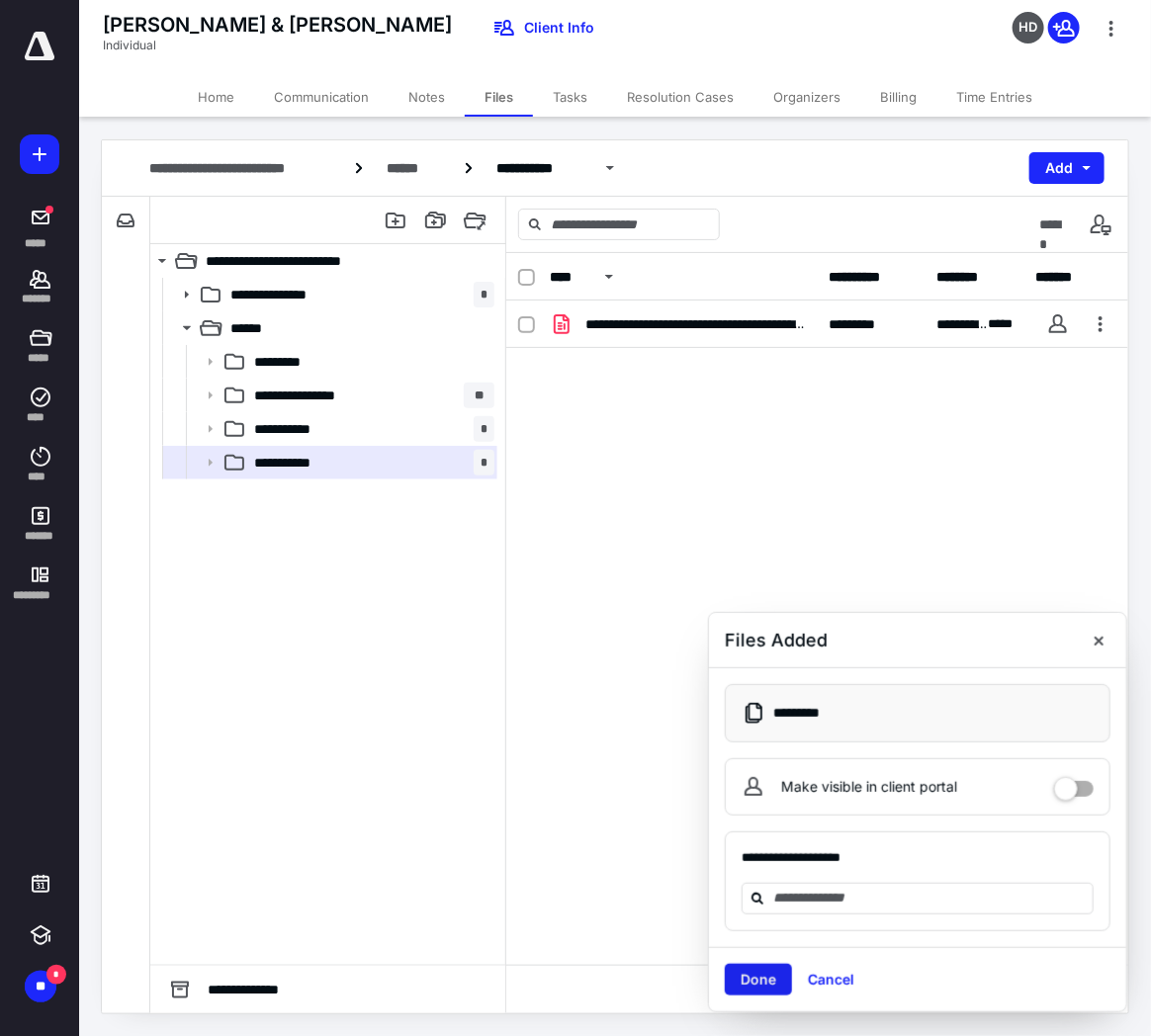 click on "Done" at bounding box center (758, 980) 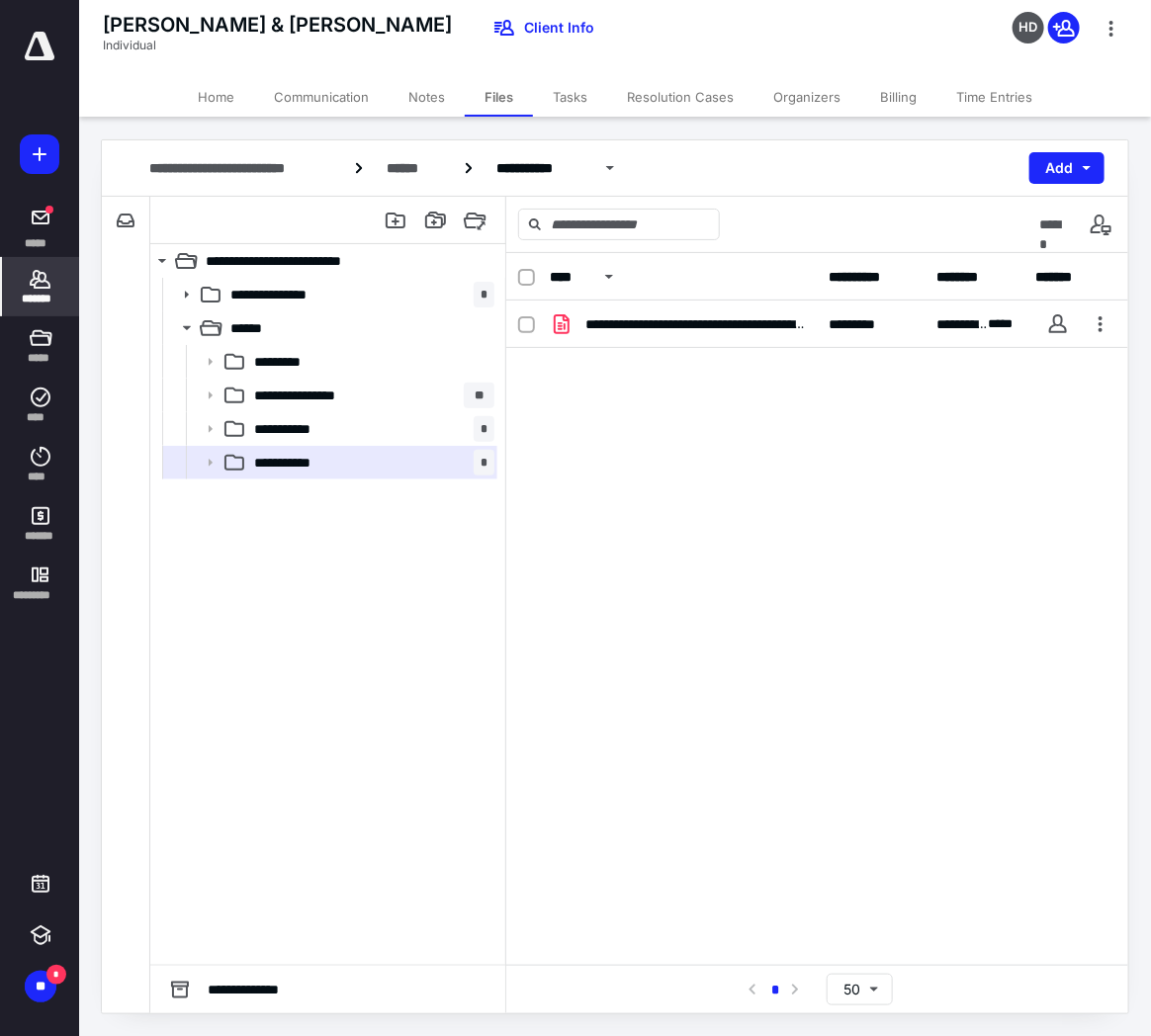 click 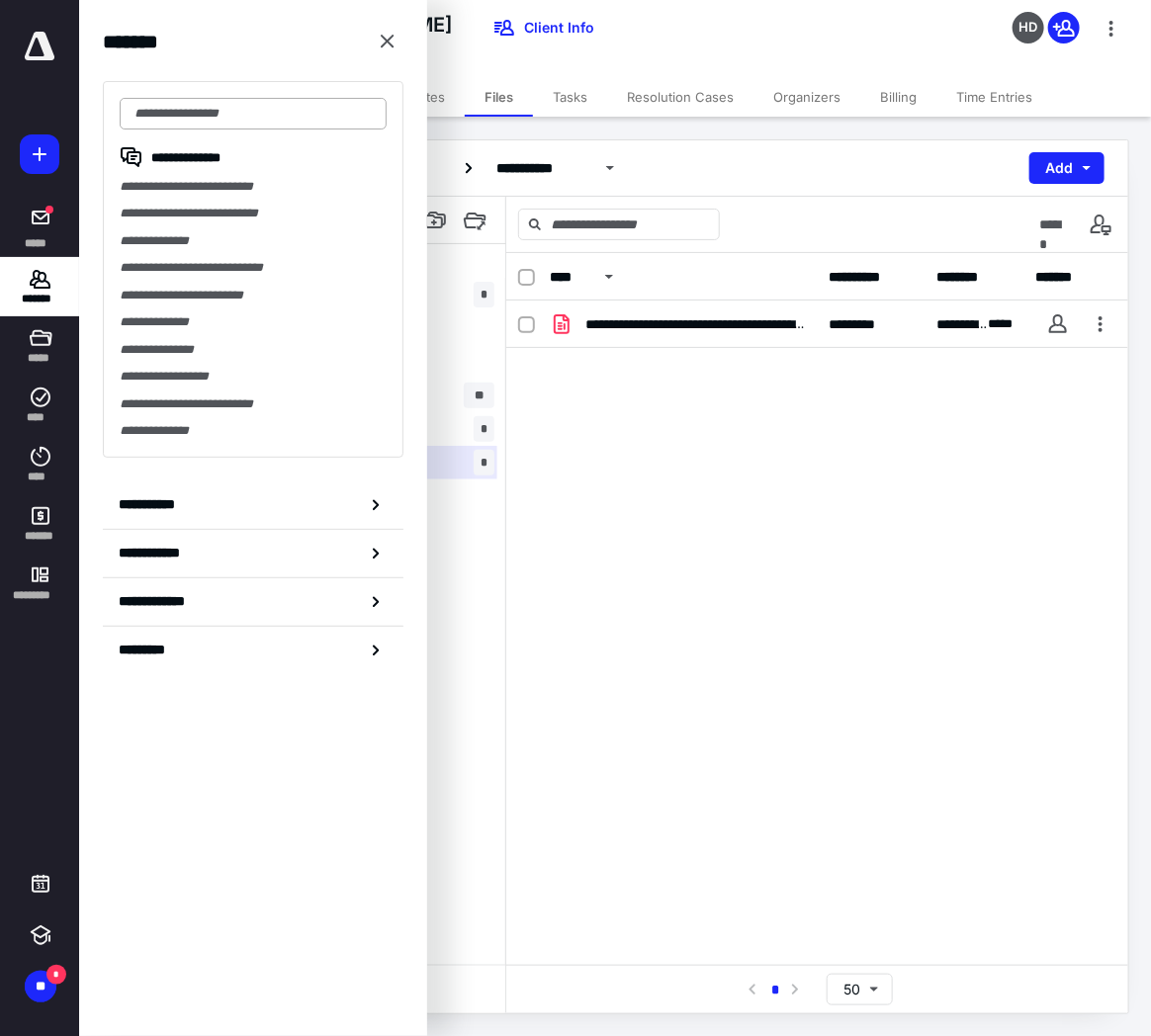 click at bounding box center [253, 114] 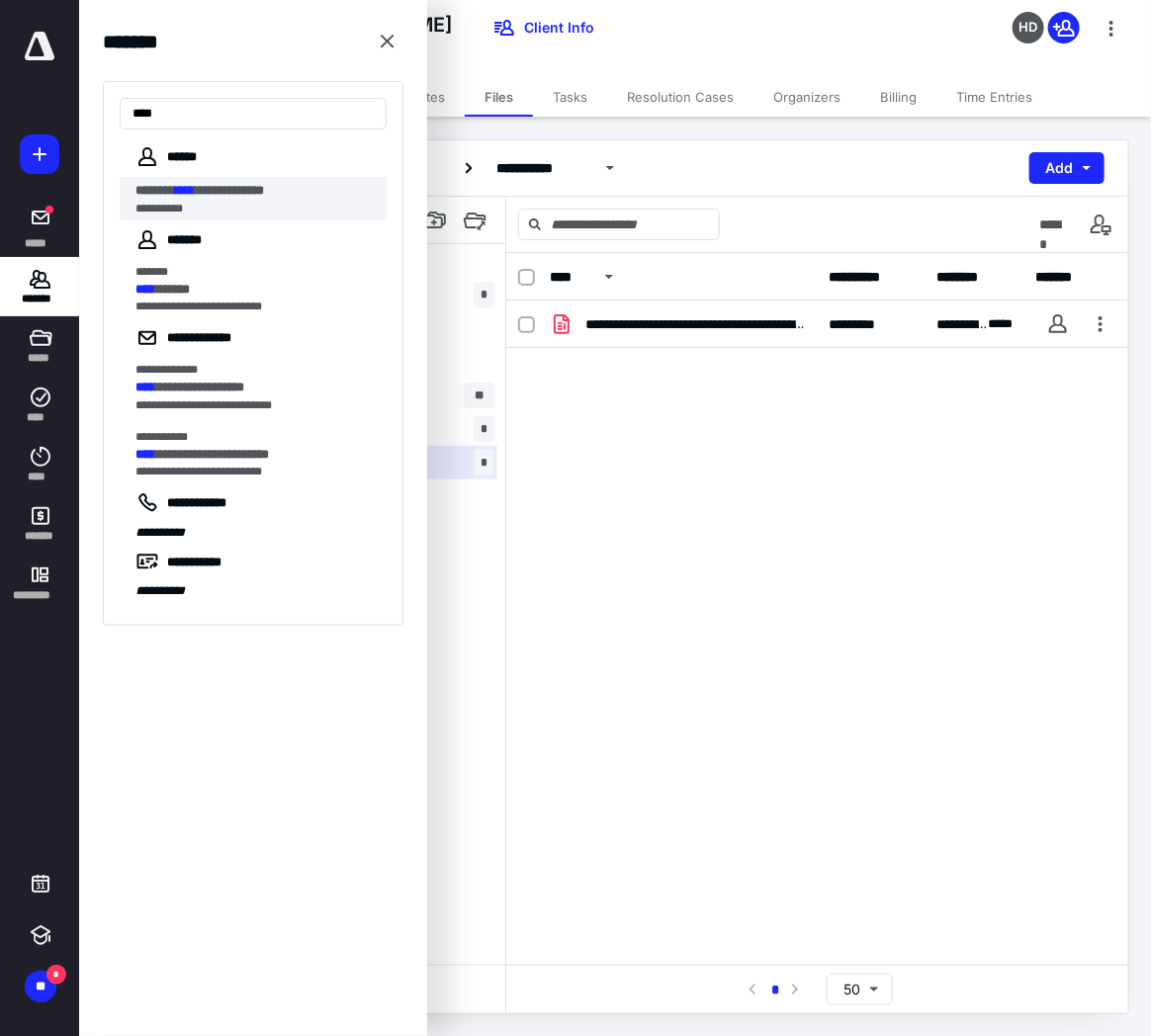 type on "****" 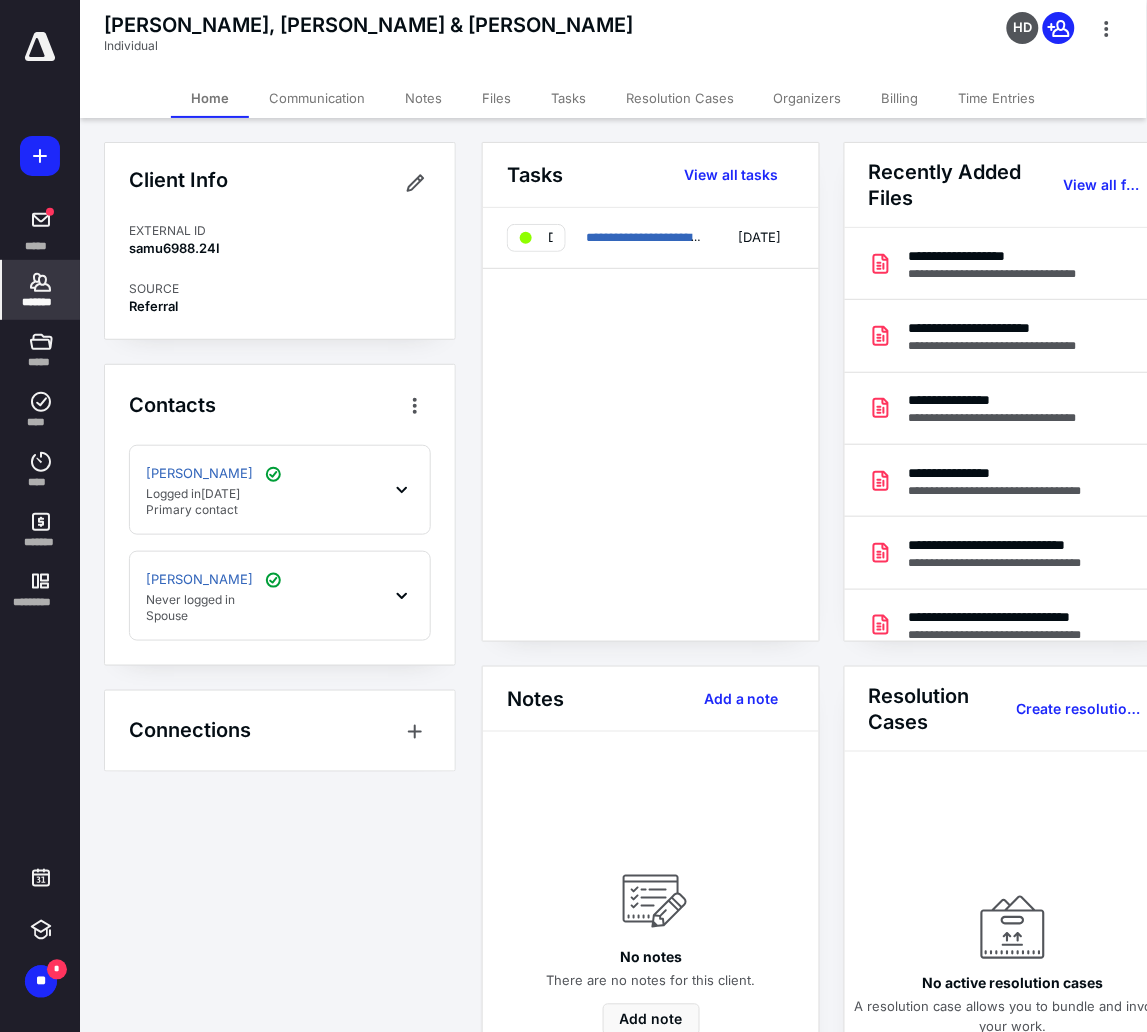 click on "Files" at bounding box center (496, 98) 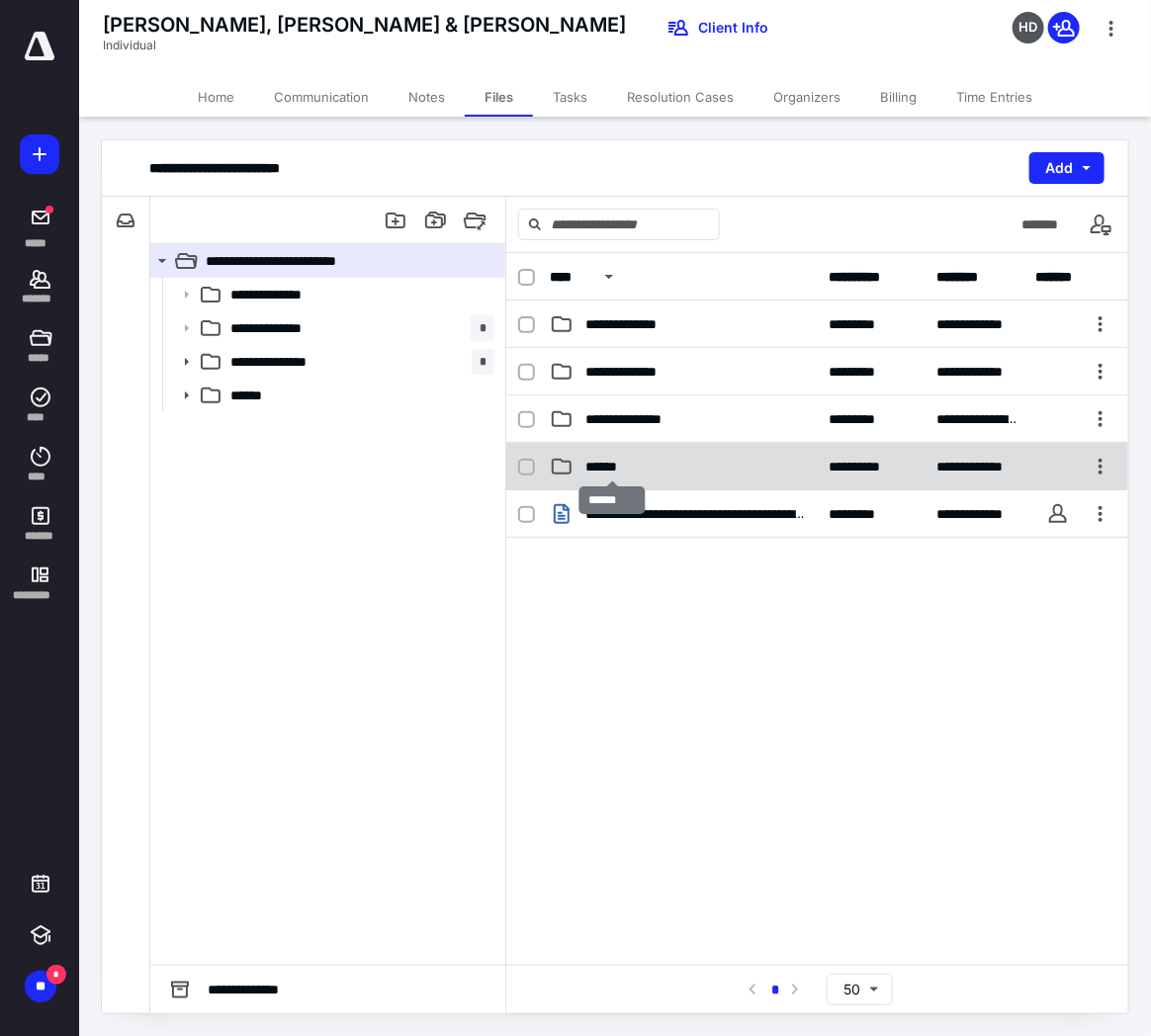click on "******" at bounding box center [612, 467] 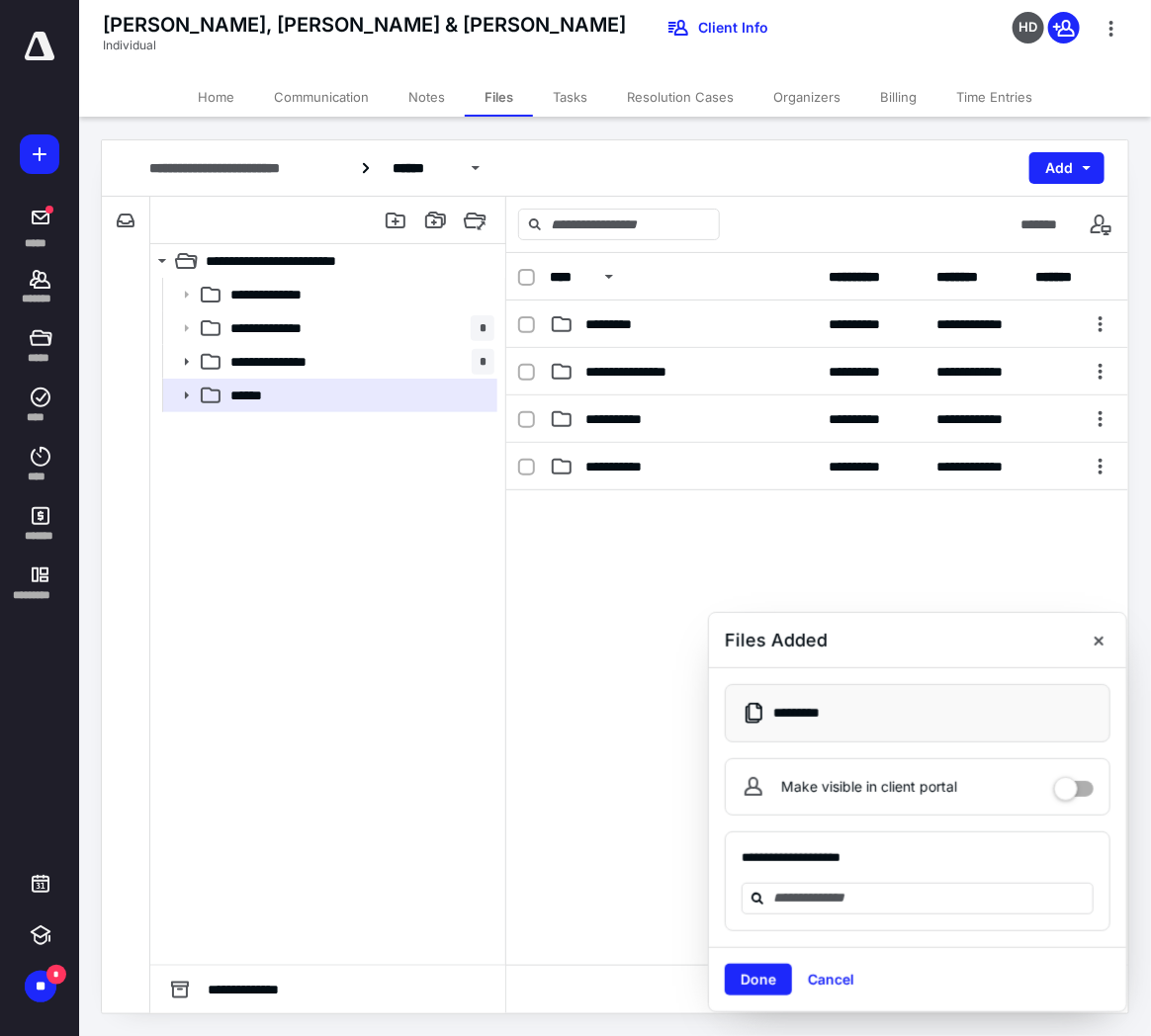 drag, startPoint x: 759, startPoint y: 985, endPoint x: 749, endPoint y: 983, distance: 10.19804 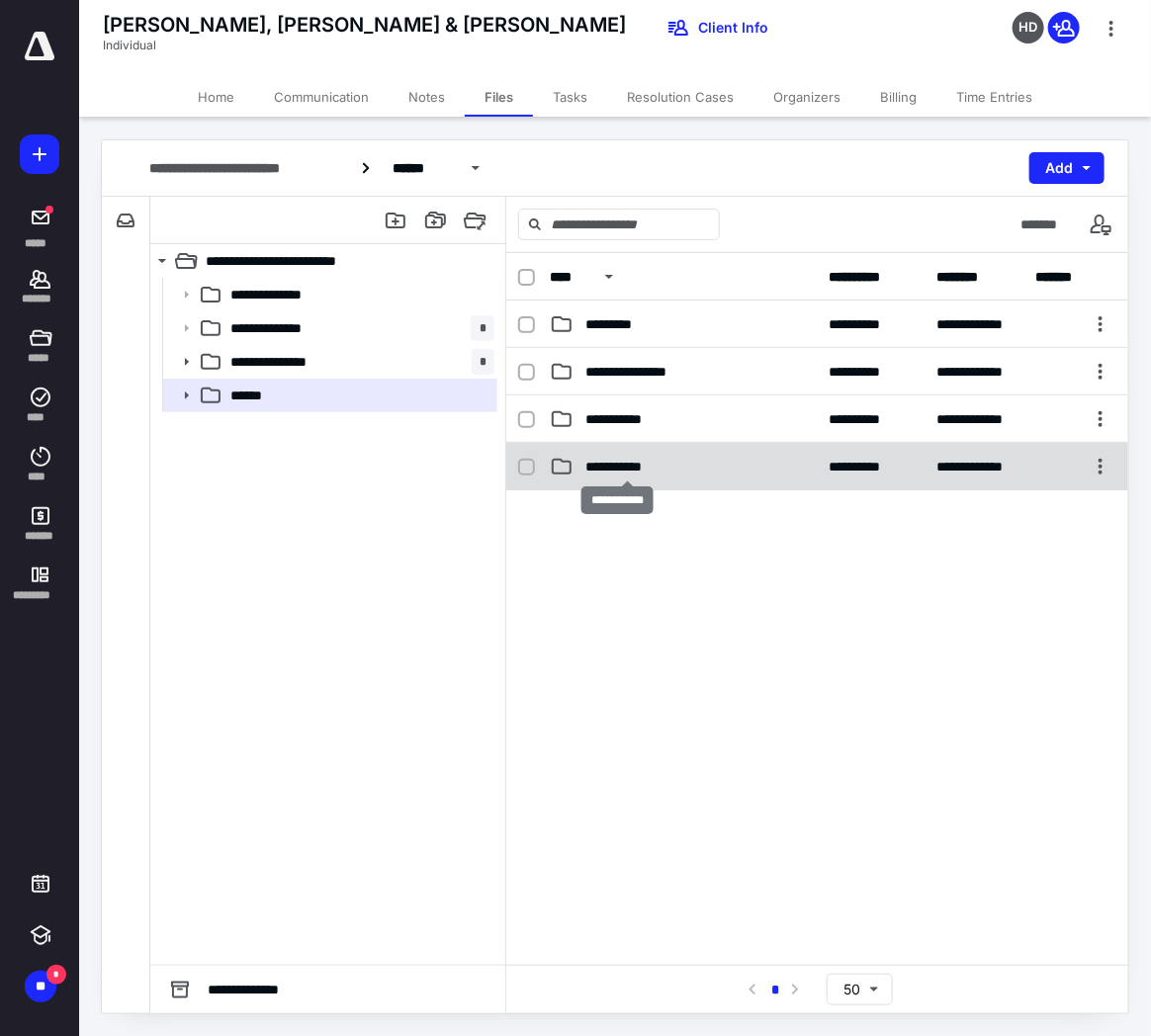click on "**********" at bounding box center [627, 467] 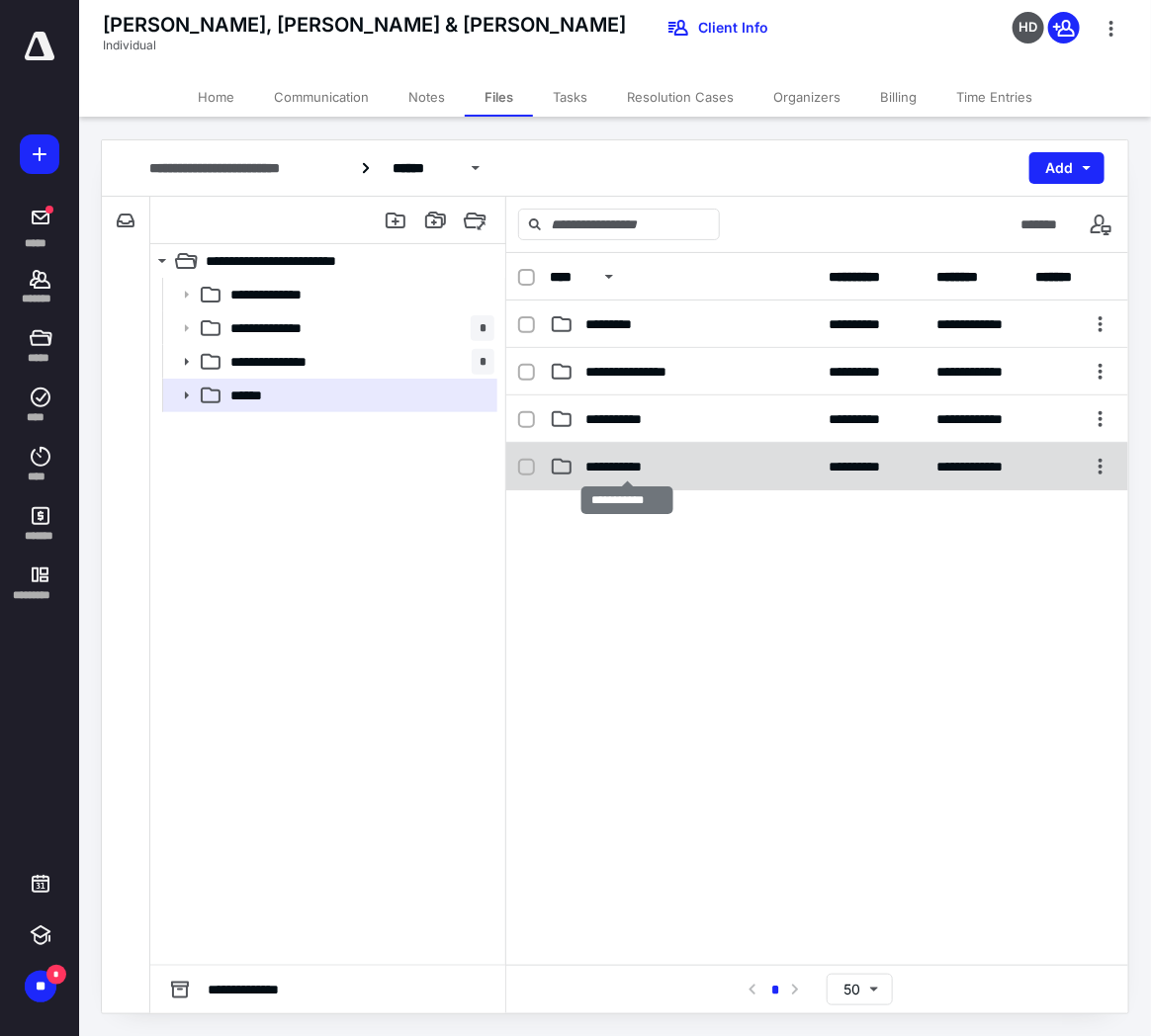 click on "**********" at bounding box center [627, 467] 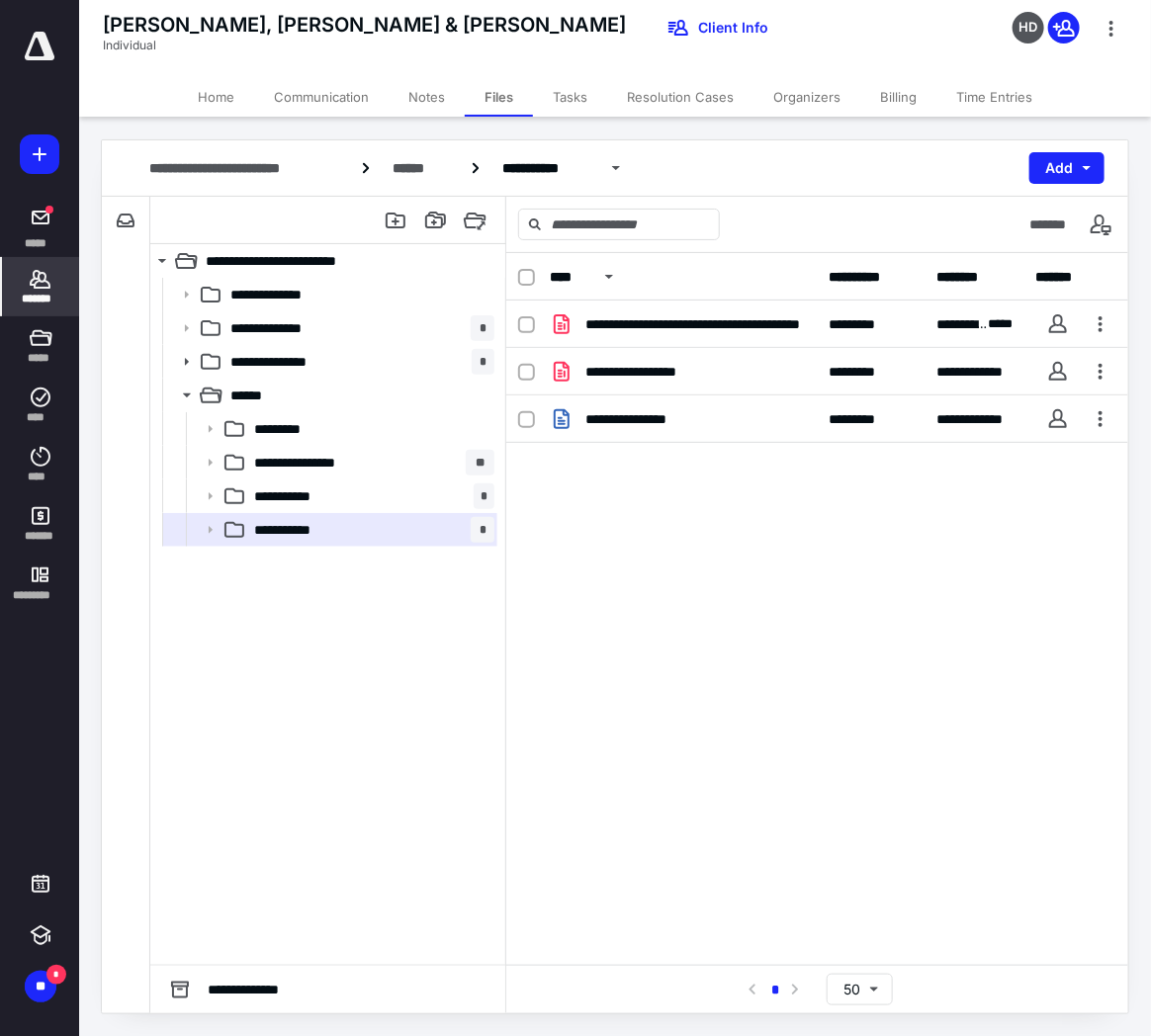 click 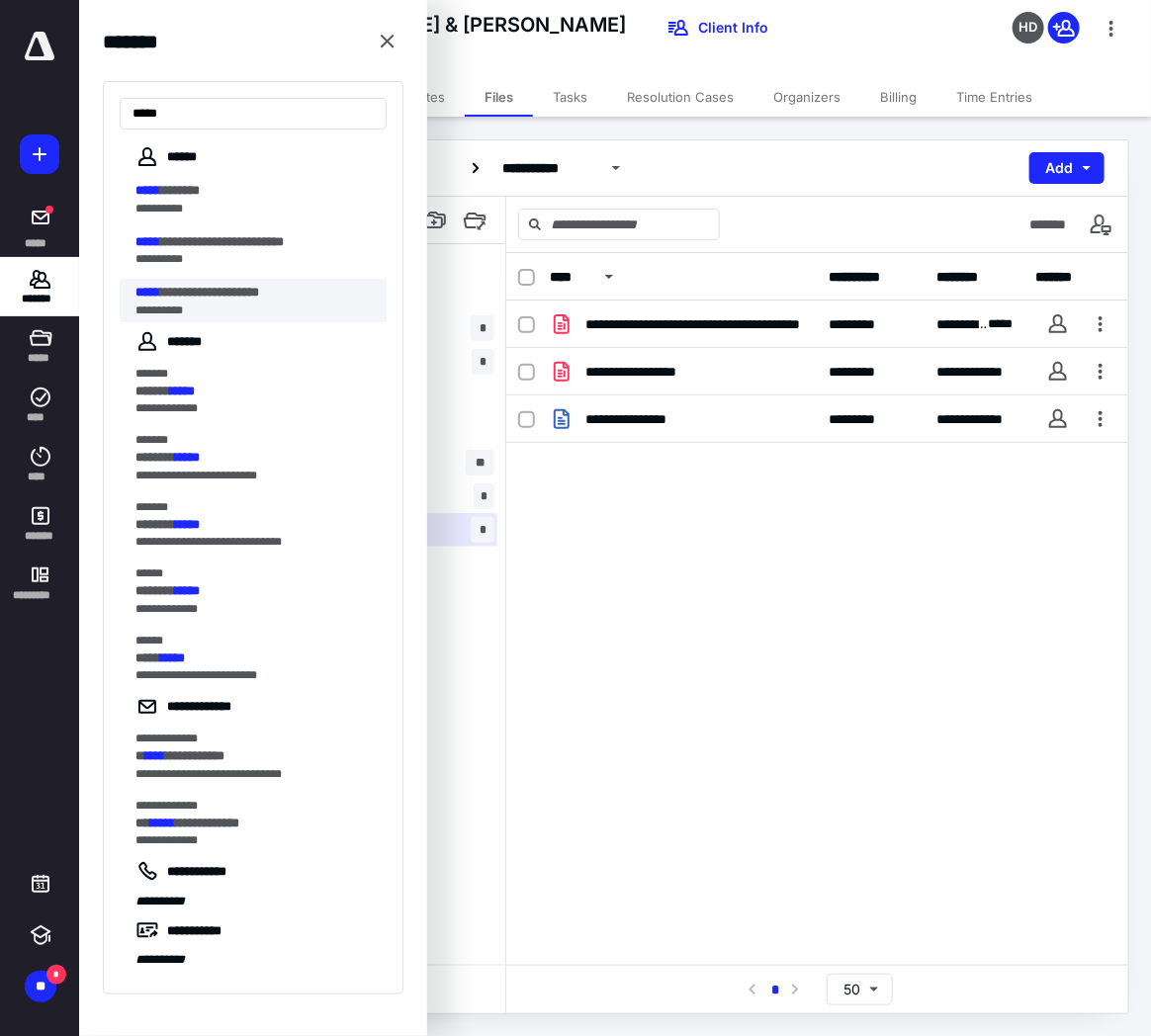 type on "*****" 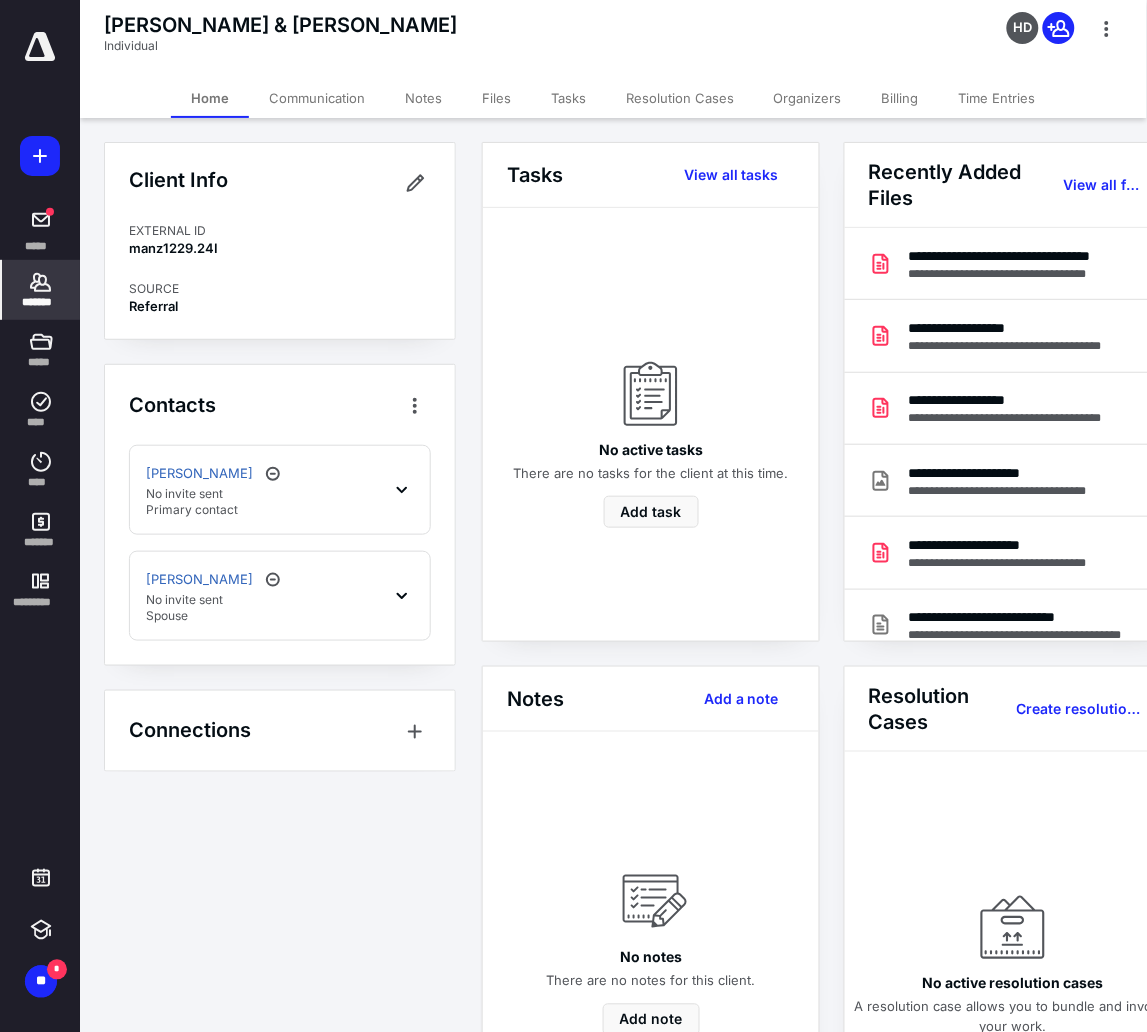click on "Files" at bounding box center (496, 98) 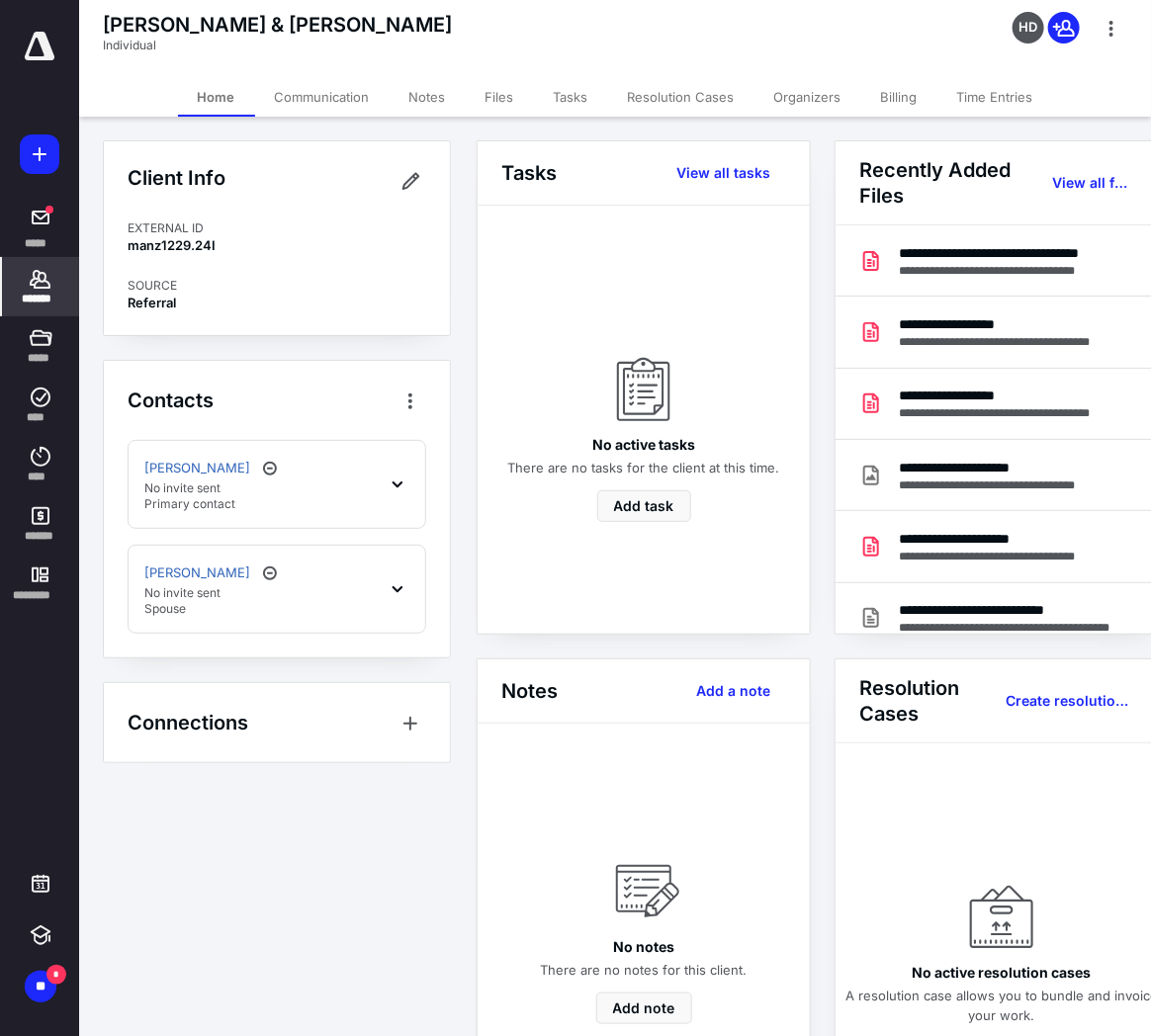 click on "Files" at bounding box center (499, 97) 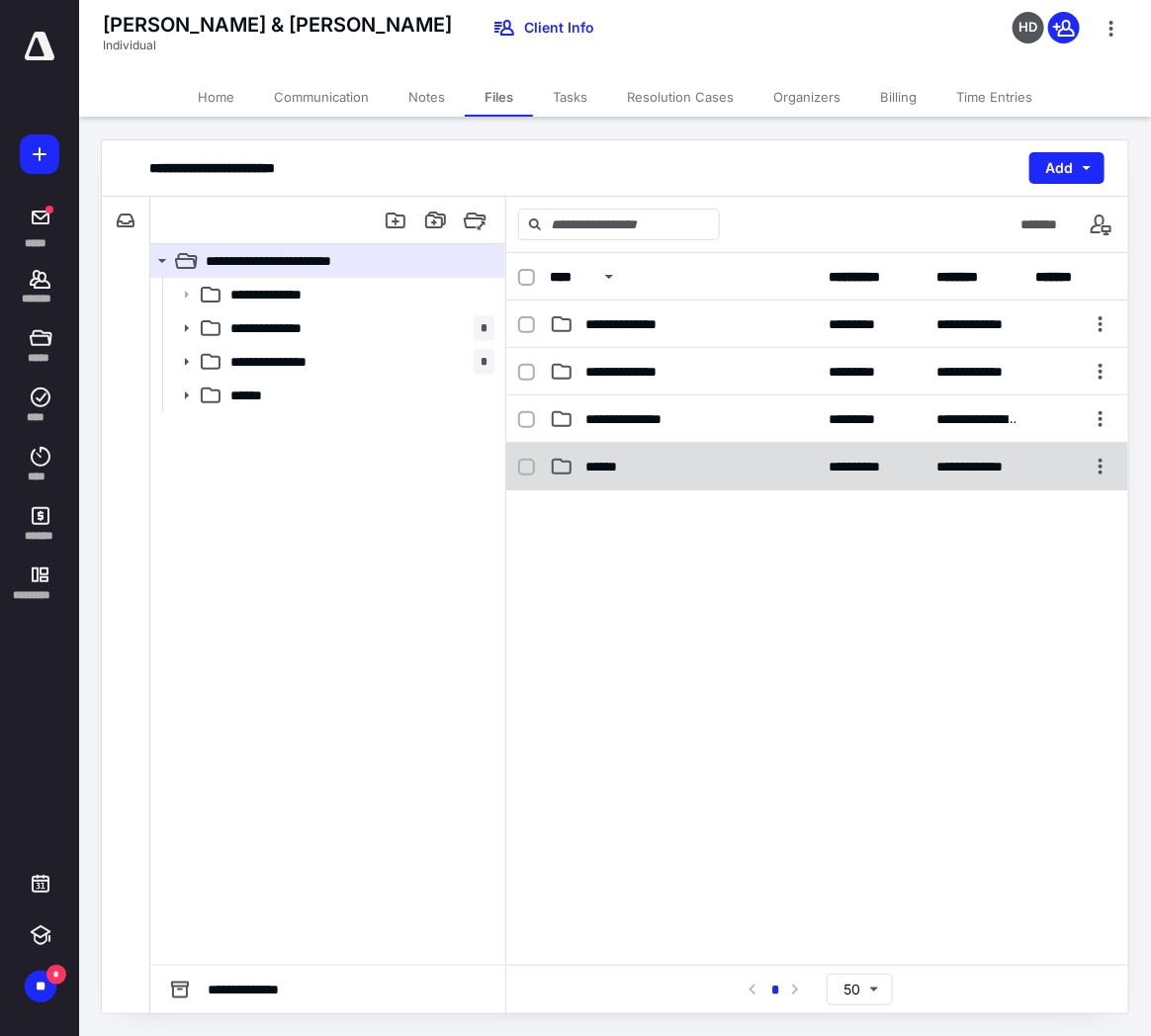 click on "******" at bounding box center (683, 467) 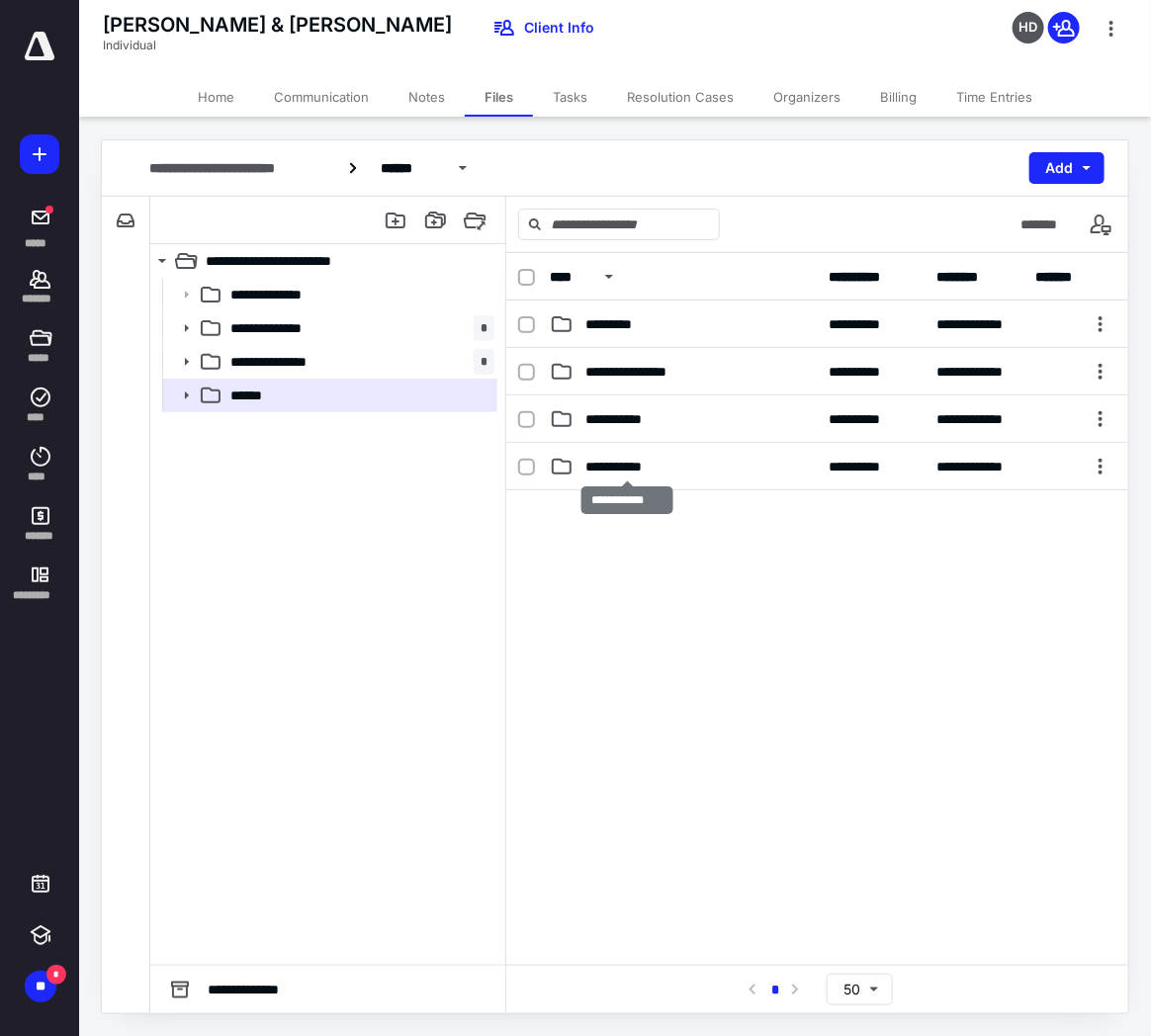 click on "**********" at bounding box center [627, 467] 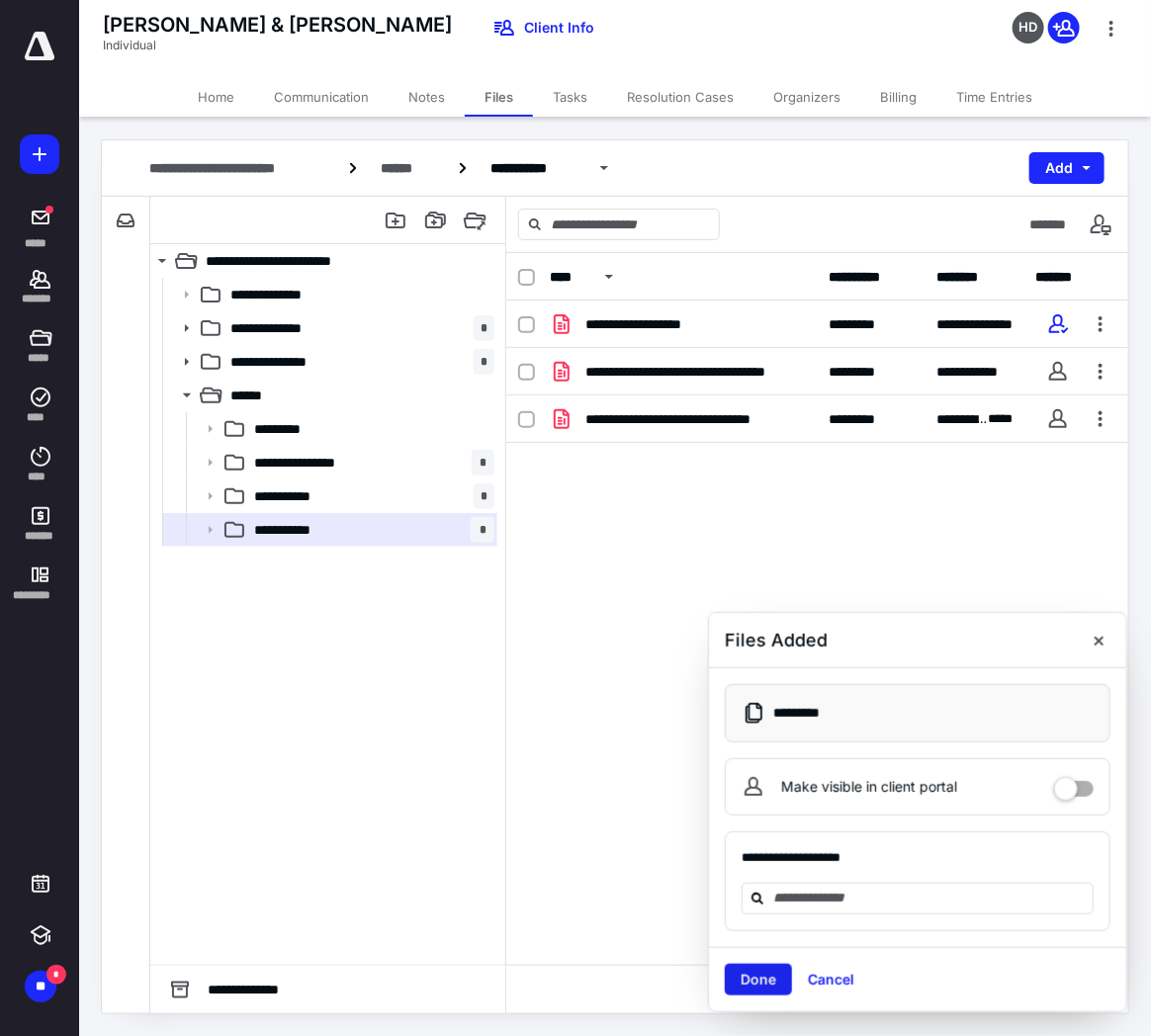 click on "Done" at bounding box center (758, 980) 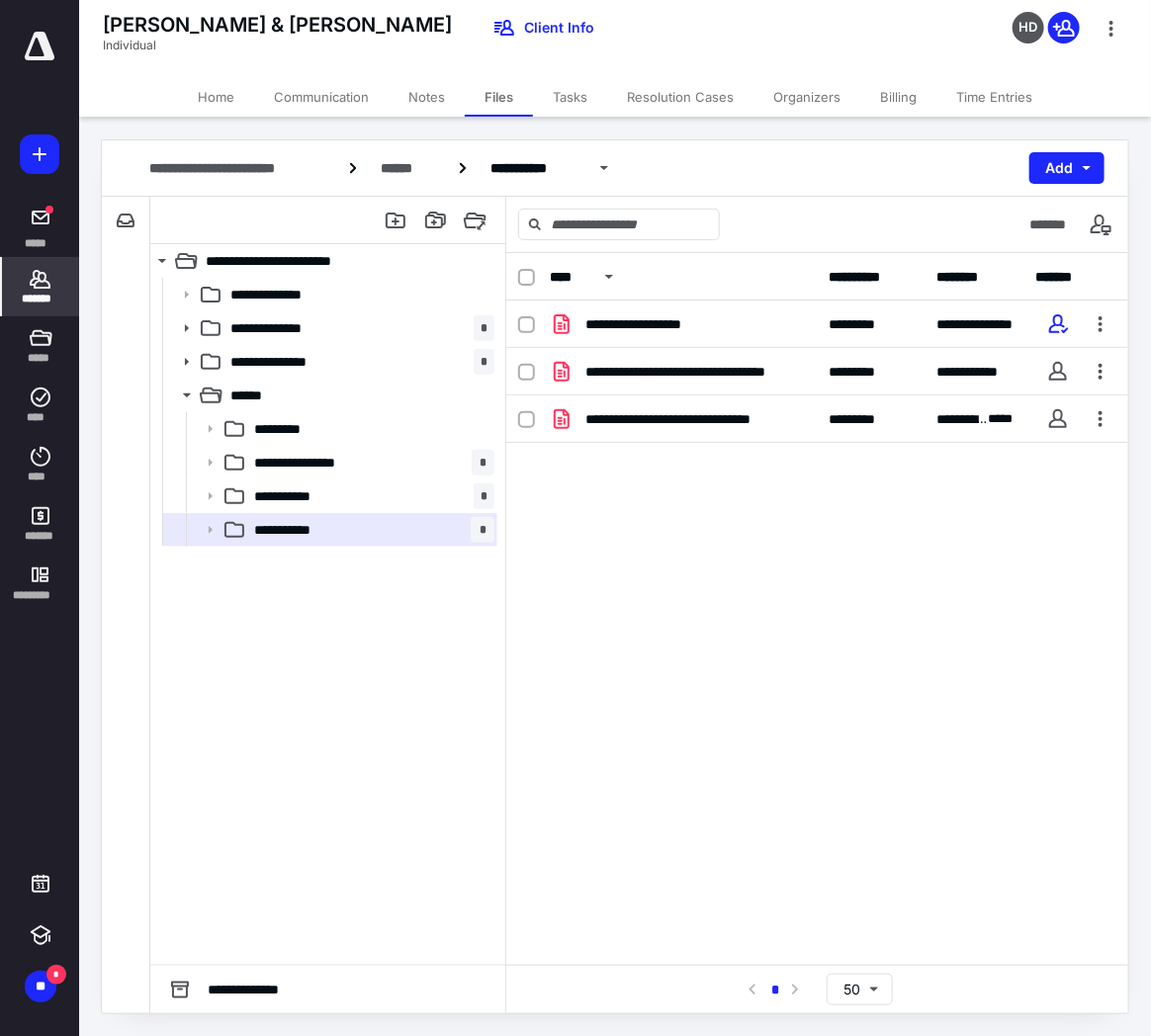 click 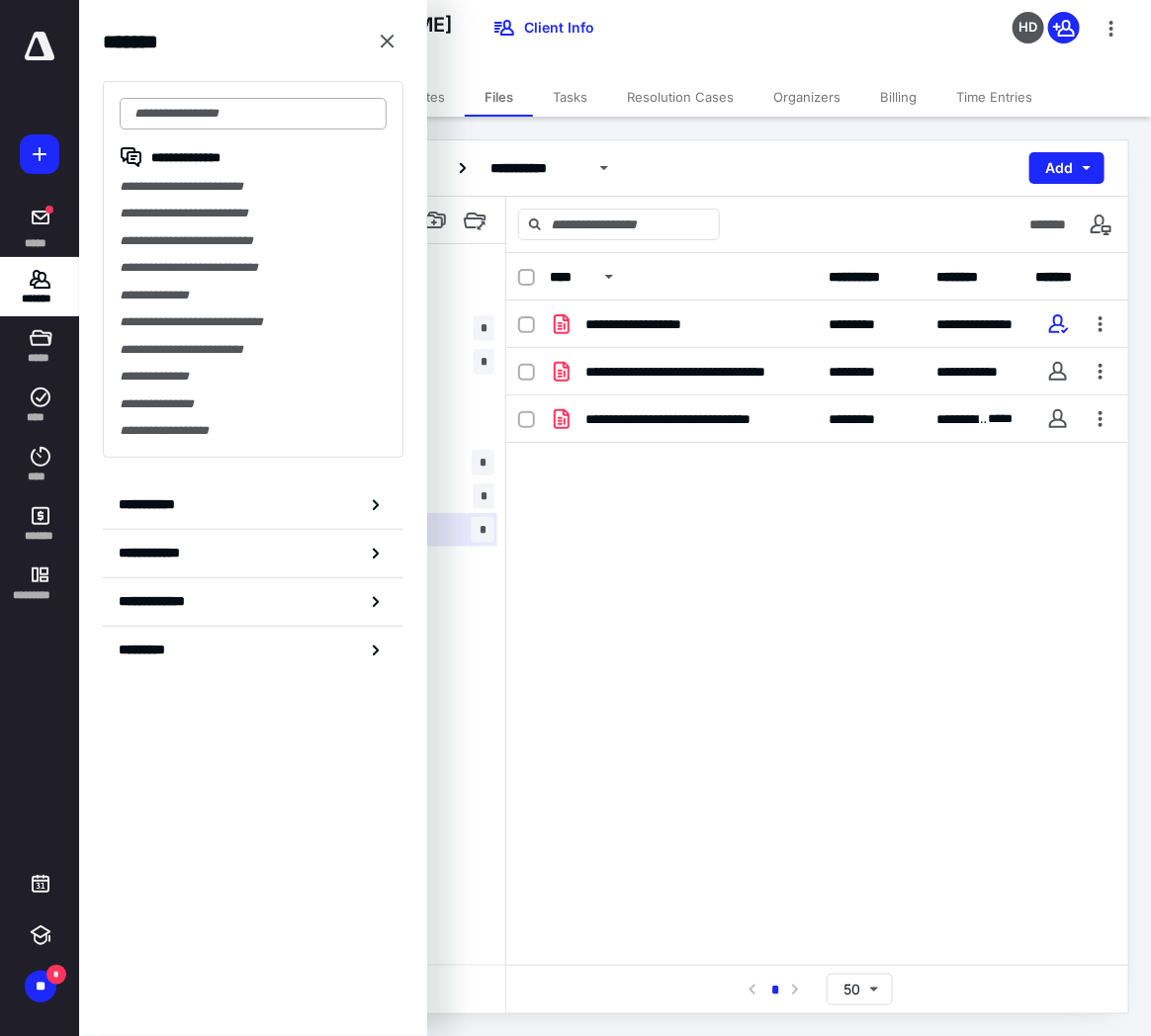 click at bounding box center (253, 114) 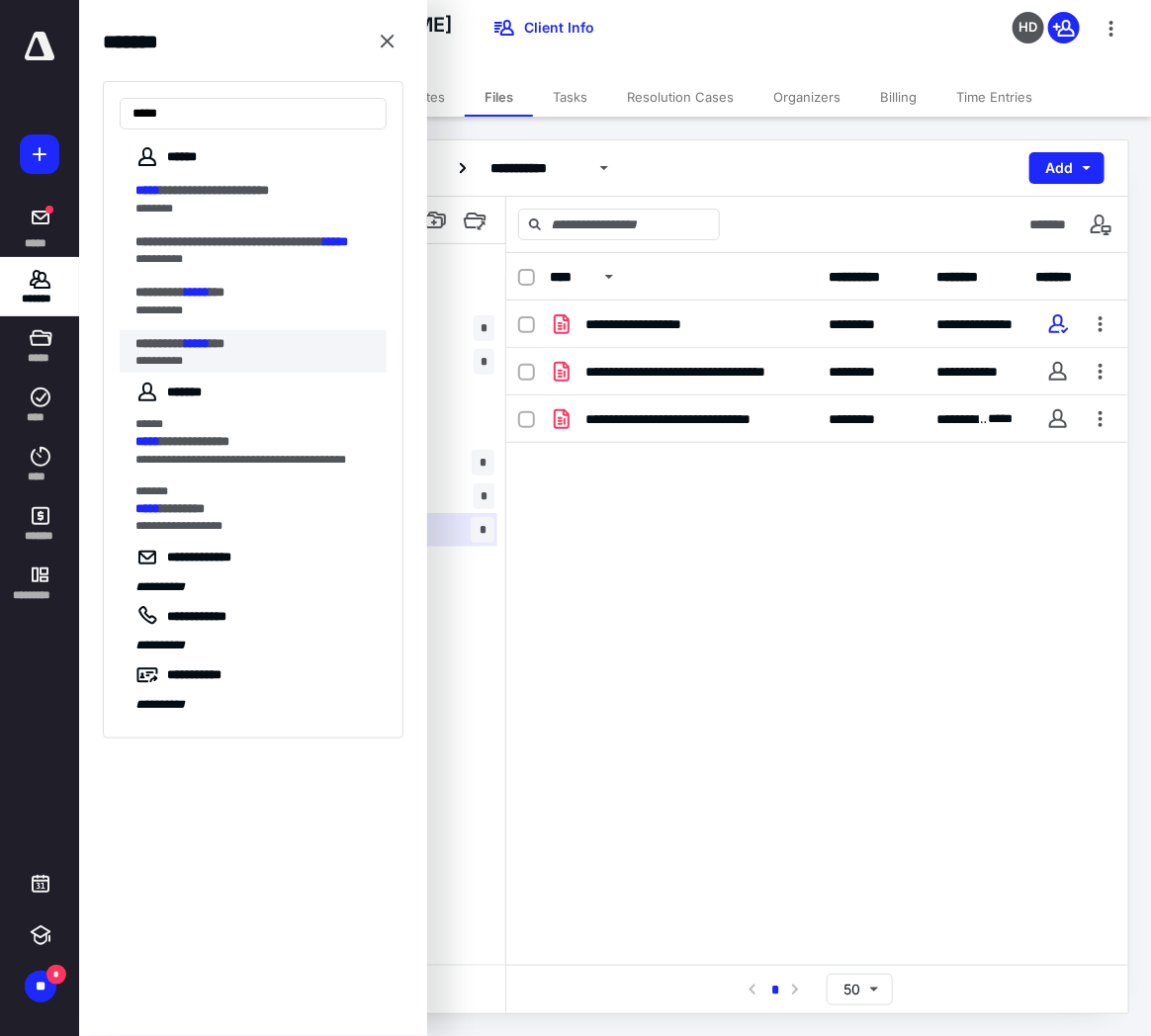 type on "*****" 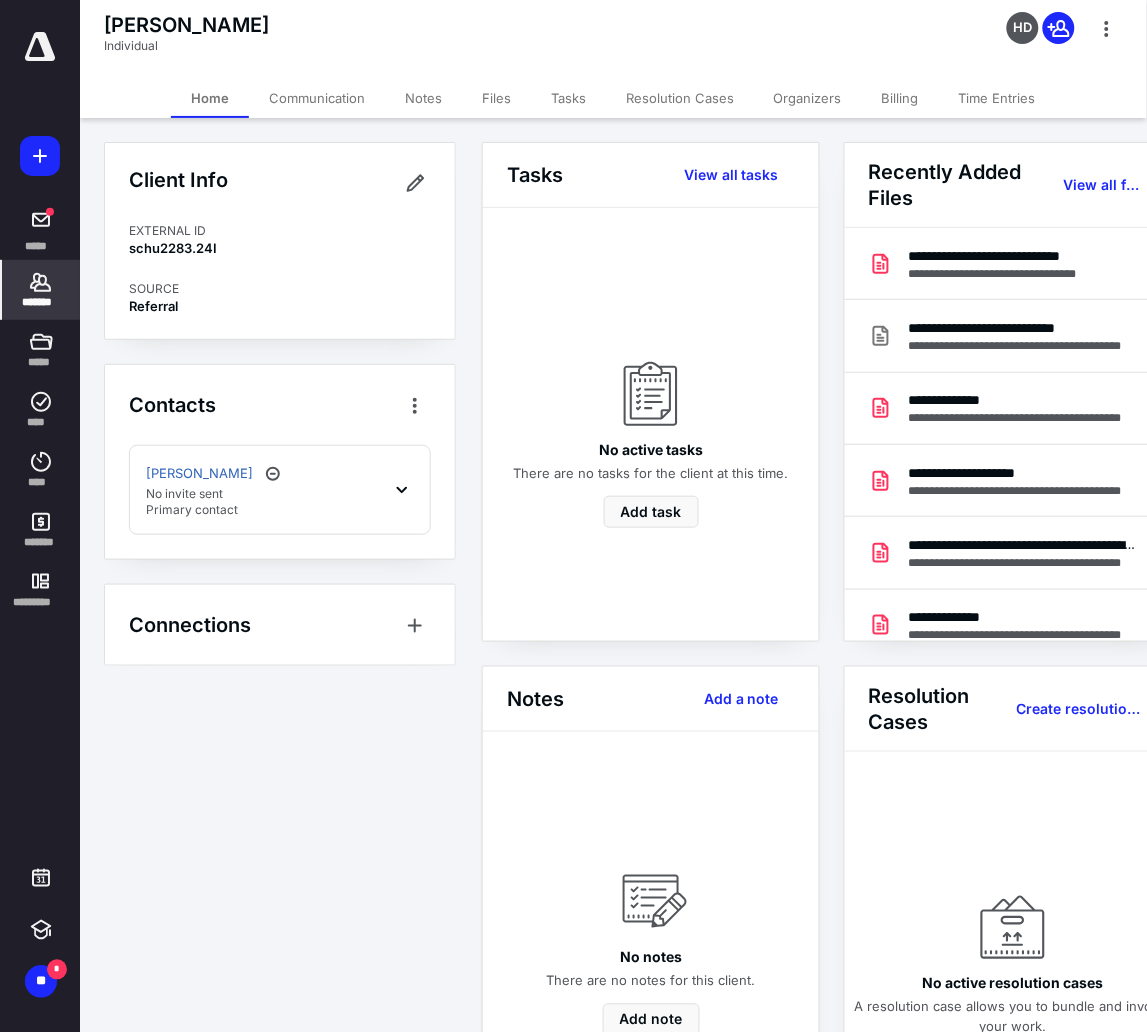 click on "Files" at bounding box center [496, 98] 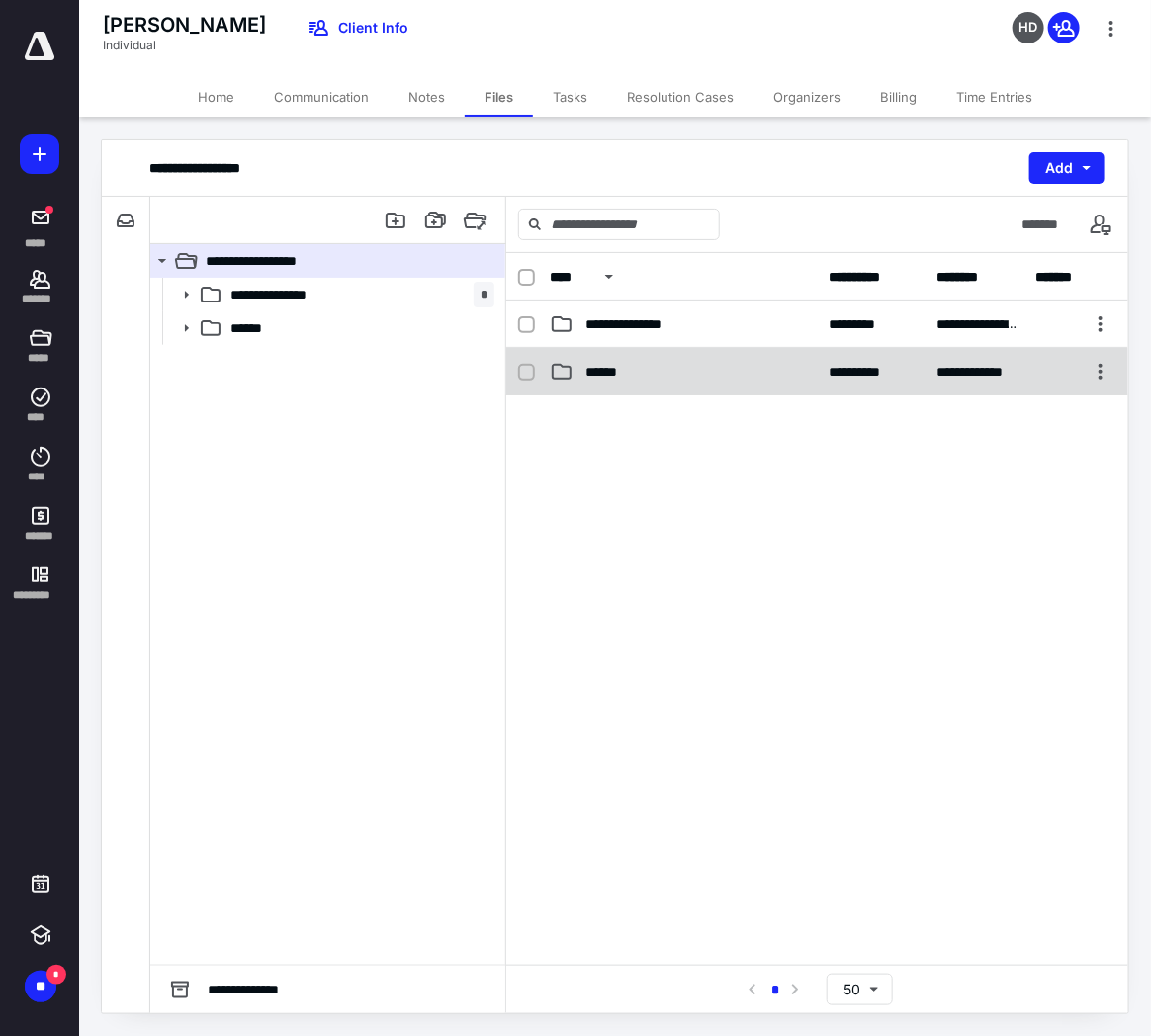 click on "******" at bounding box center [683, 372] 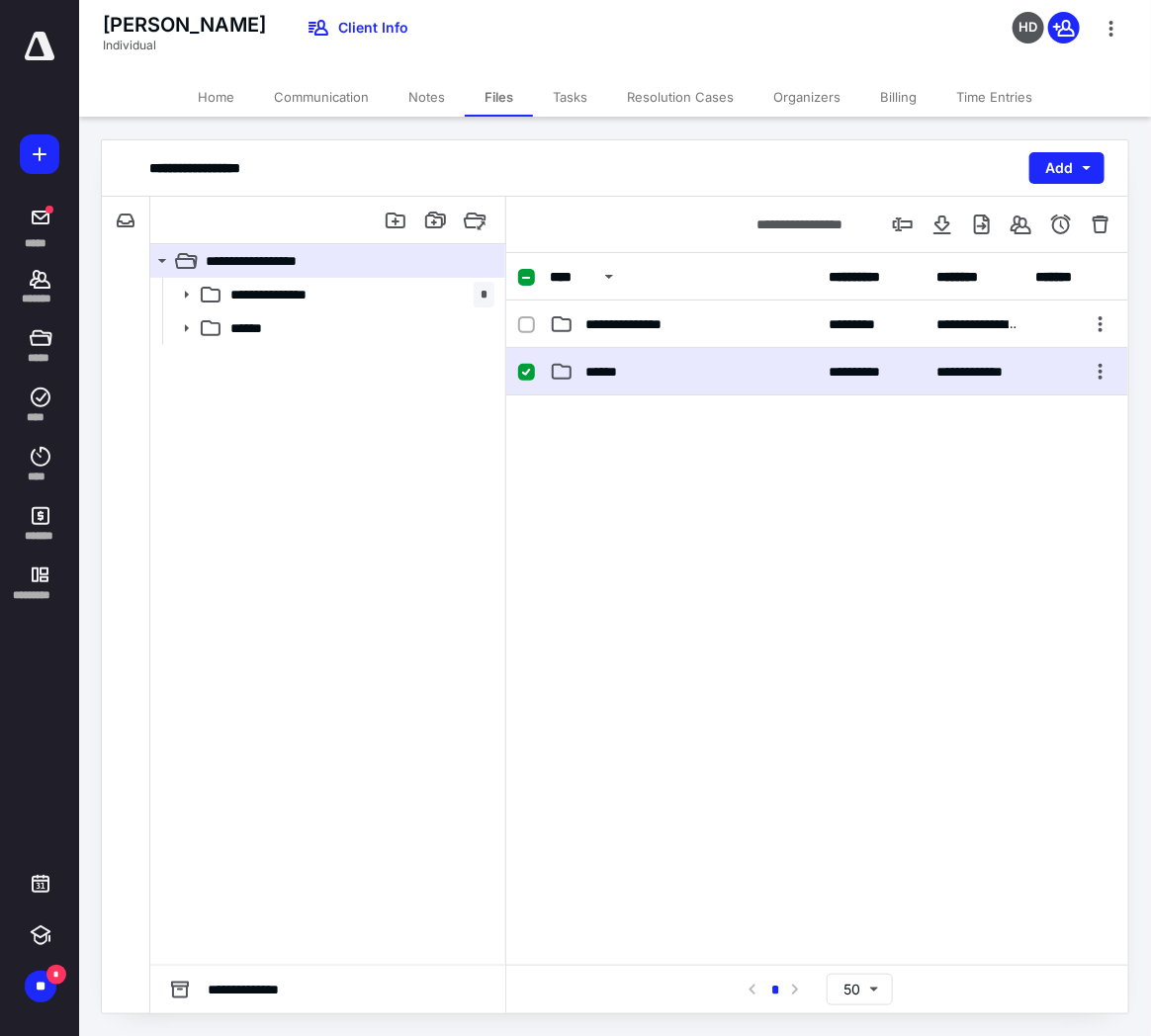 click on "******" at bounding box center [683, 372] 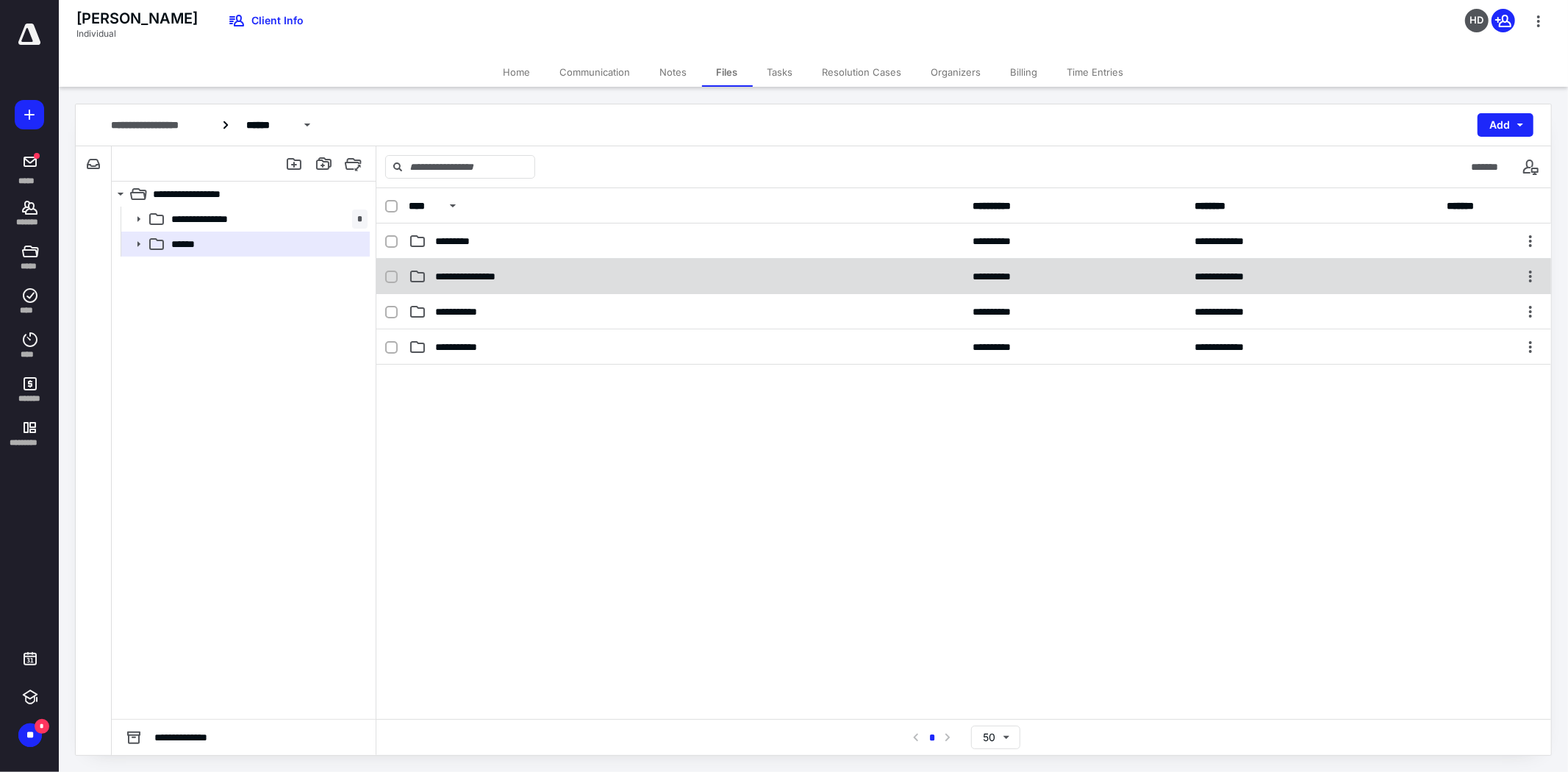 click on "**********" at bounding box center (686, 276) 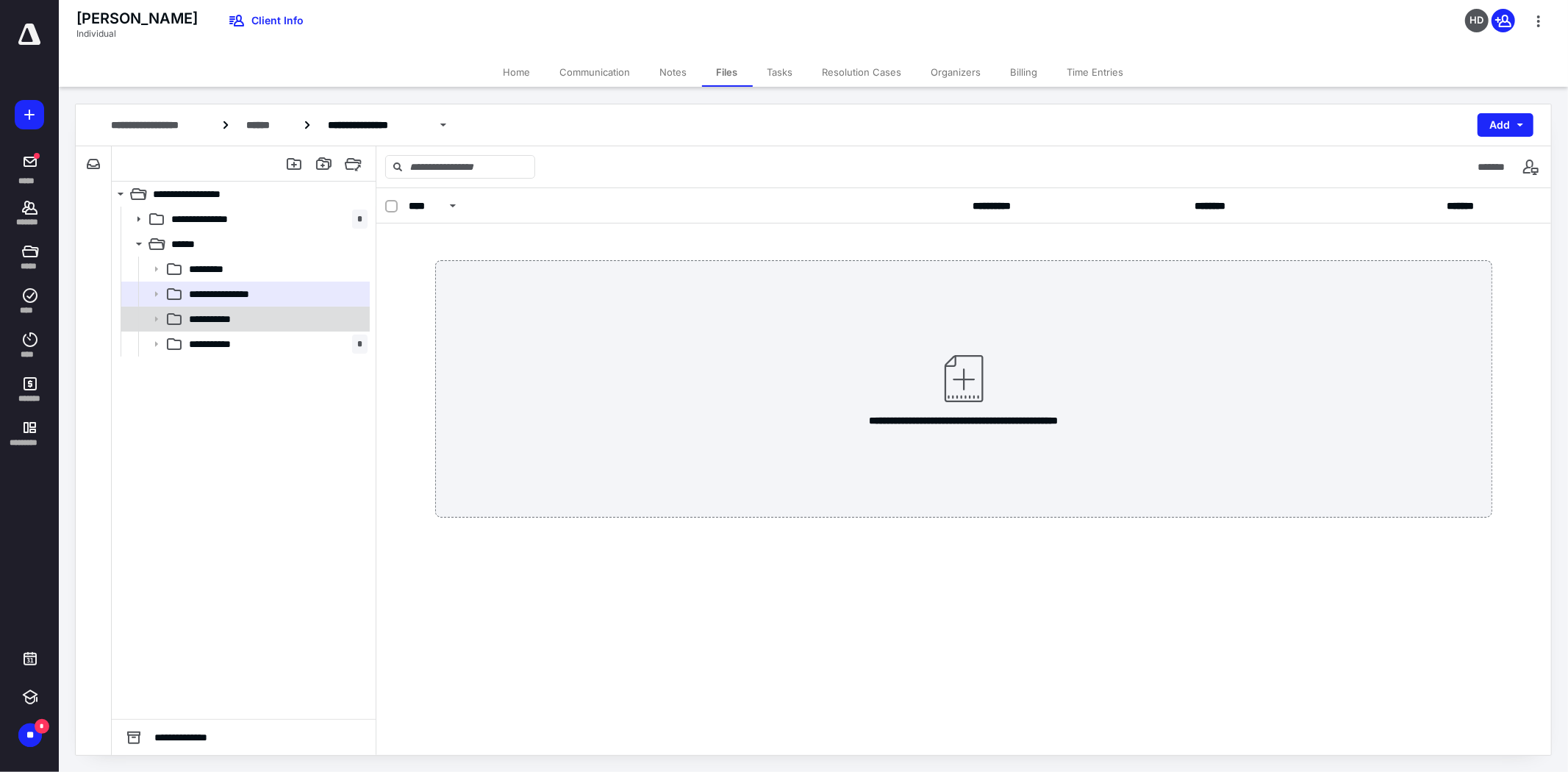 click on "**********" at bounding box center (275, 319) 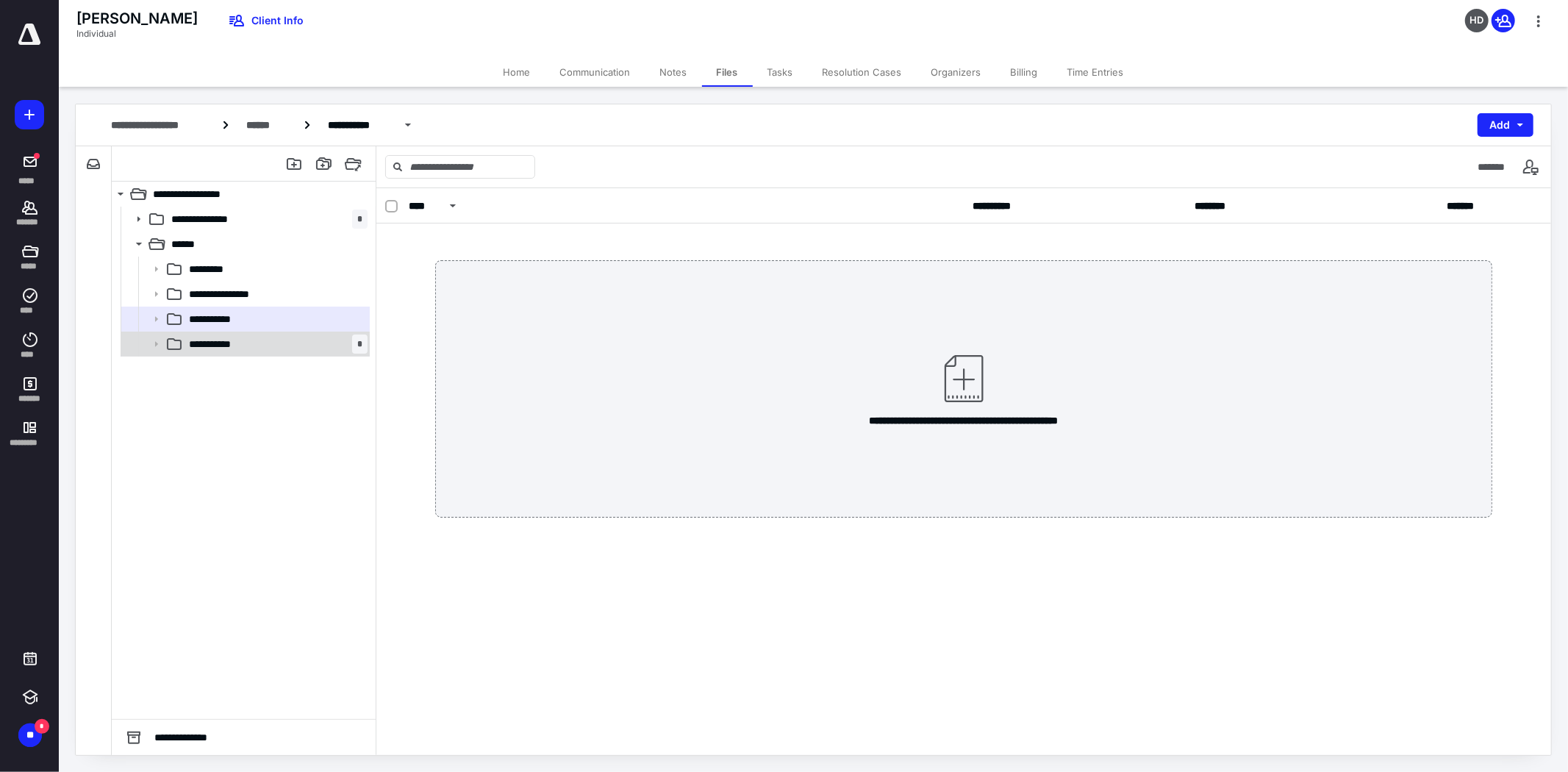 click on "**********" at bounding box center [275, 344] 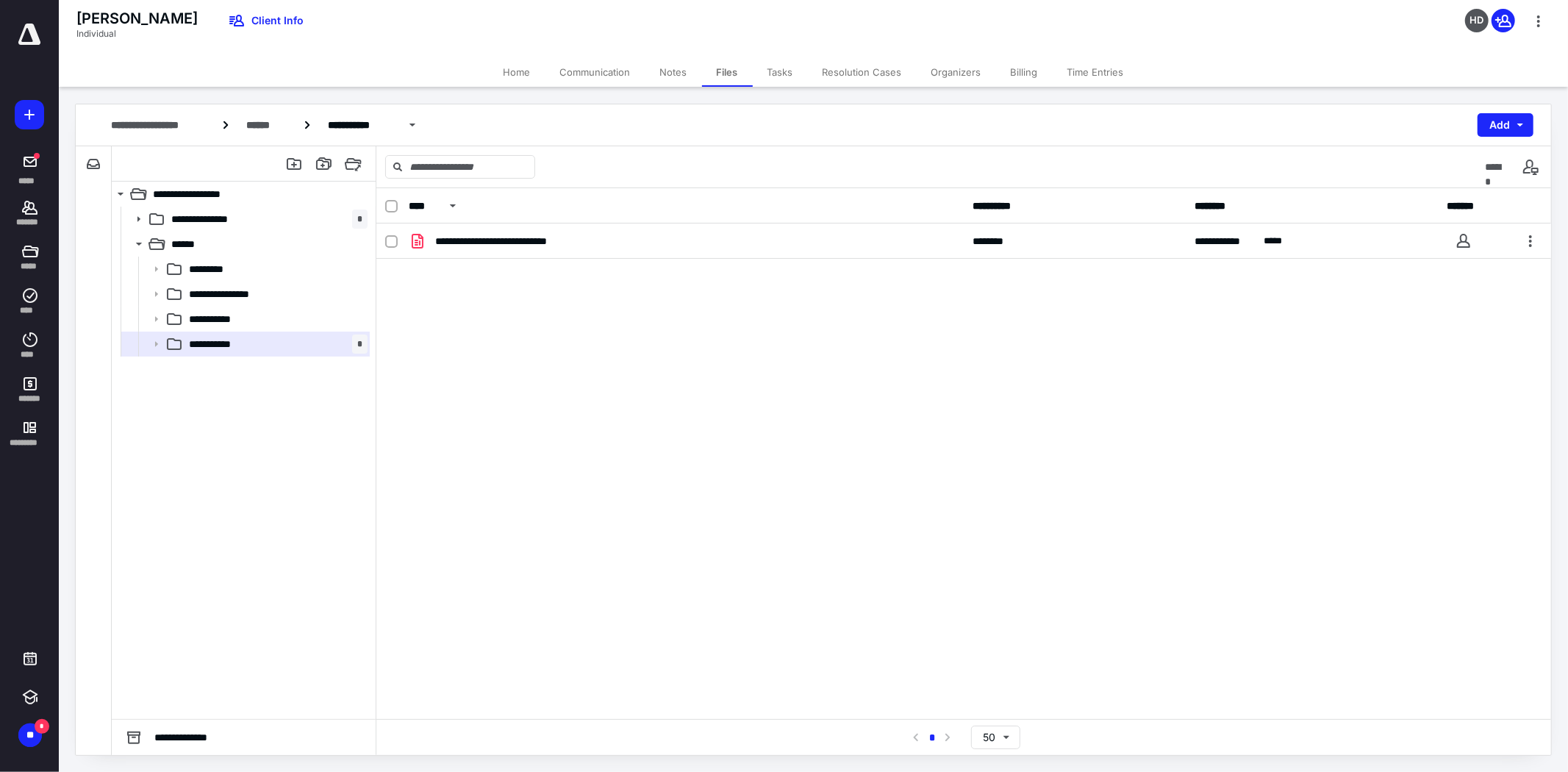 click on "Tasks" at bounding box center (780, 72) 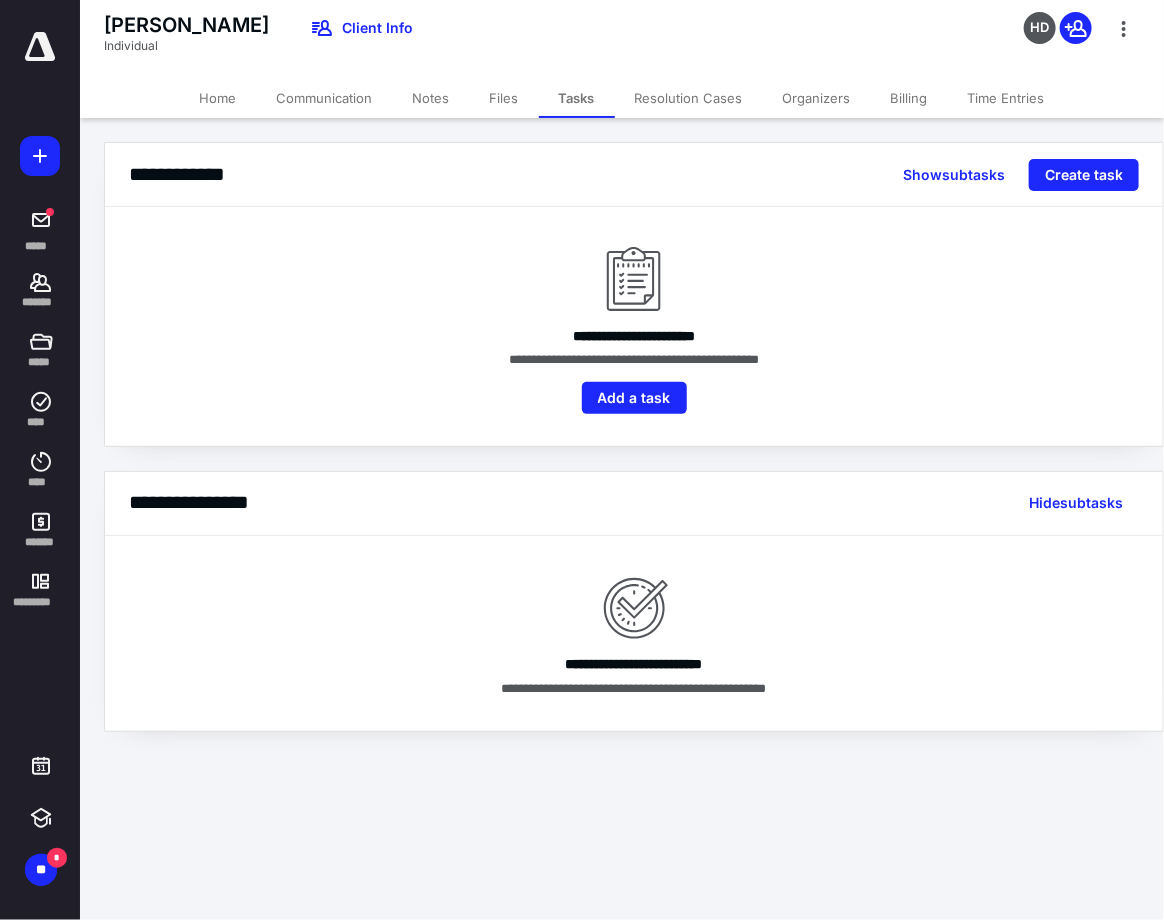 click on "Files" at bounding box center [504, 98] 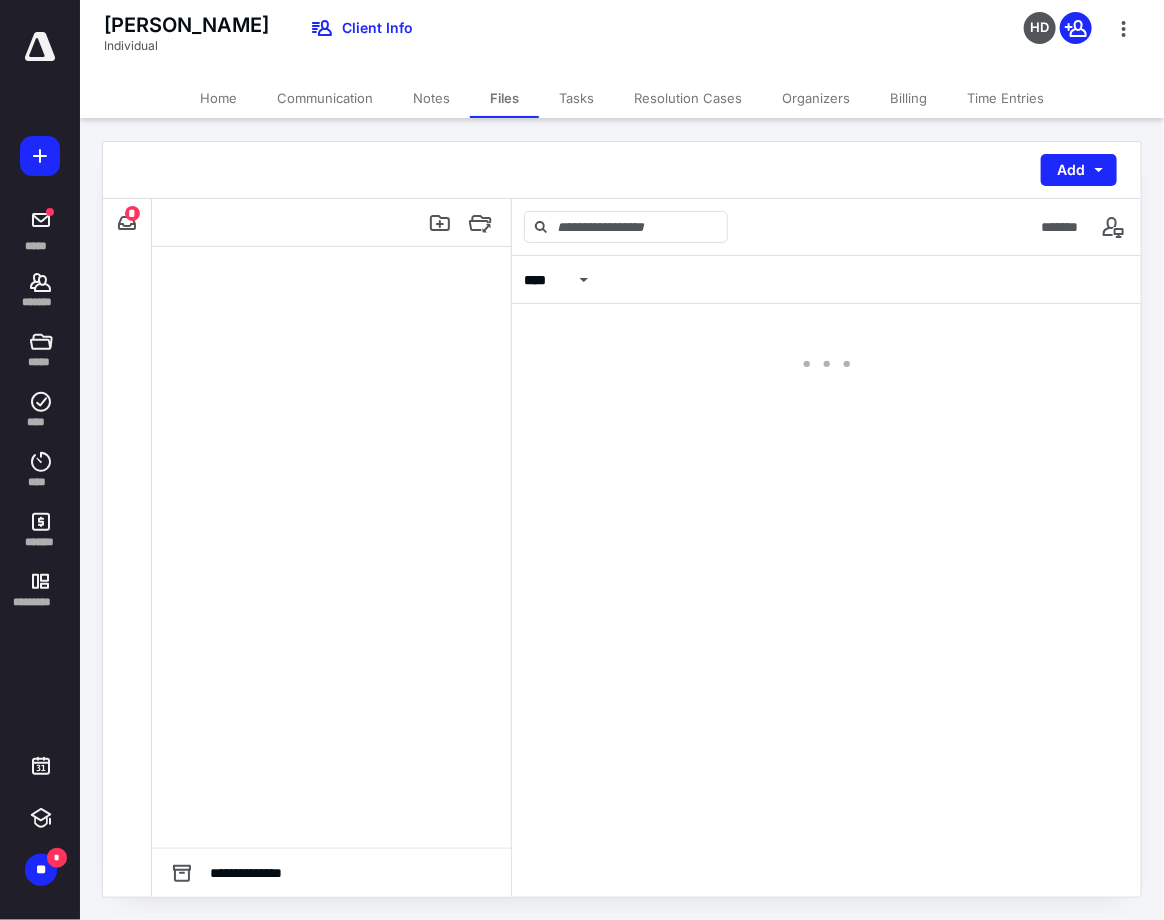 click on "Files" at bounding box center (504, 98) 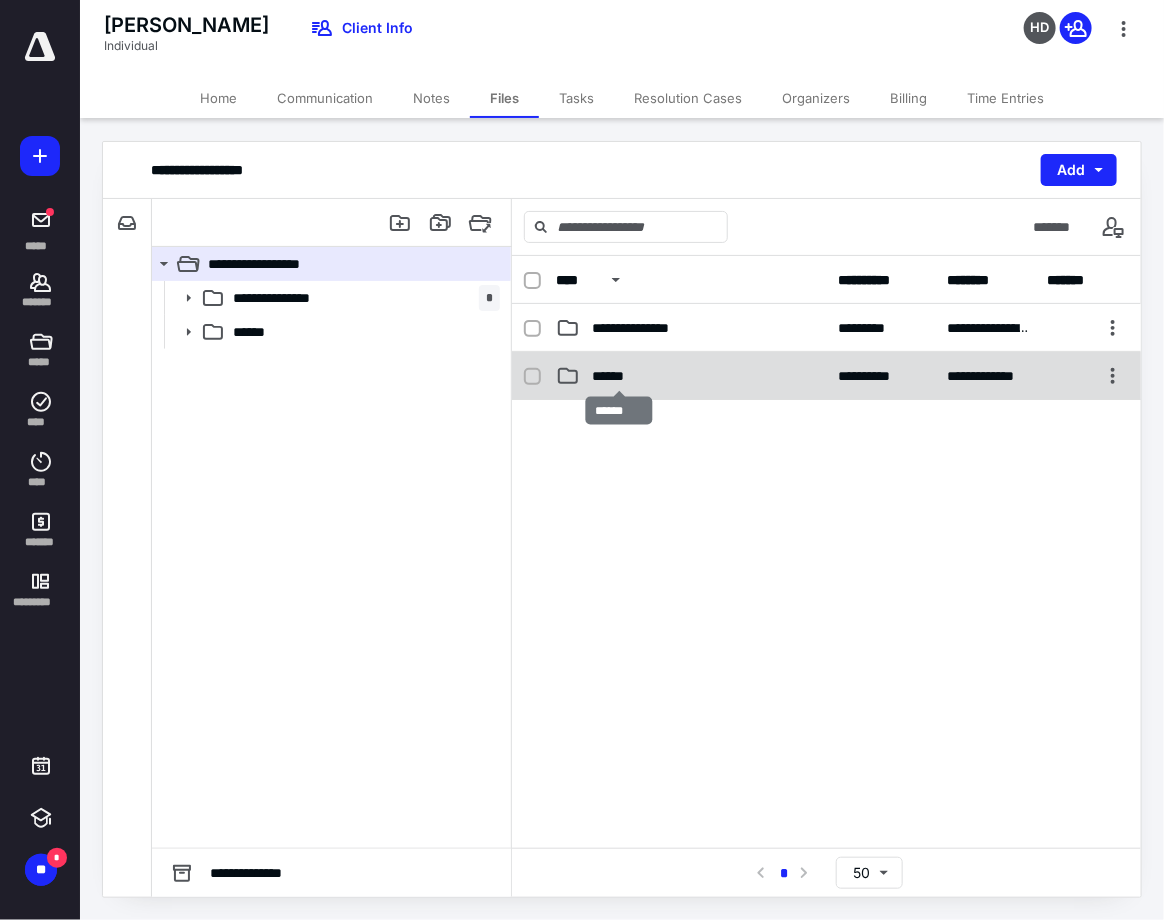 click on "******" at bounding box center [619, 376] 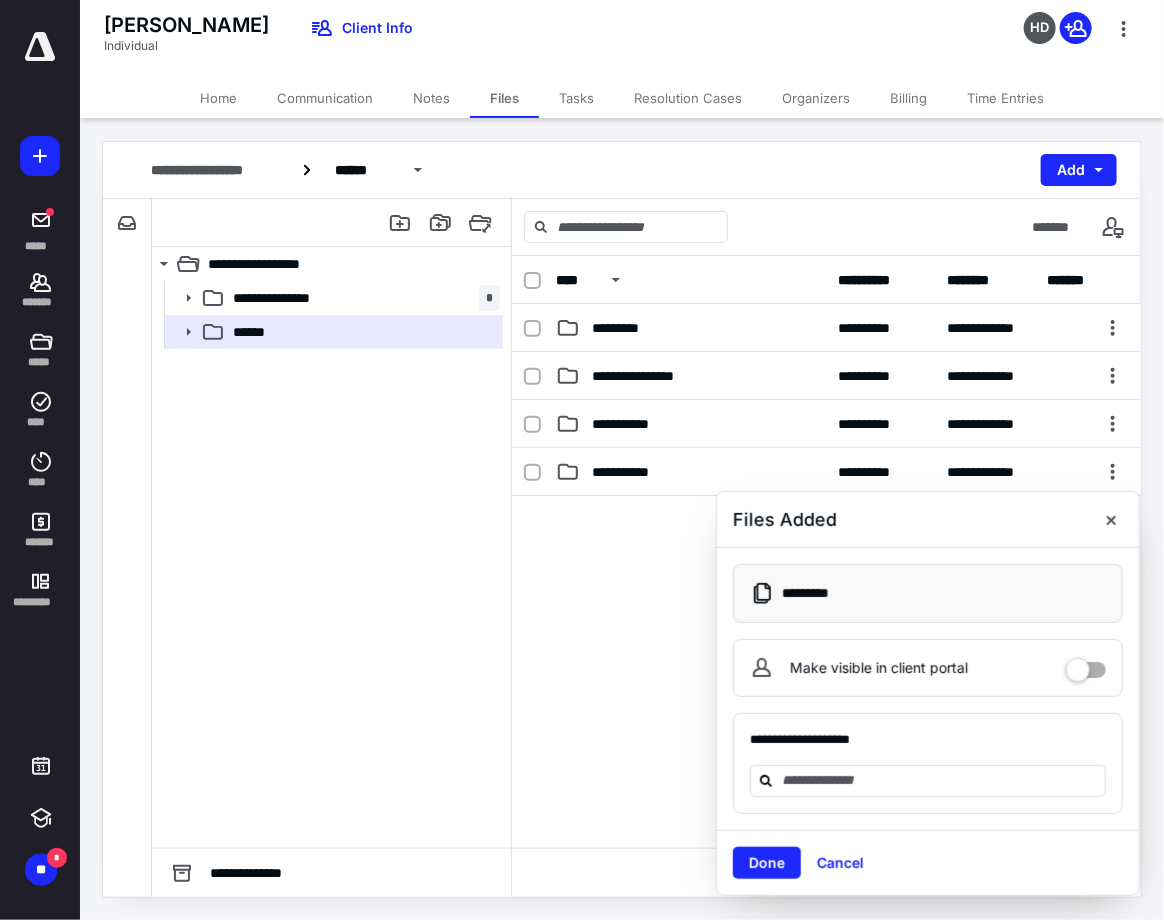 click on "Done" at bounding box center (767, 863) 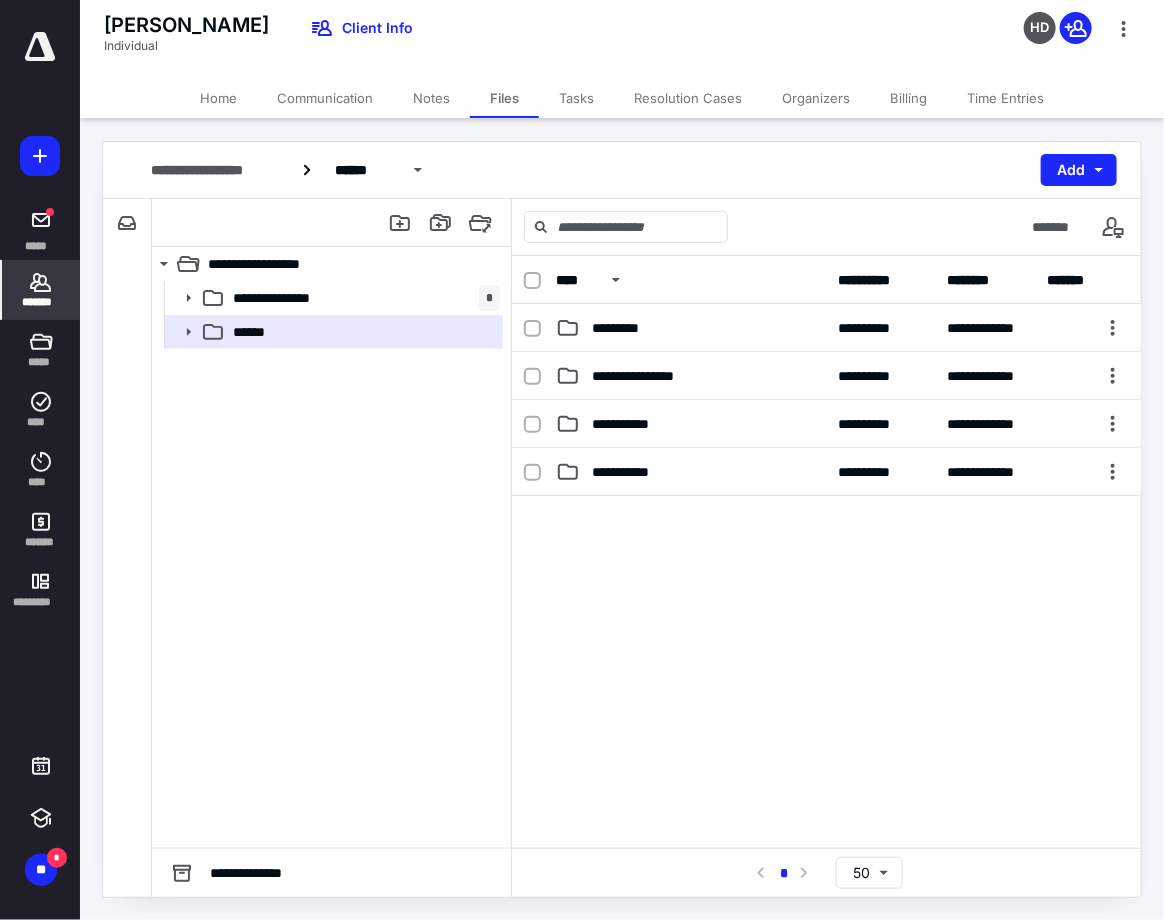 click 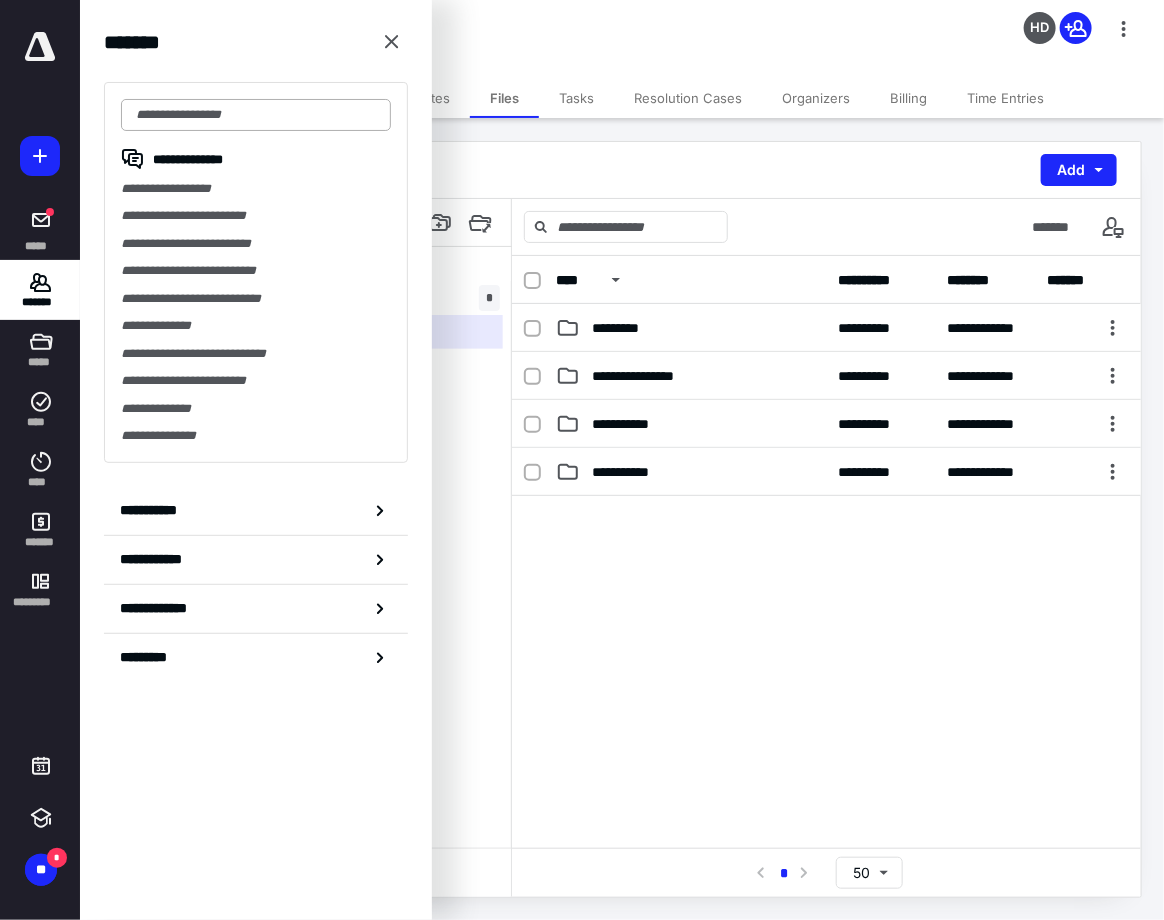 click at bounding box center [256, 115] 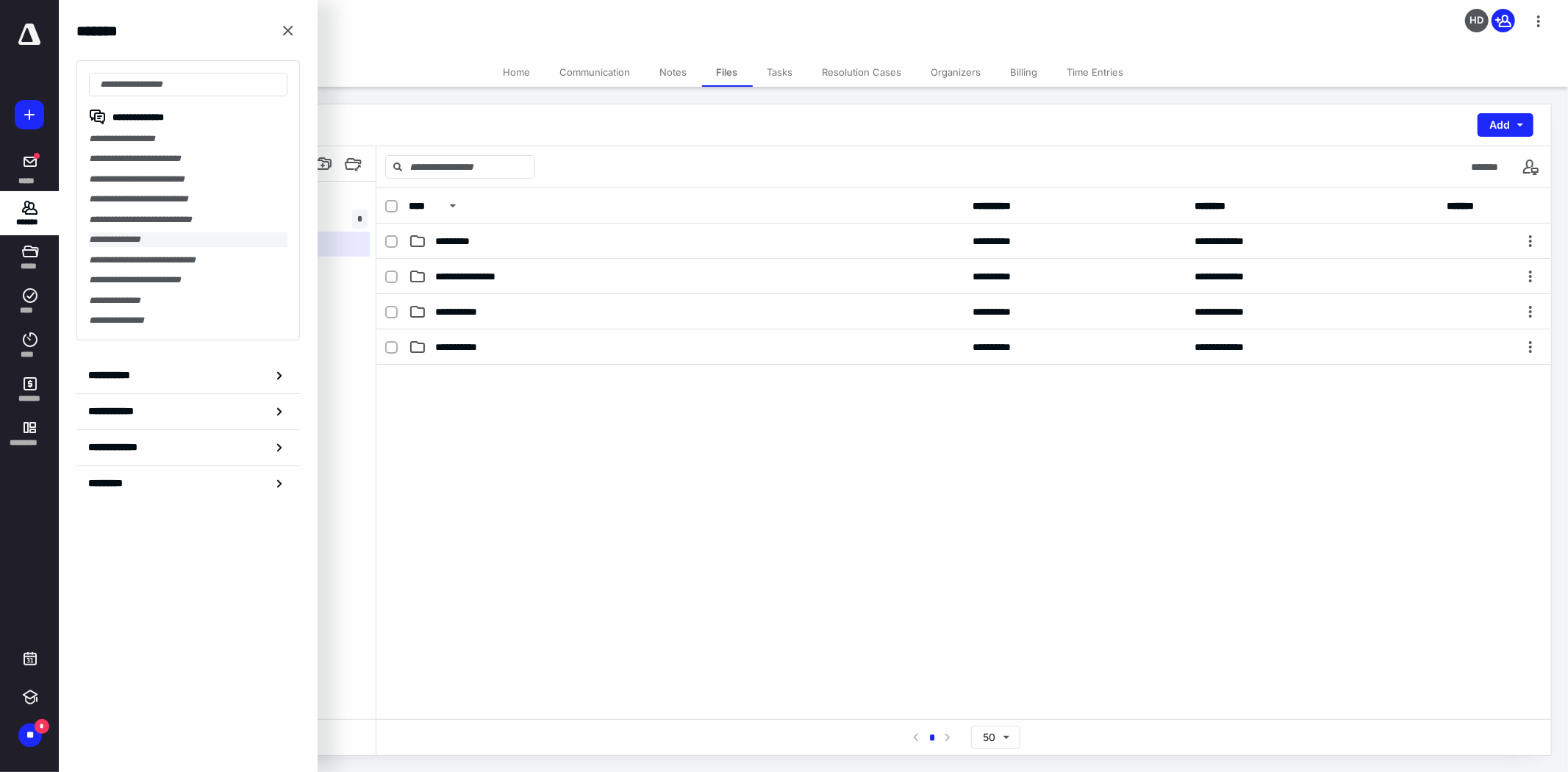 click on "**********" at bounding box center (188, 239) 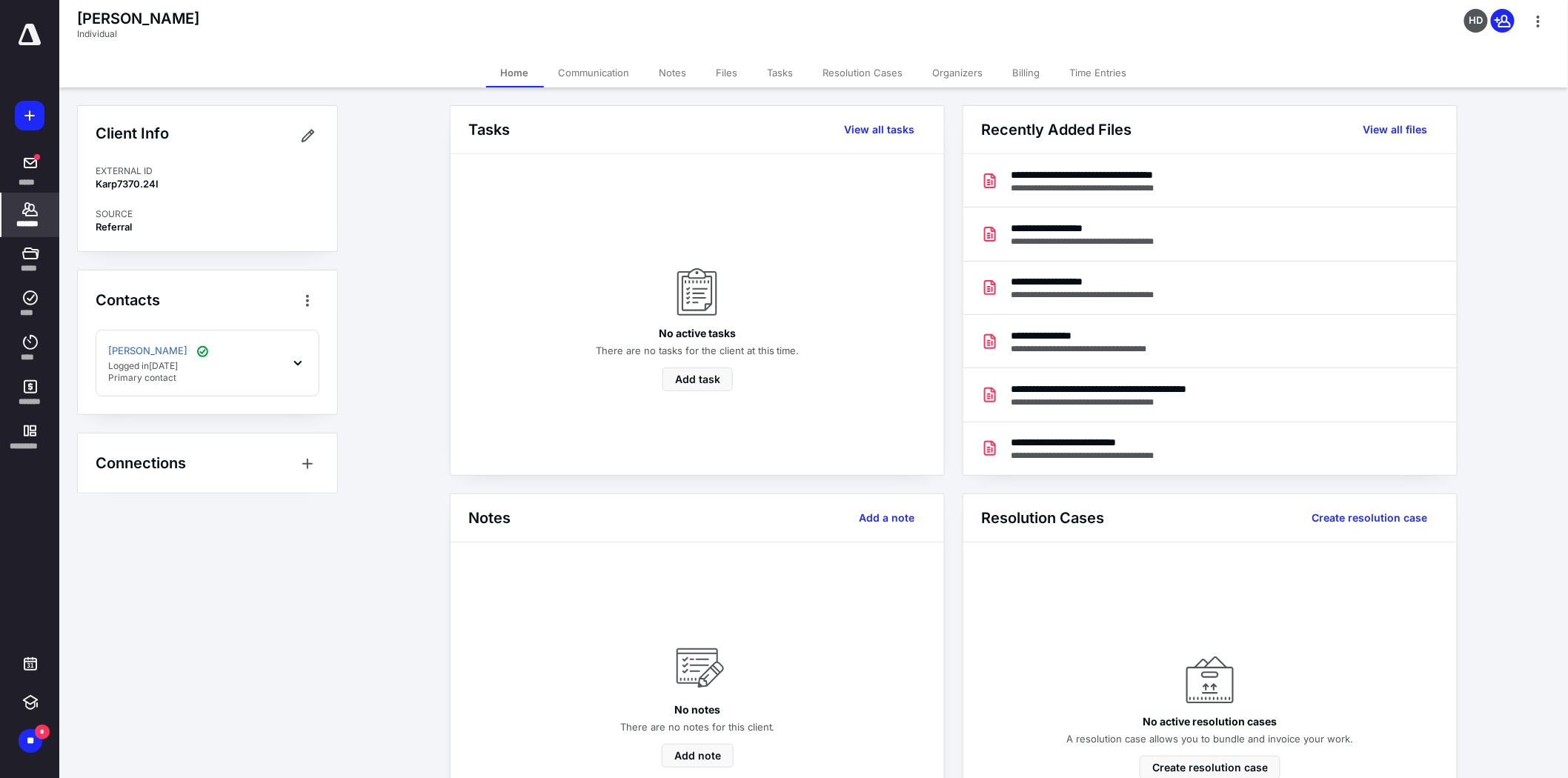 click on "Files" at bounding box center [727, 73] 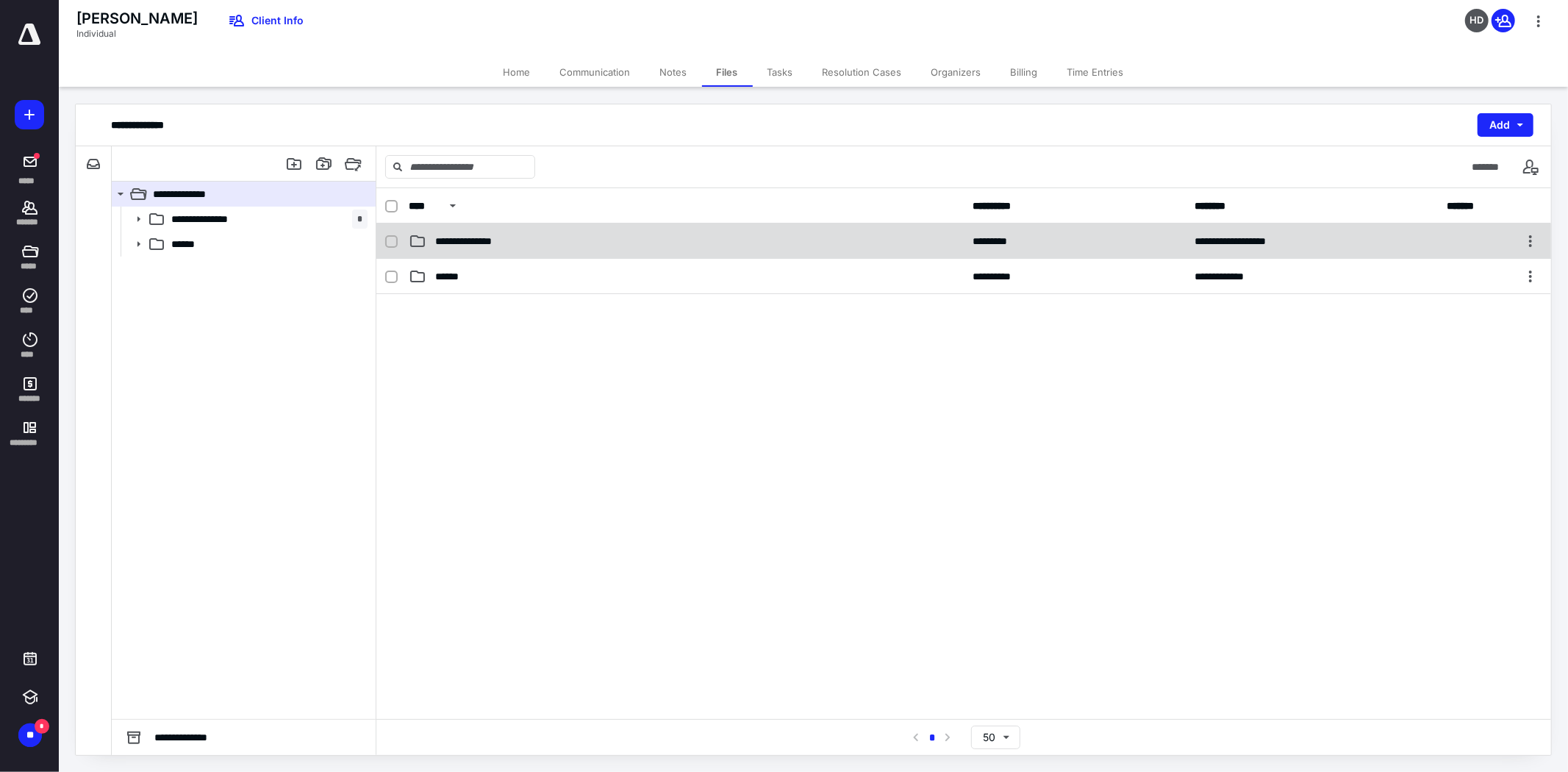 click on "**********" at bounding box center (686, 241) 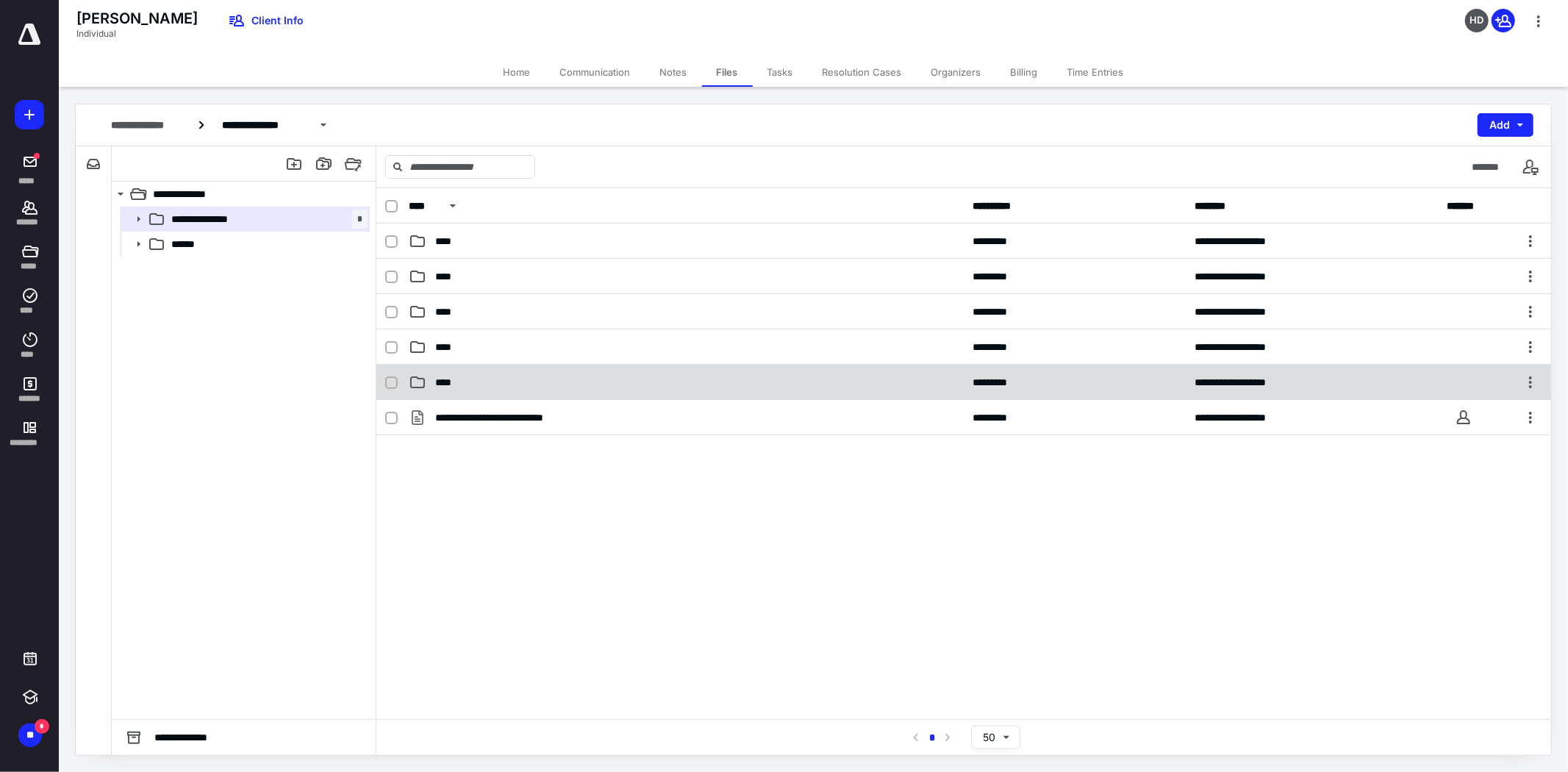 click on "****" at bounding box center (686, 382) 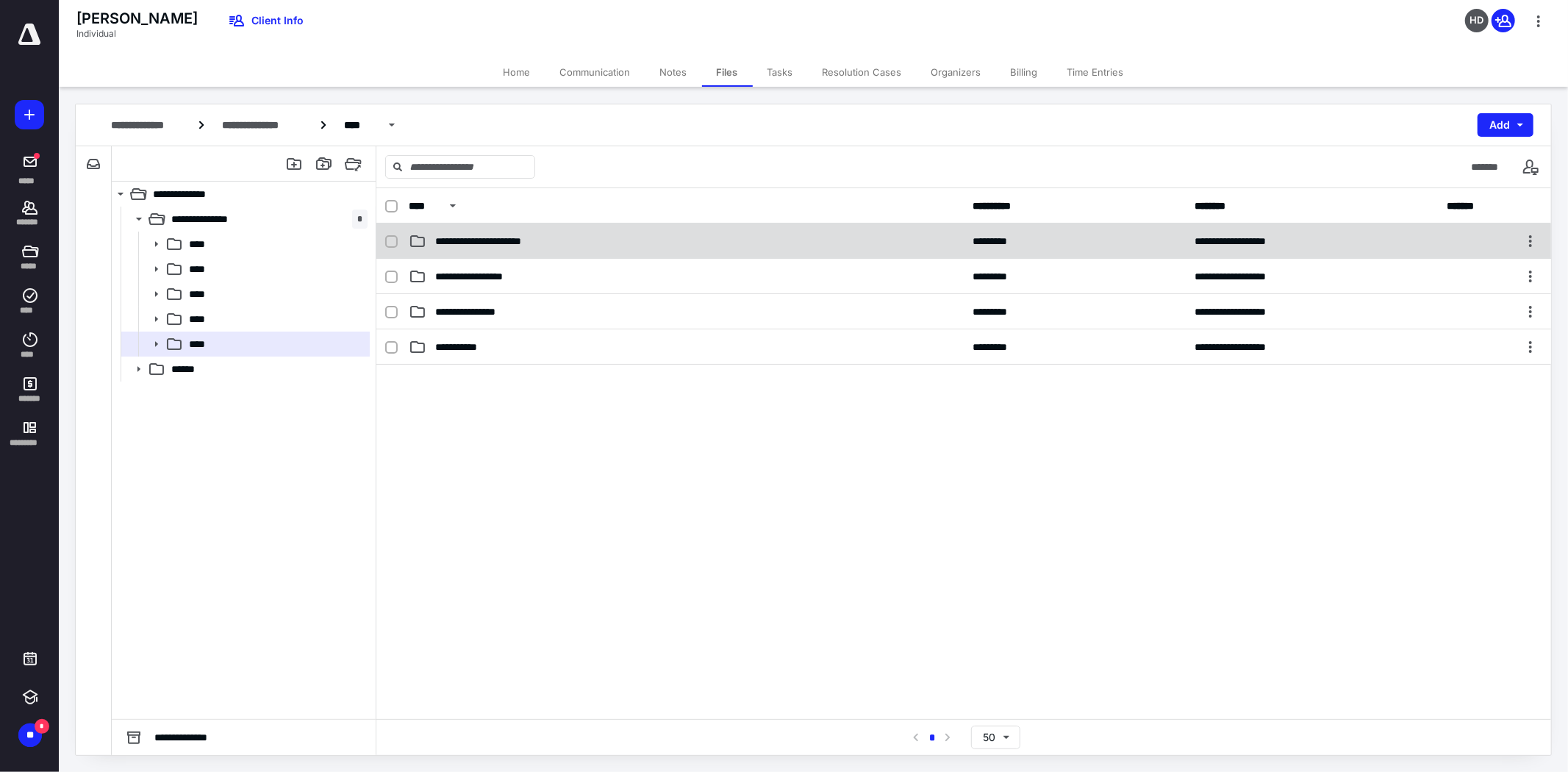 click on "**********" at bounding box center [497, 241] 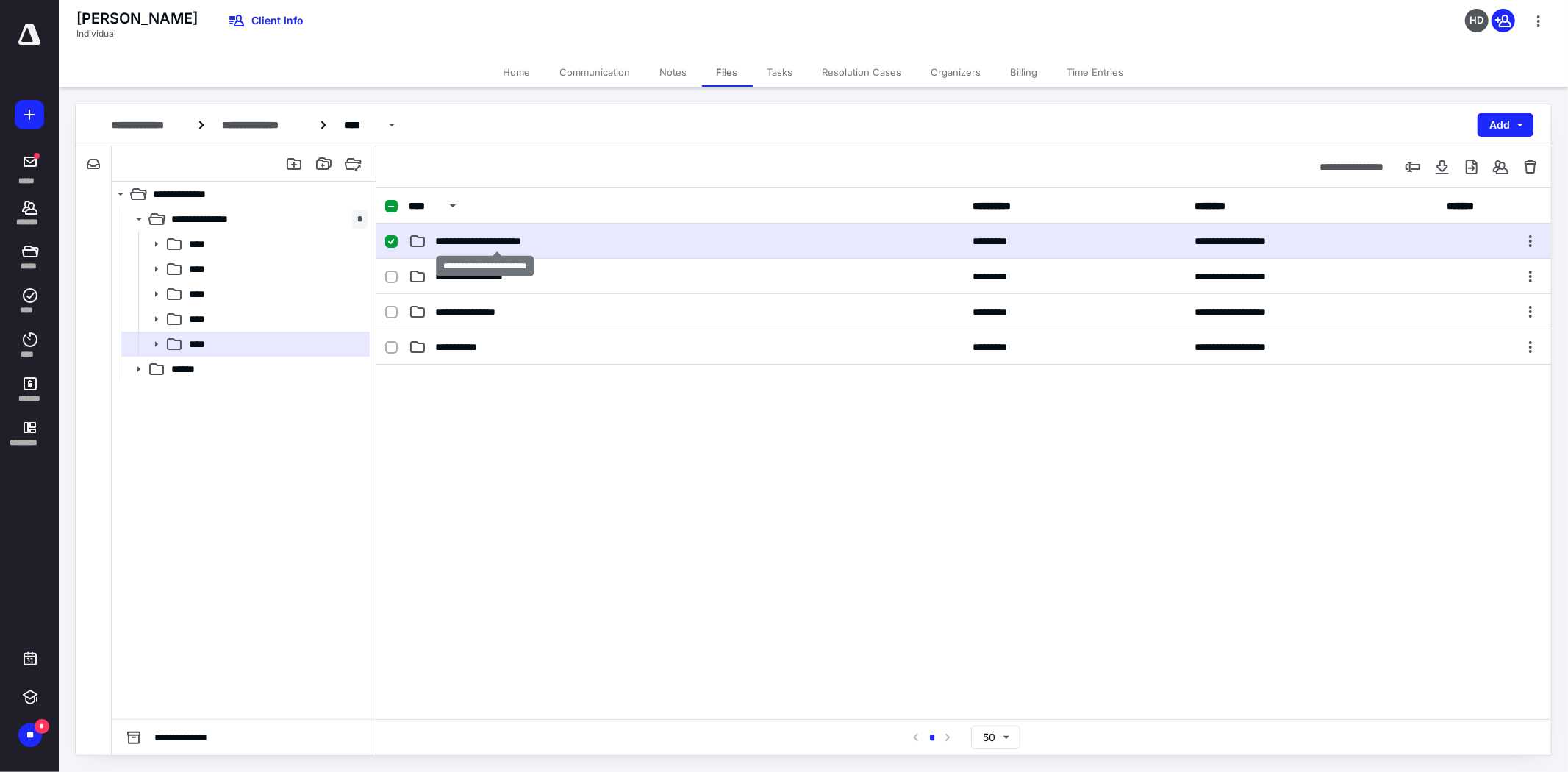 click on "**********" at bounding box center [497, 241] 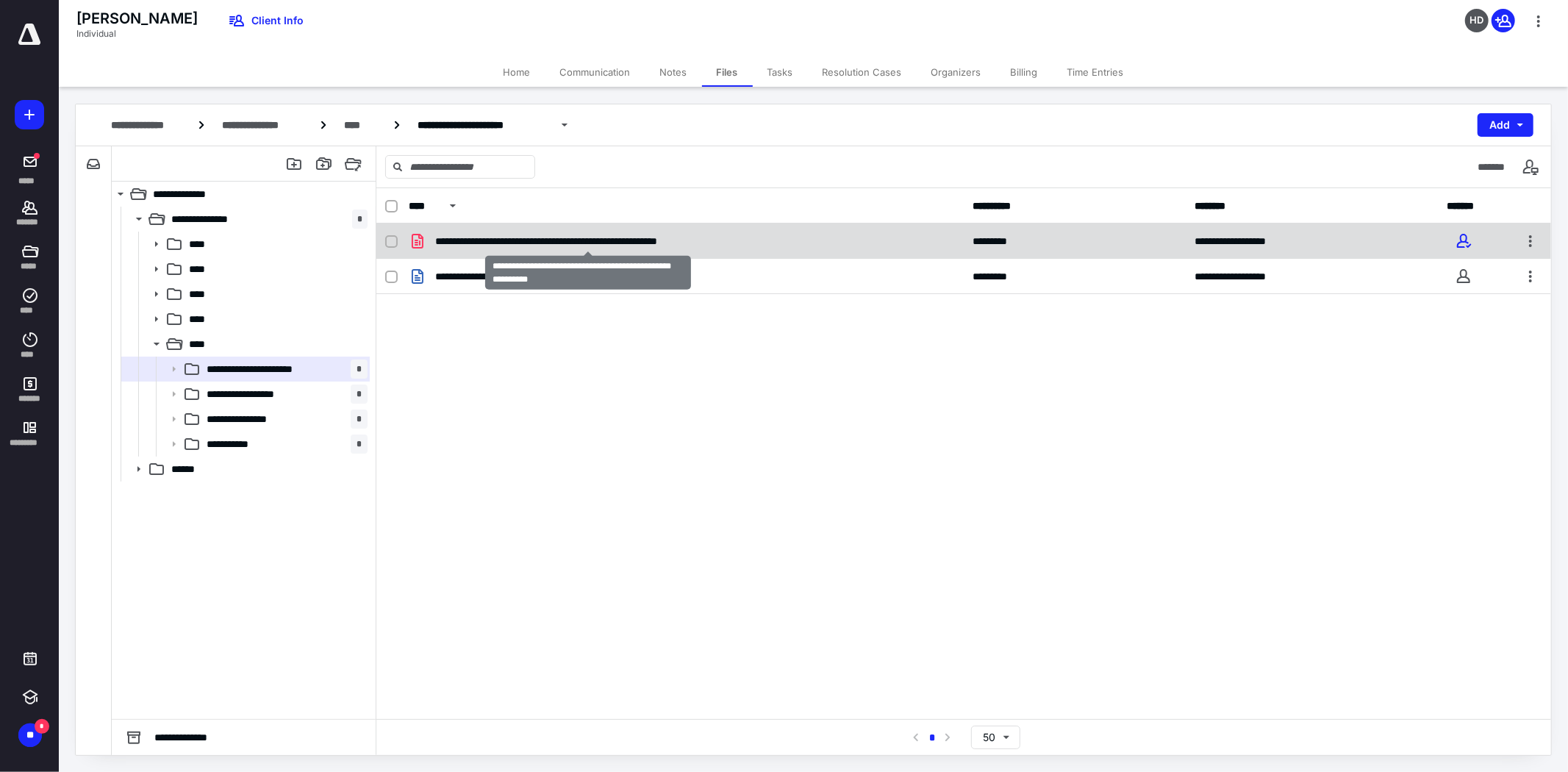 click on "**********" at bounding box center [588, 241] 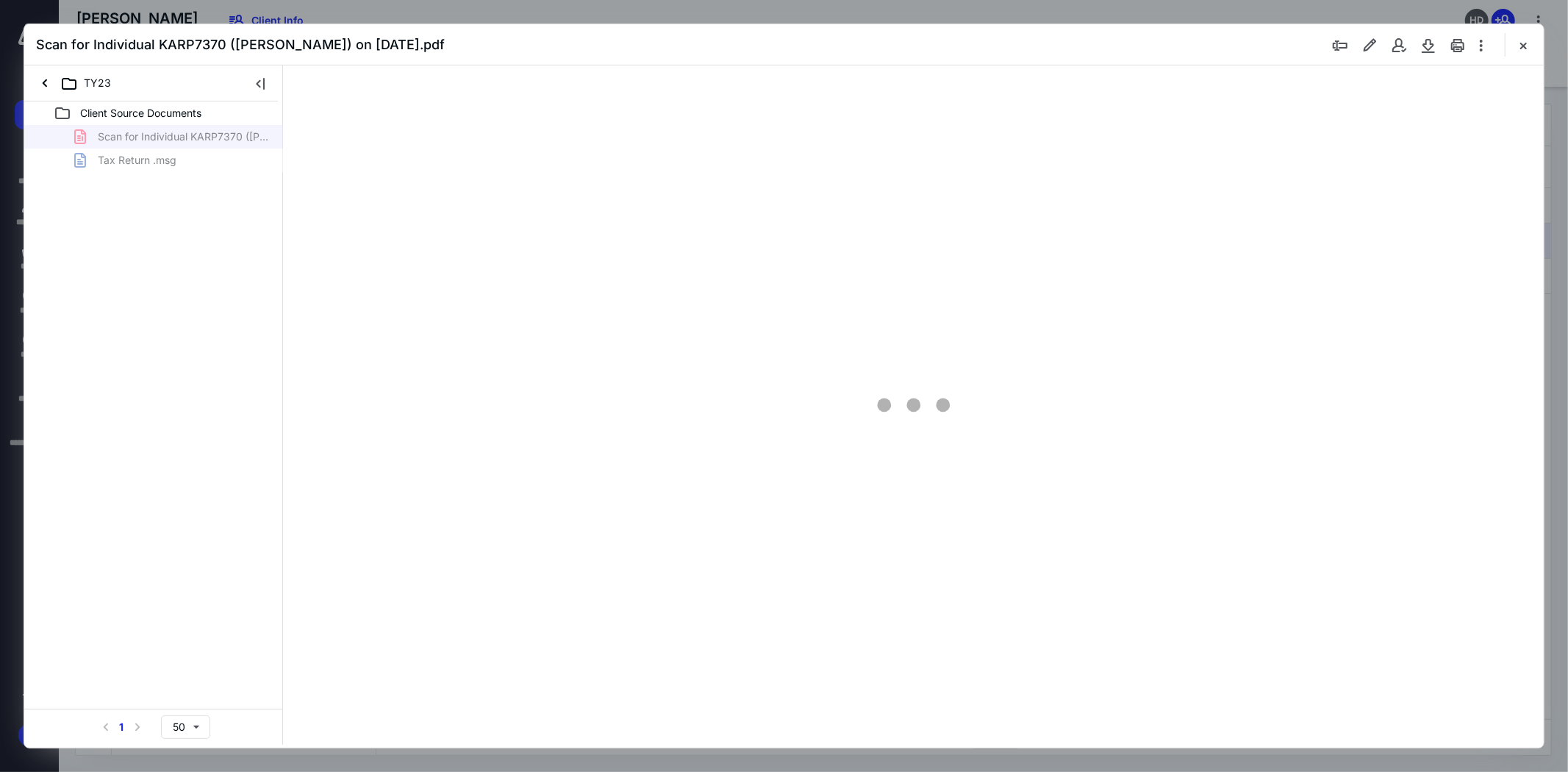 scroll, scrollTop: 0, scrollLeft: 0, axis: both 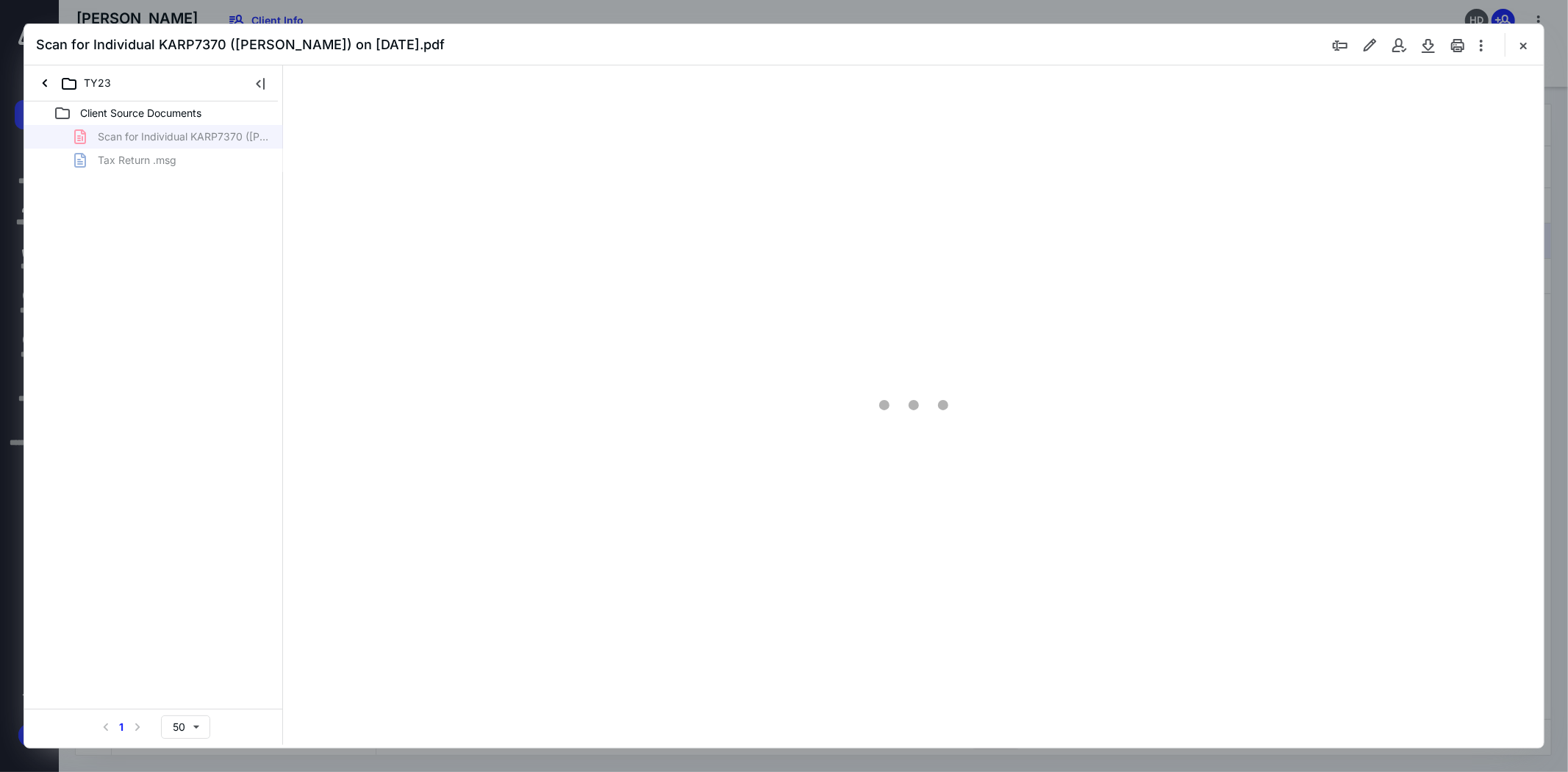type on "106" 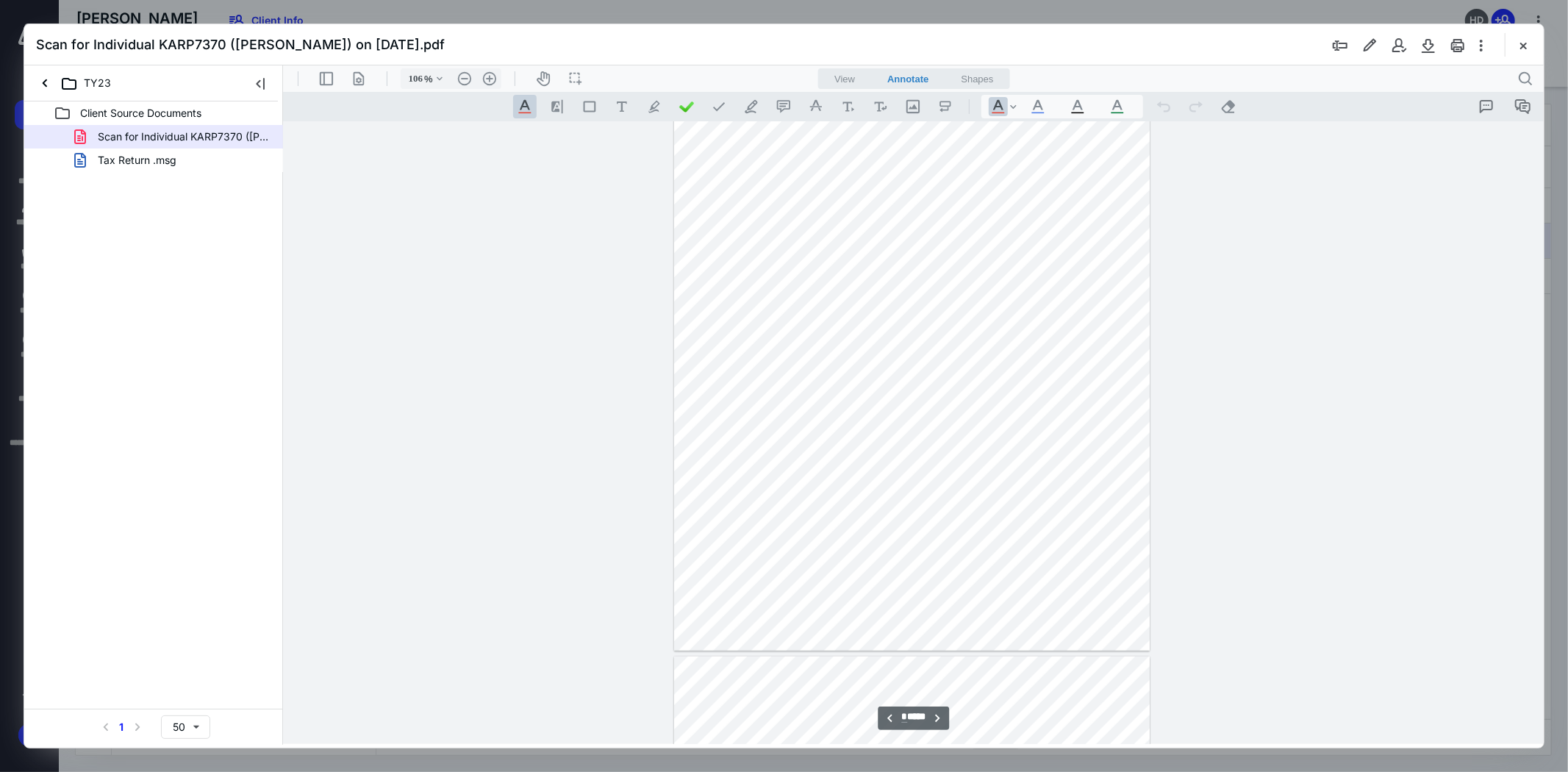 scroll, scrollTop: 304, scrollLeft: 0, axis: vertical 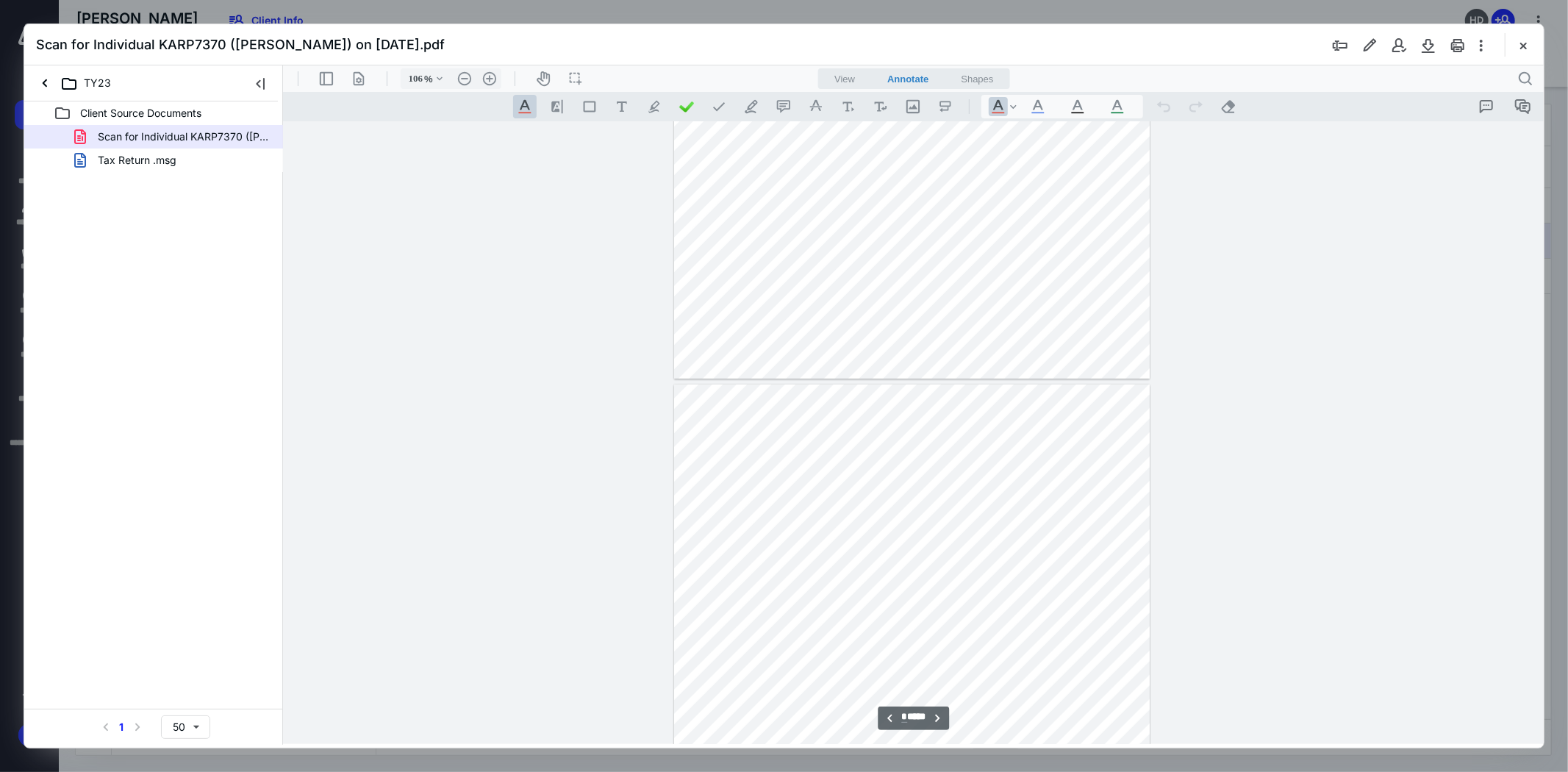 type on "*" 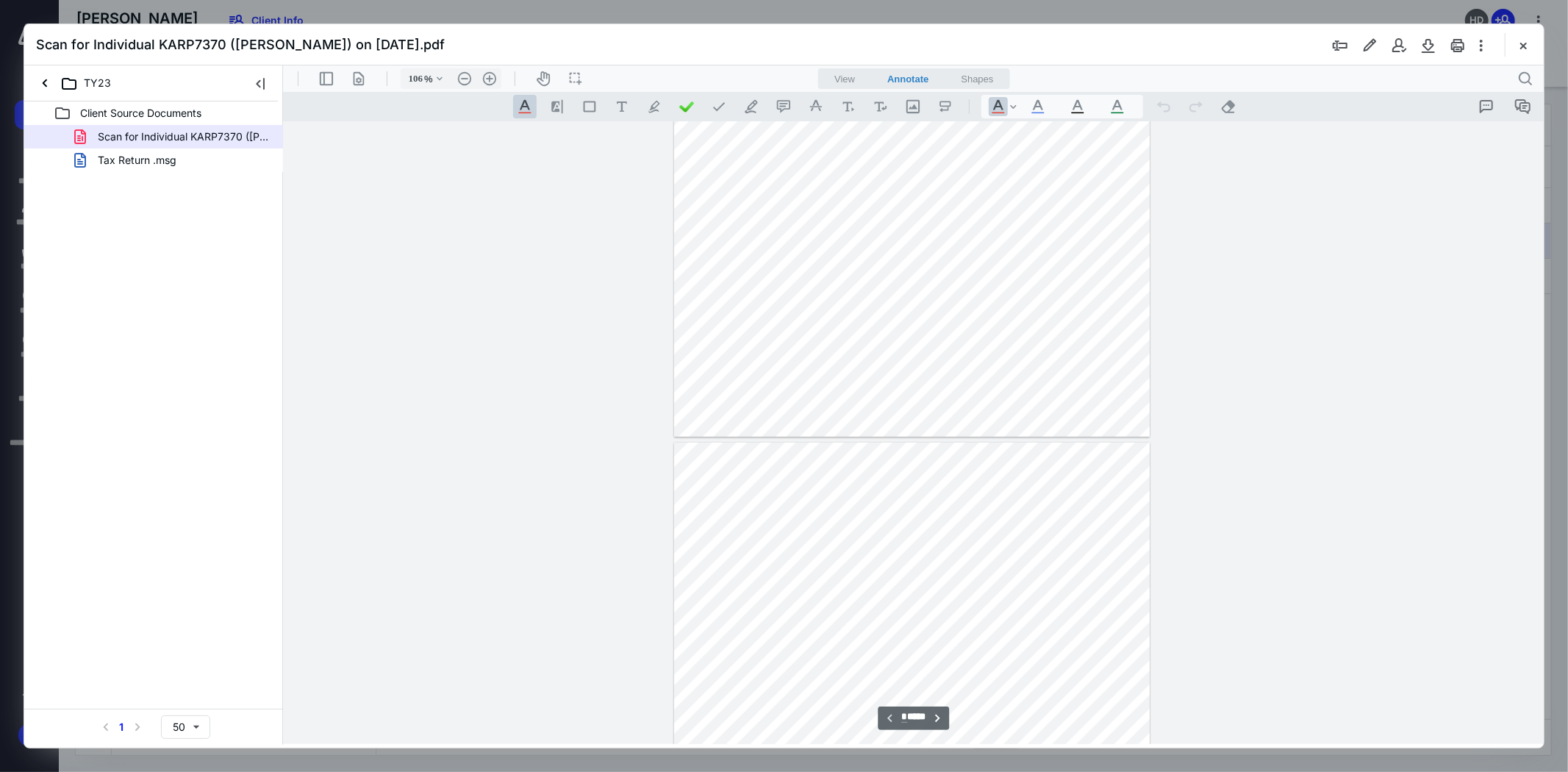 scroll, scrollTop: 0, scrollLeft: 0, axis: both 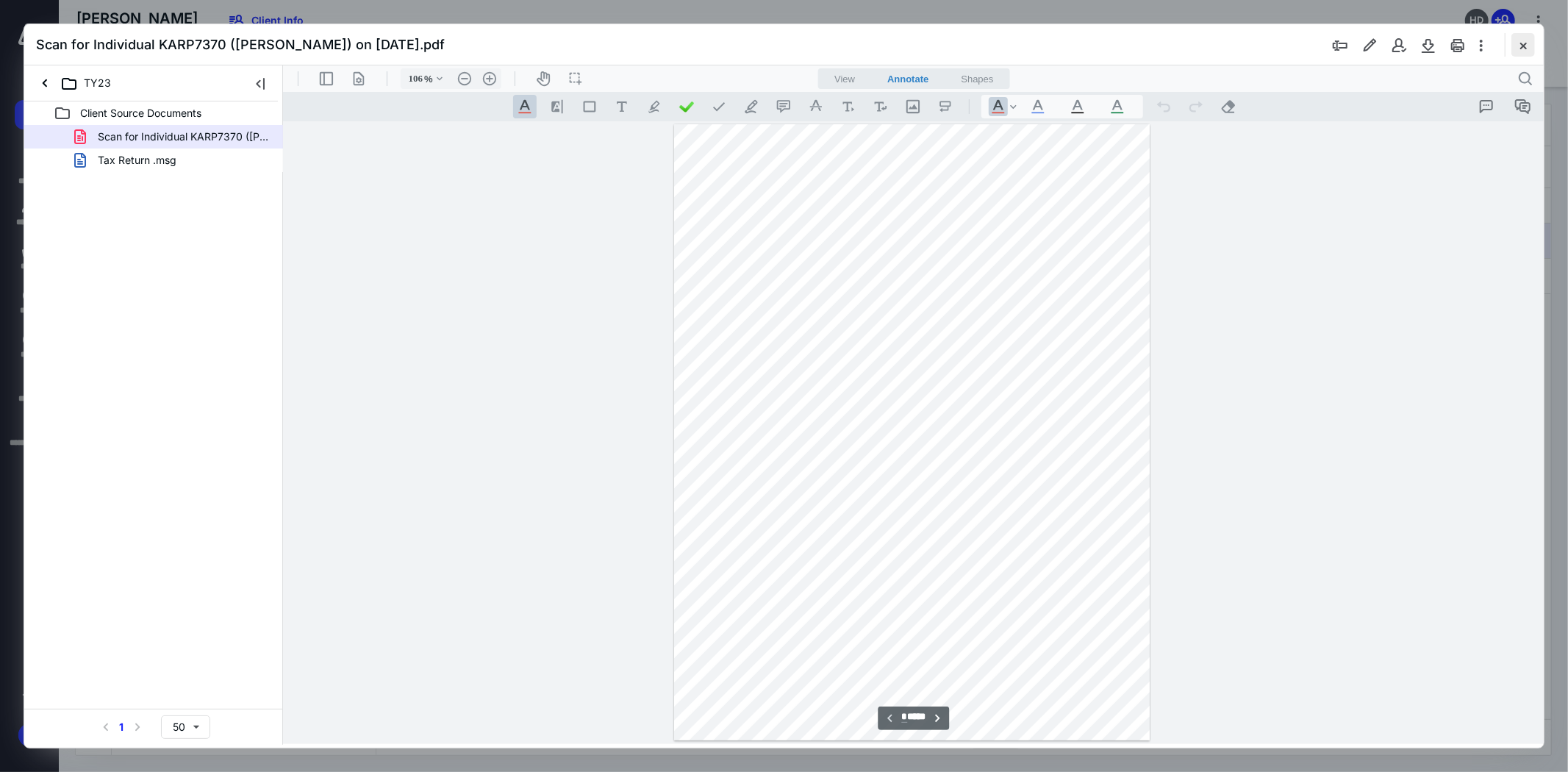 click at bounding box center (1523, 45) 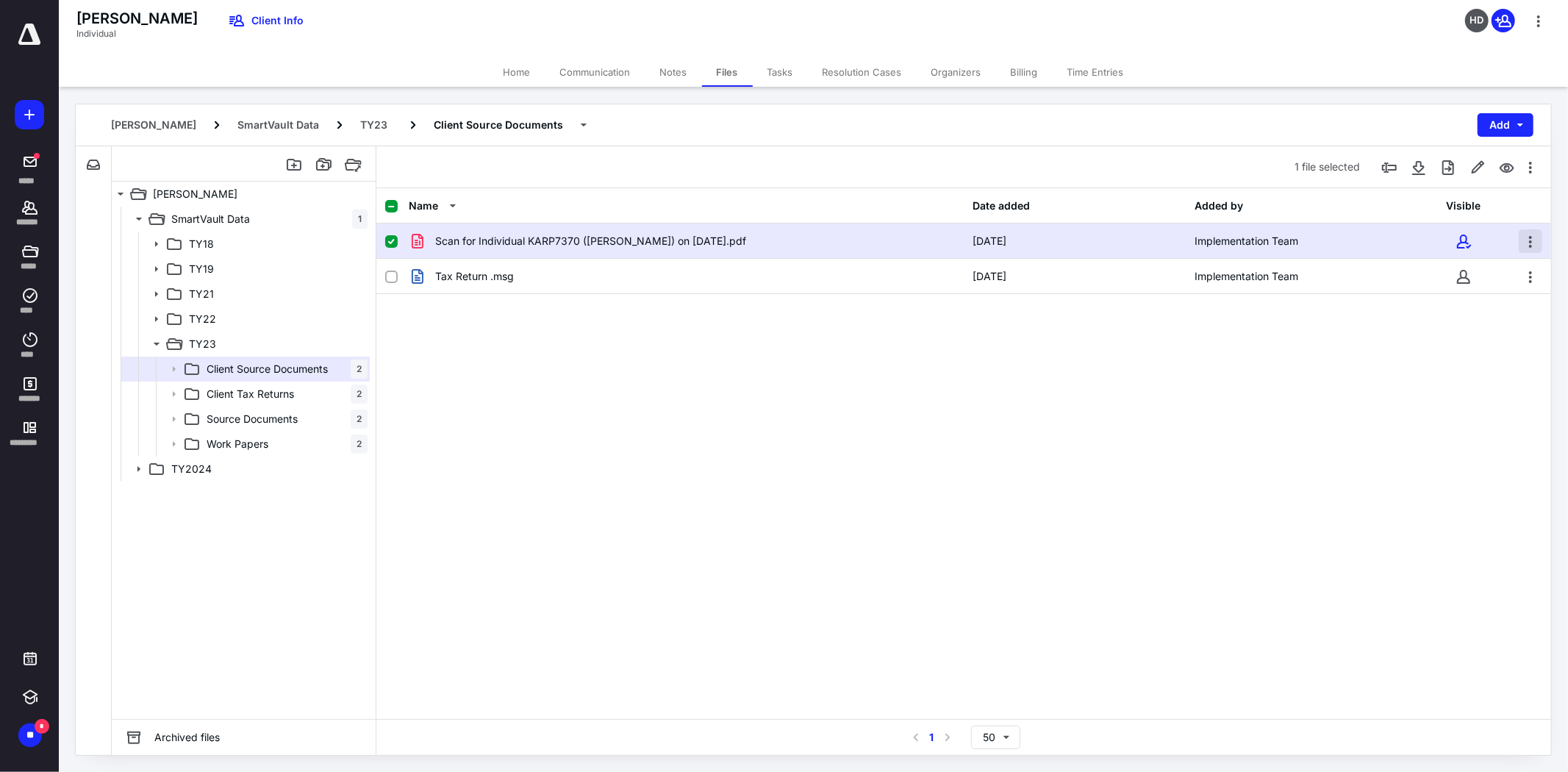 click at bounding box center [1531, 241] 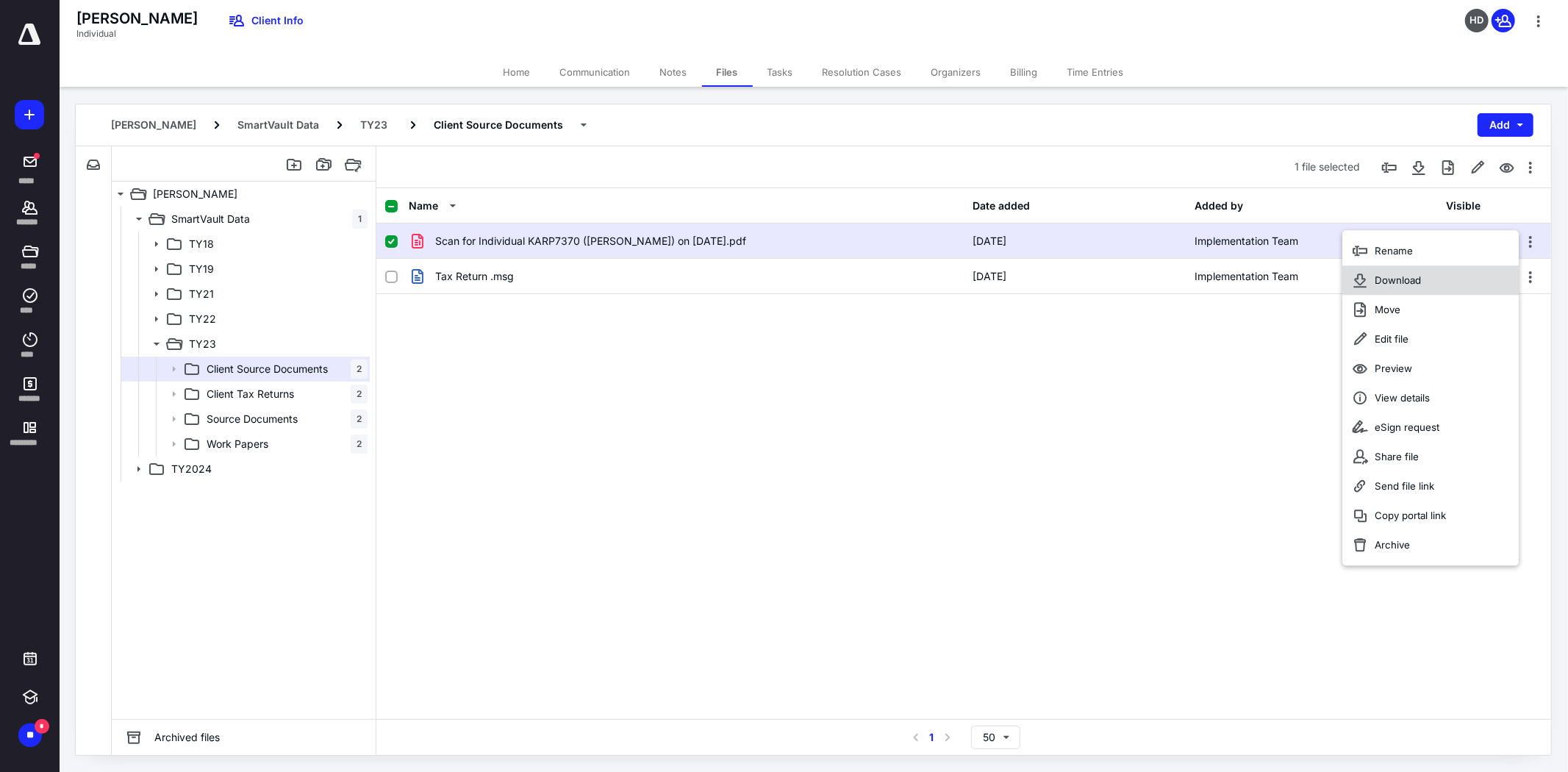 click on "Download" at bounding box center [1398, 280] 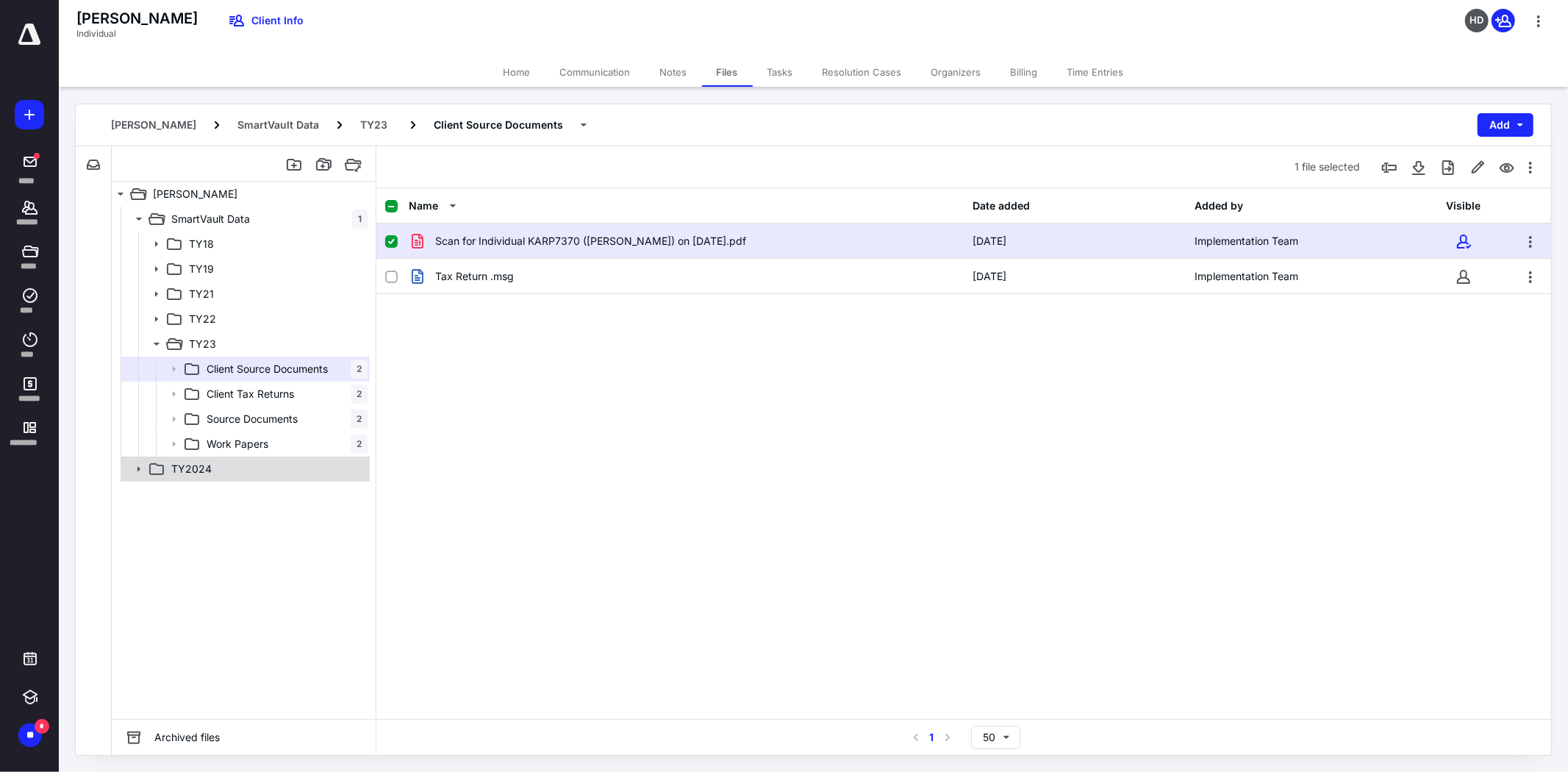 click on "TY2024" at bounding box center (266, 469) 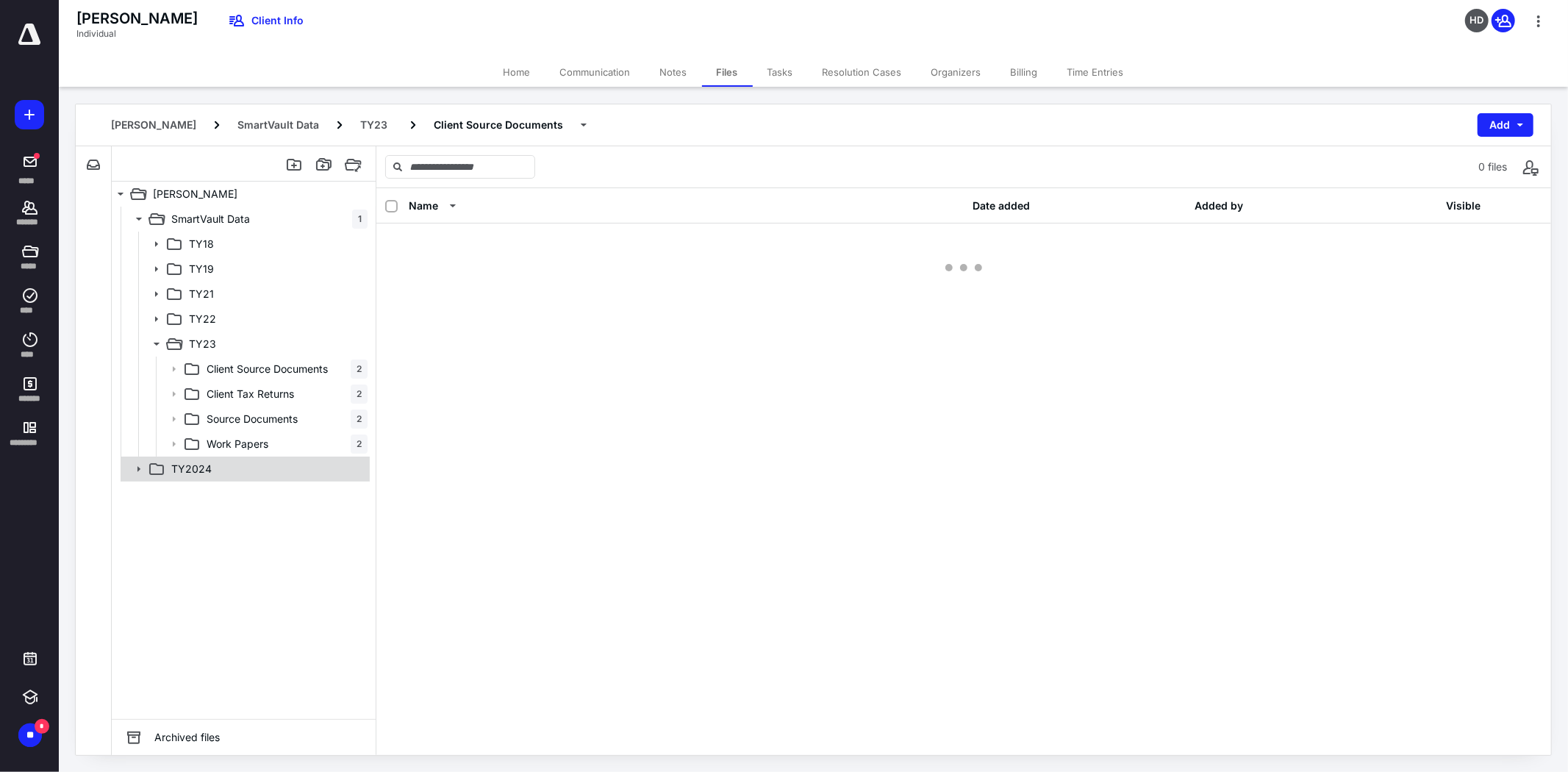 click on "TY2024" at bounding box center (266, 469) 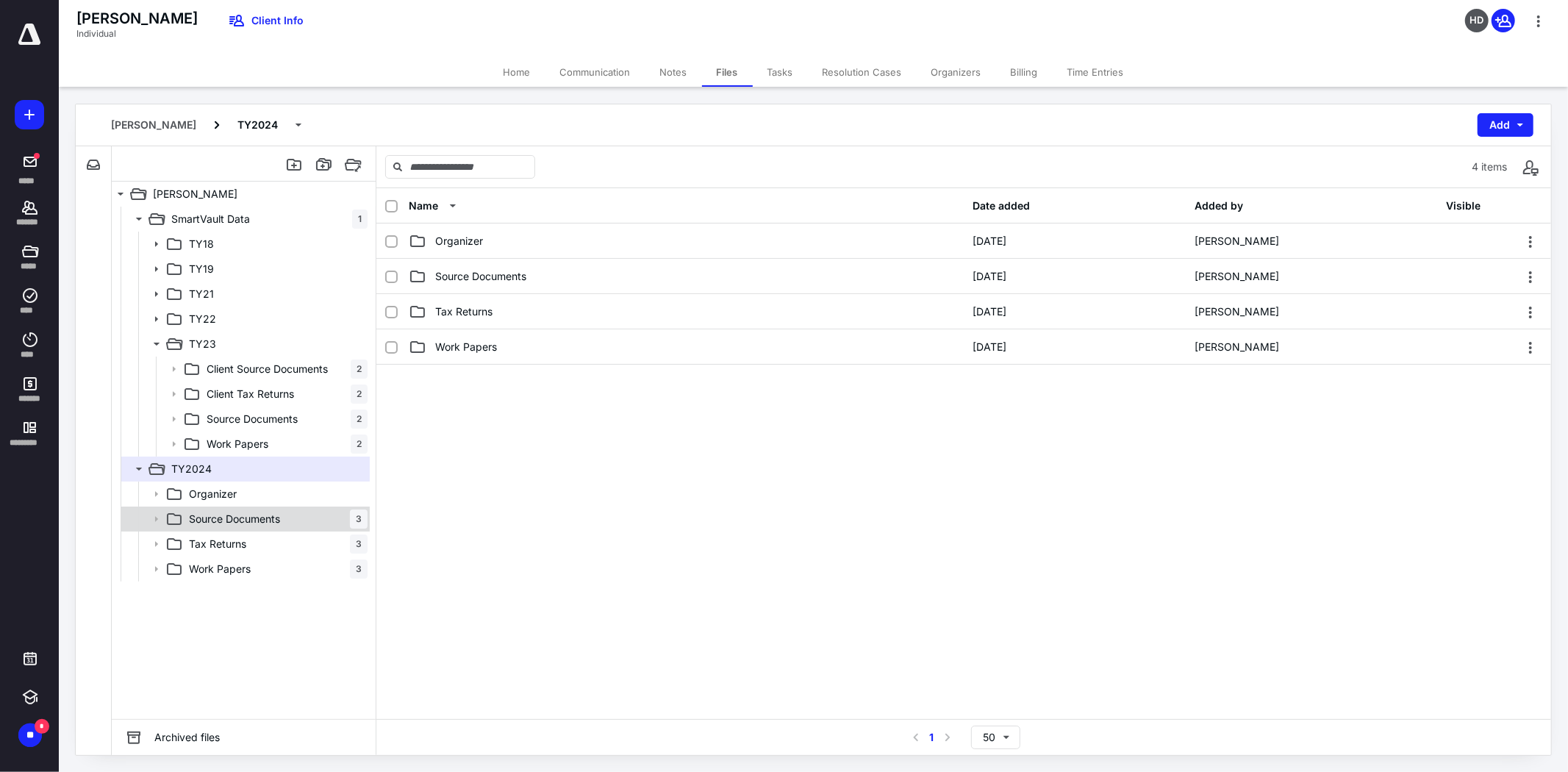 click on "Source Documents" at bounding box center (235, 519) 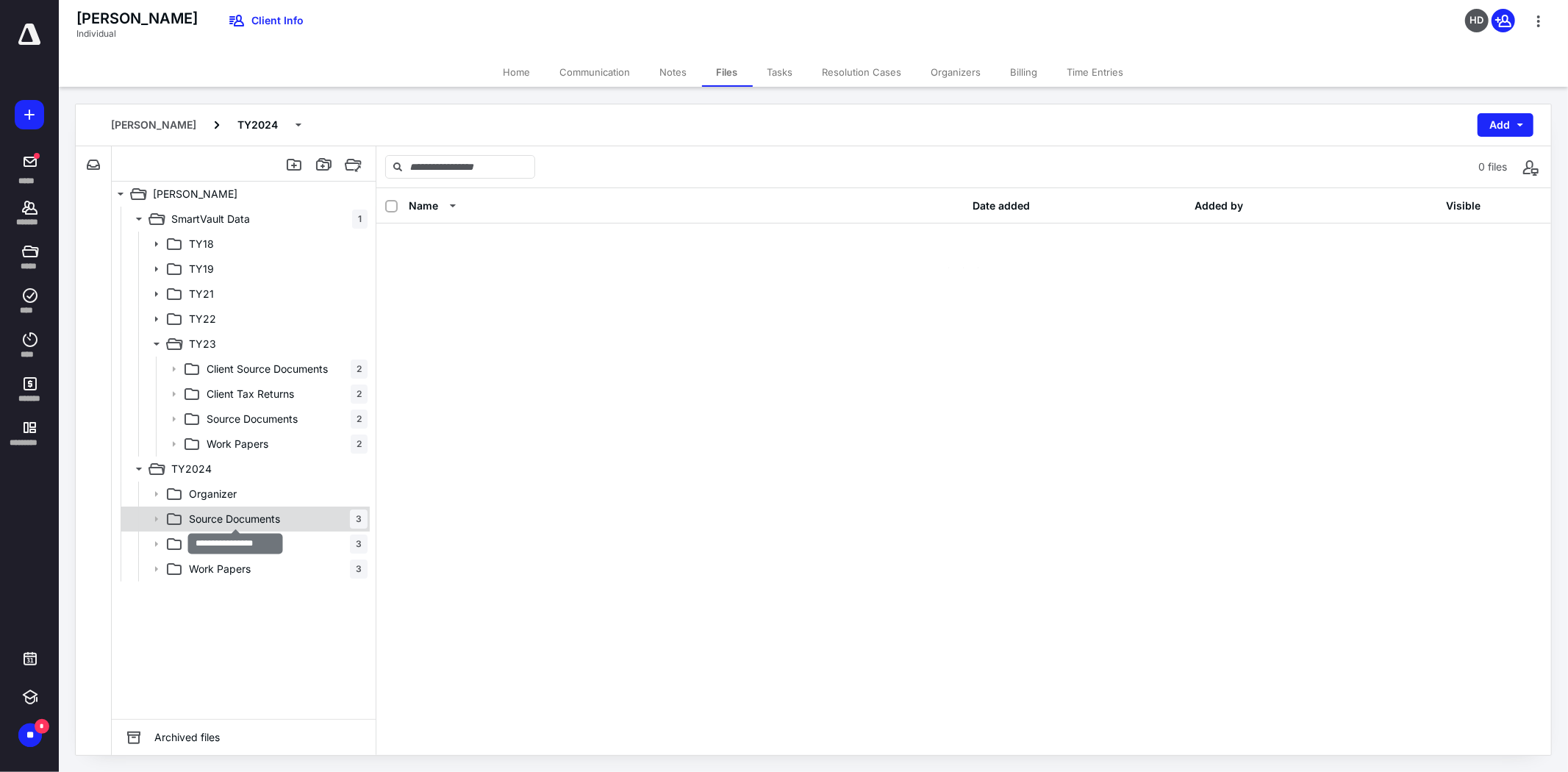 click on "Source Documents" at bounding box center (235, 519) 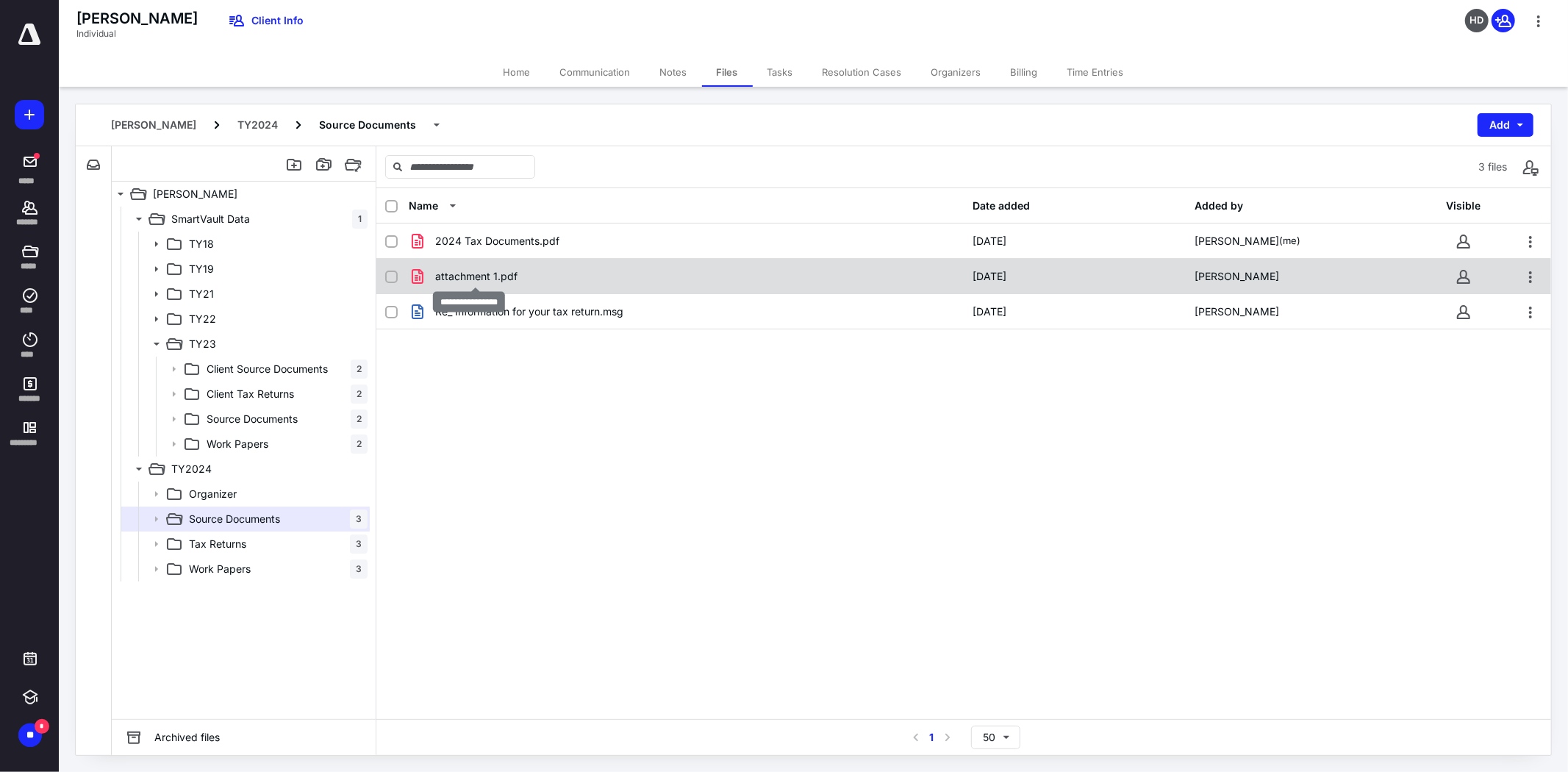click on "attachment 1.pdf" at bounding box center (476, 276) 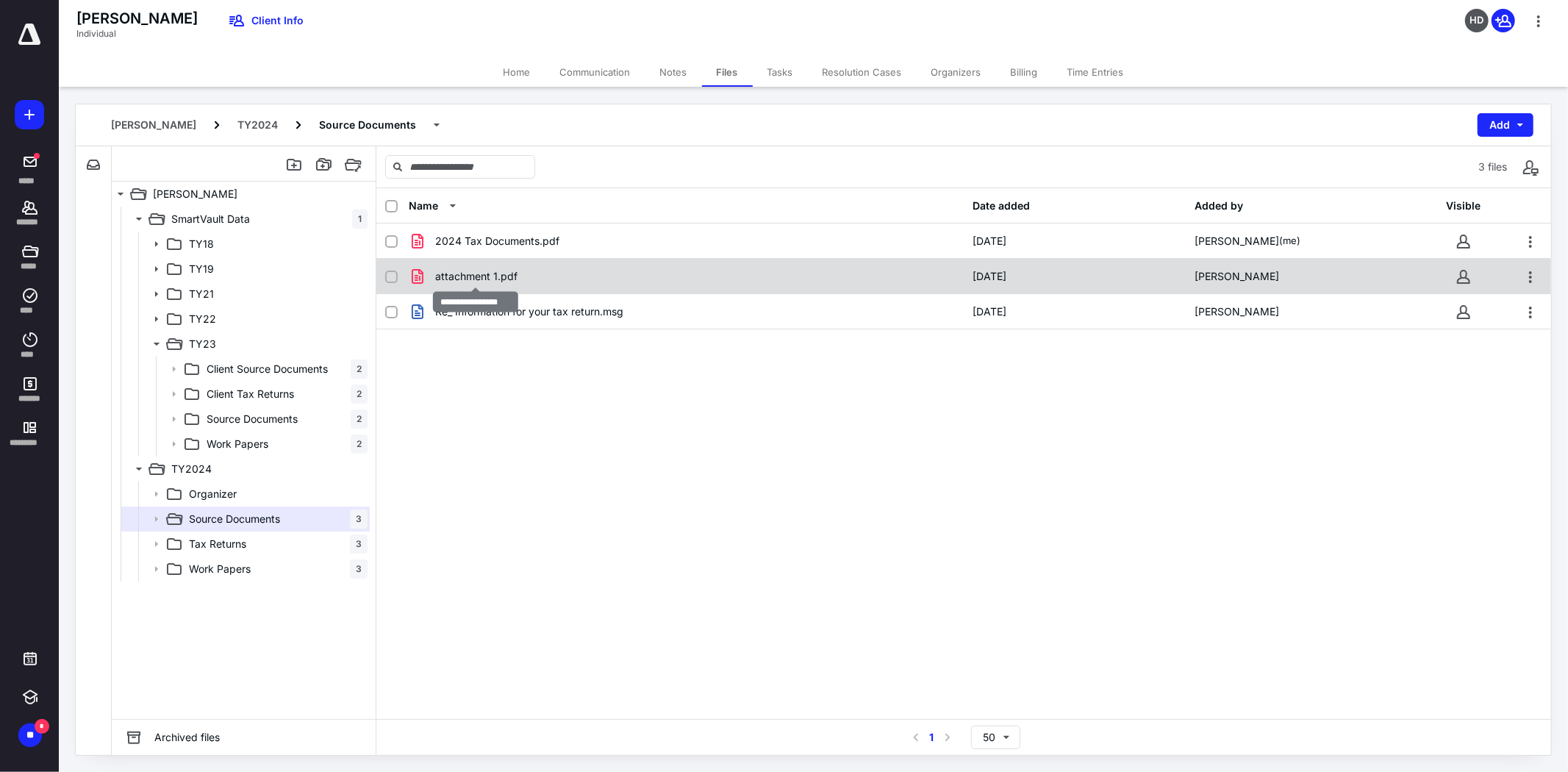 click on "attachment 1.pdf" at bounding box center (476, 276) 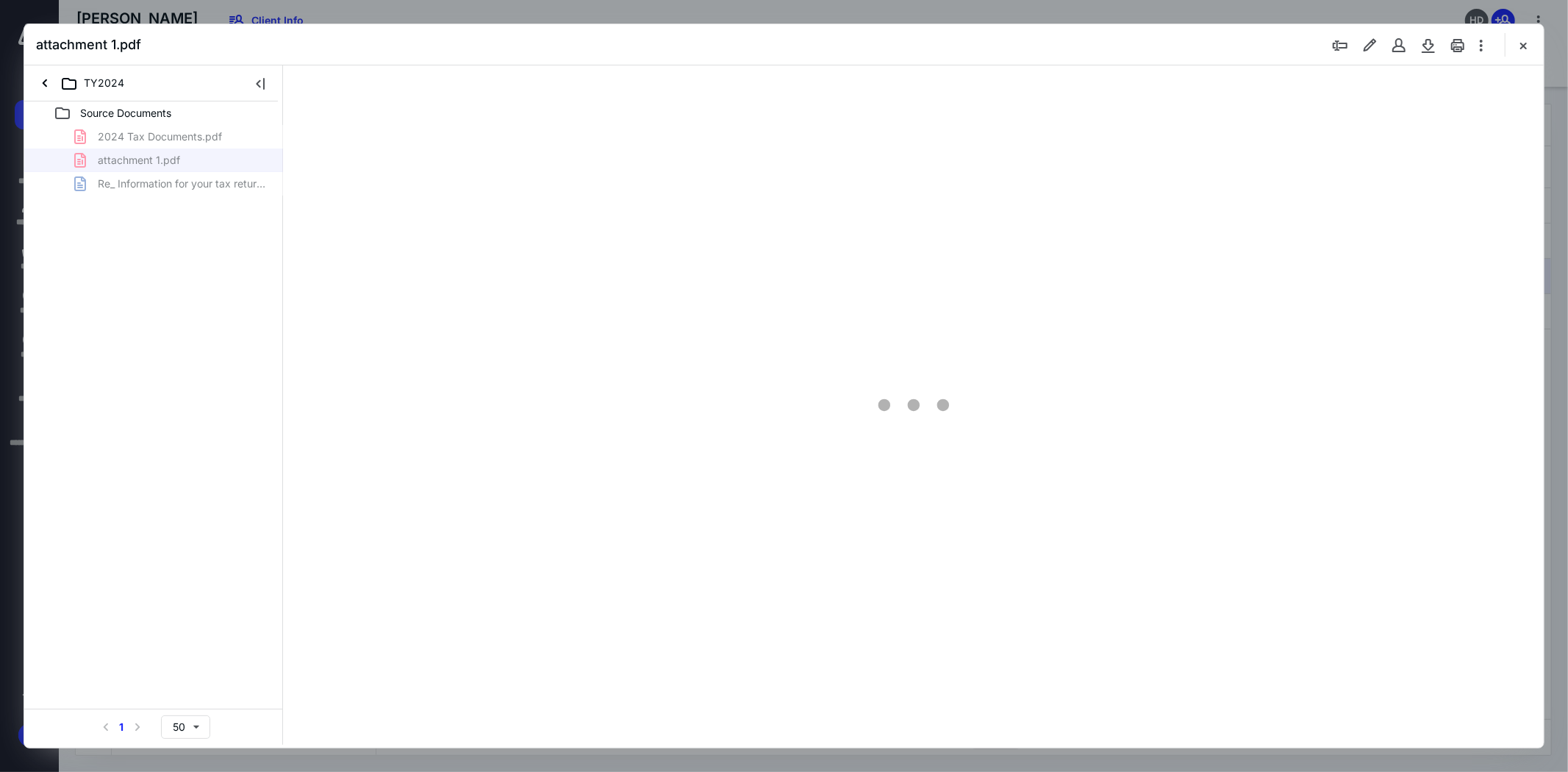 scroll, scrollTop: 0, scrollLeft: 0, axis: both 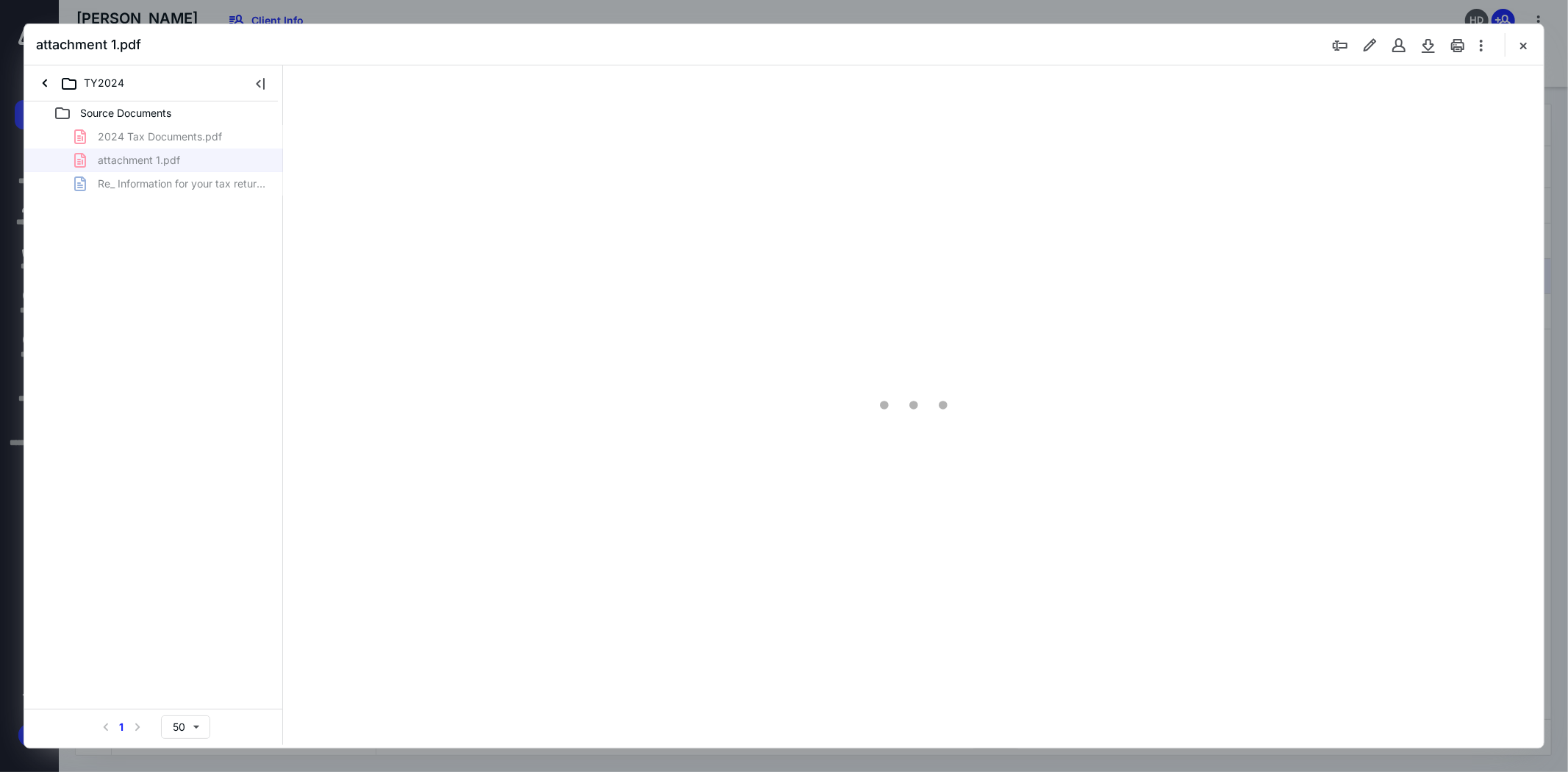 type on "37" 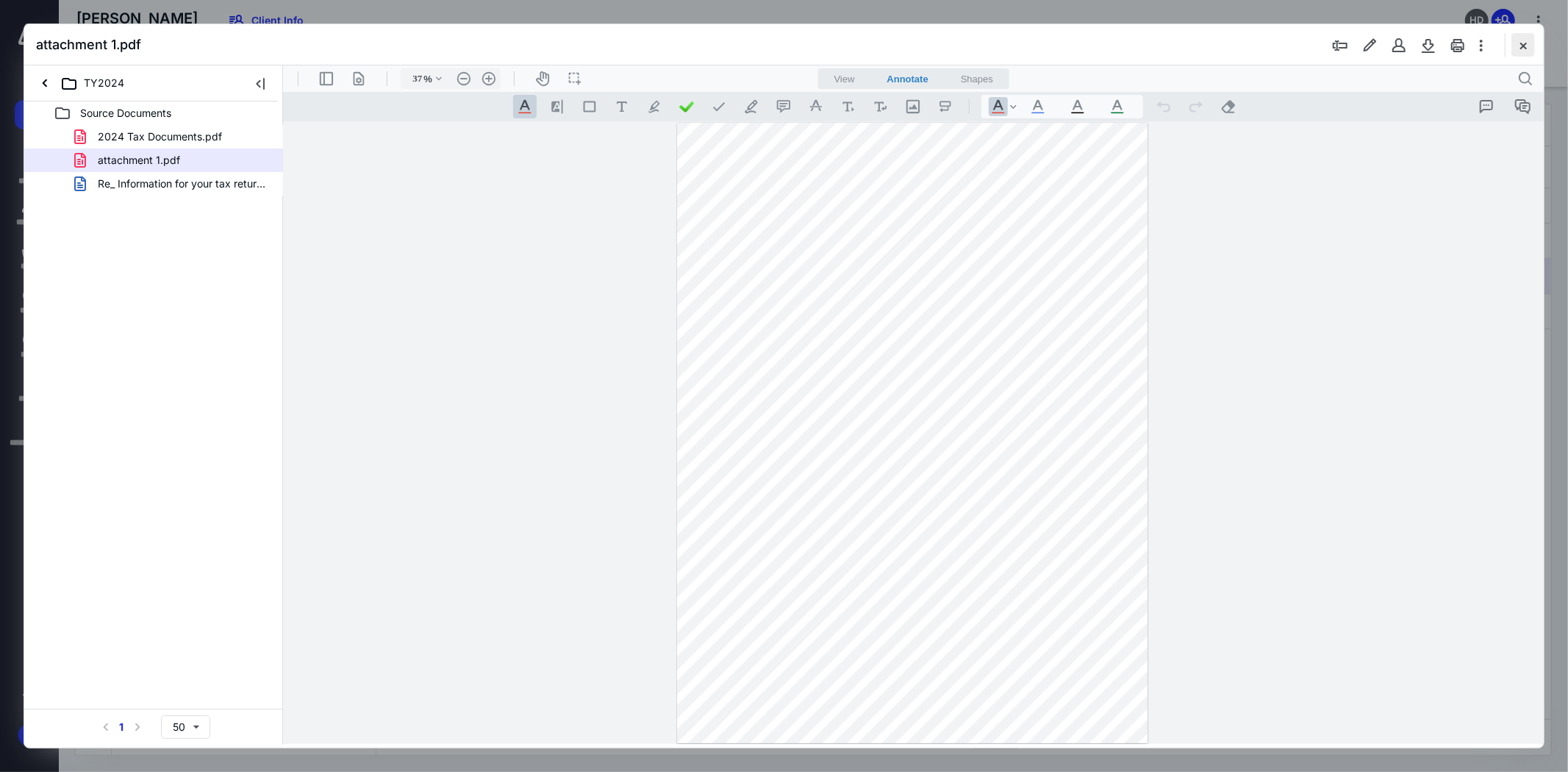 click at bounding box center (1523, 45) 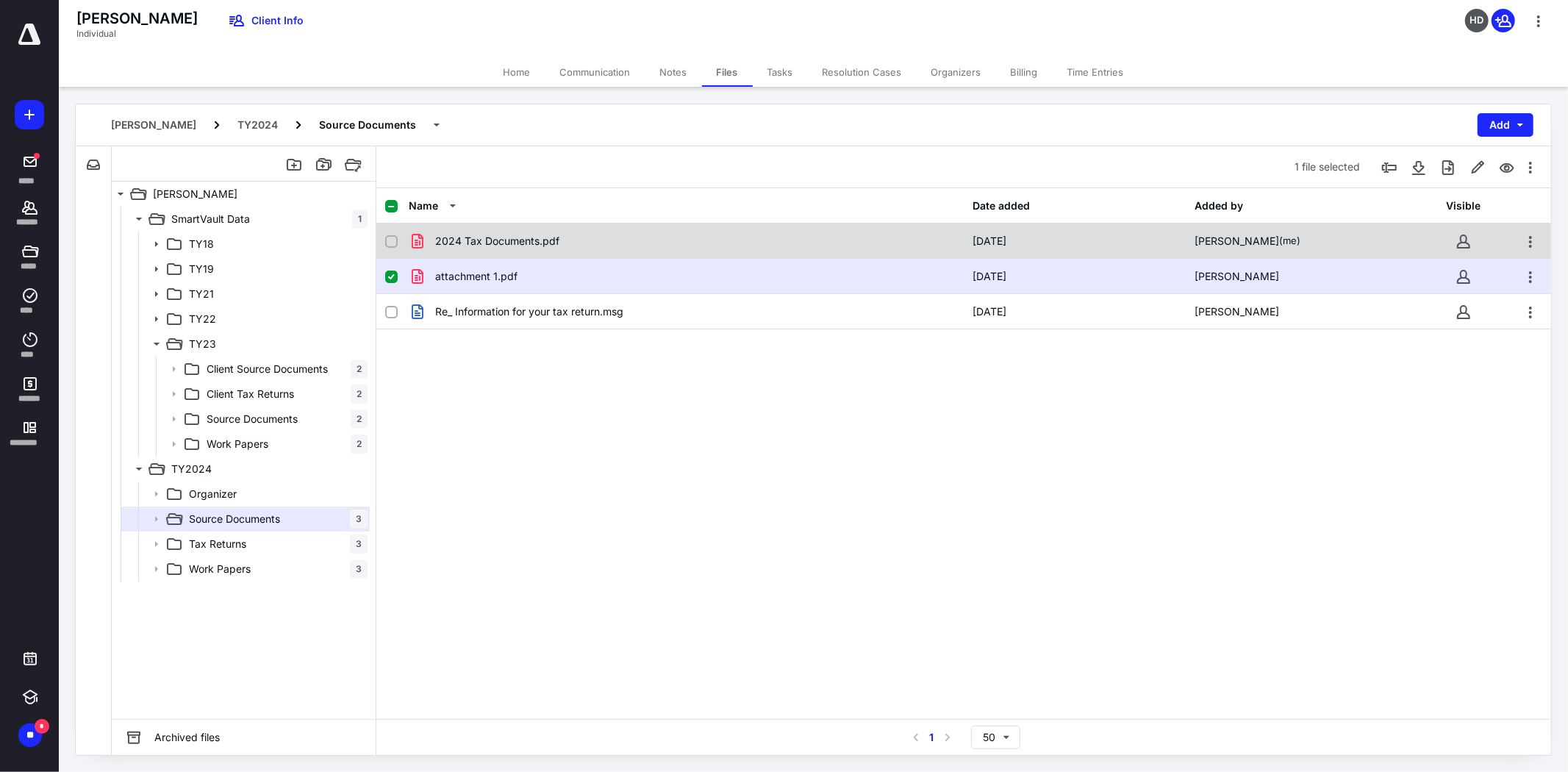 click on "2024 Tax Documents.pdf" at bounding box center [686, 241] 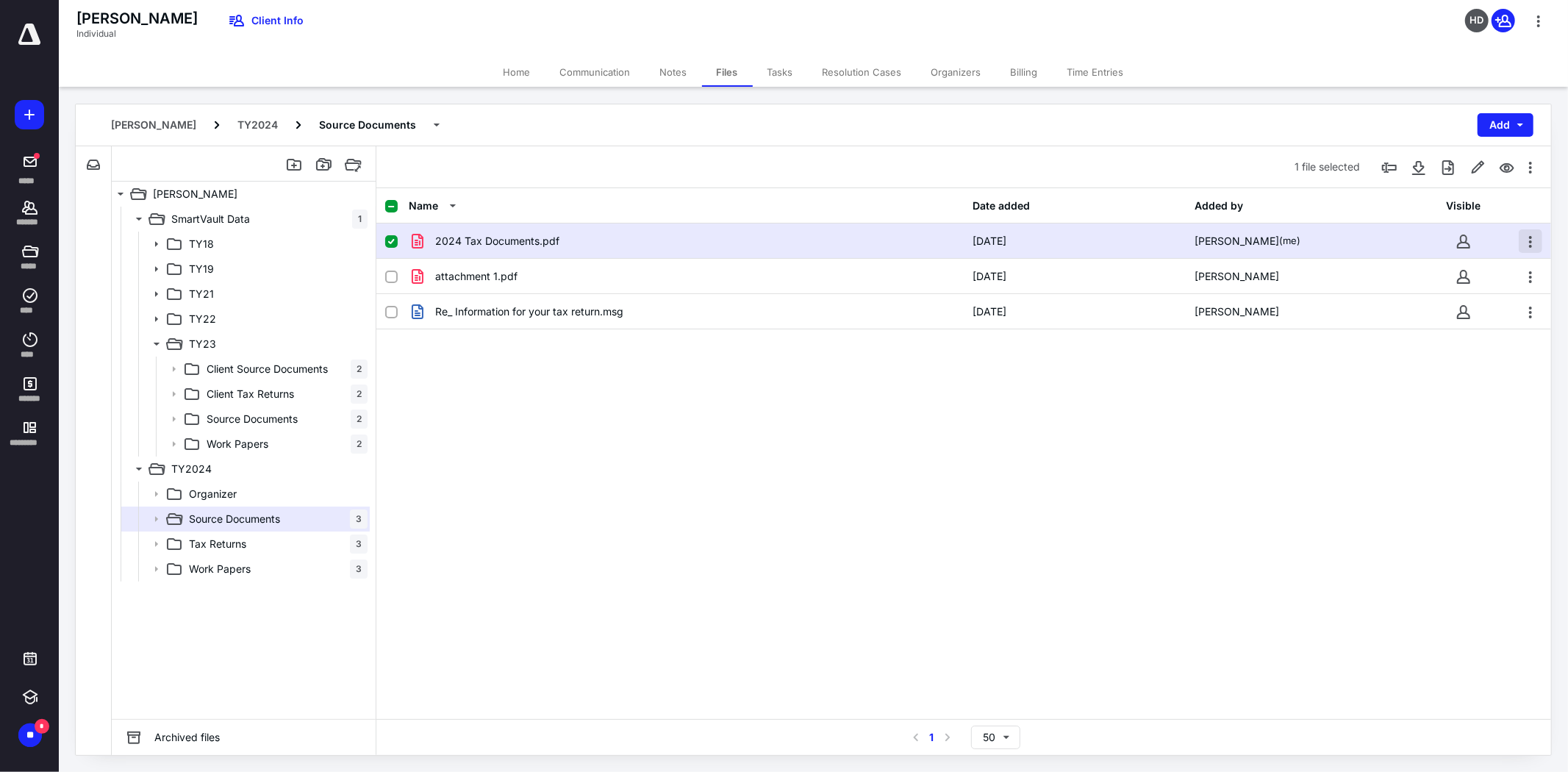 click at bounding box center (1531, 241) 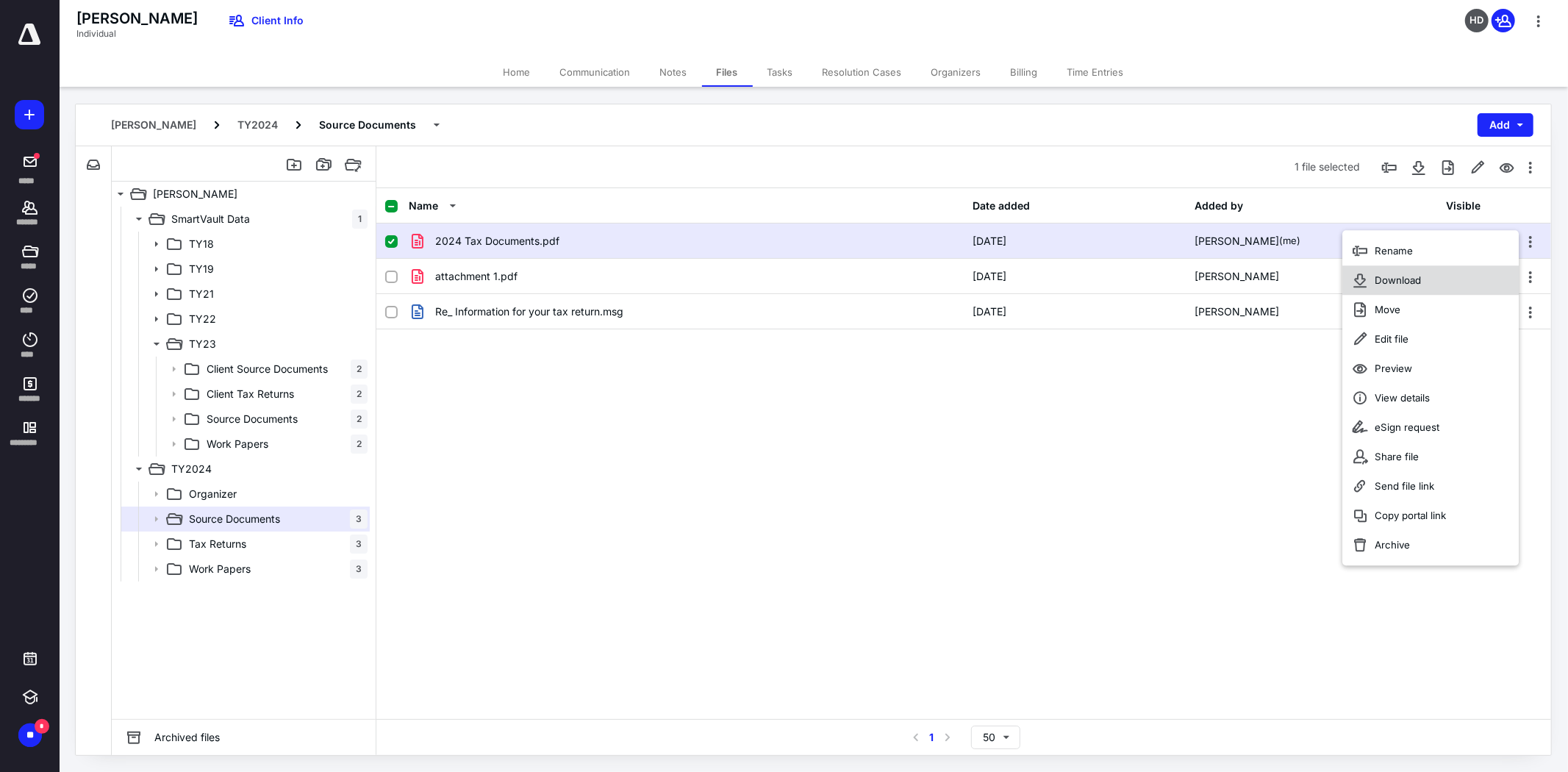 click on "Download" at bounding box center (1431, 280) 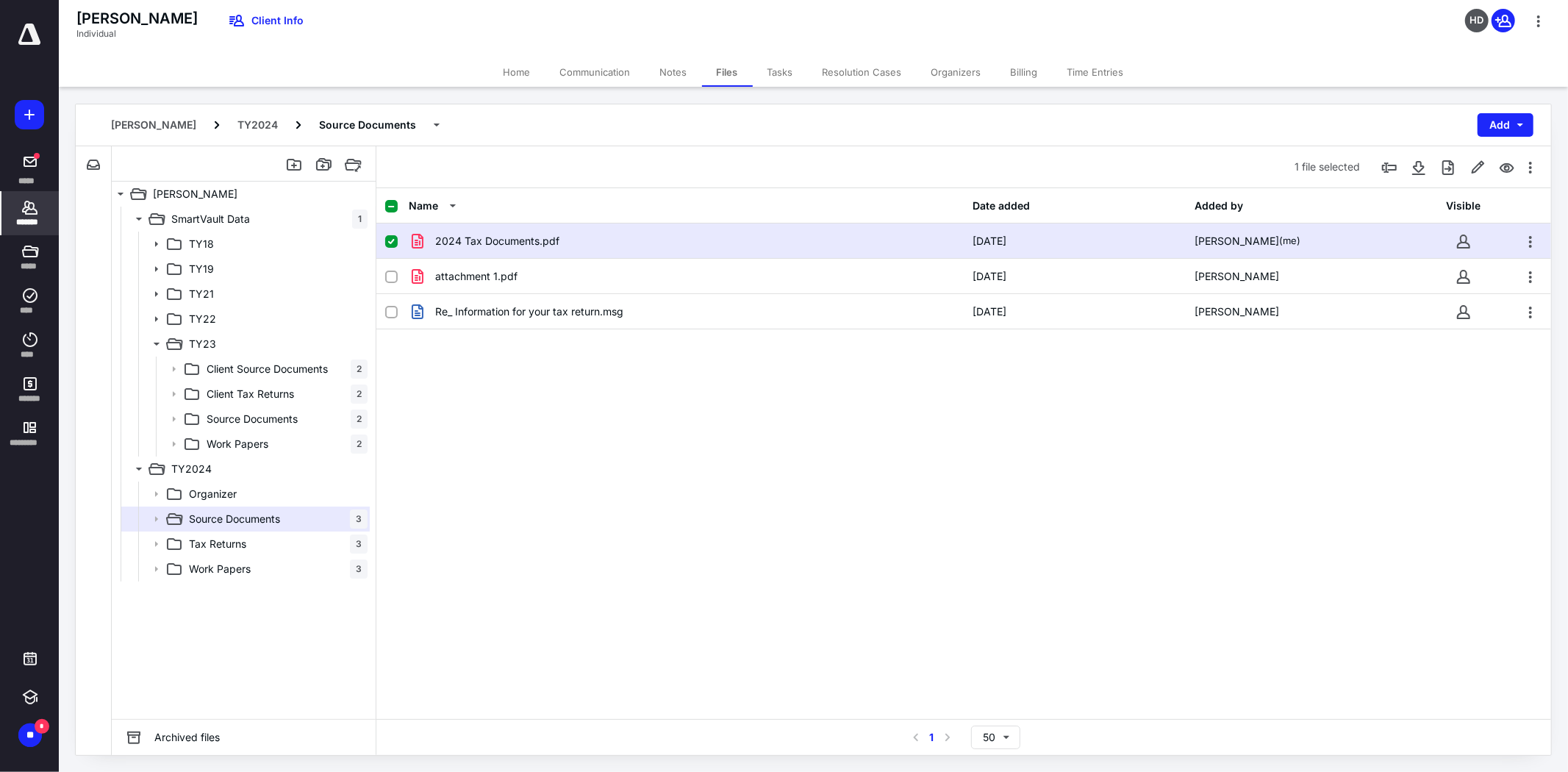 click 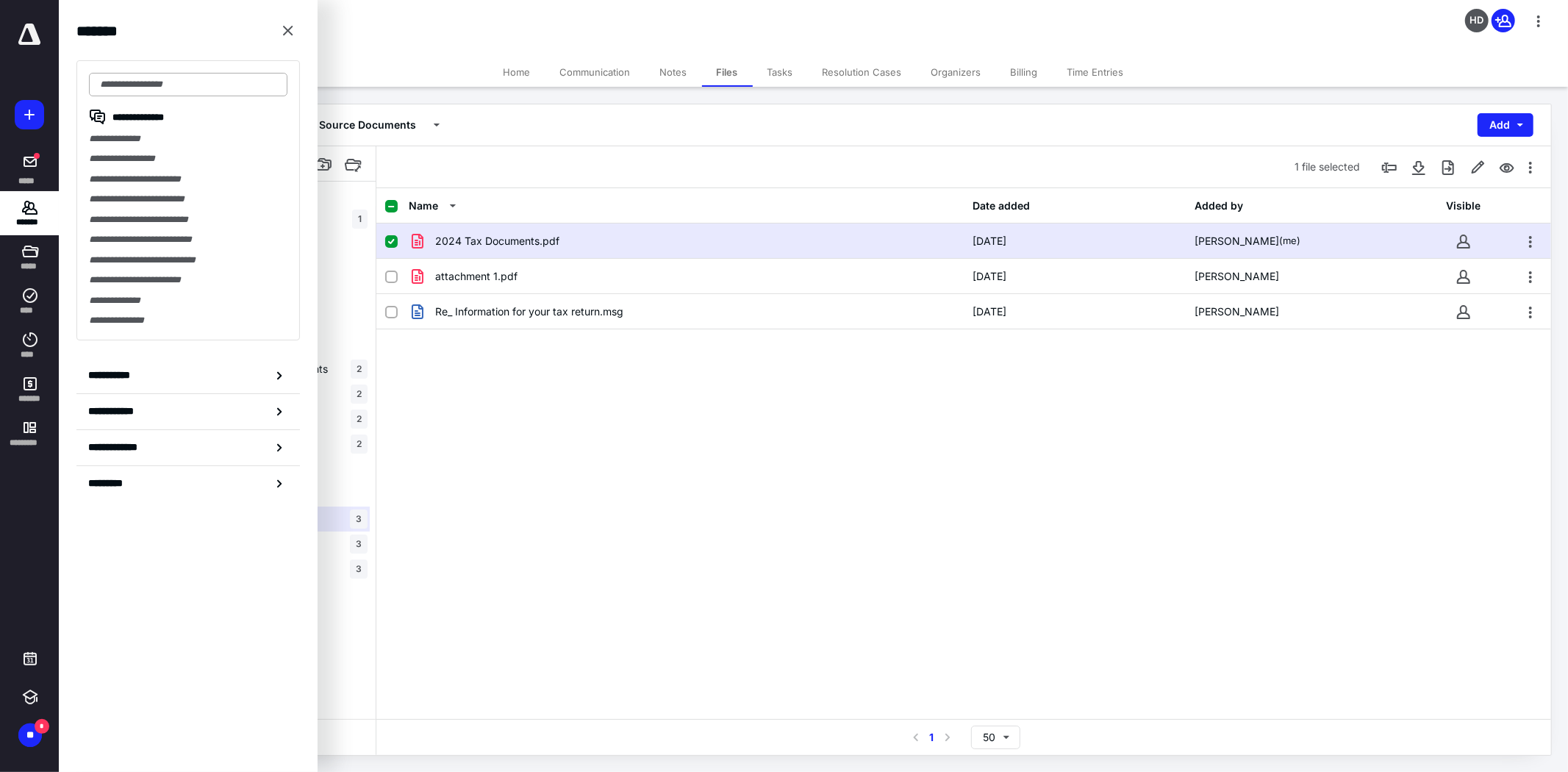 click at bounding box center (188, 85) 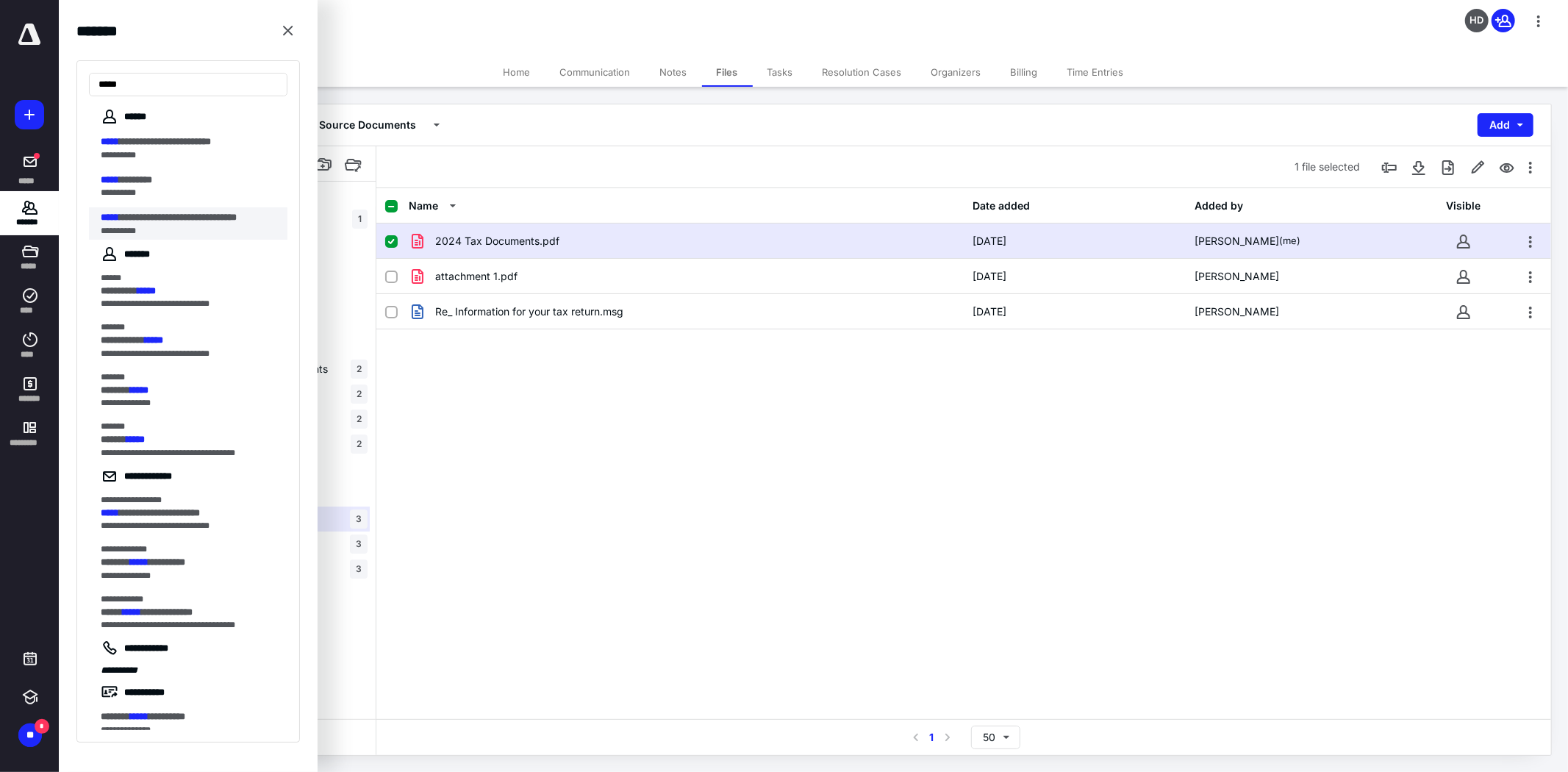 type on "*****" 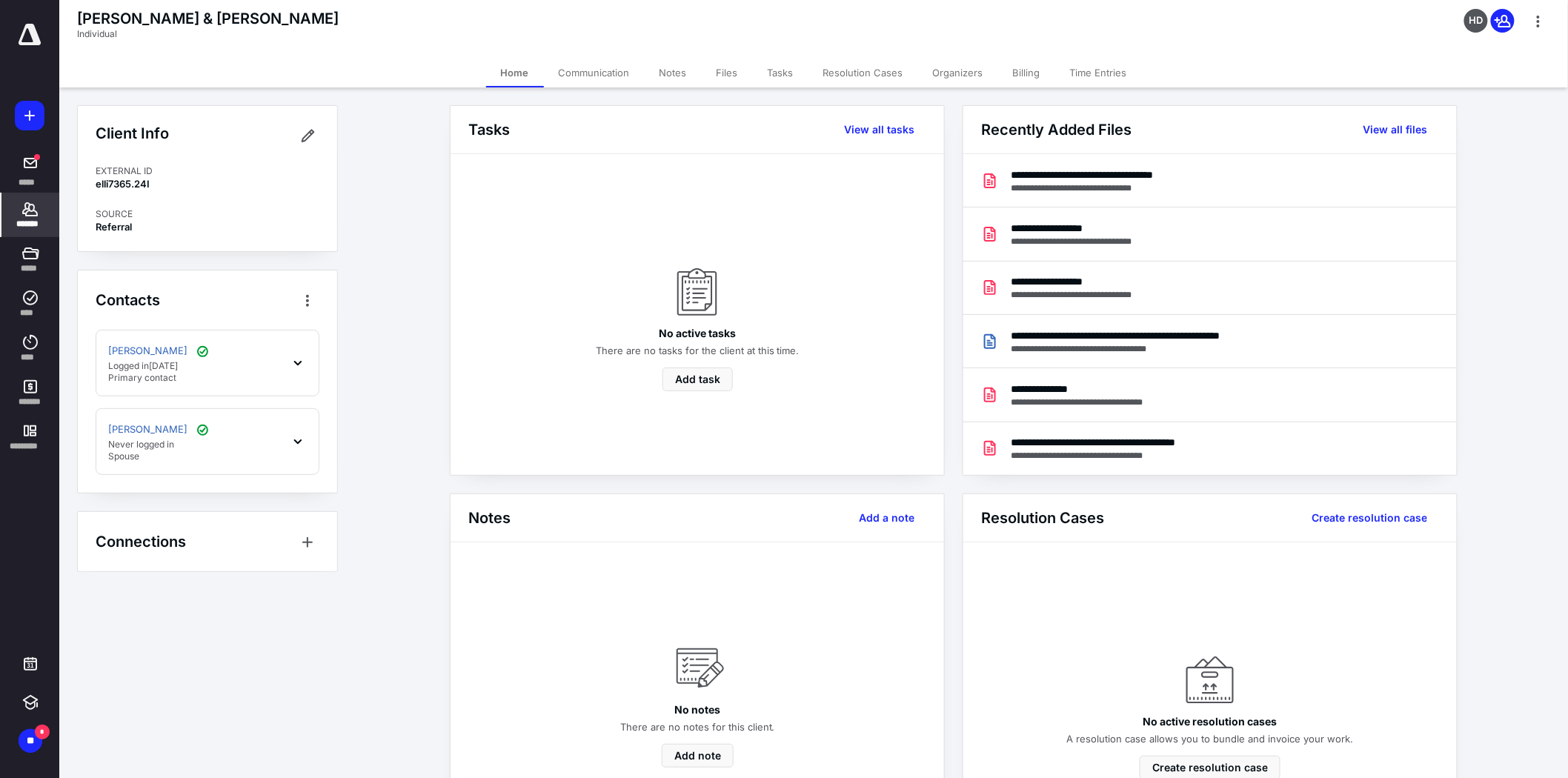 click 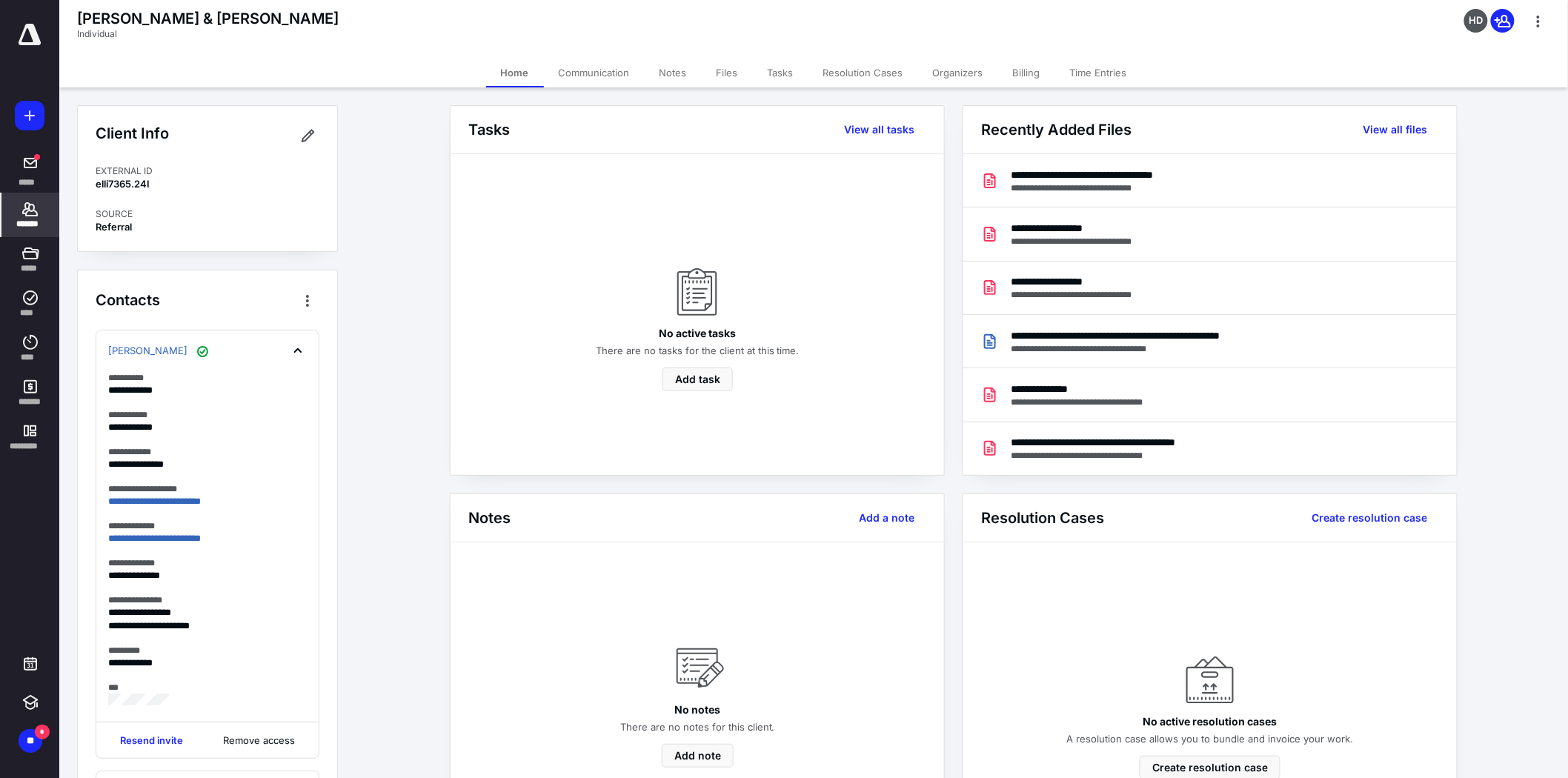 click on "Files" at bounding box center [727, 73] 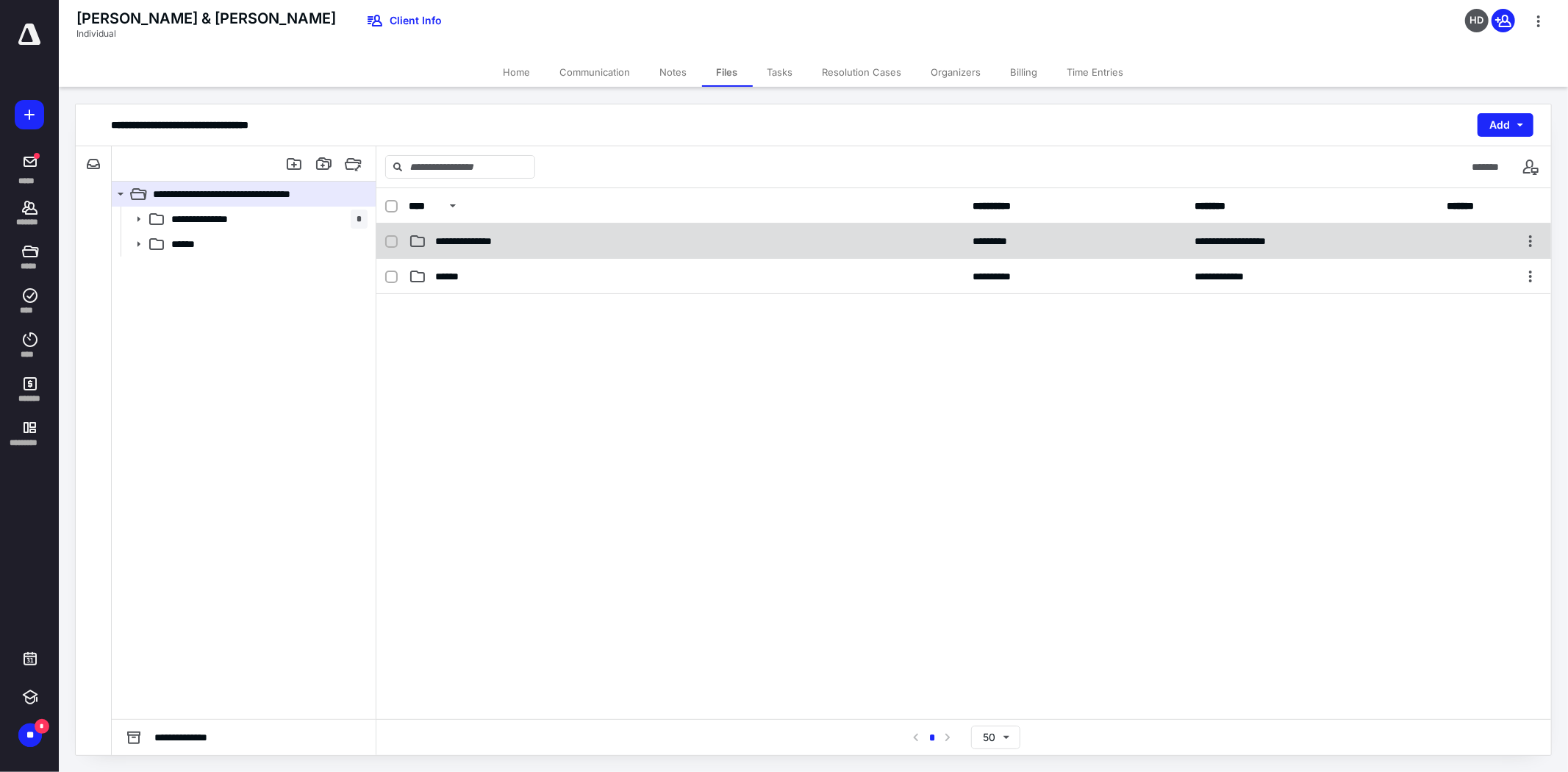 click on "**********" at bounding box center (474, 241) 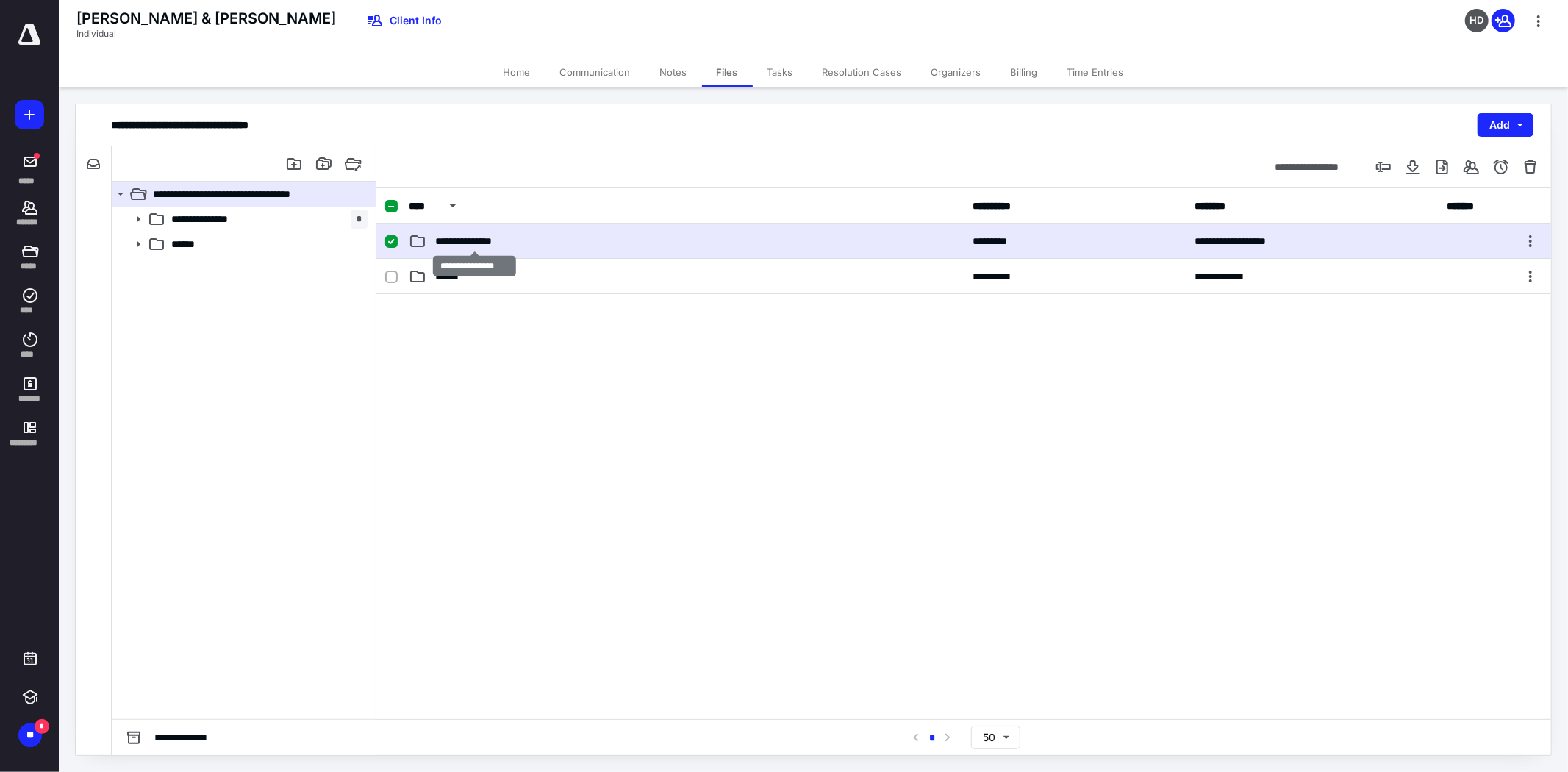 click on "**********" at bounding box center (474, 241) 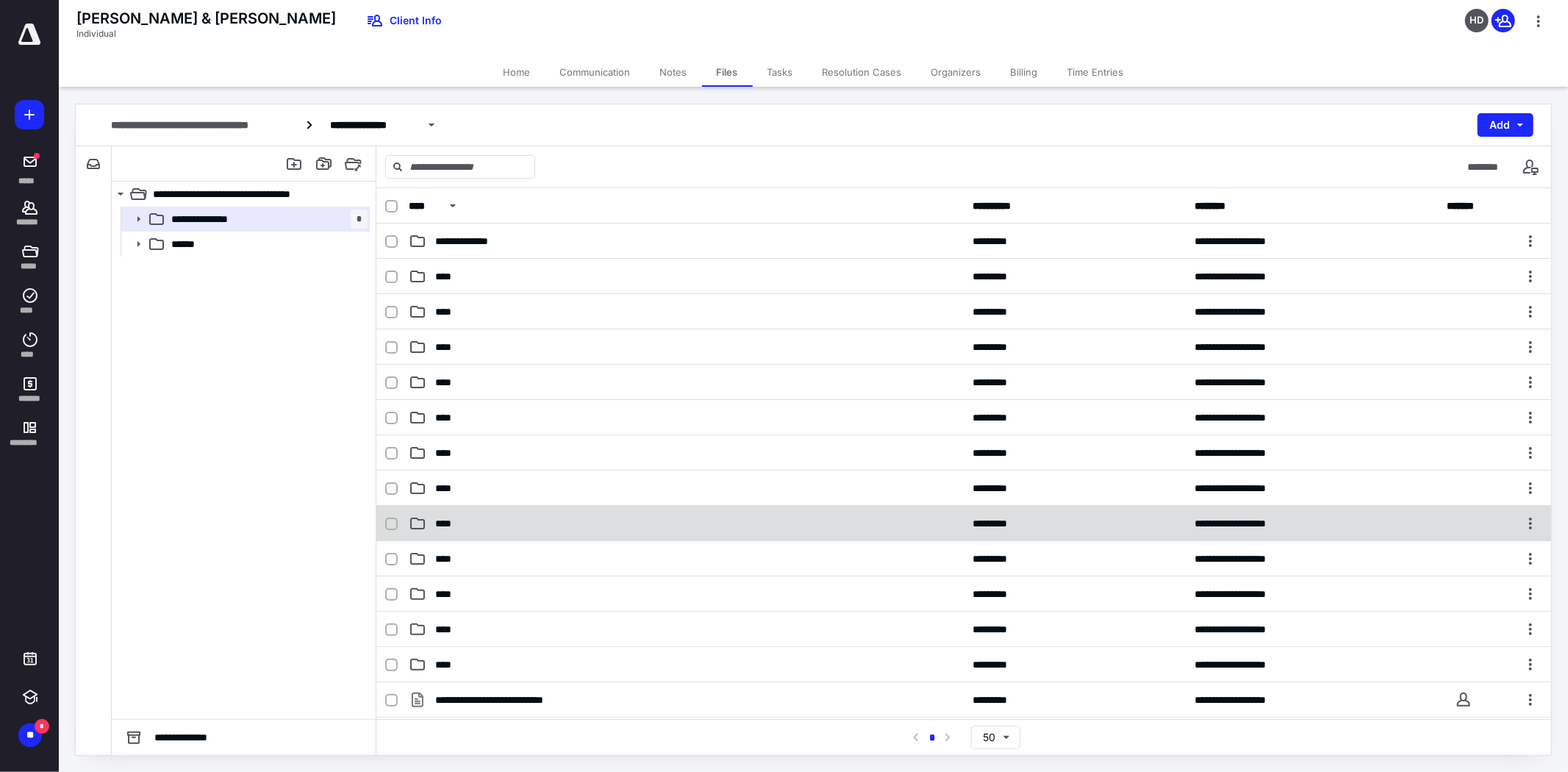 click on "**********" at bounding box center (964, 523) 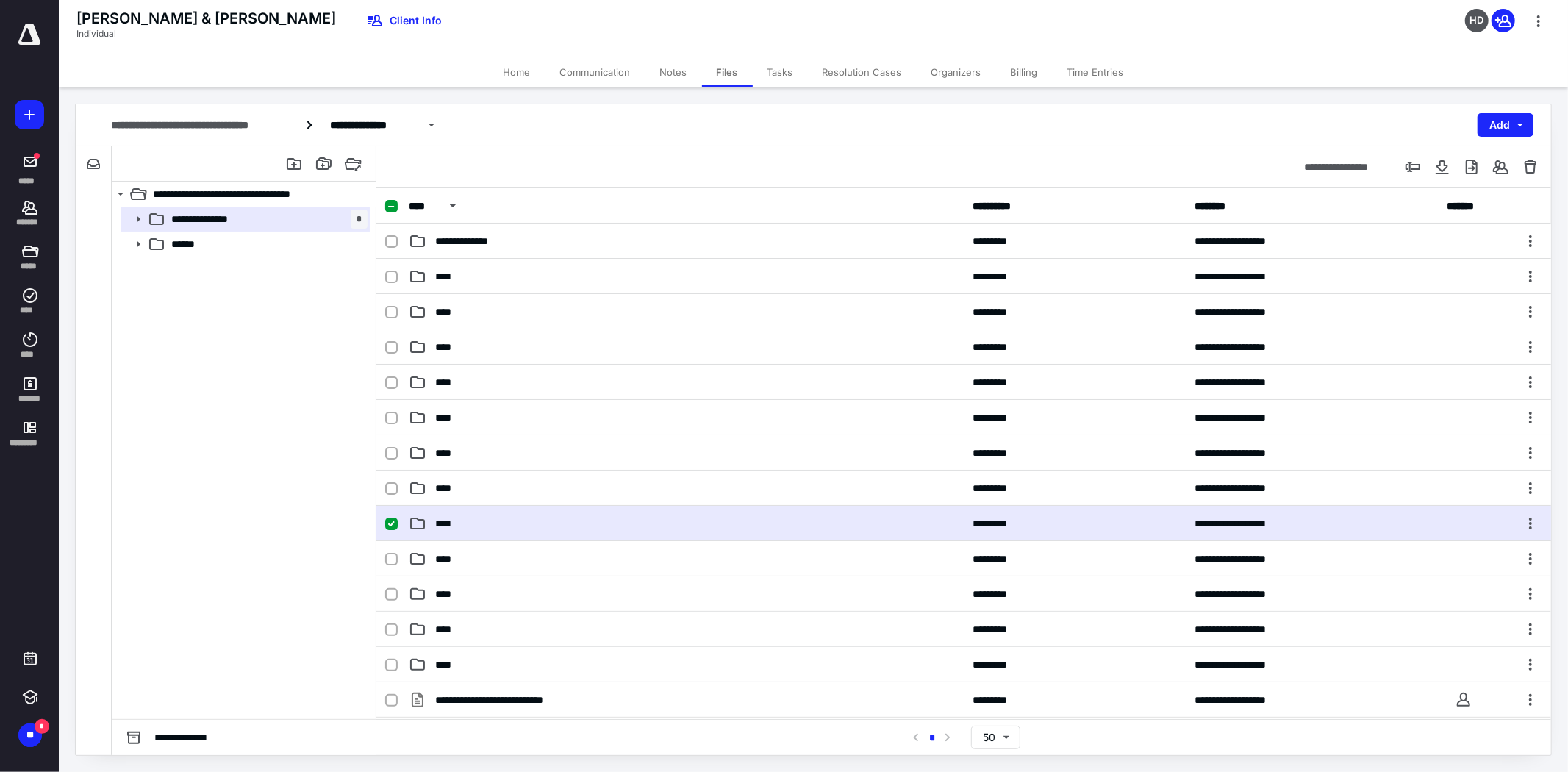 click on "**********" at bounding box center (964, 523) 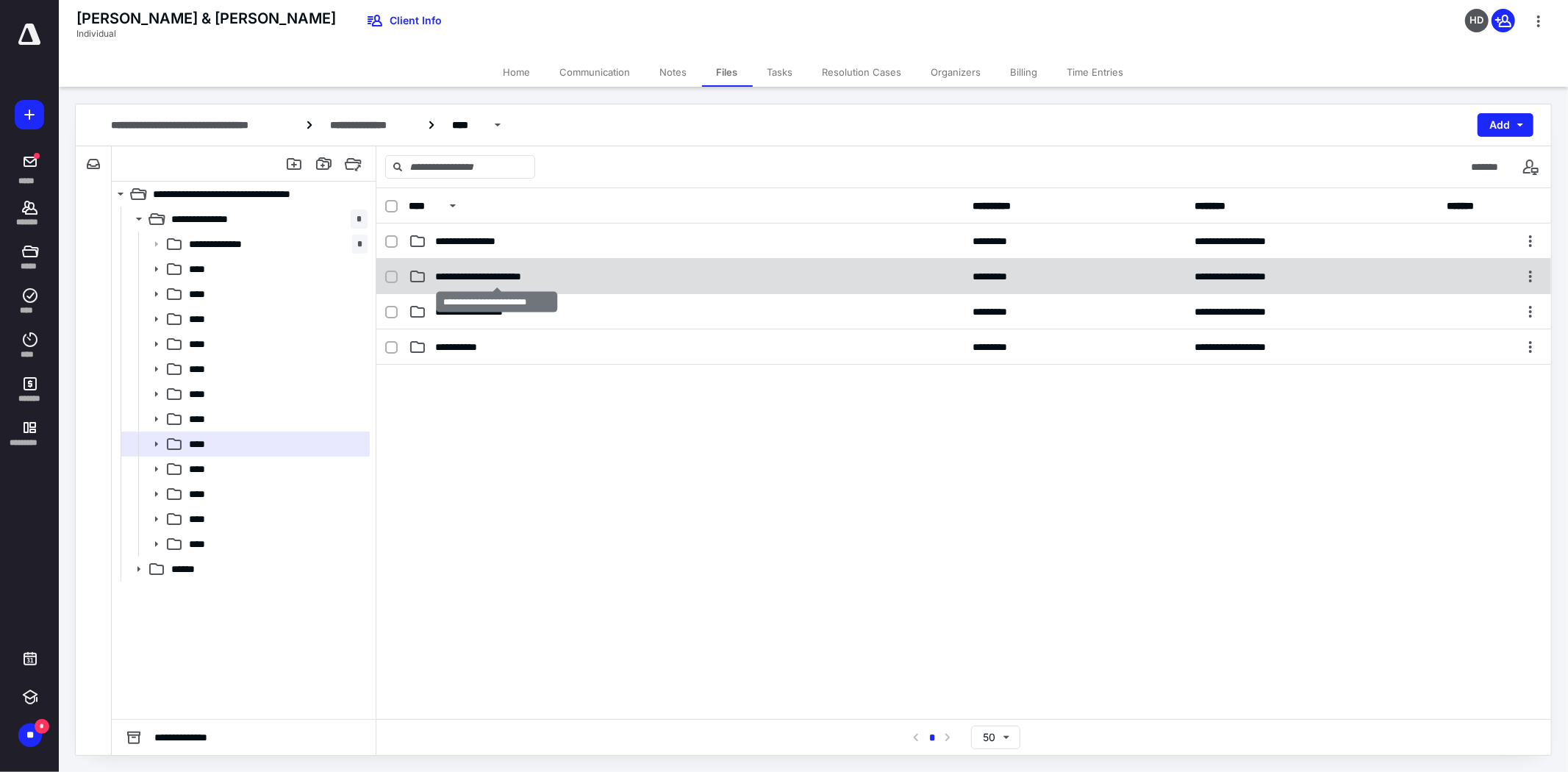click on "**********" at bounding box center (497, 276) 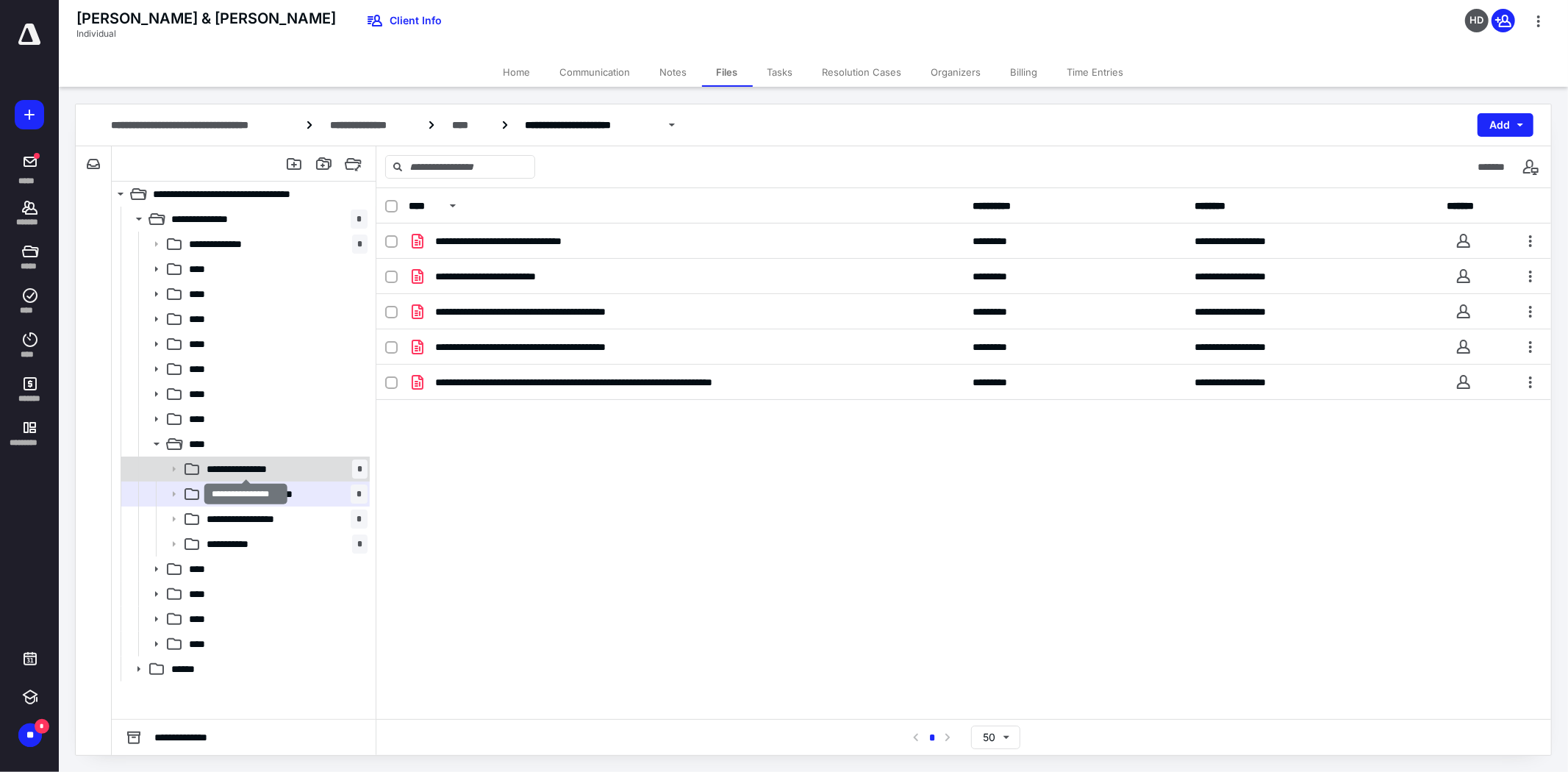 click on "**********" at bounding box center (246, 469) 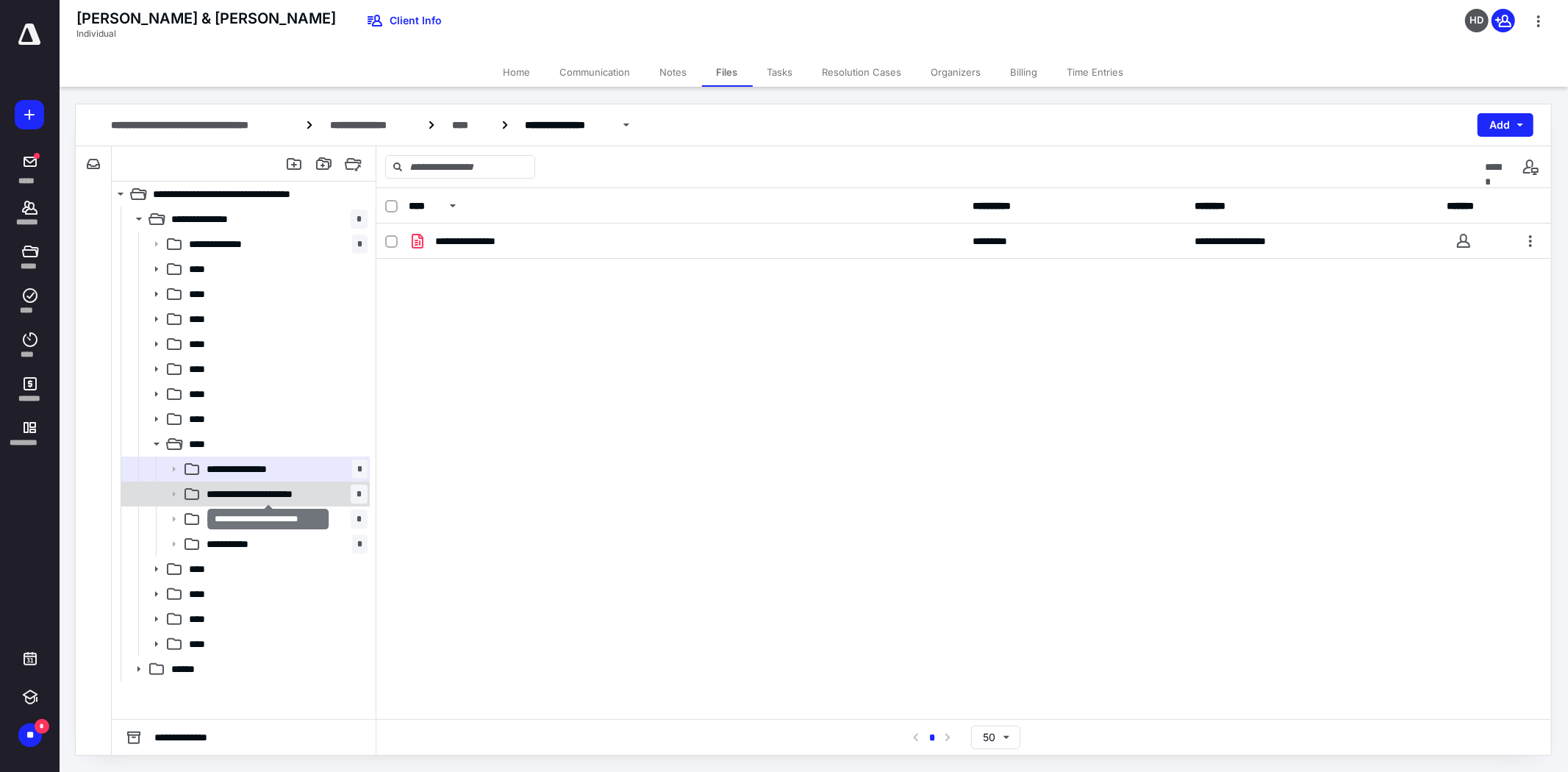 click on "**********" at bounding box center (268, 494) 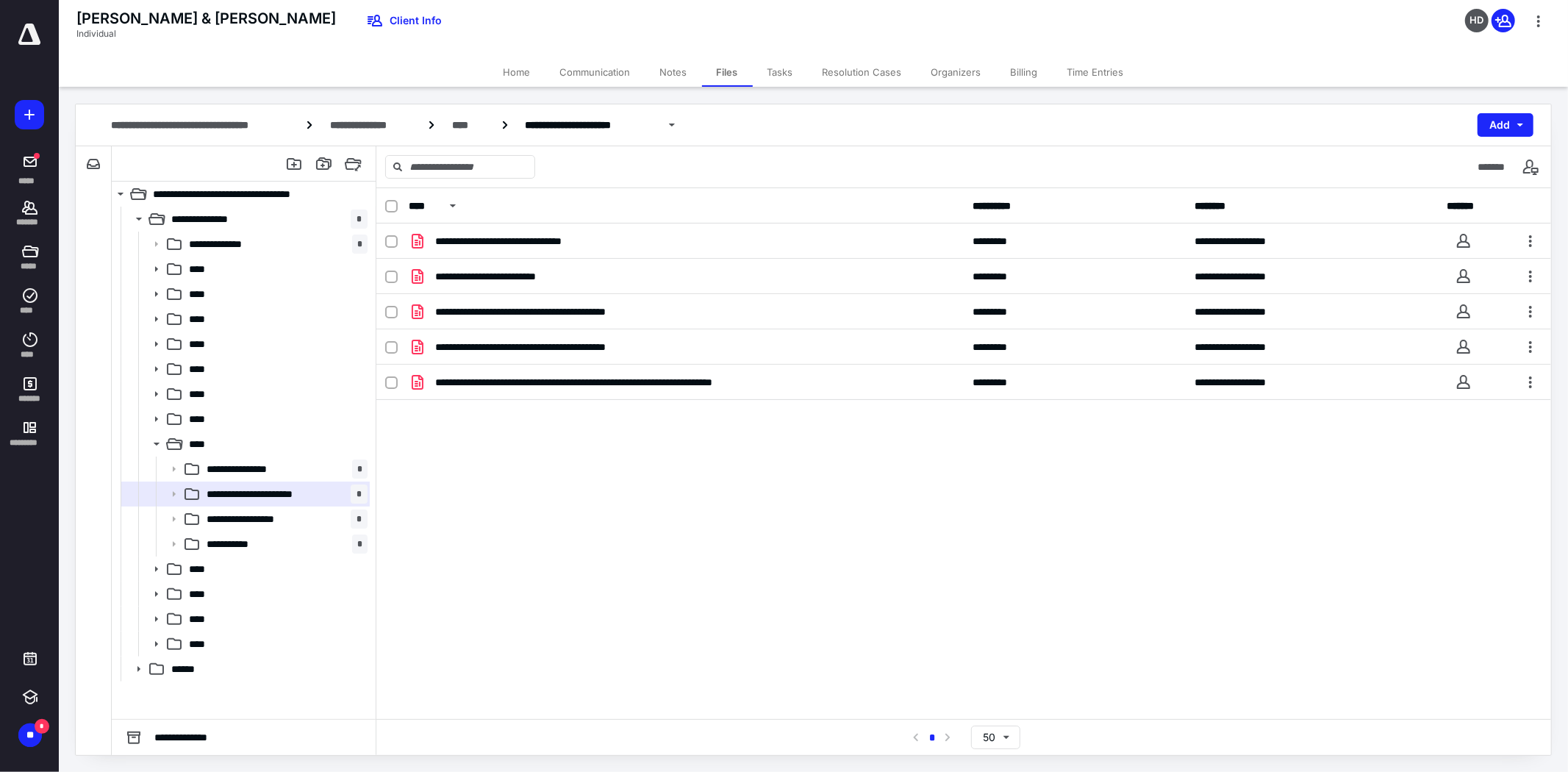 click on "**********" at bounding box center [284, 519] 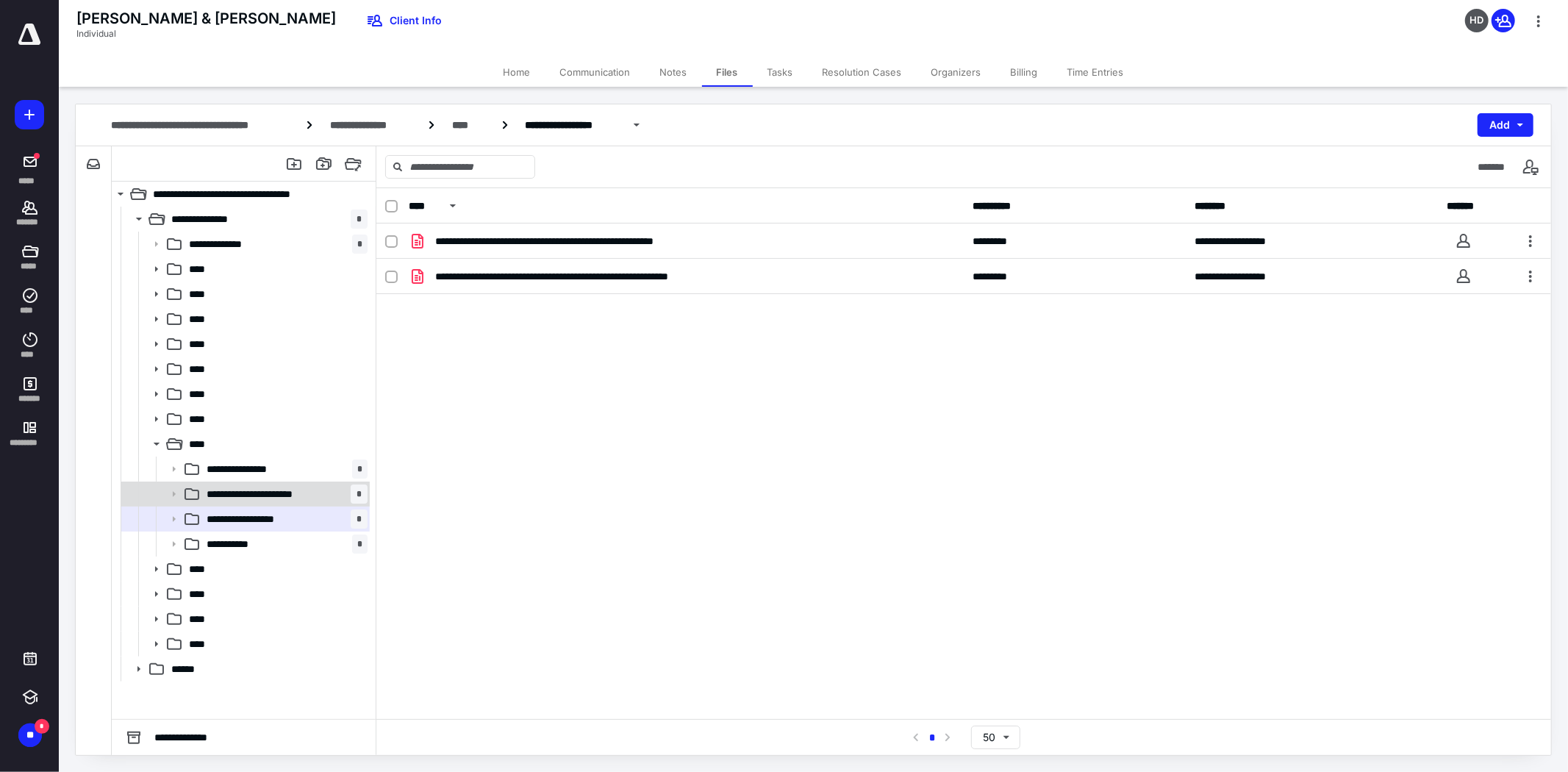 click on "**********" at bounding box center [268, 494] 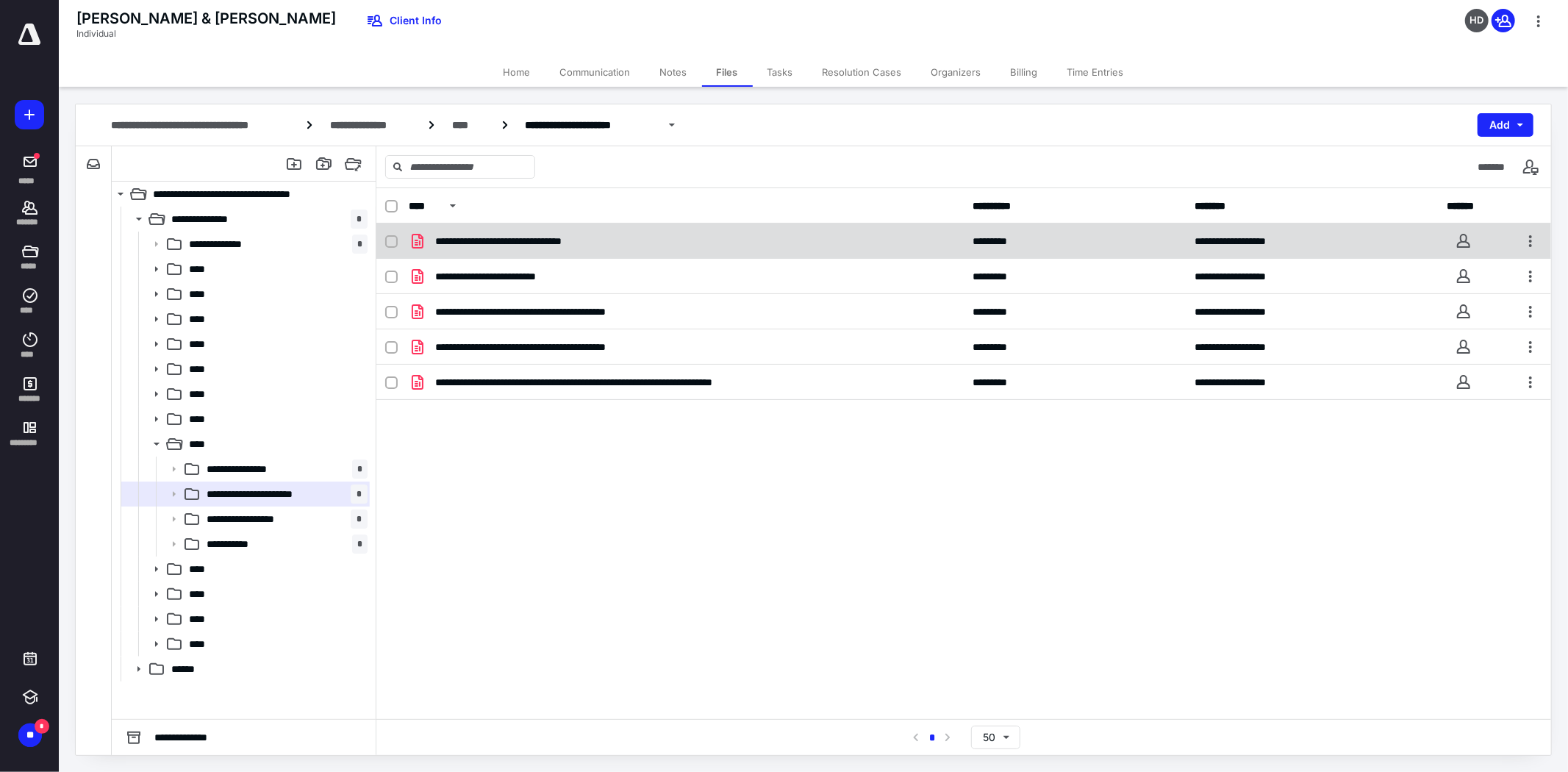 click at bounding box center (391, 242) 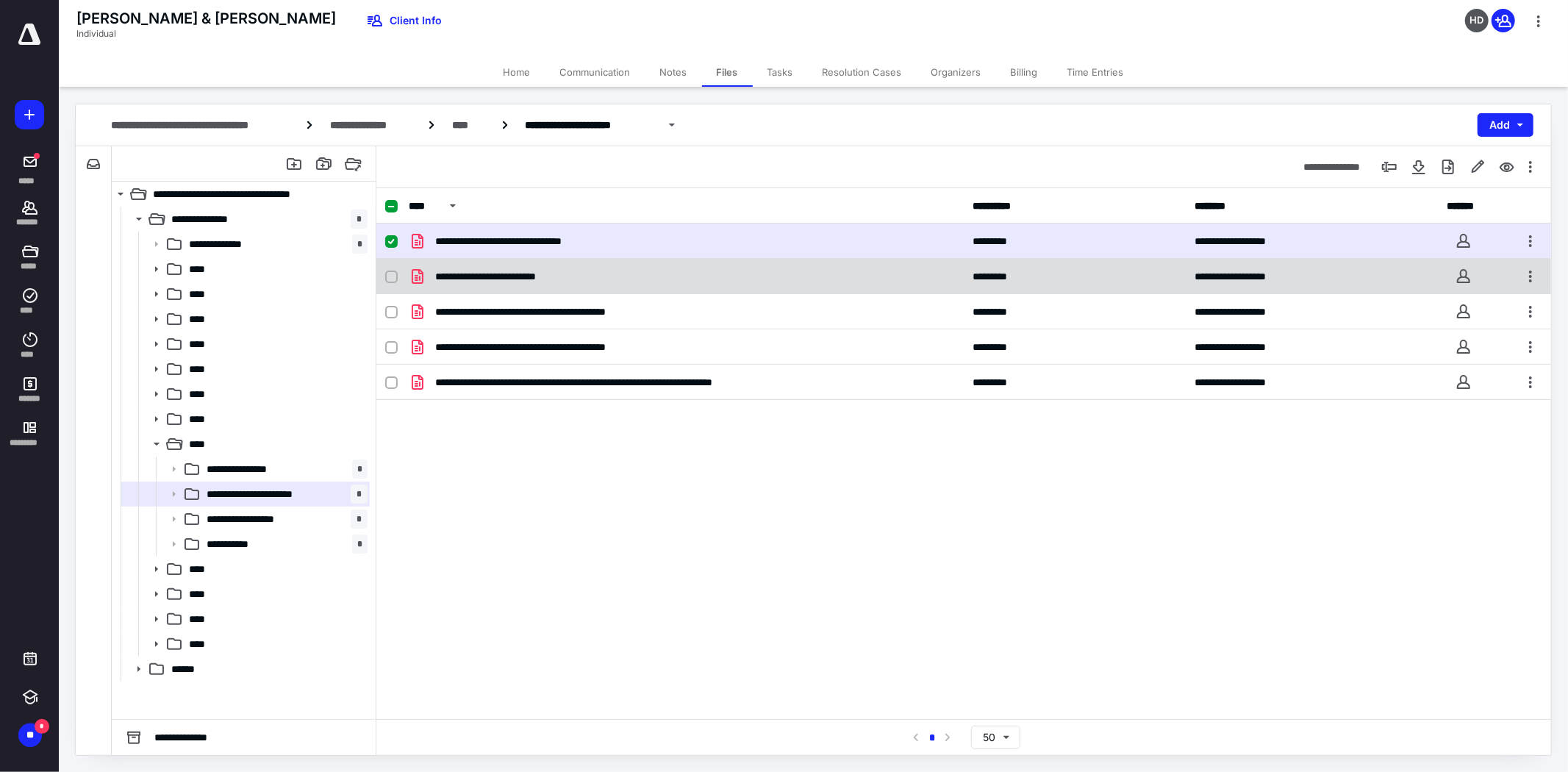 checkbox on "true" 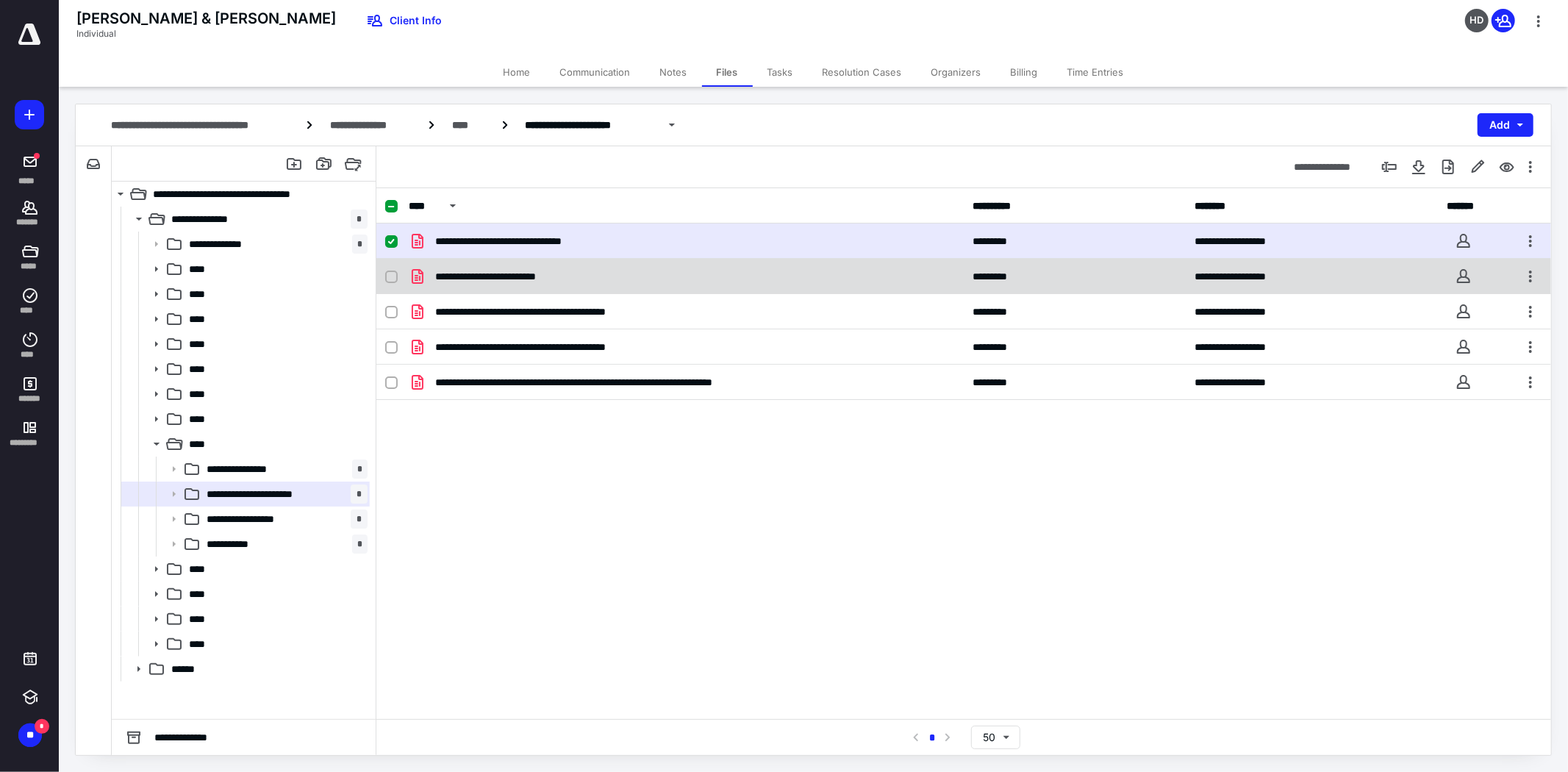 click at bounding box center [391, 277] 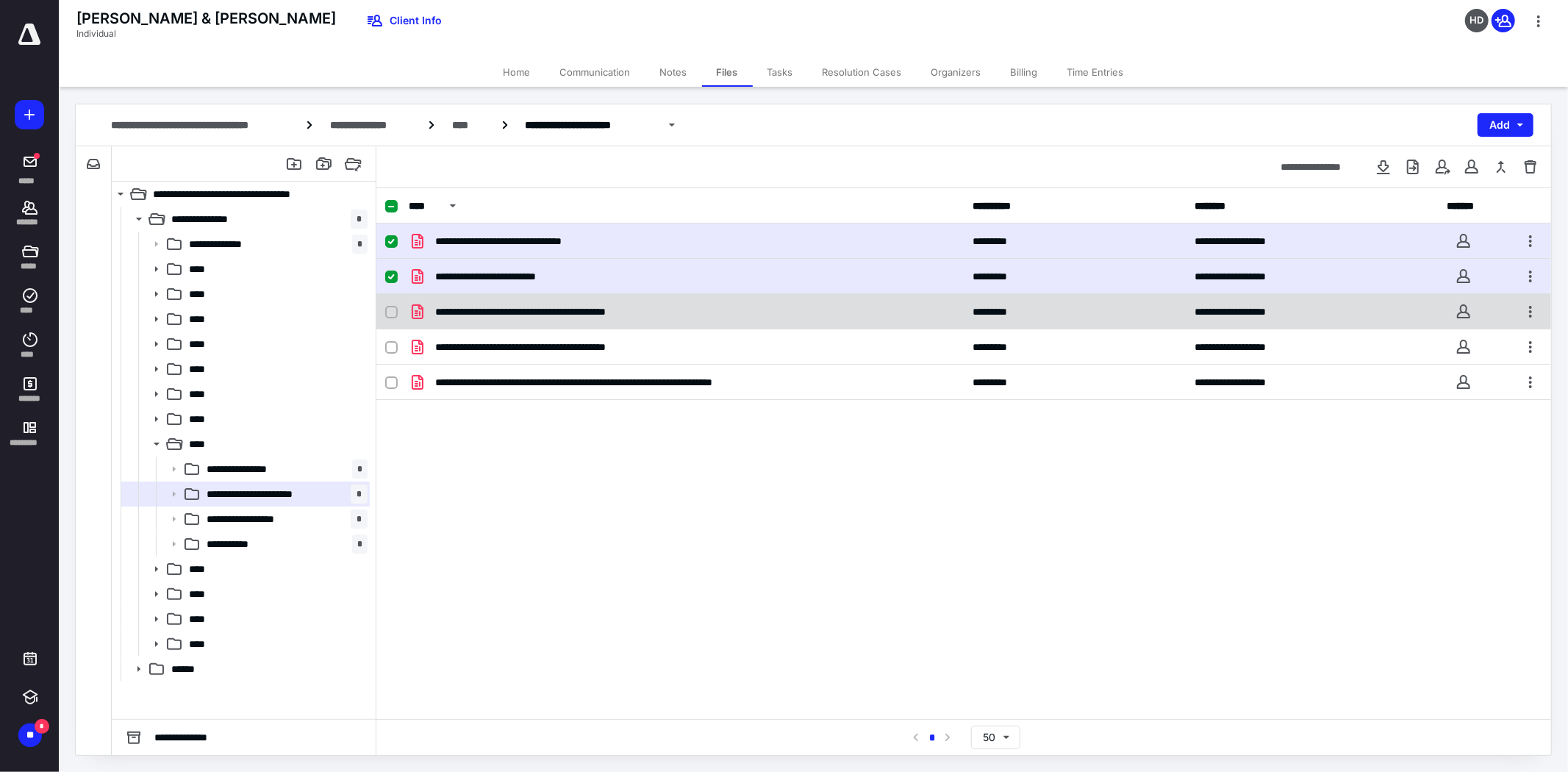 click at bounding box center [391, 312] 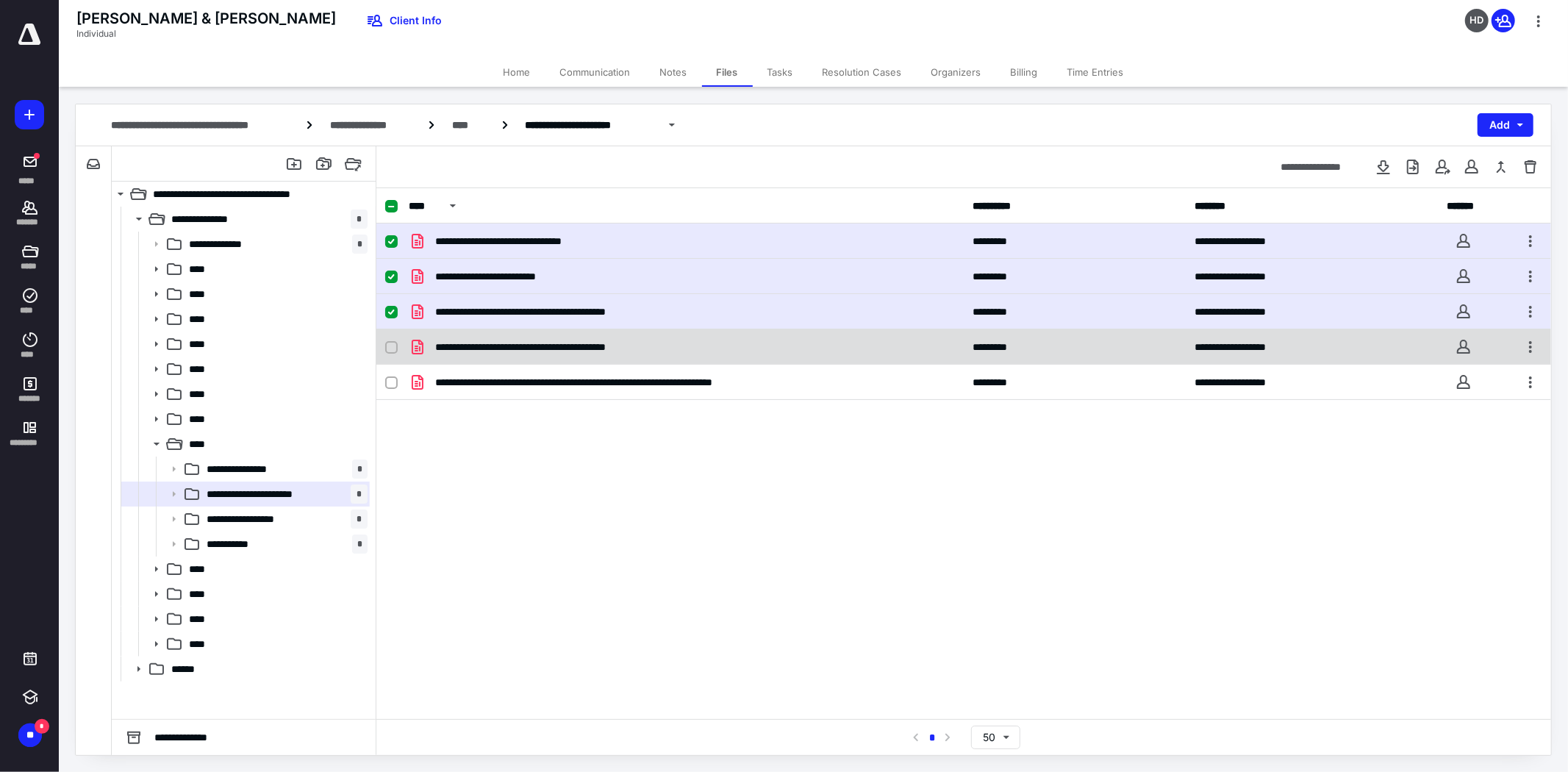 click at bounding box center (391, 348) 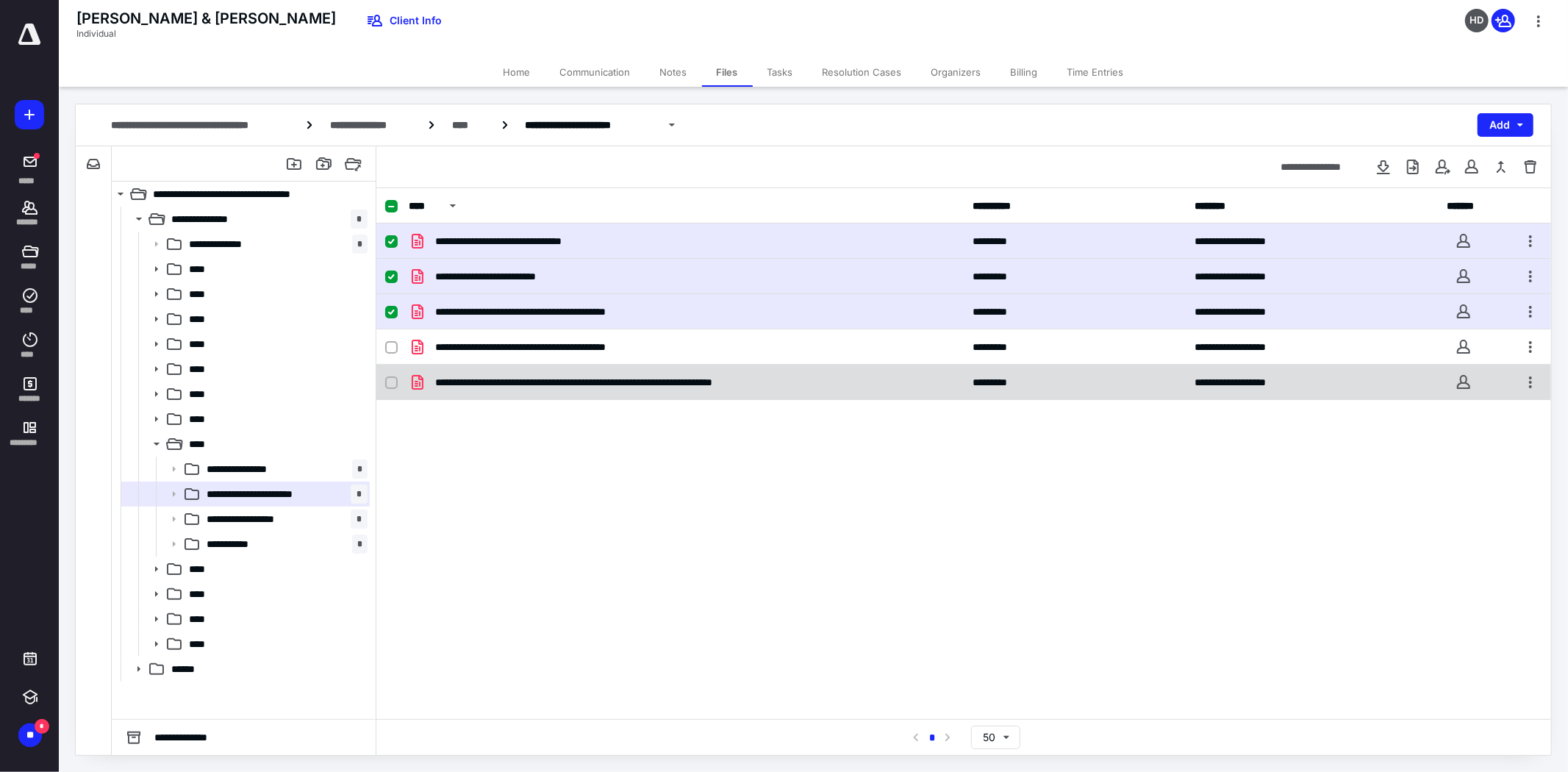 checkbox on "true" 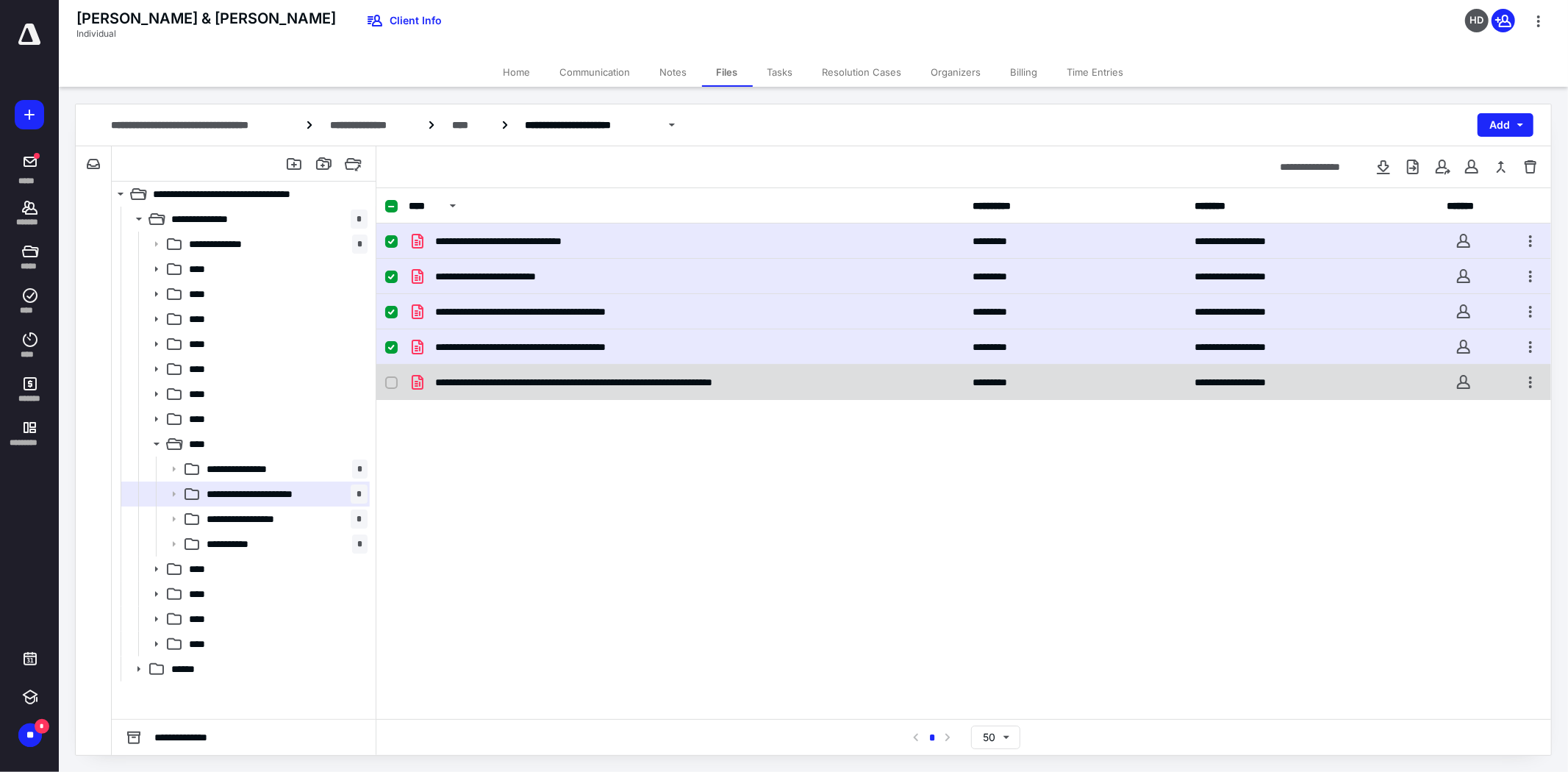 click 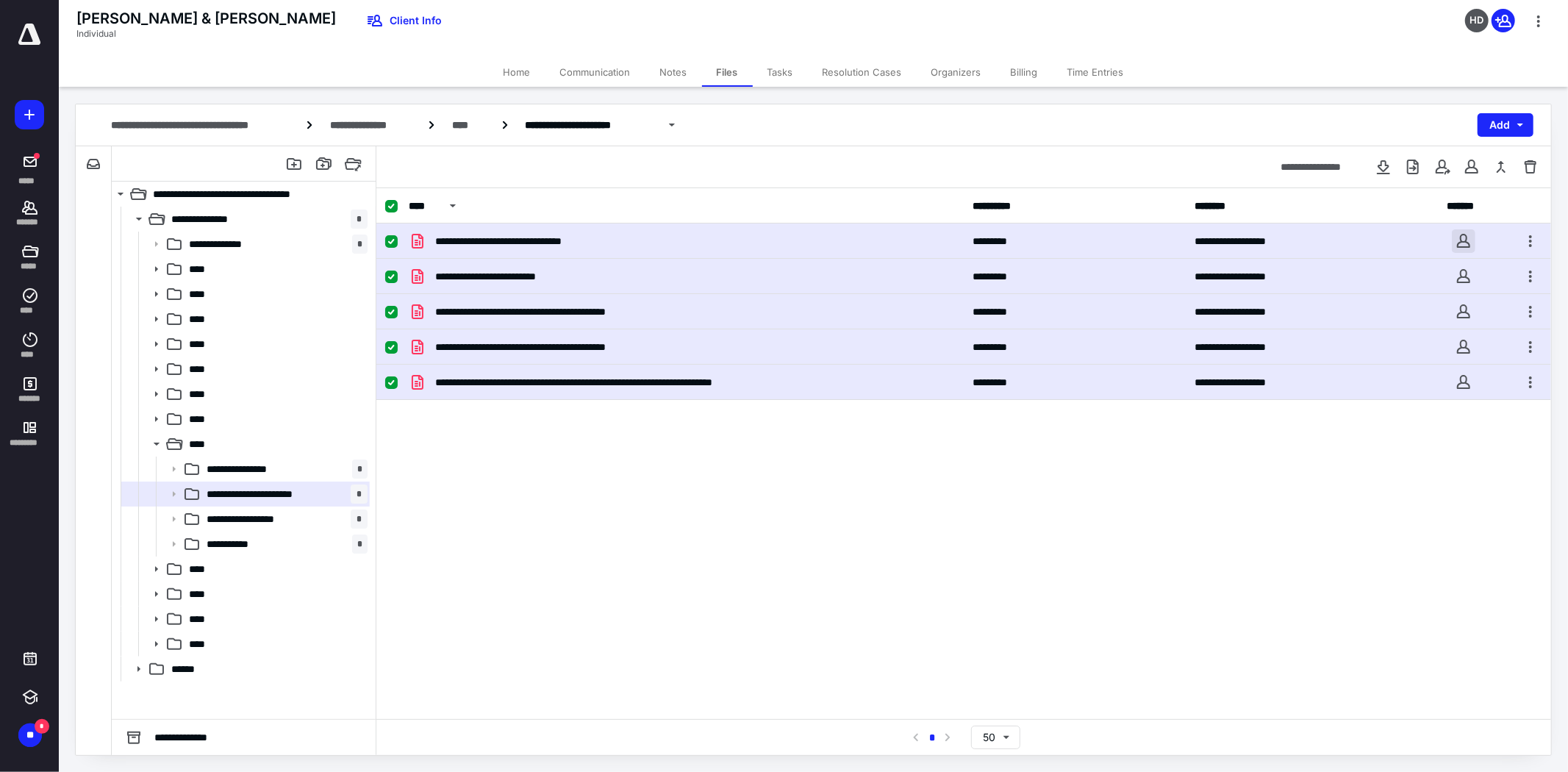 click at bounding box center [1464, 241] 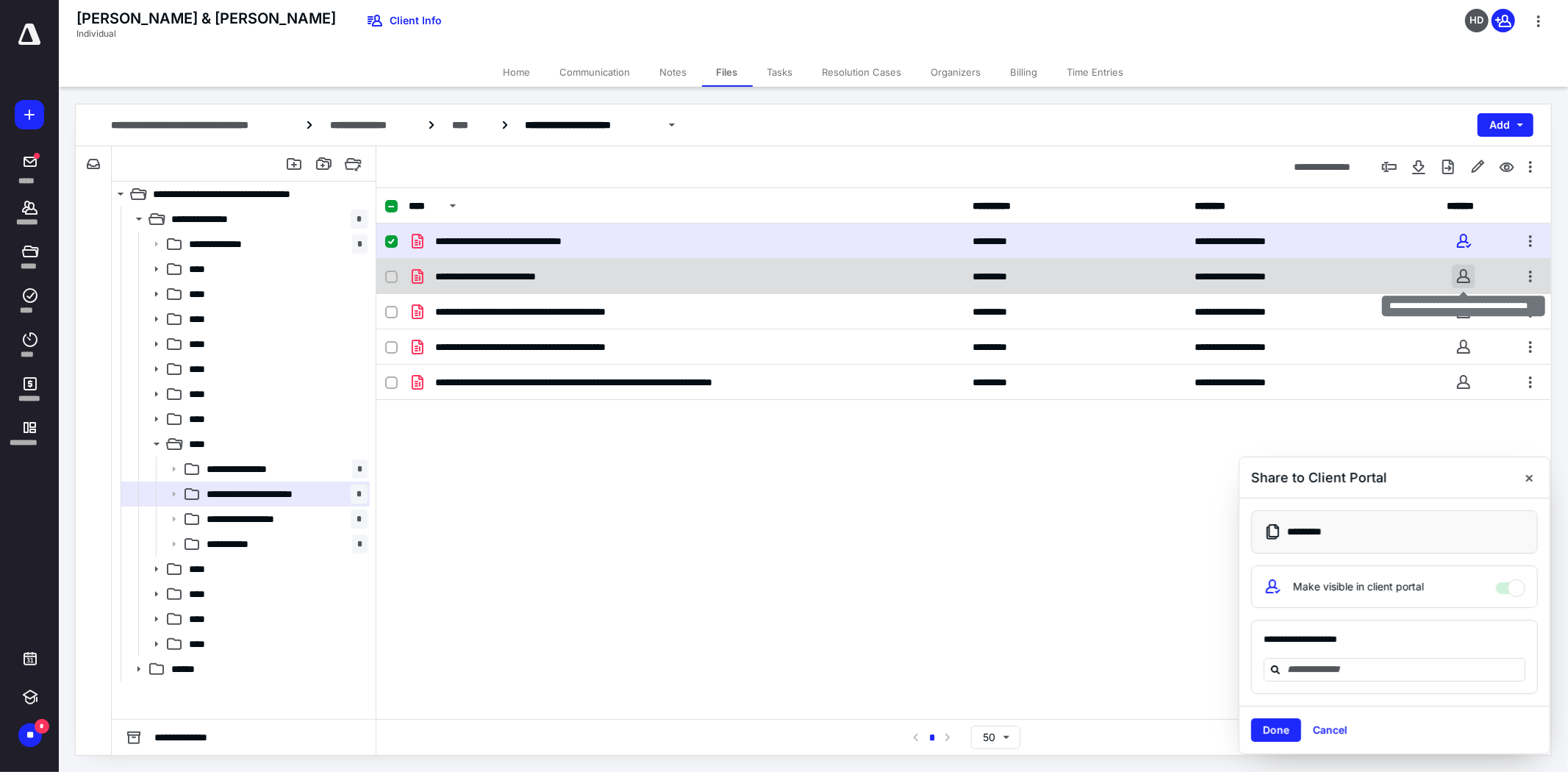 click at bounding box center [1464, 276] 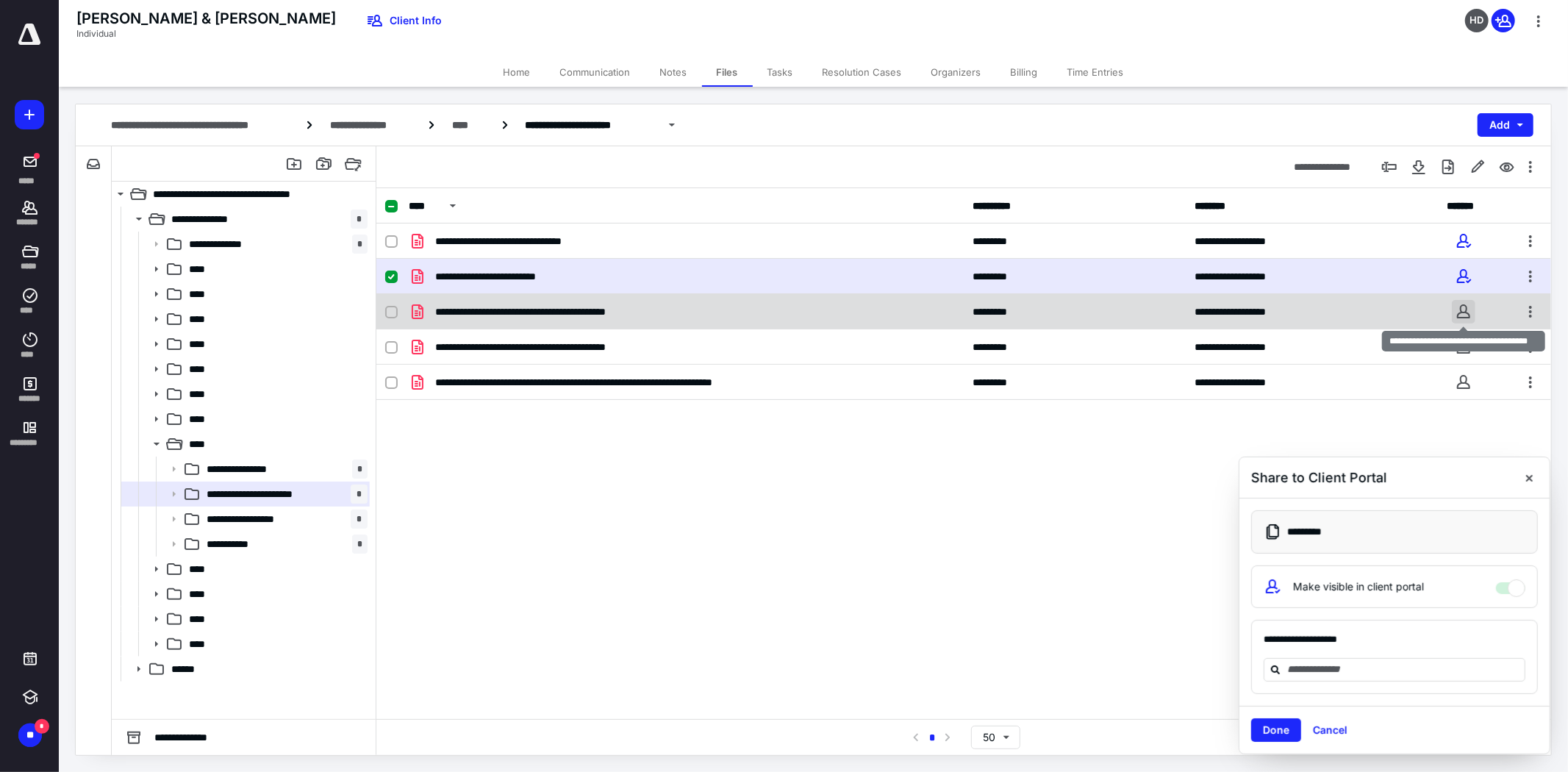 click at bounding box center [1464, 312] 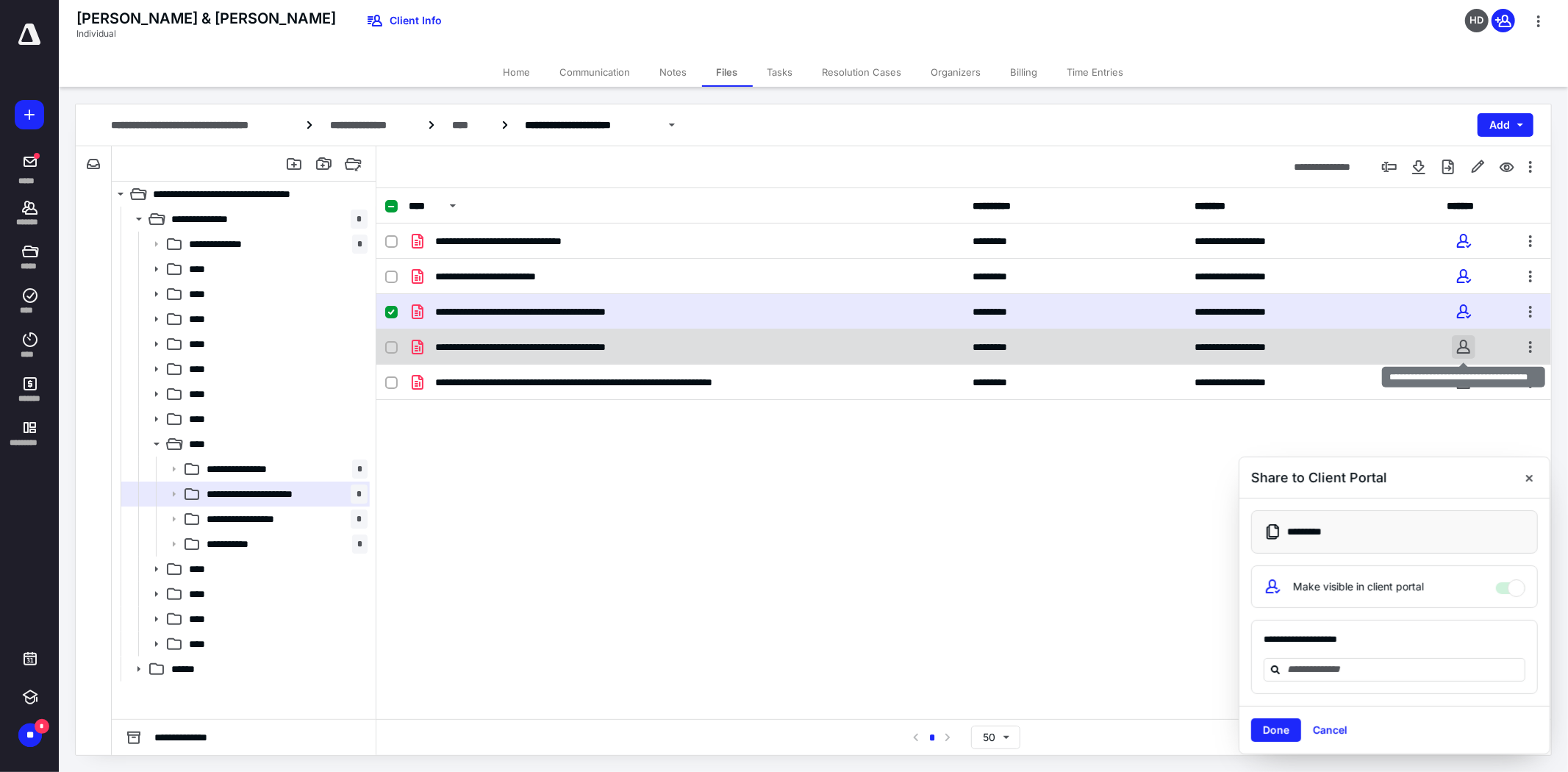 click at bounding box center (1464, 347) 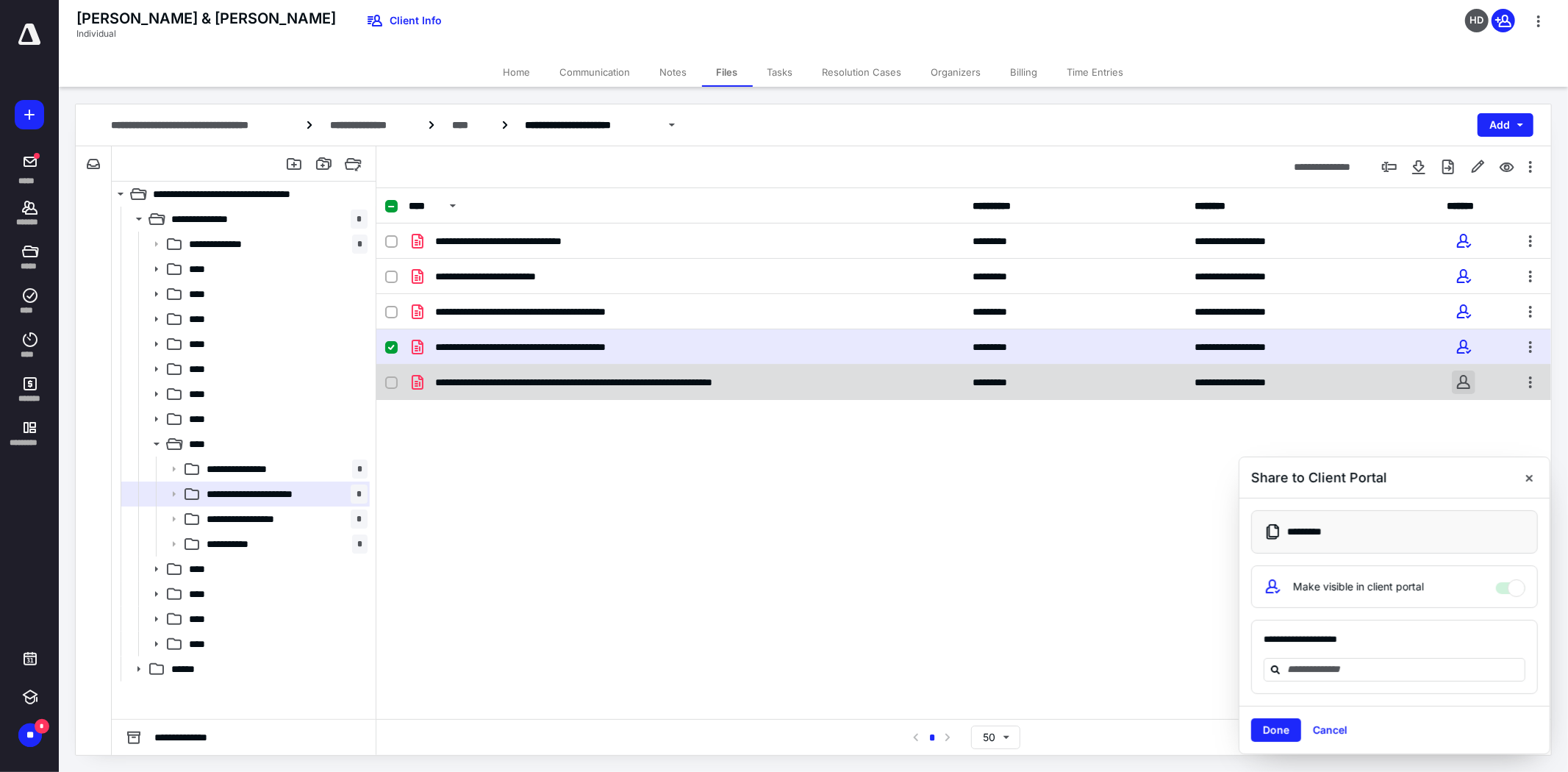 click at bounding box center [1464, 382] 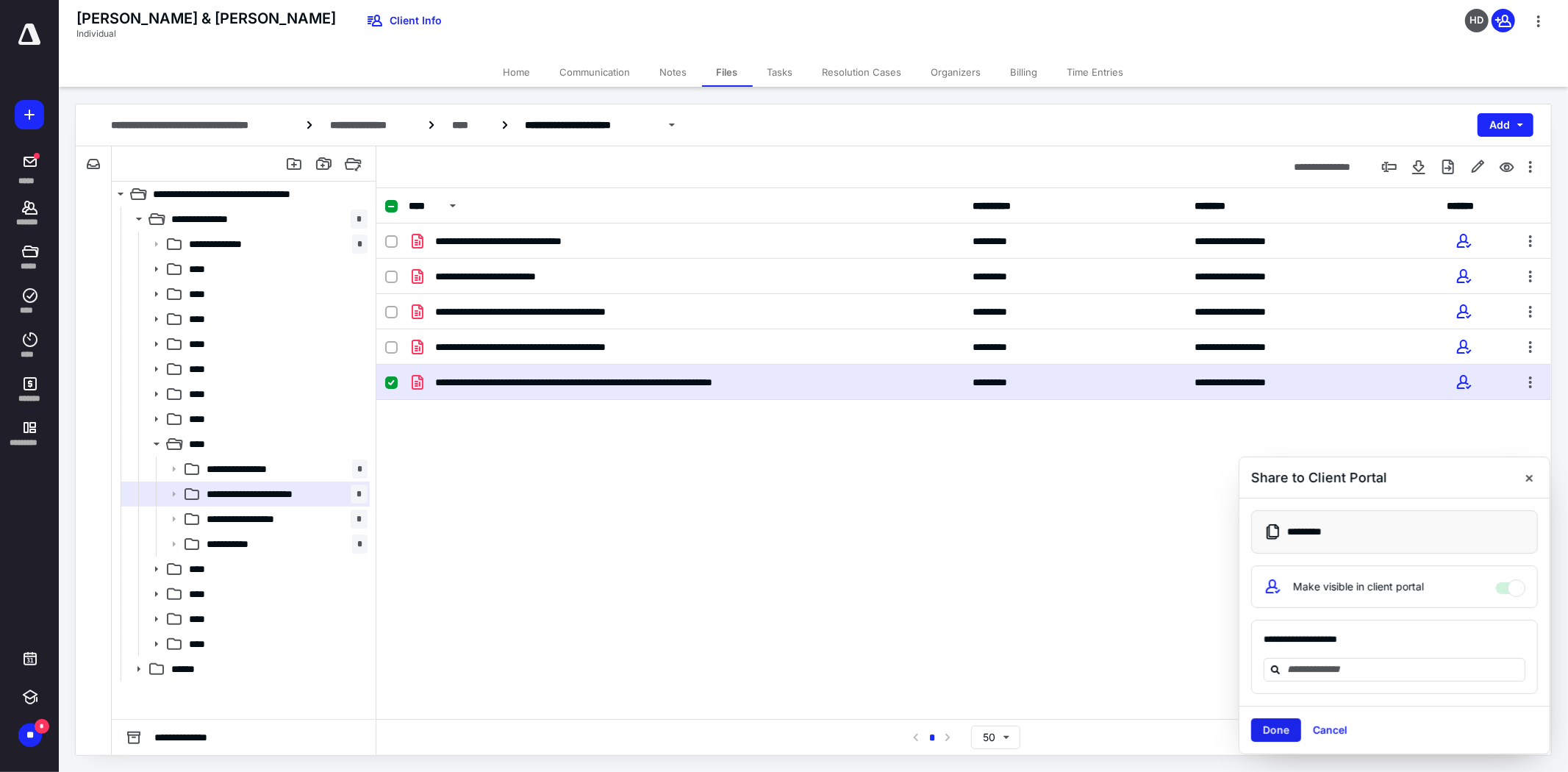 click on "Done" at bounding box center (1276, 730) 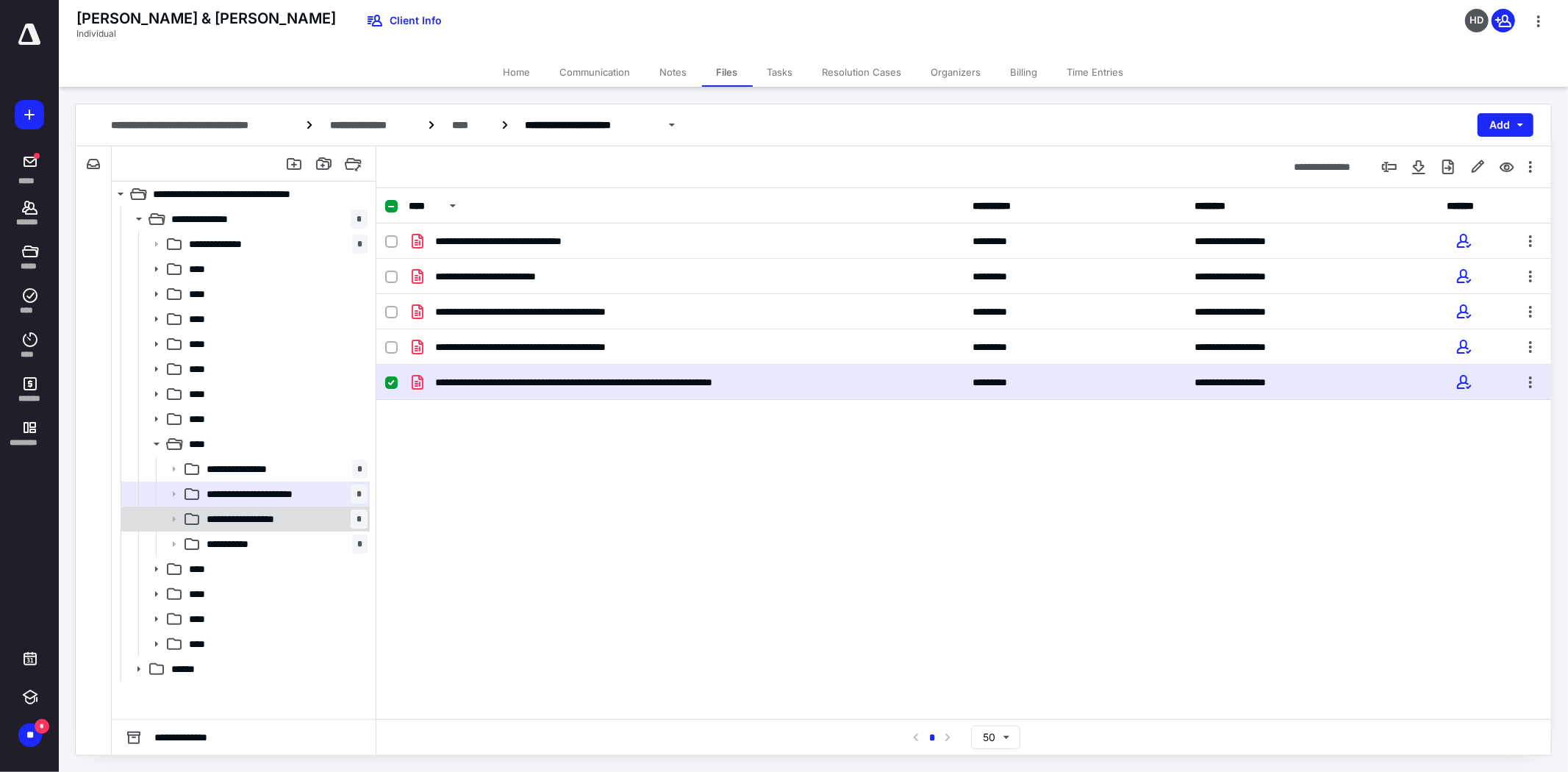 click on "**********" at bounding box center [251, 519] 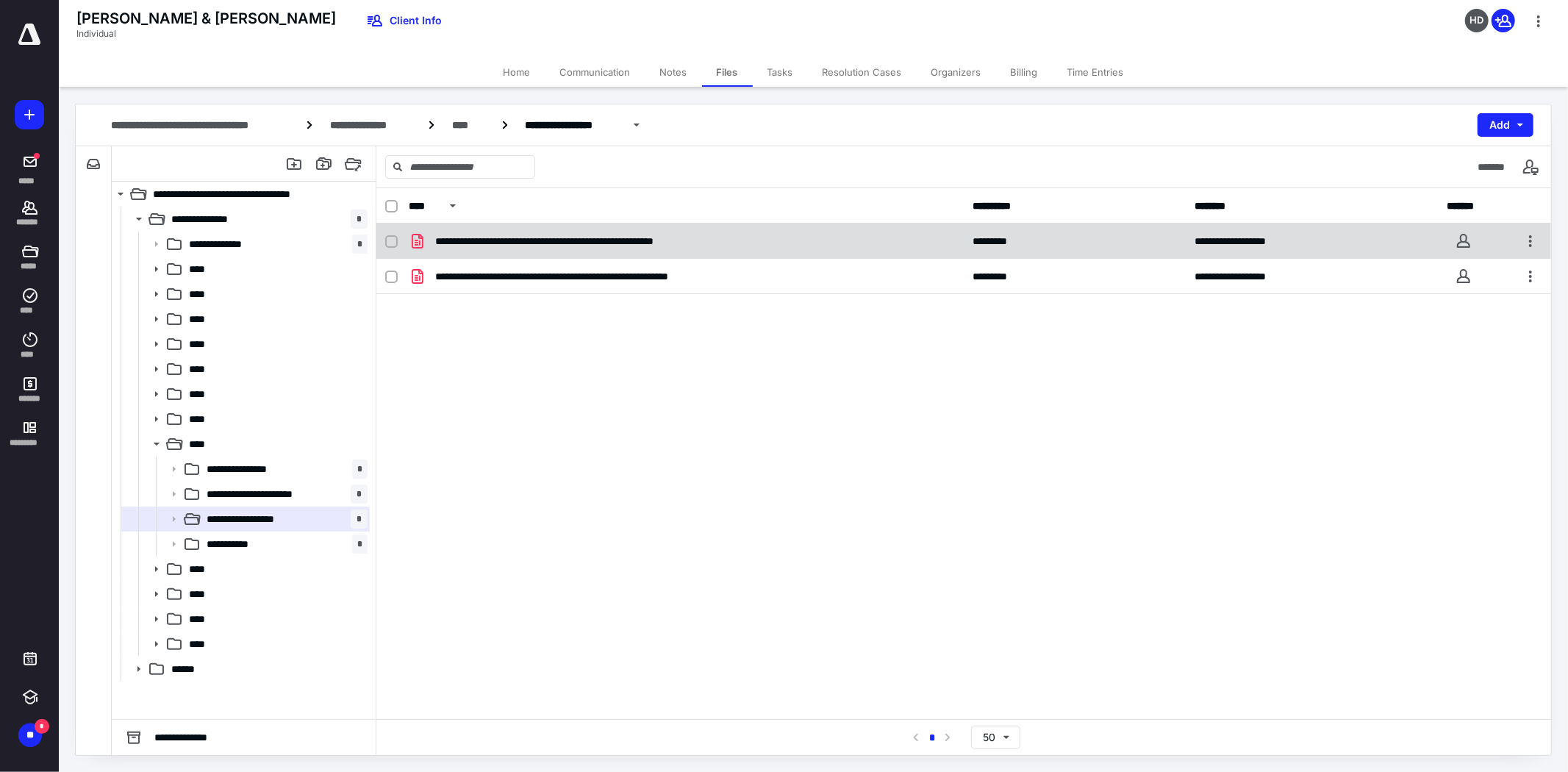 click 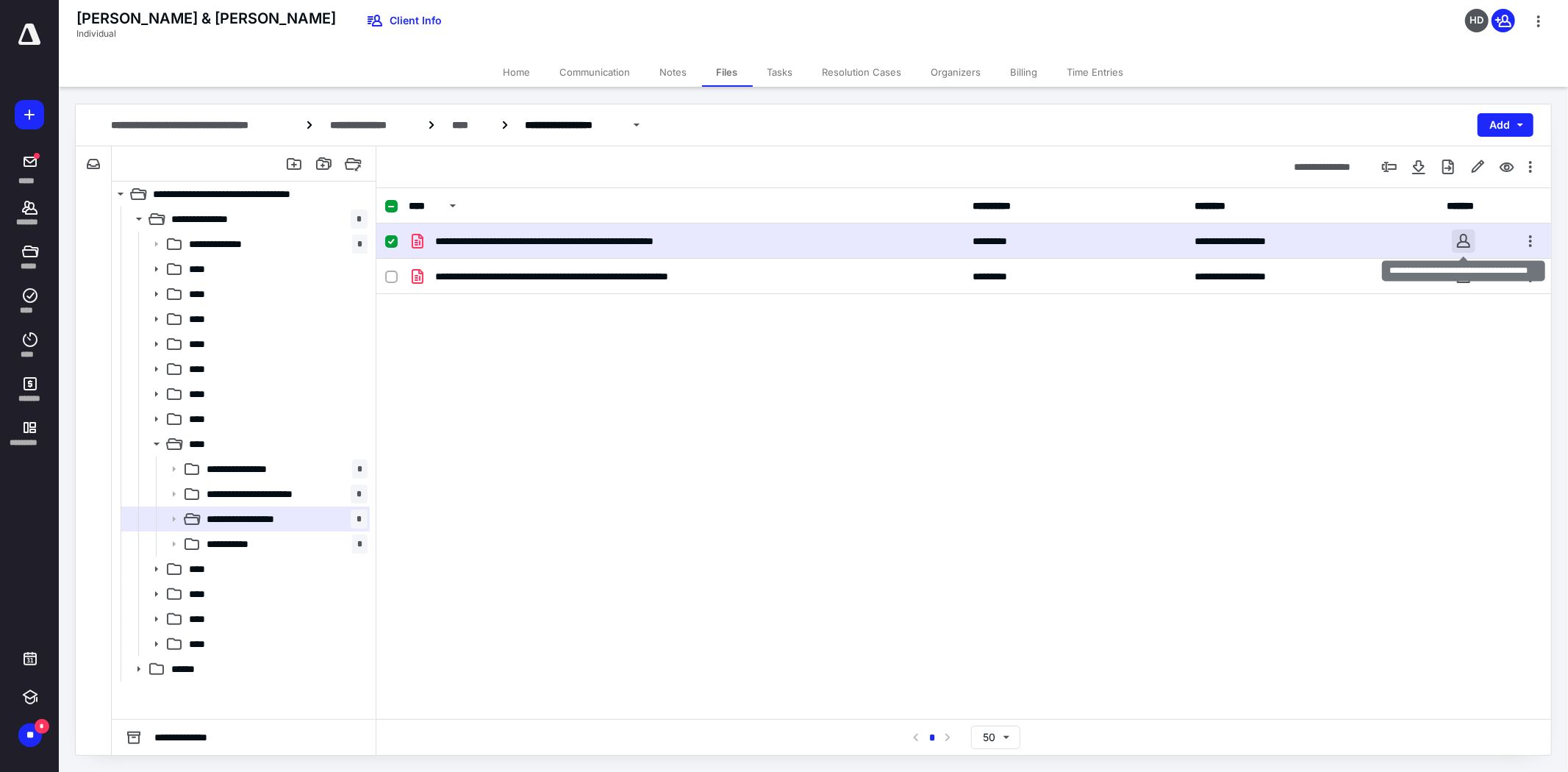 click at bounding box center [1464, 241] 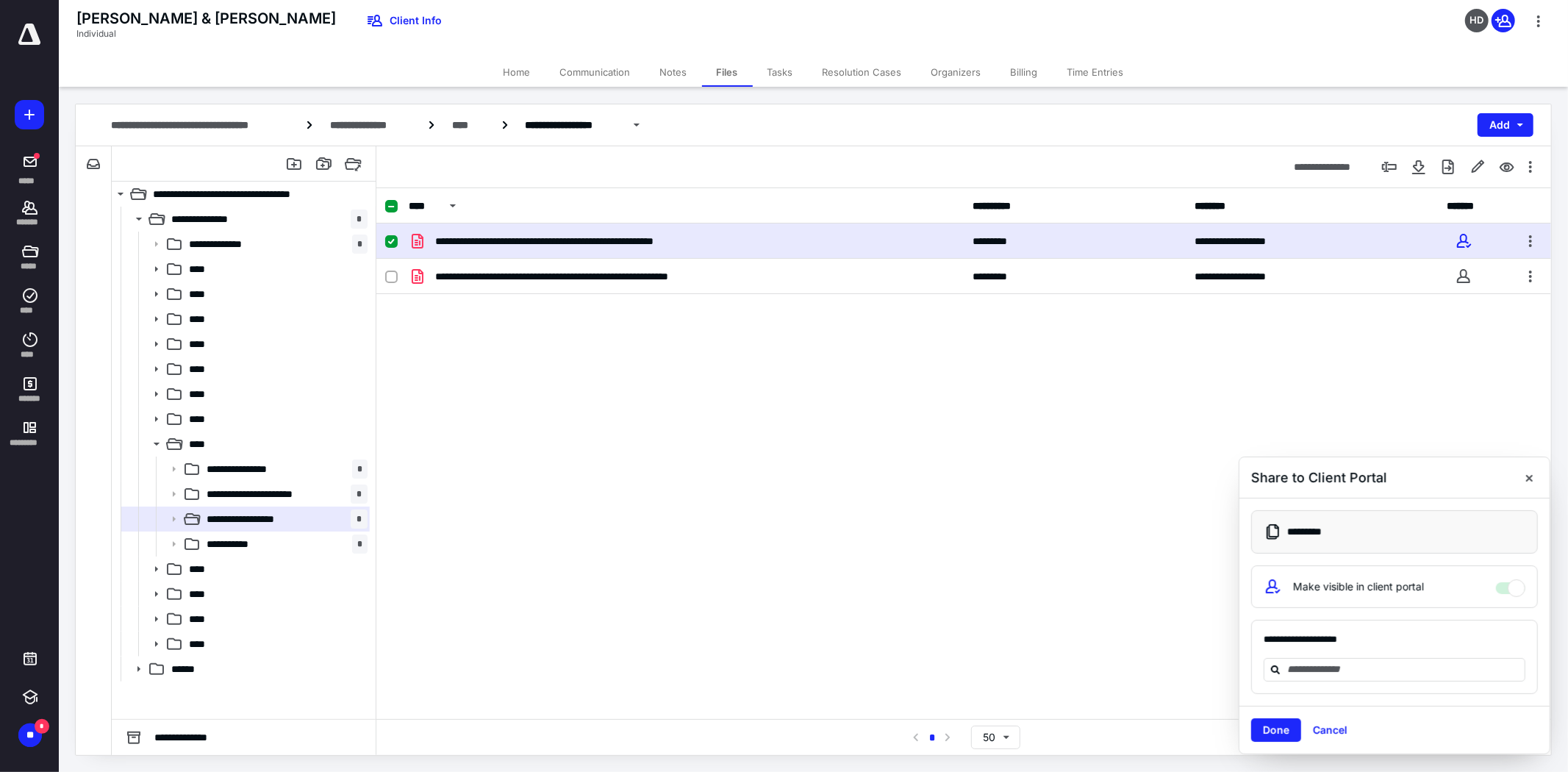 click on "Done" at bounding box center (1276, 730) 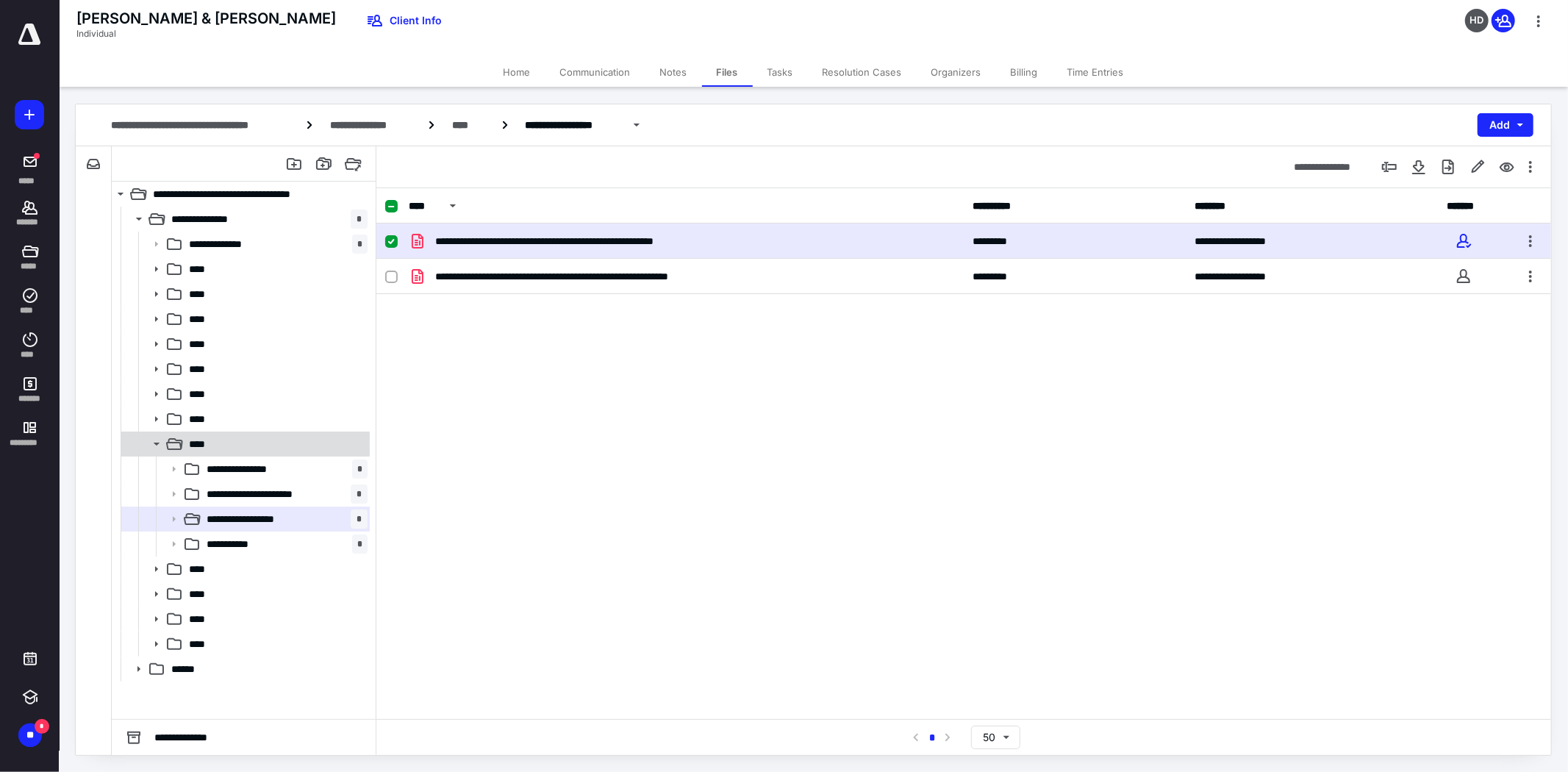 click 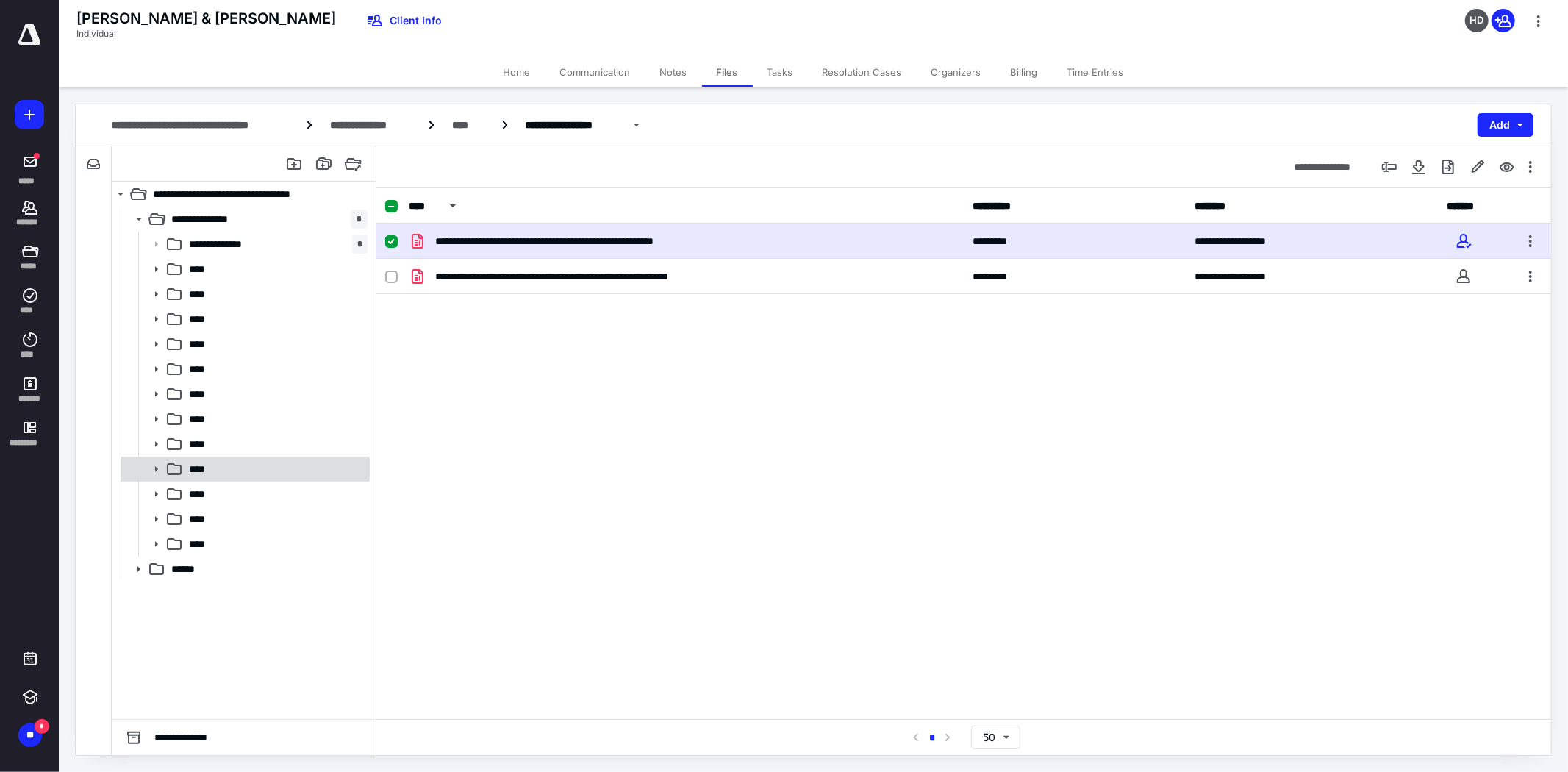 click on "****" at bounding box center [275, 469] 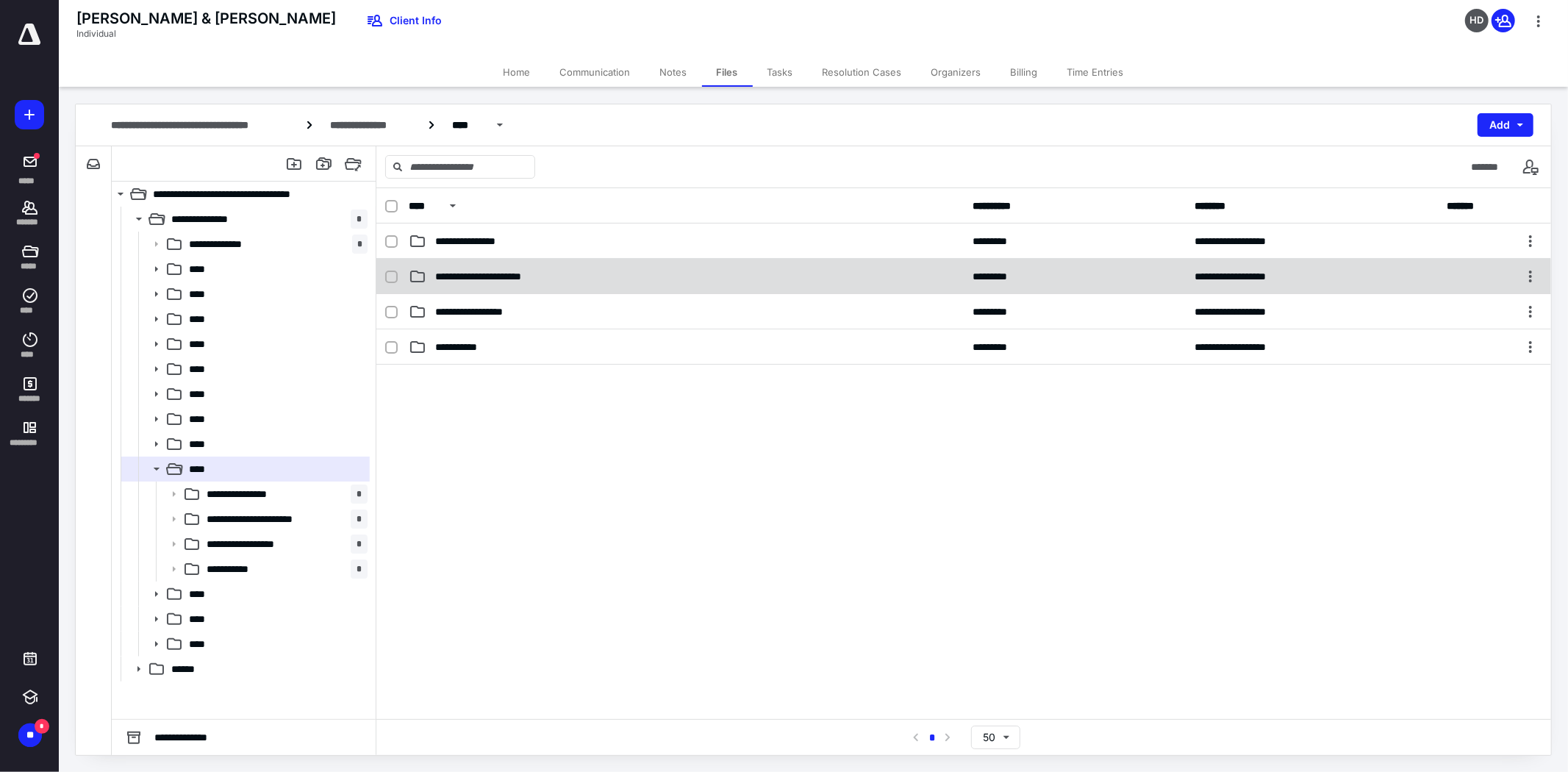 click on "**********" at bounding box center [686, 276] 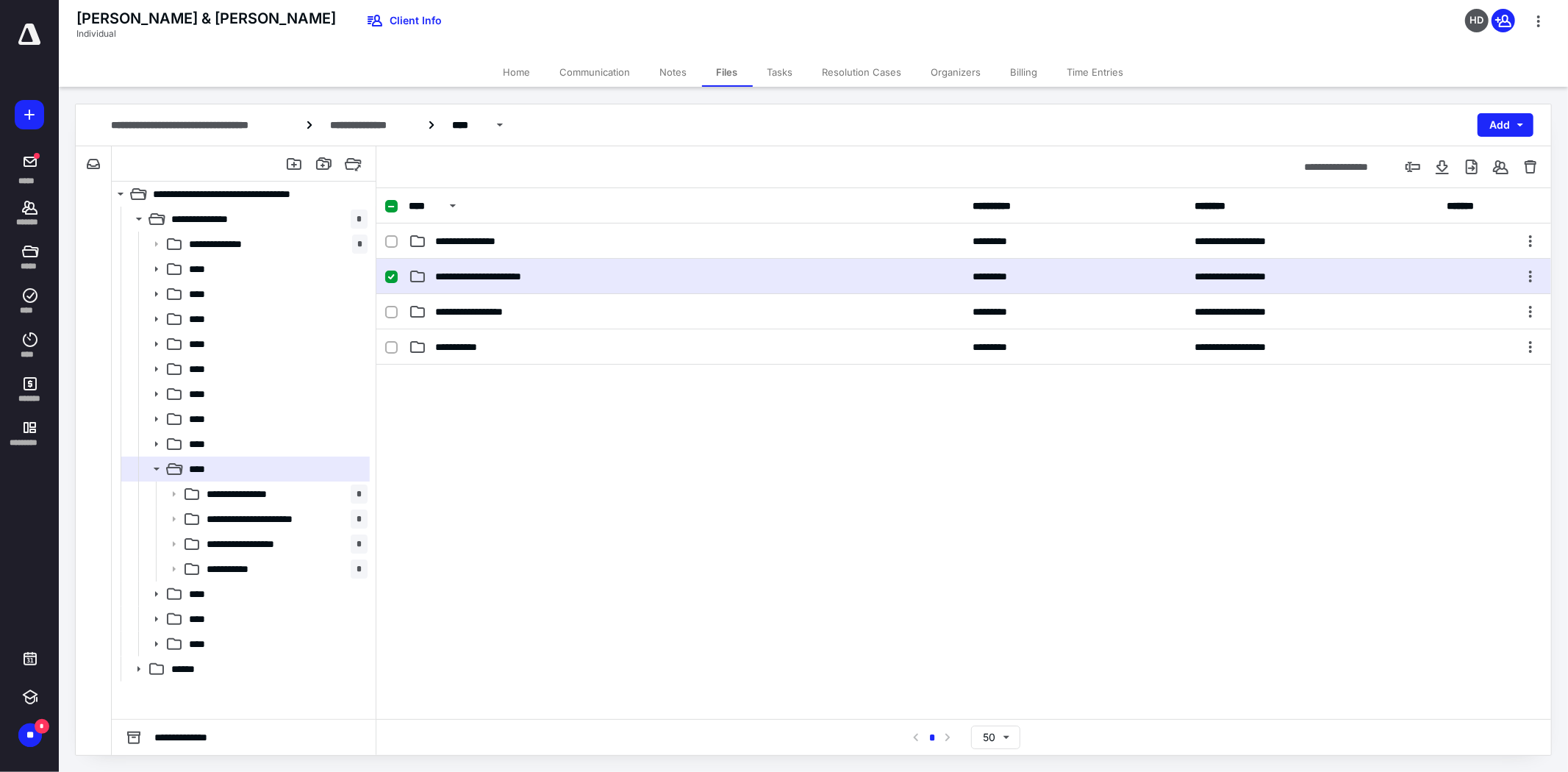 click on "**********" at bounding box center [686, 276] 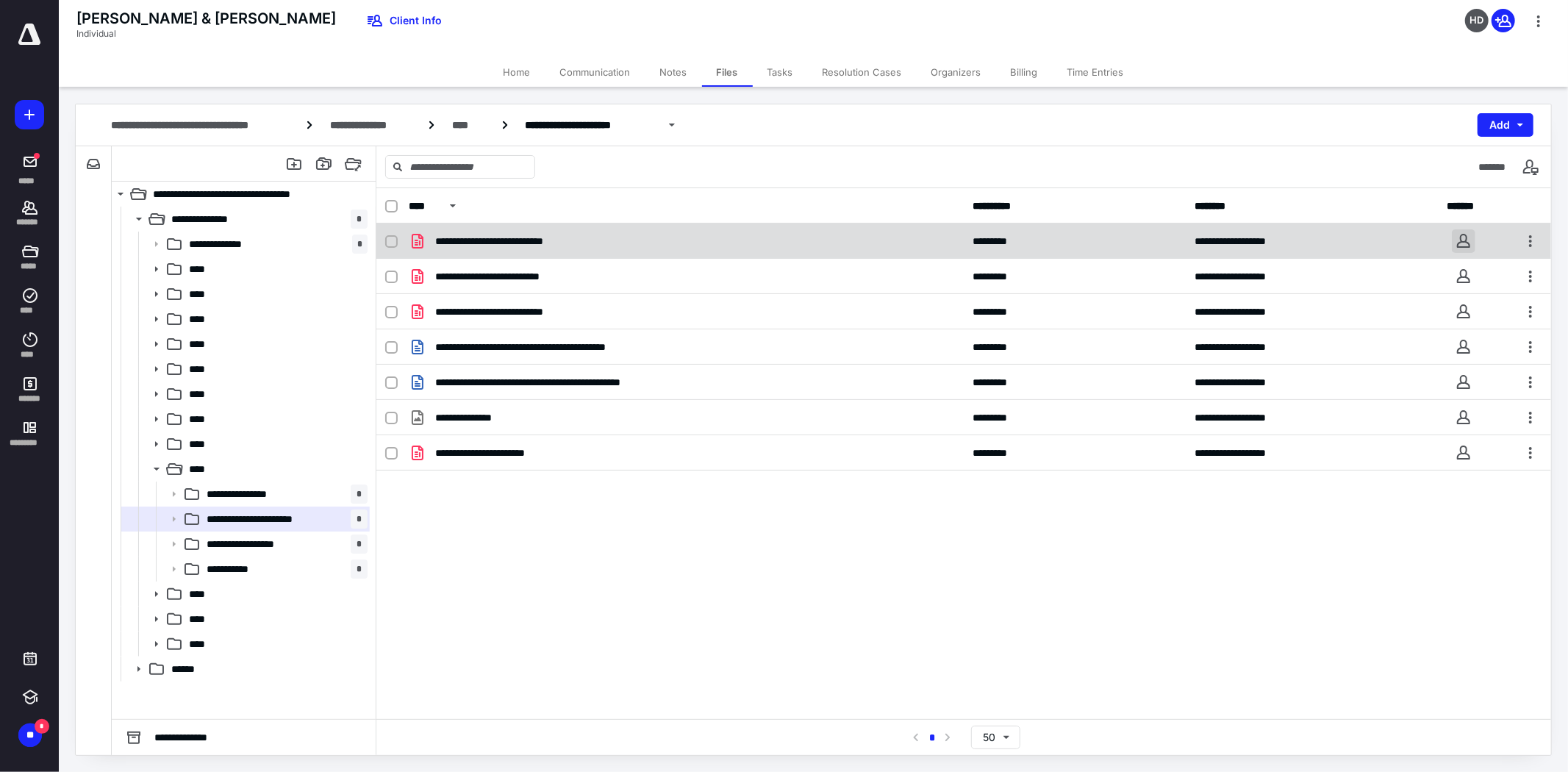click at bounding box center [1464, 241] 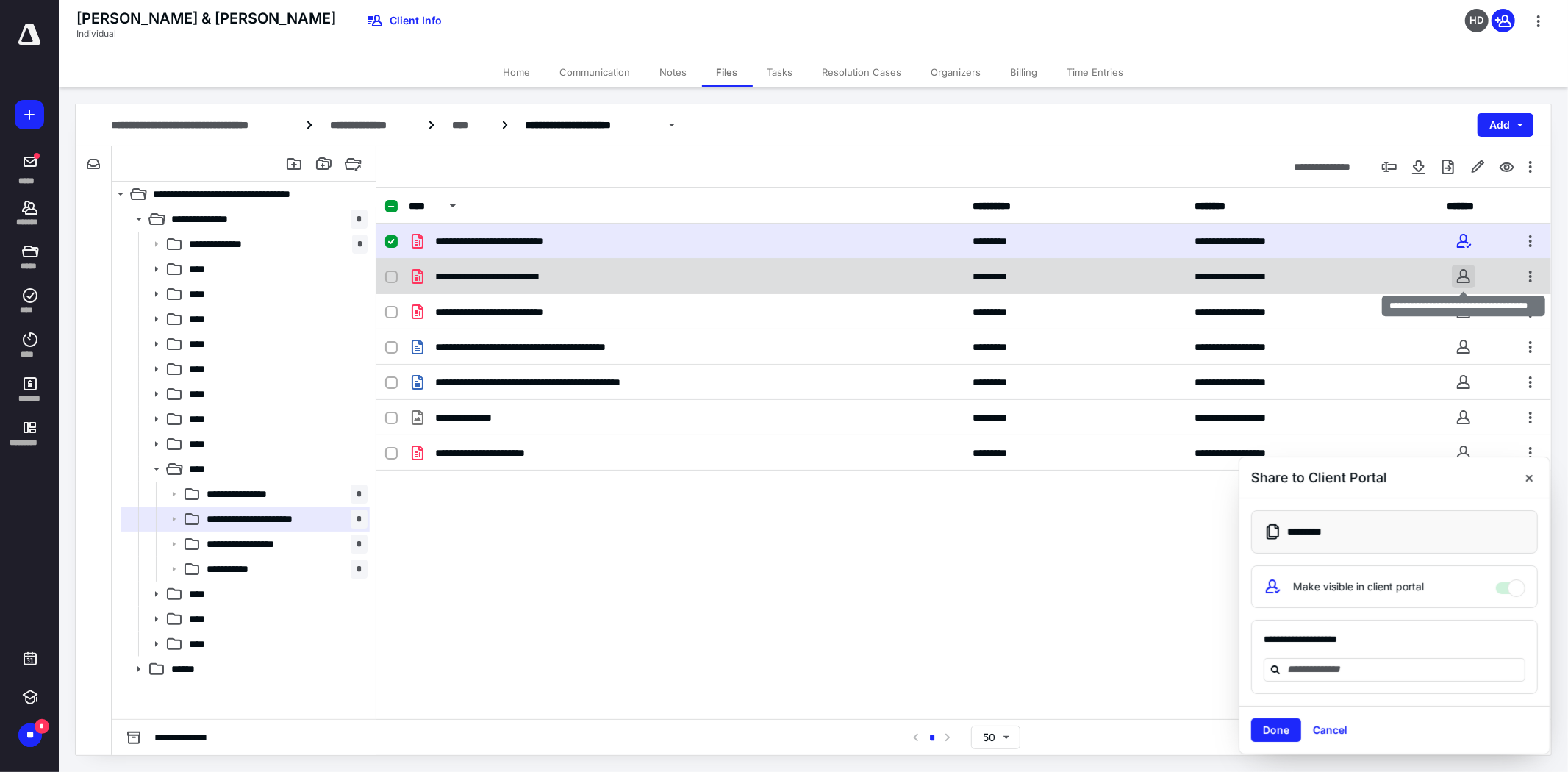 click at bounding box center [1464, 276] 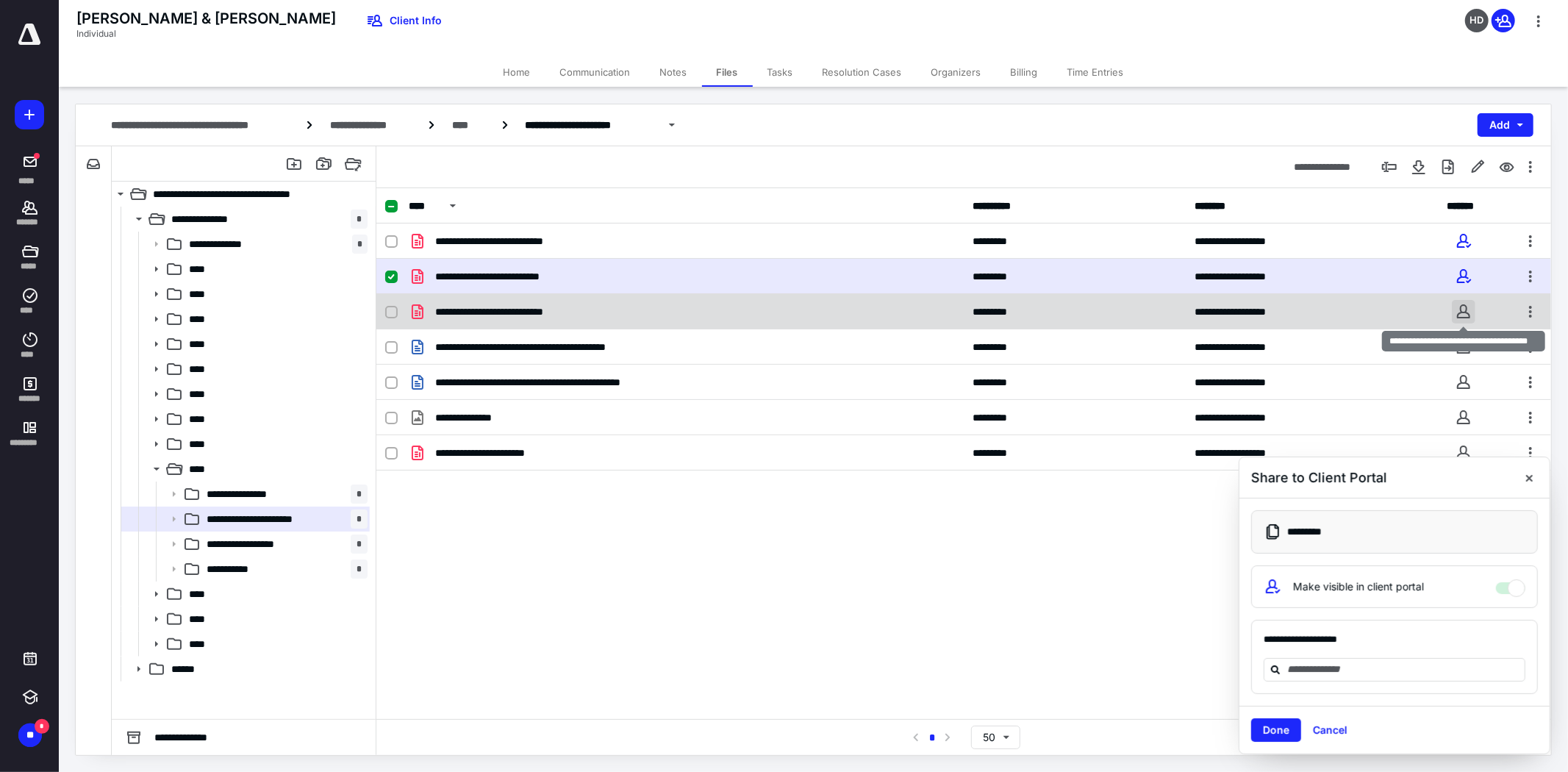 click at bounding box center [1464, 312] 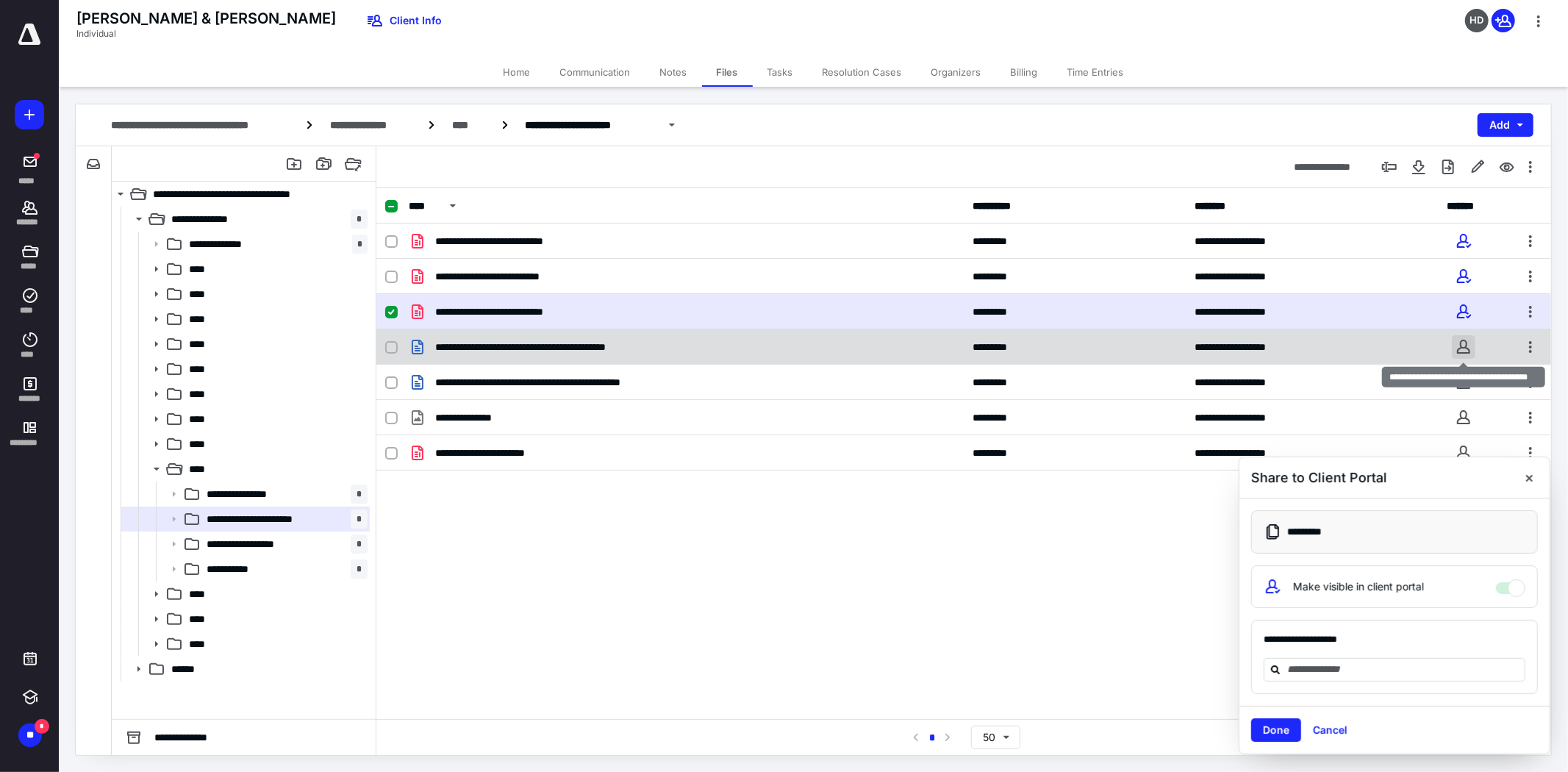 click at bounding box center (1464, 347) 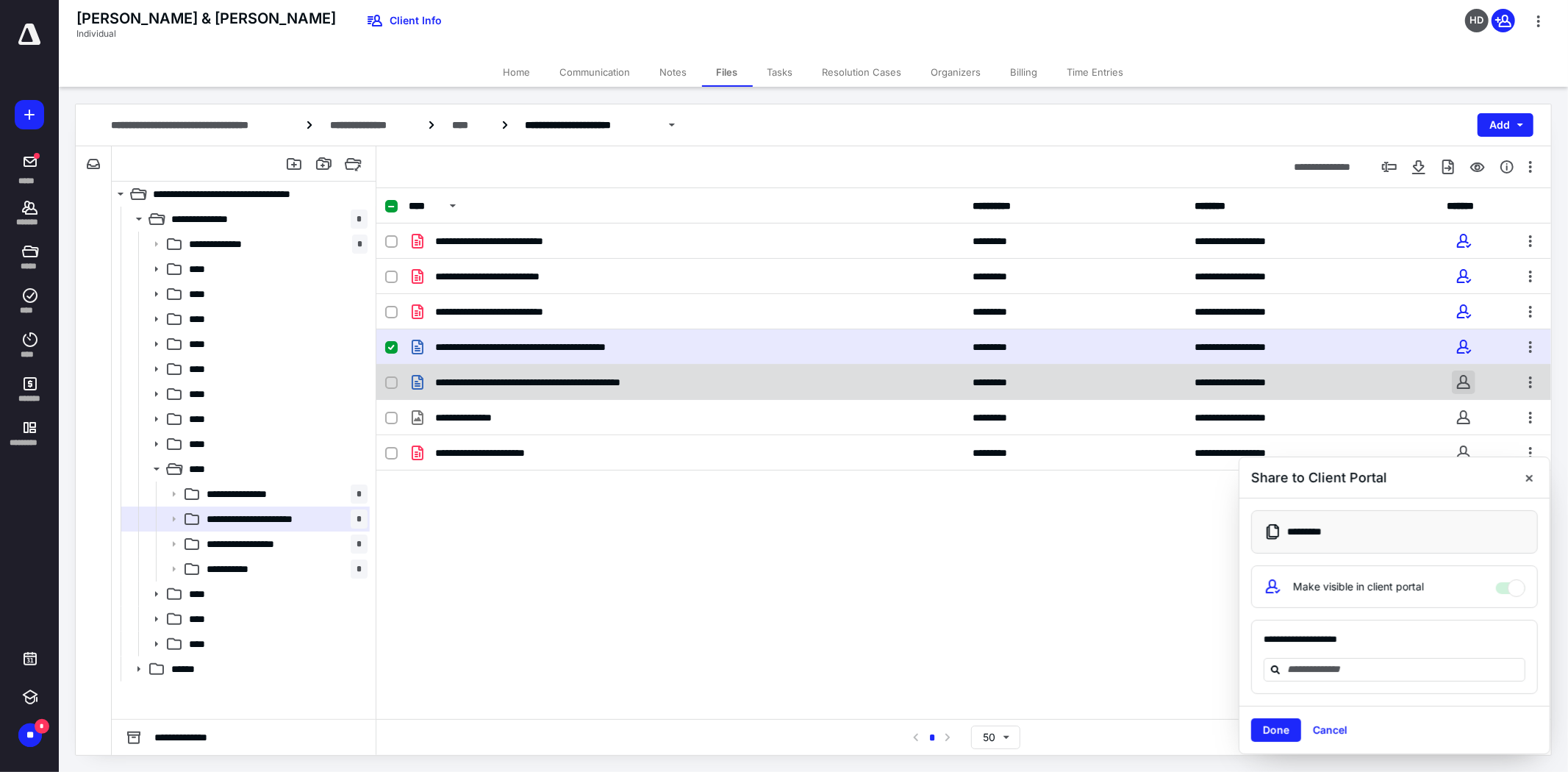 click at bounding box center [1464, 382] 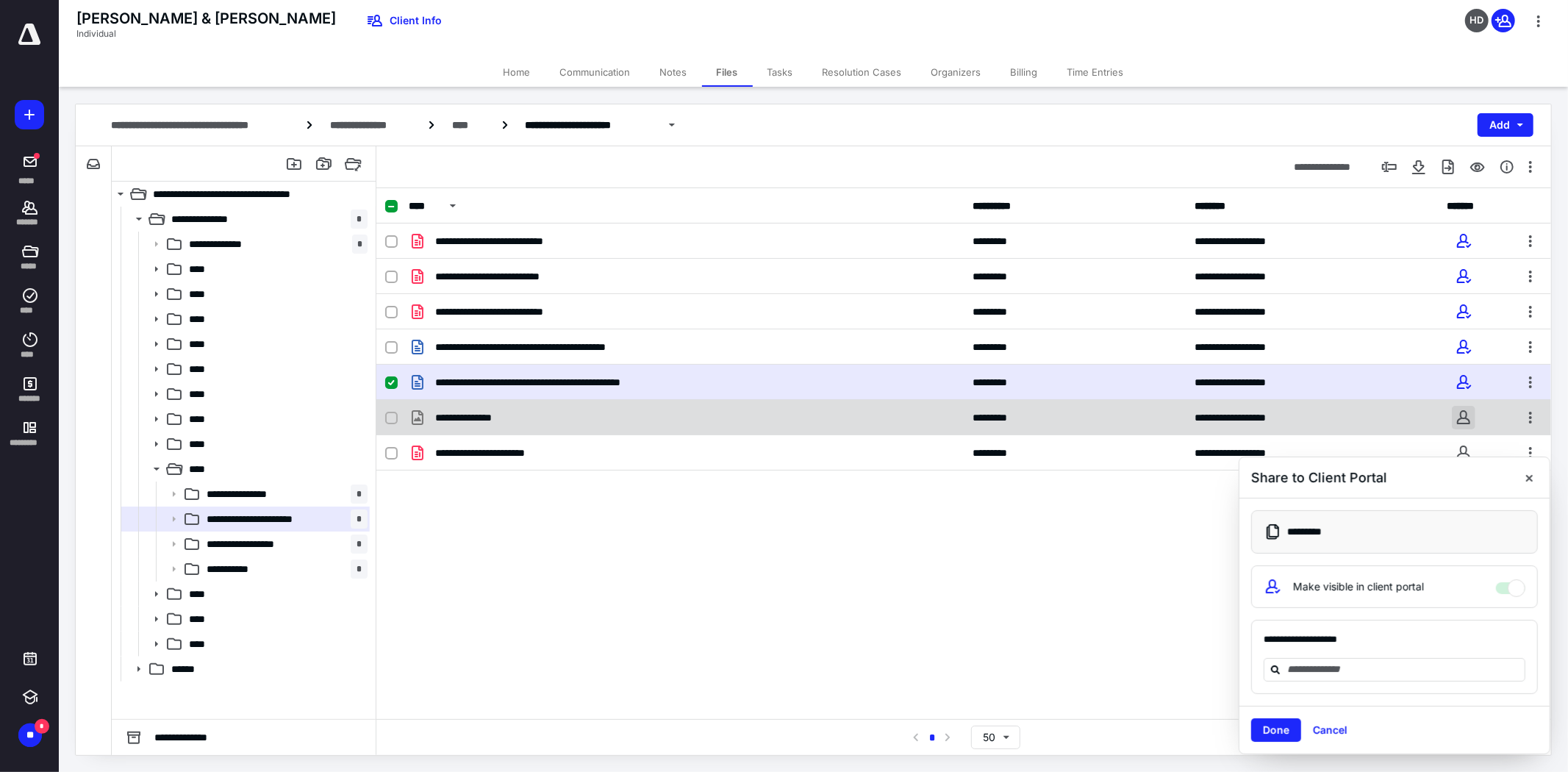 click at bounding box center [1464, 418] 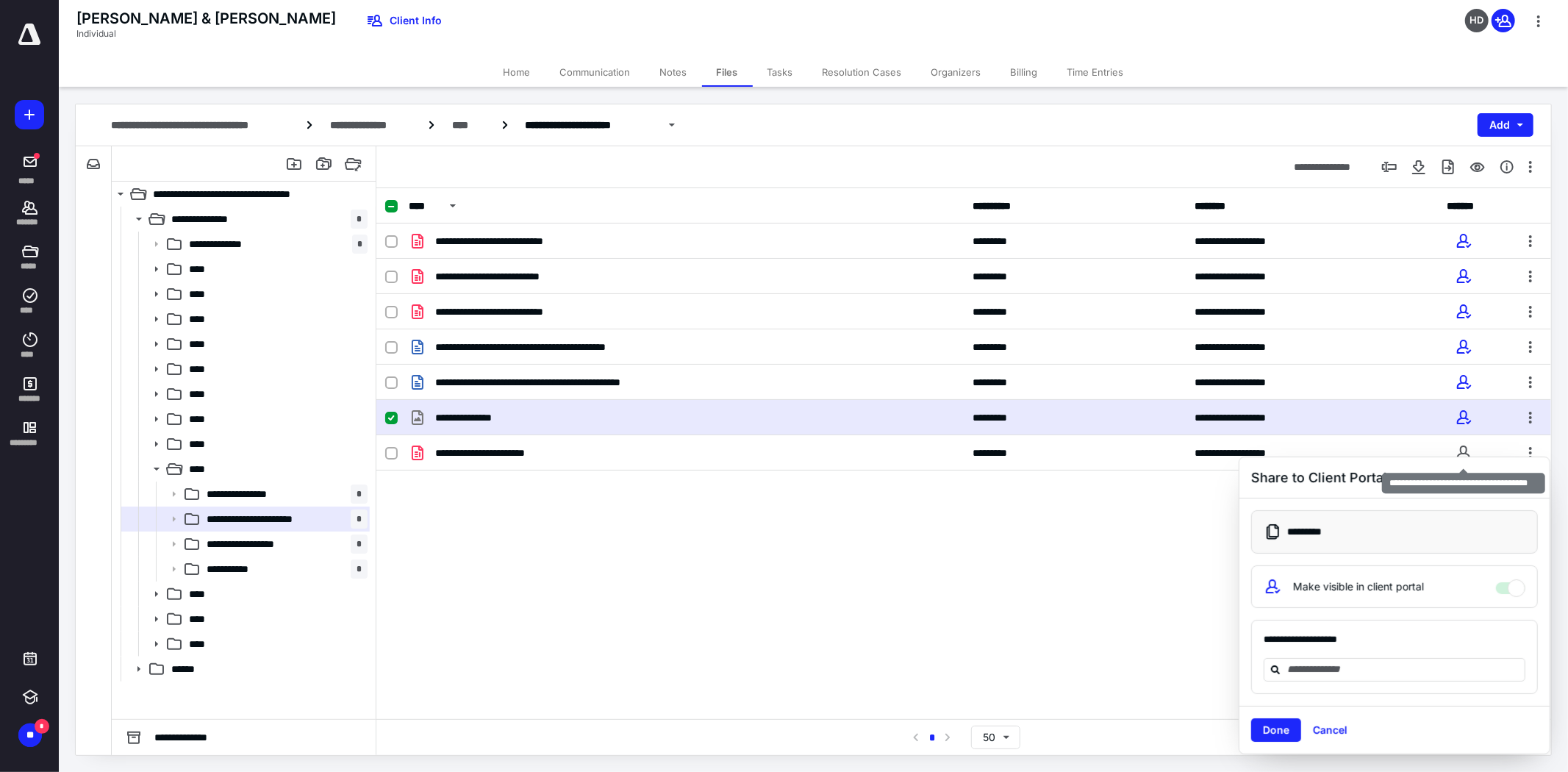 click at bounding box center (1464, 453) 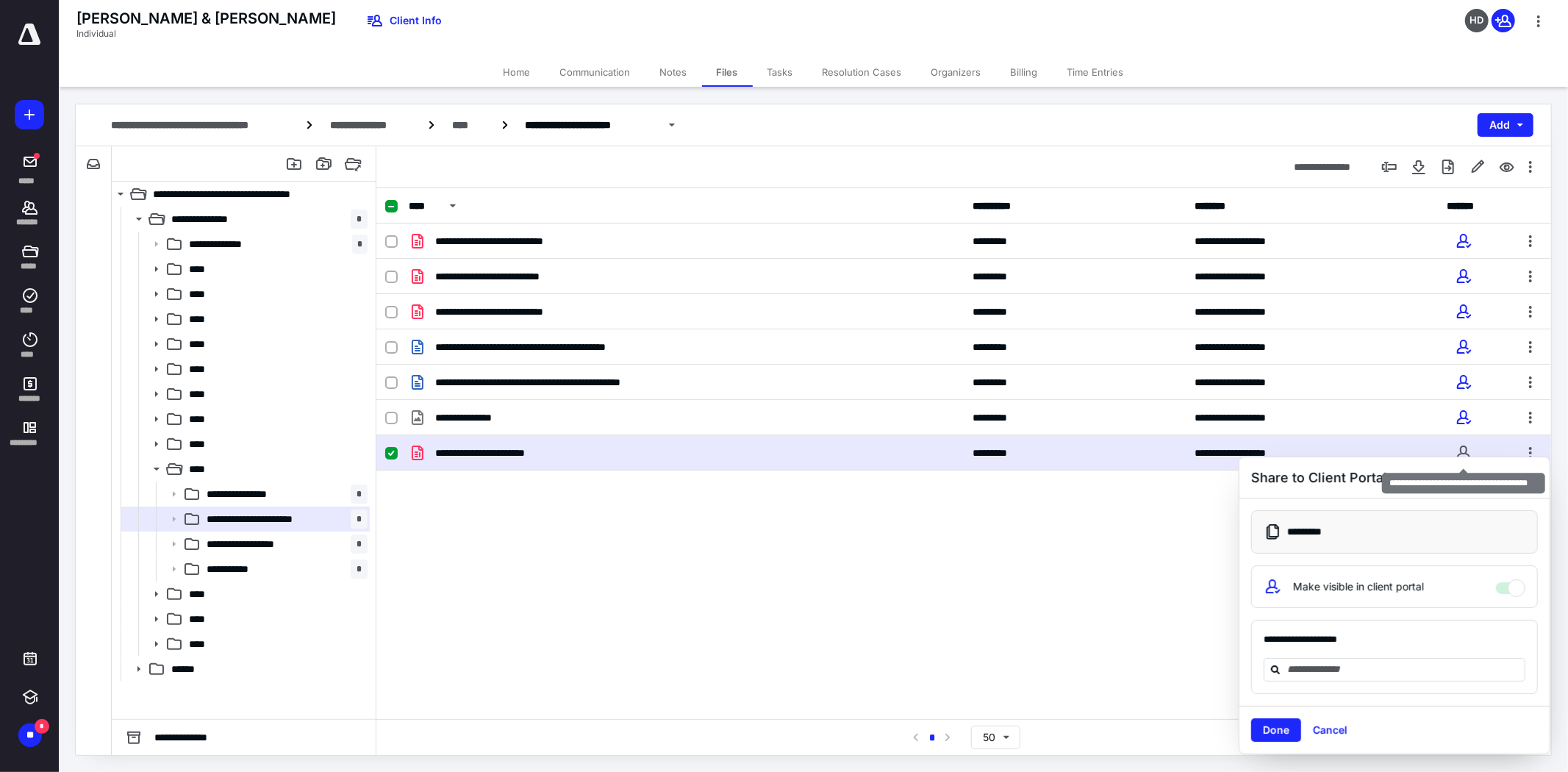 checkbox on "false" 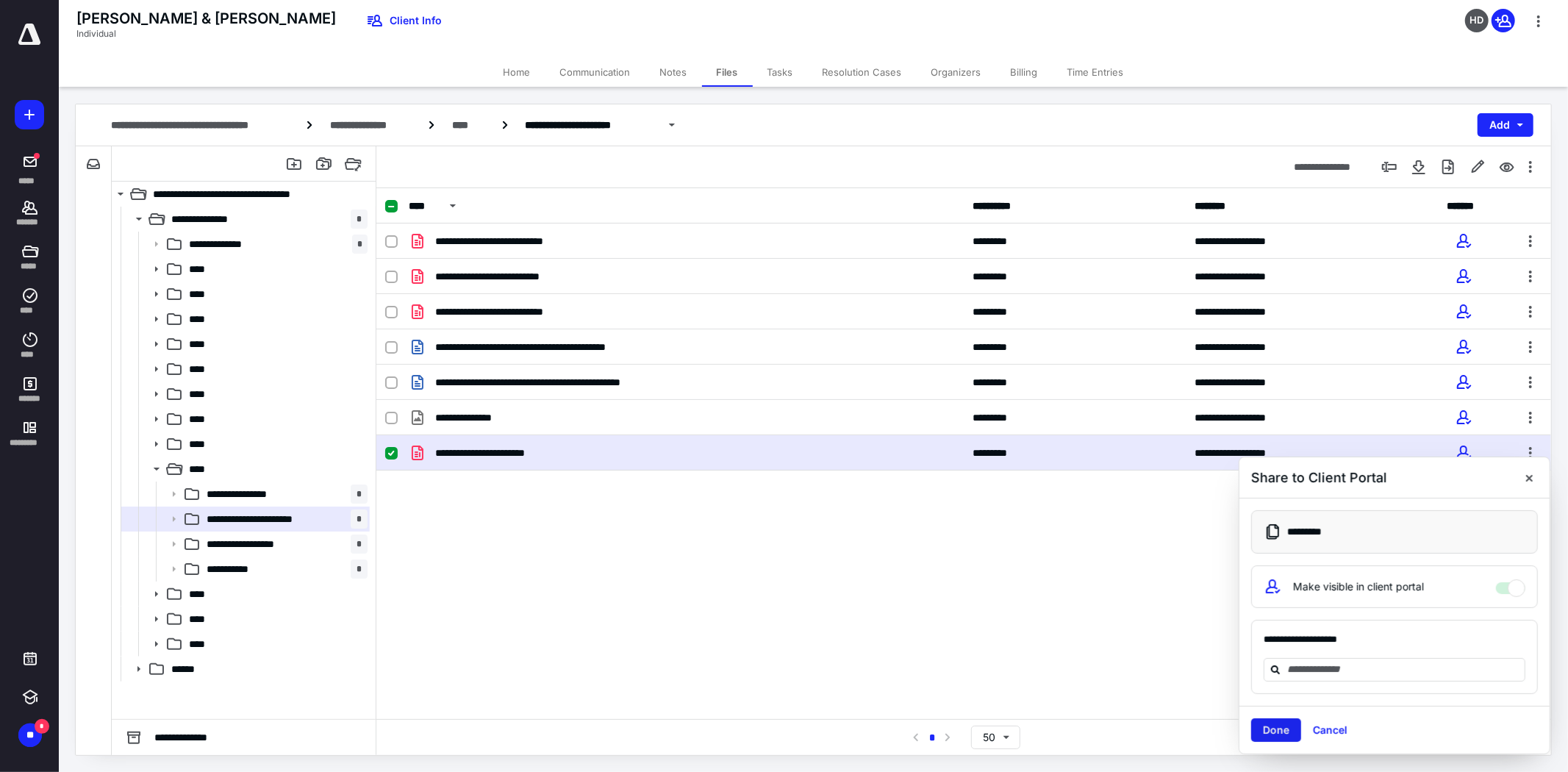 click on "Done" at bounding box center (1276, 730) 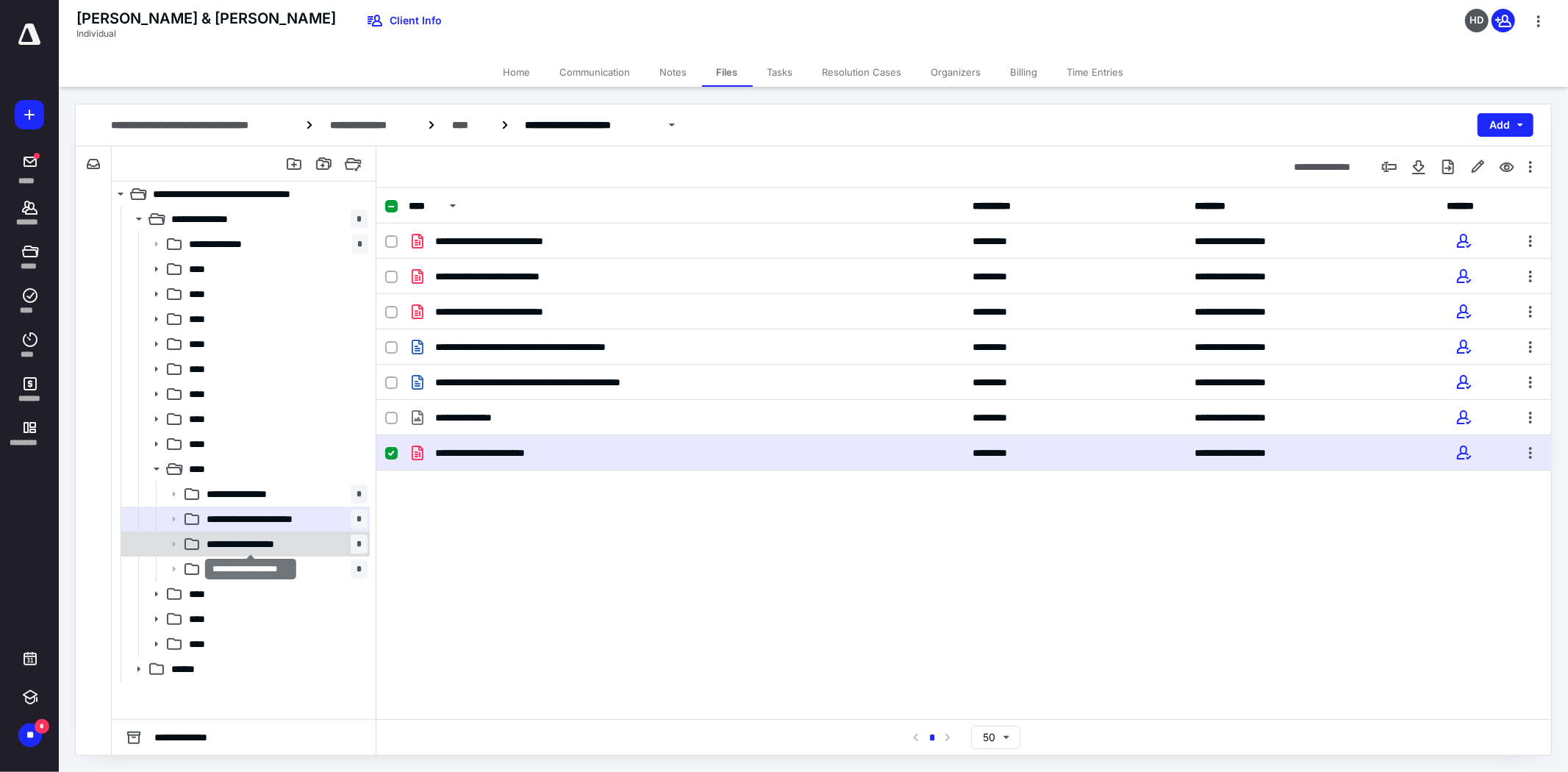 click on "**********" at bounding box center (251, 544) 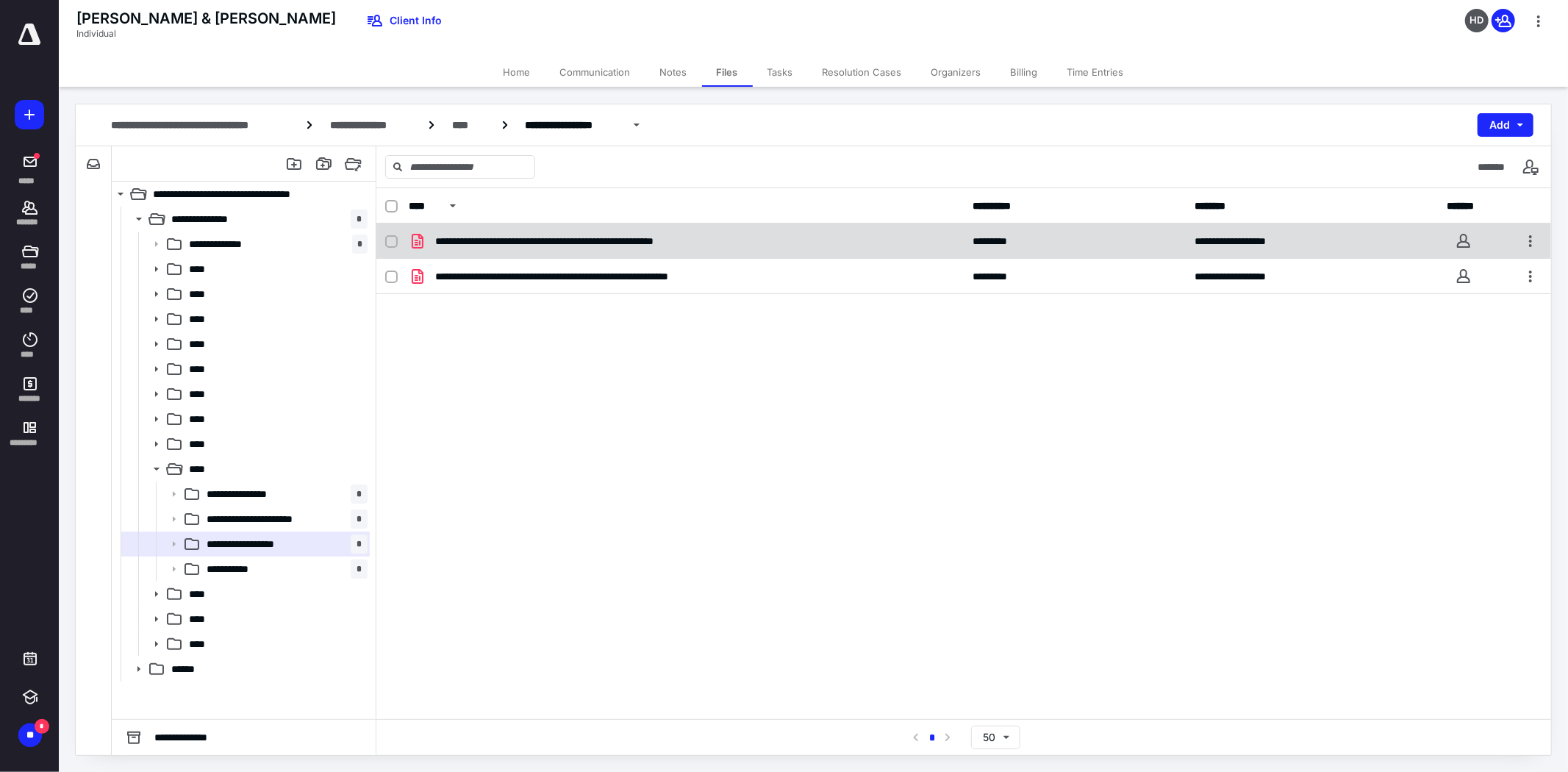 click at bounding box center (391, 242) 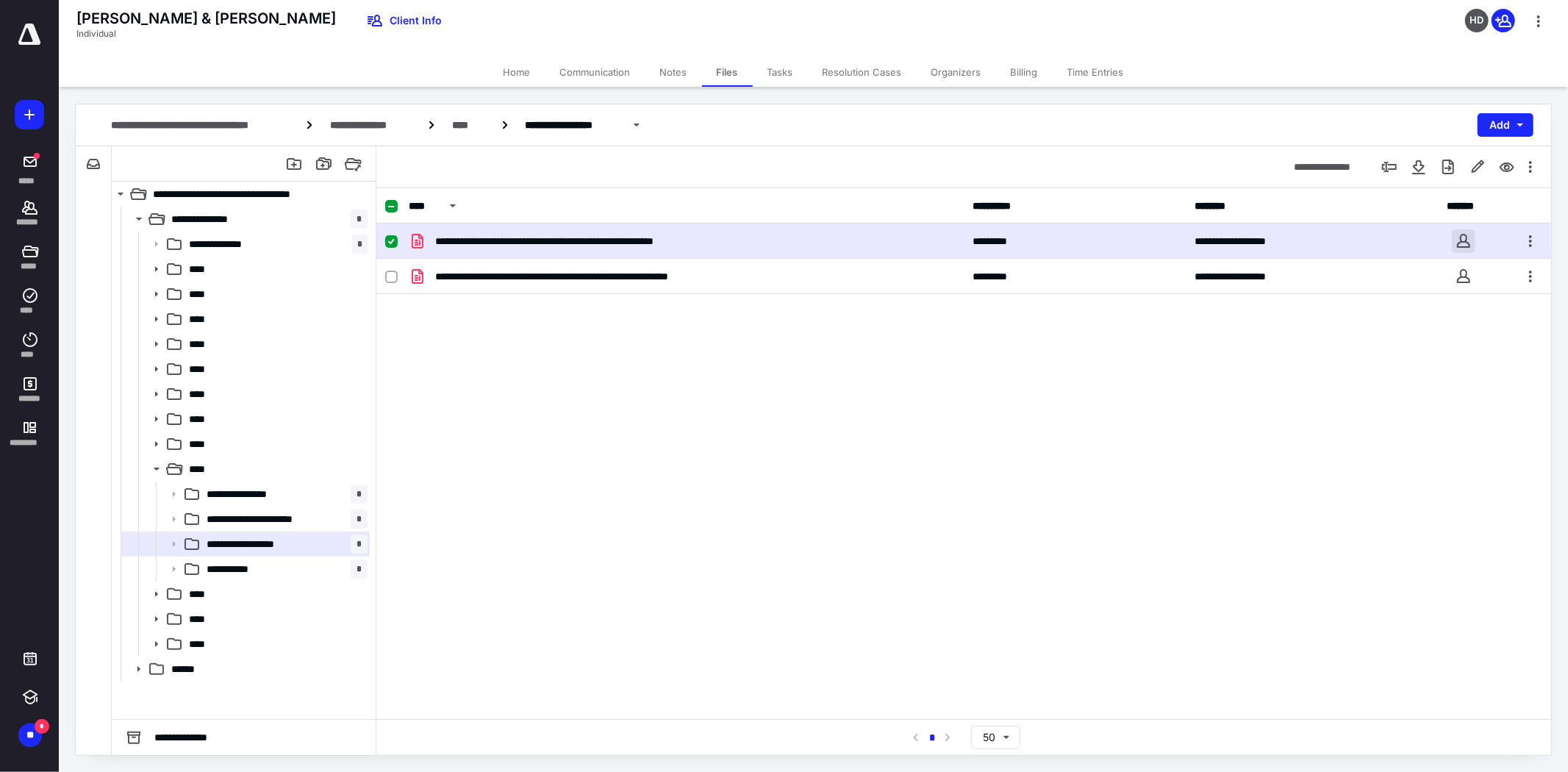 checkbox on "true" 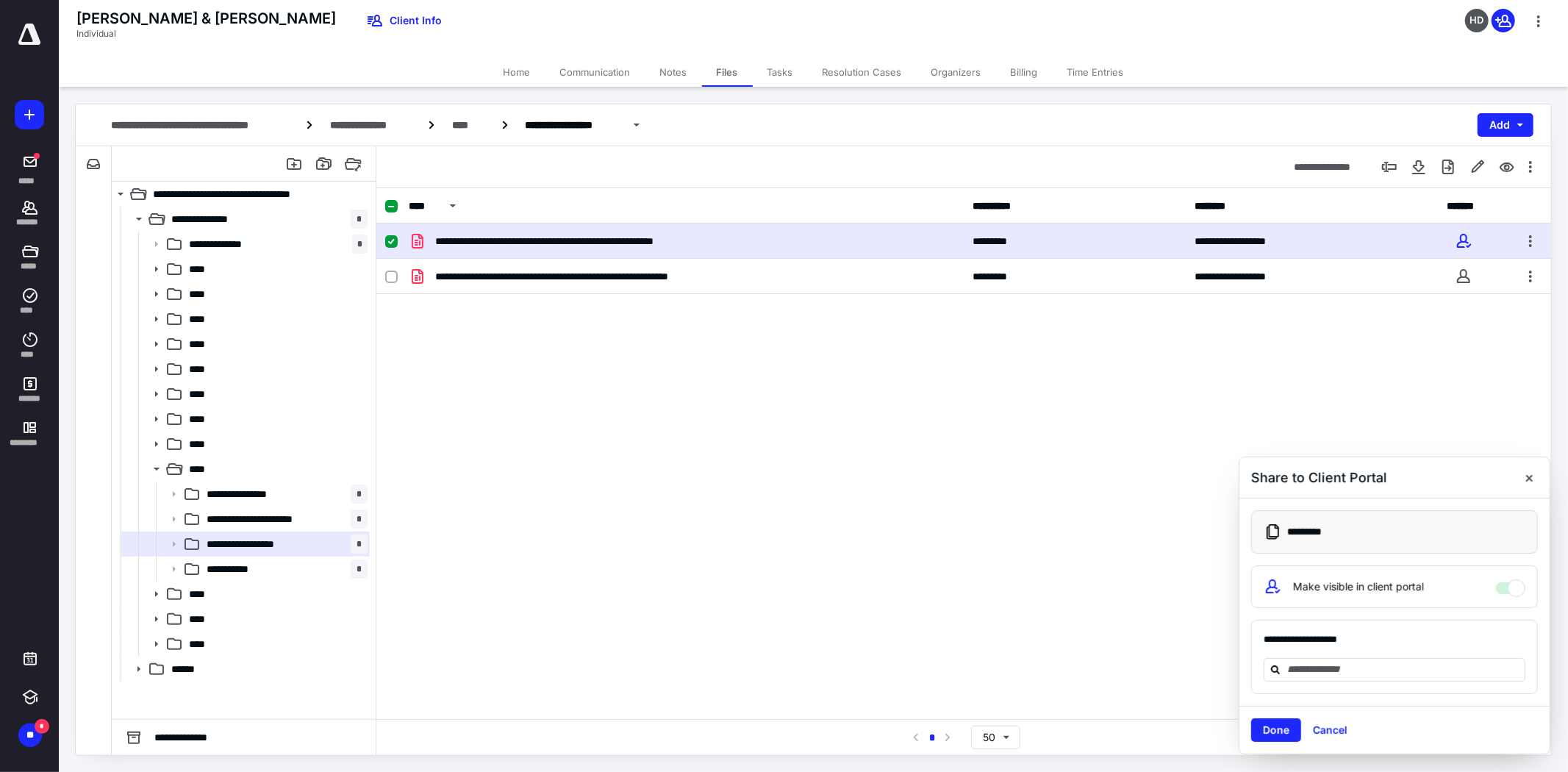 click on "Done" at bounding box center (1276, 730) 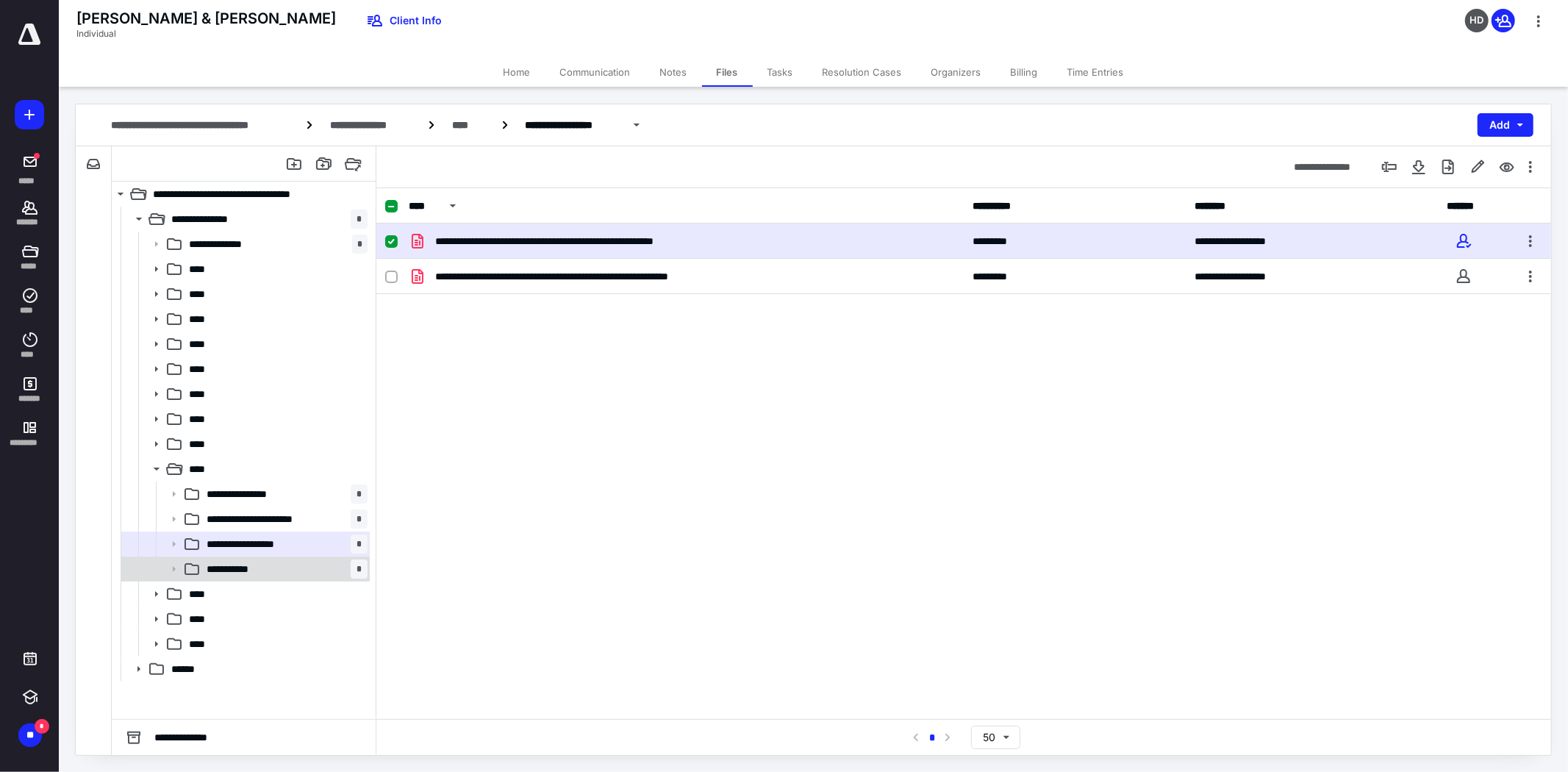 click on "**********" at bounding box center [284, 569] 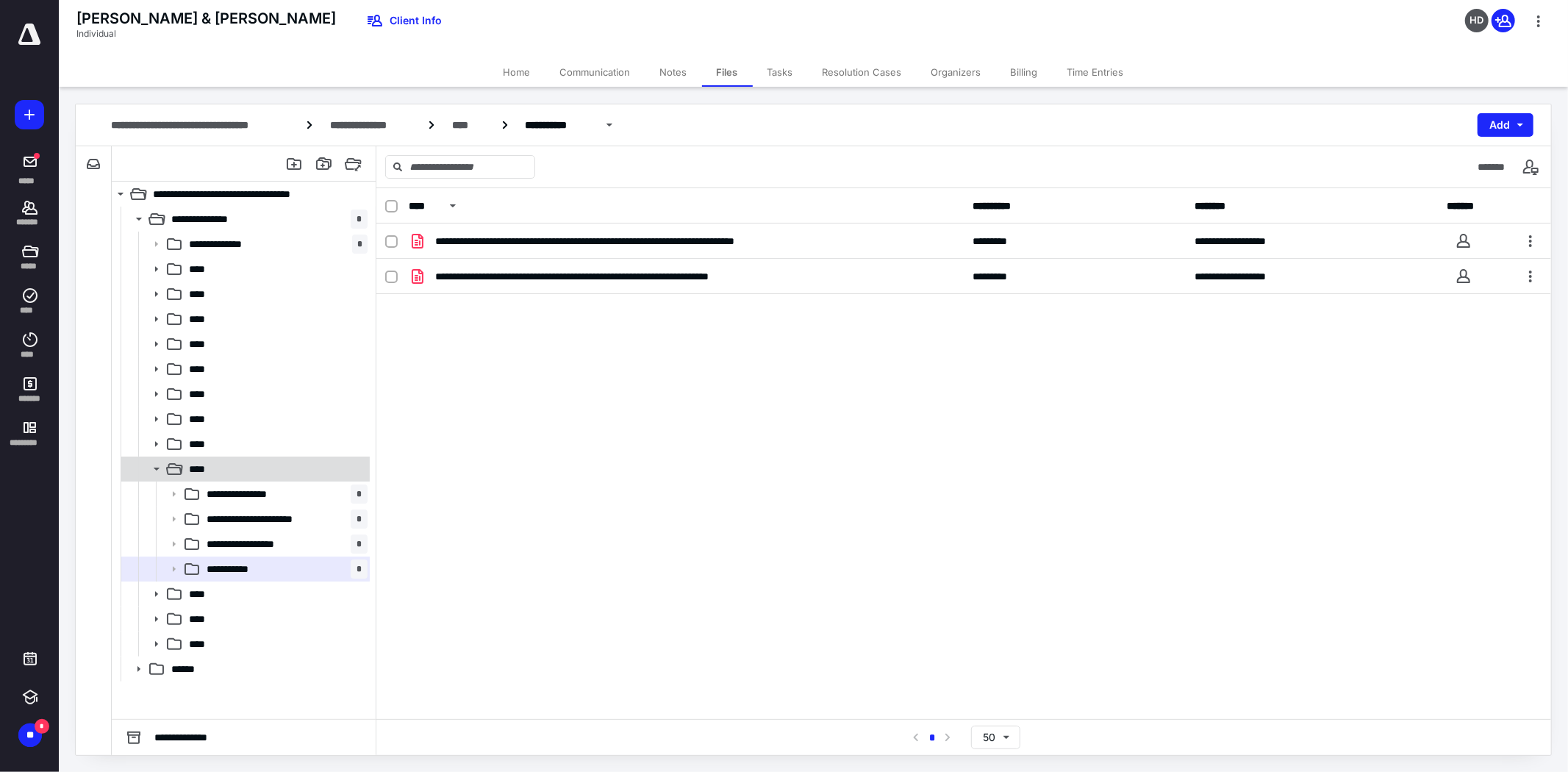 click 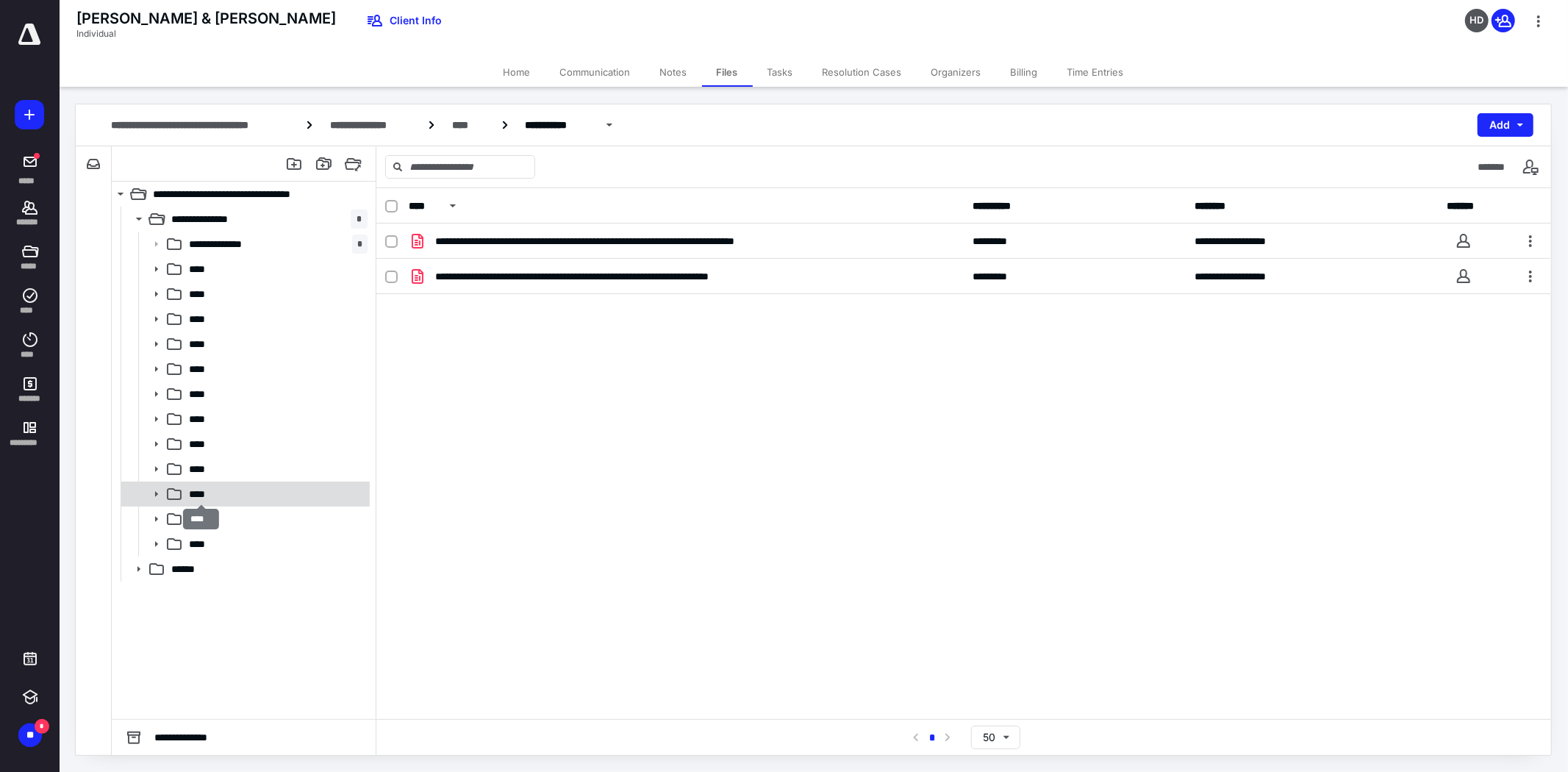 click on "****" at bounding box center [201, 494] 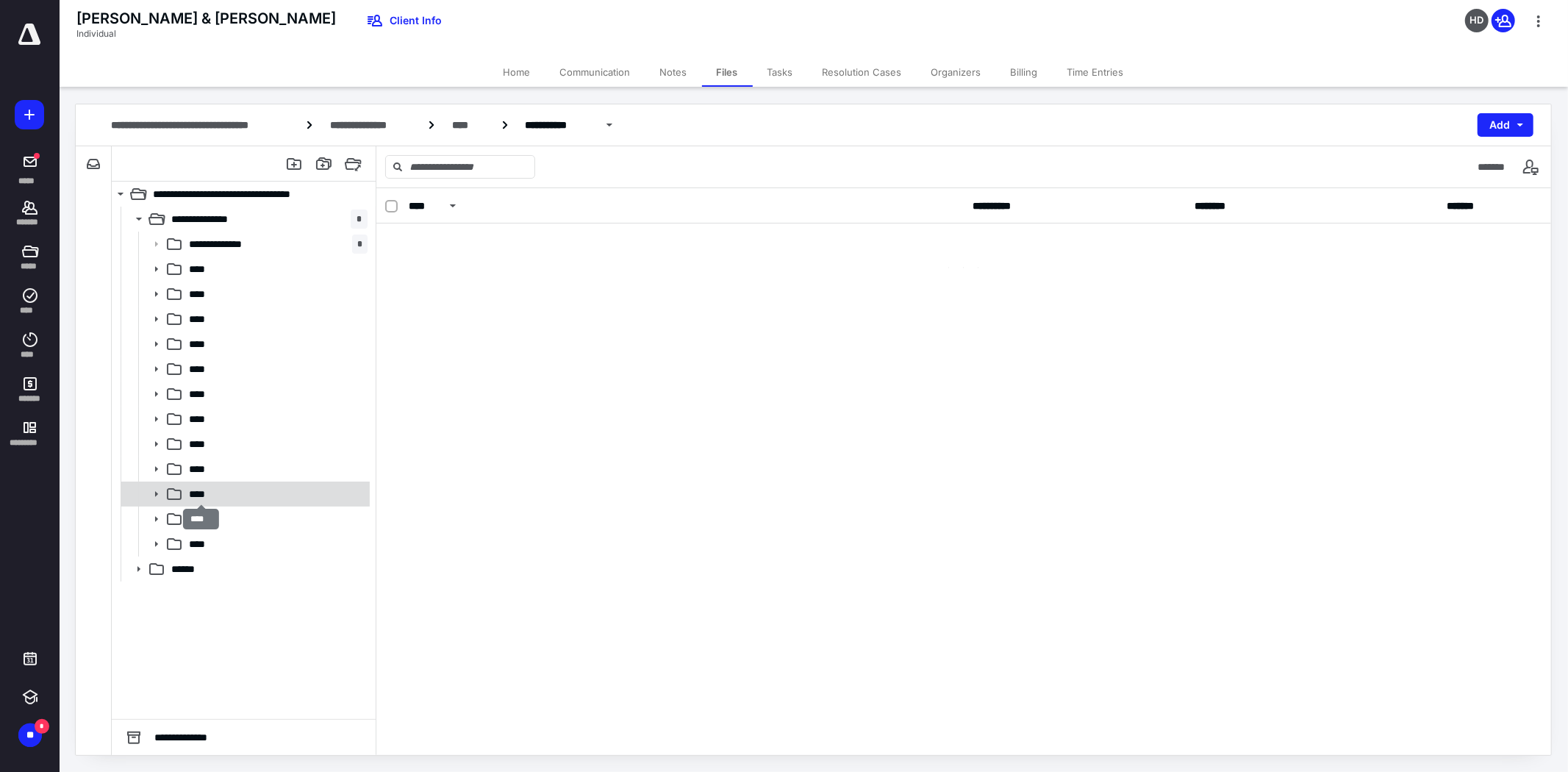 click on "****" at bounding box center (201, 494) 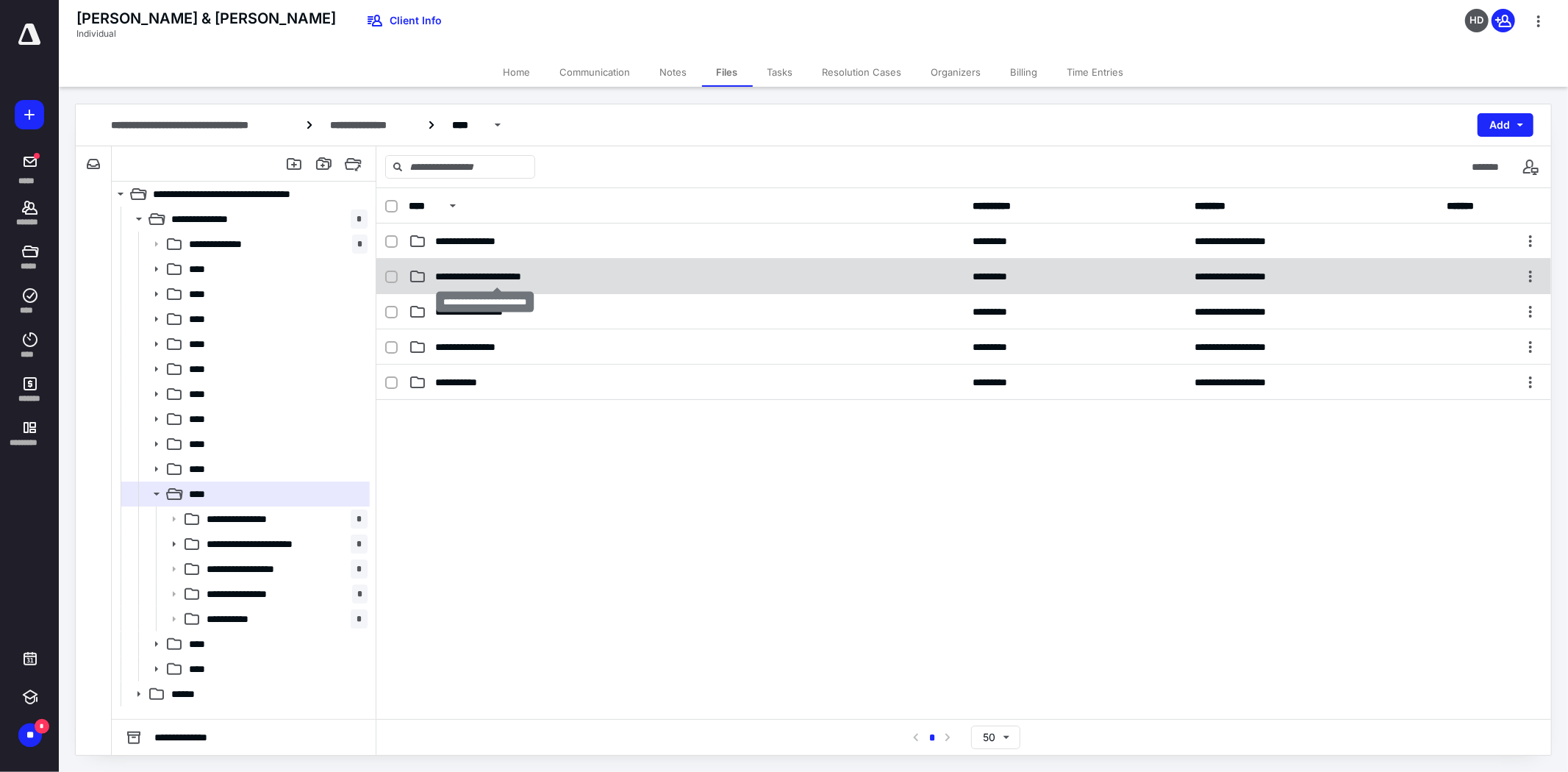 click on "**********" at bounding box center [497, 276] 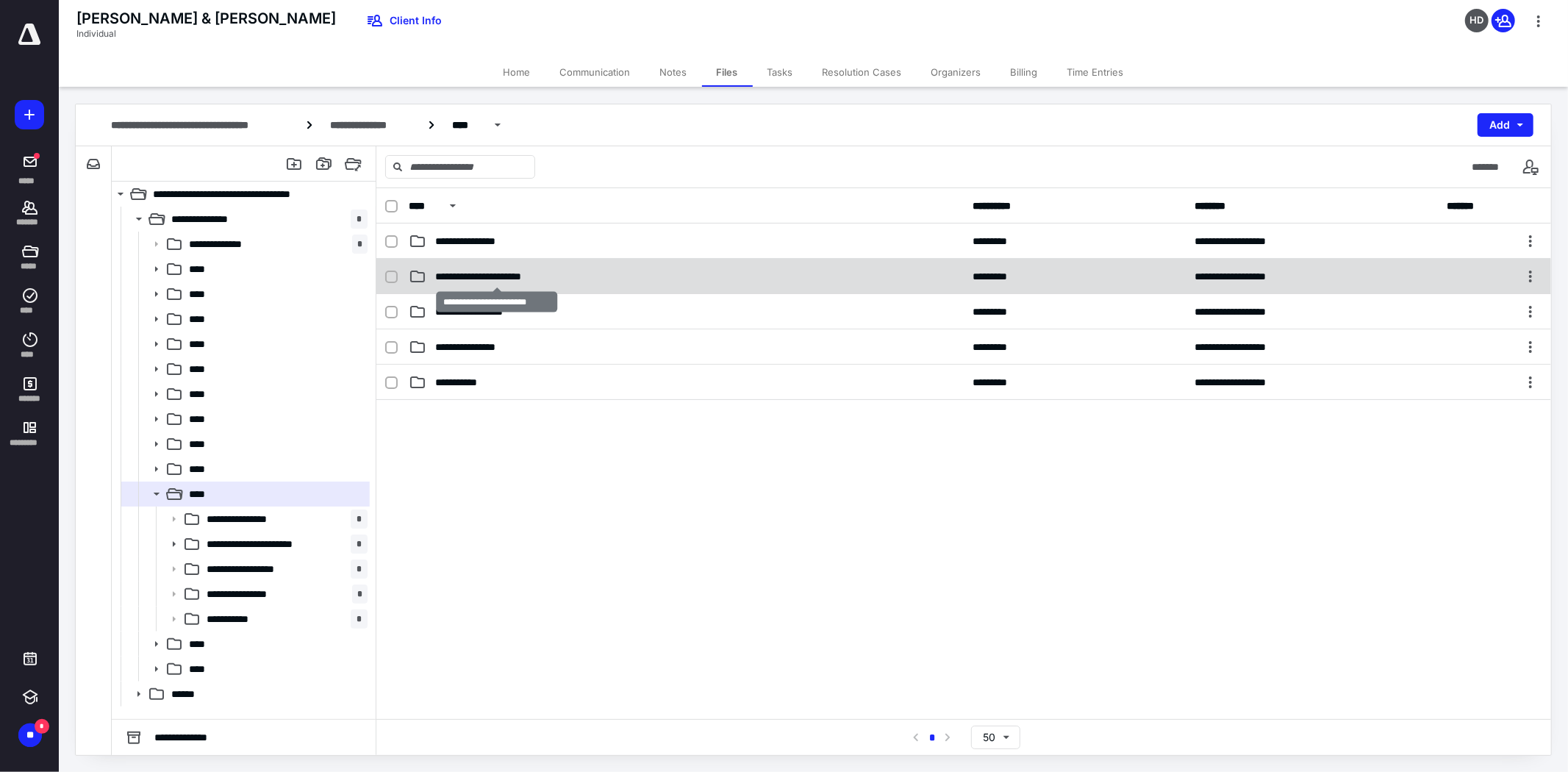 click on "**********" at bounding box center (497, 276) 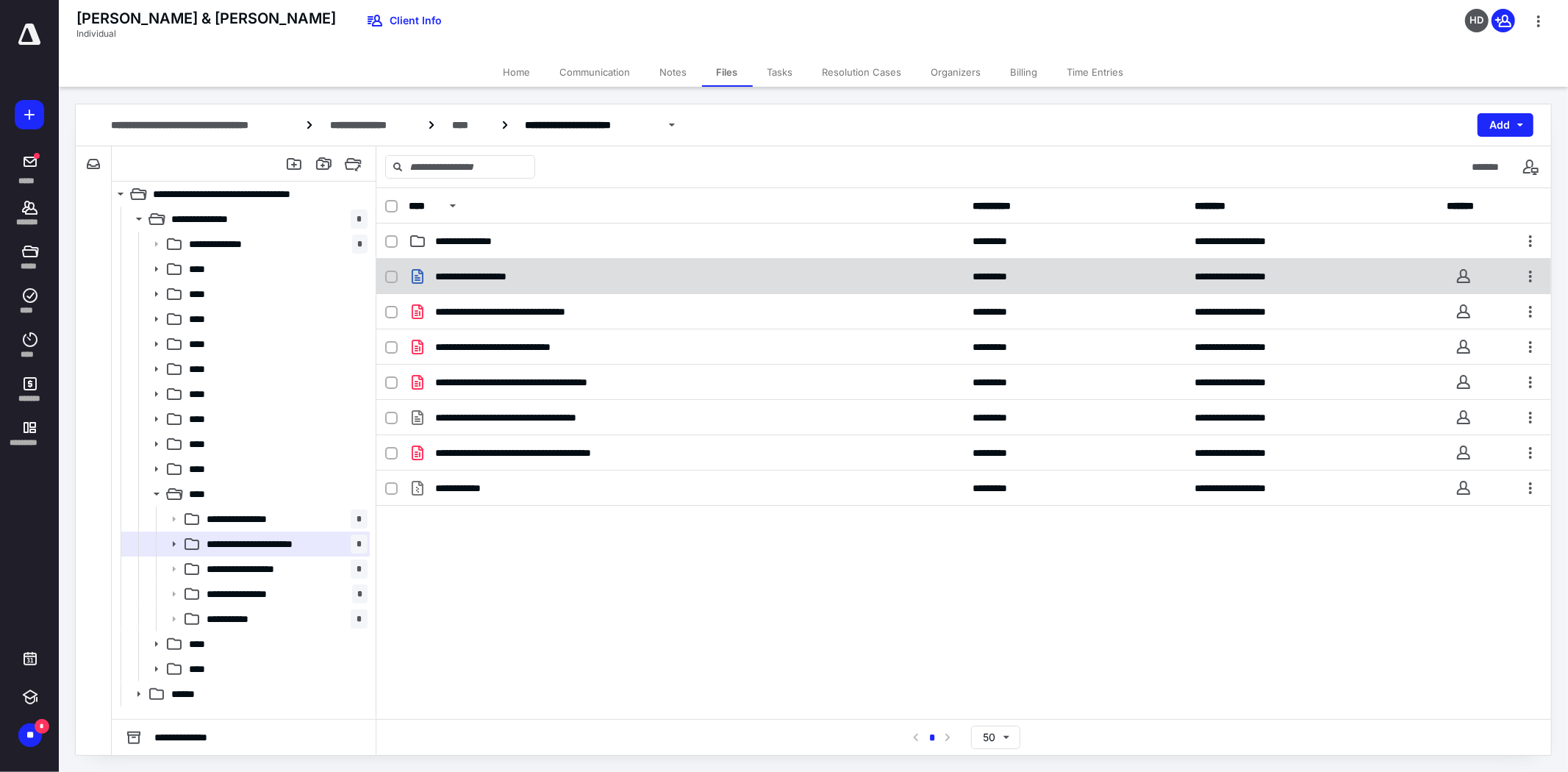 click 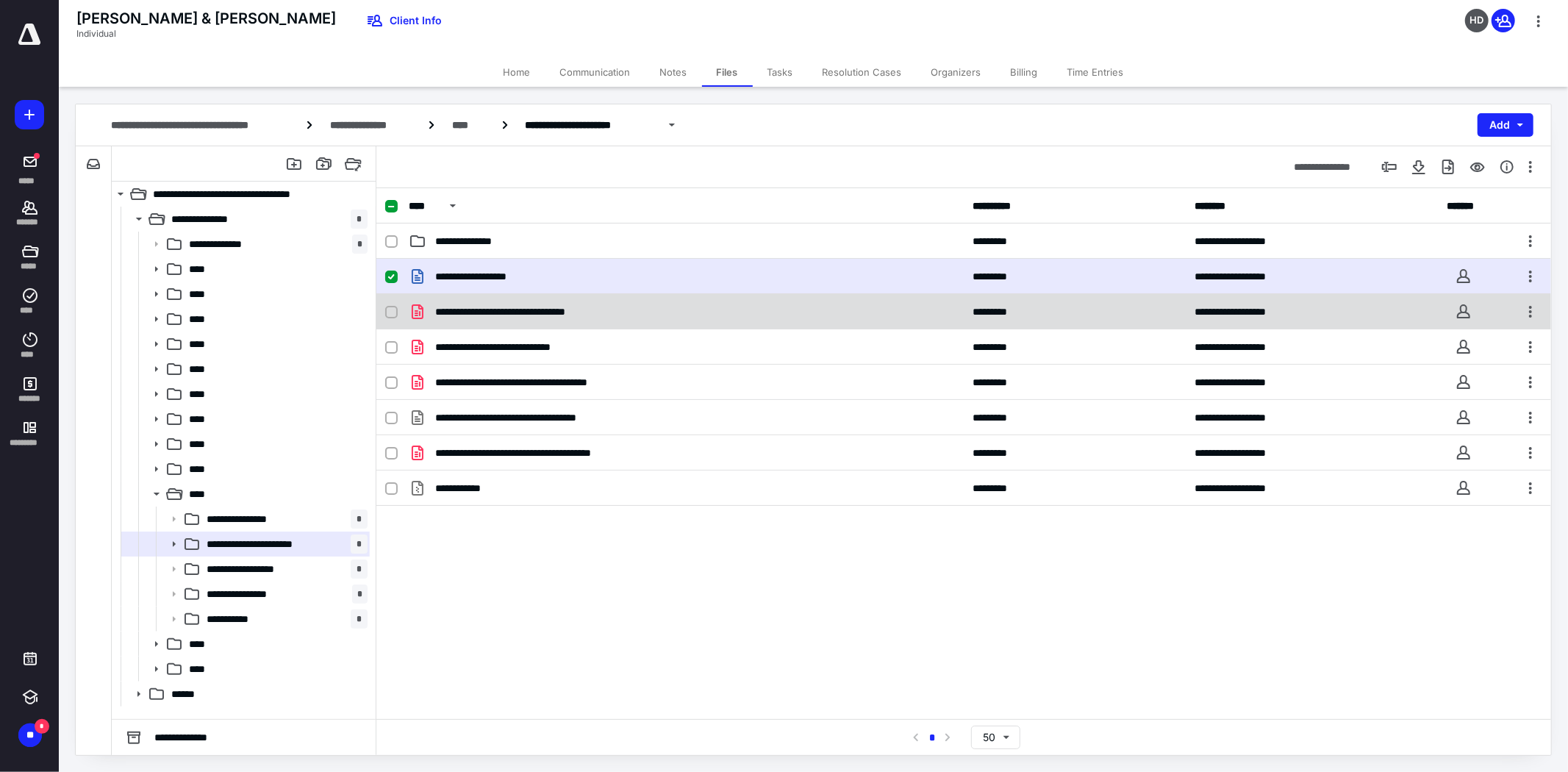 click at bounding box center [391, 312] 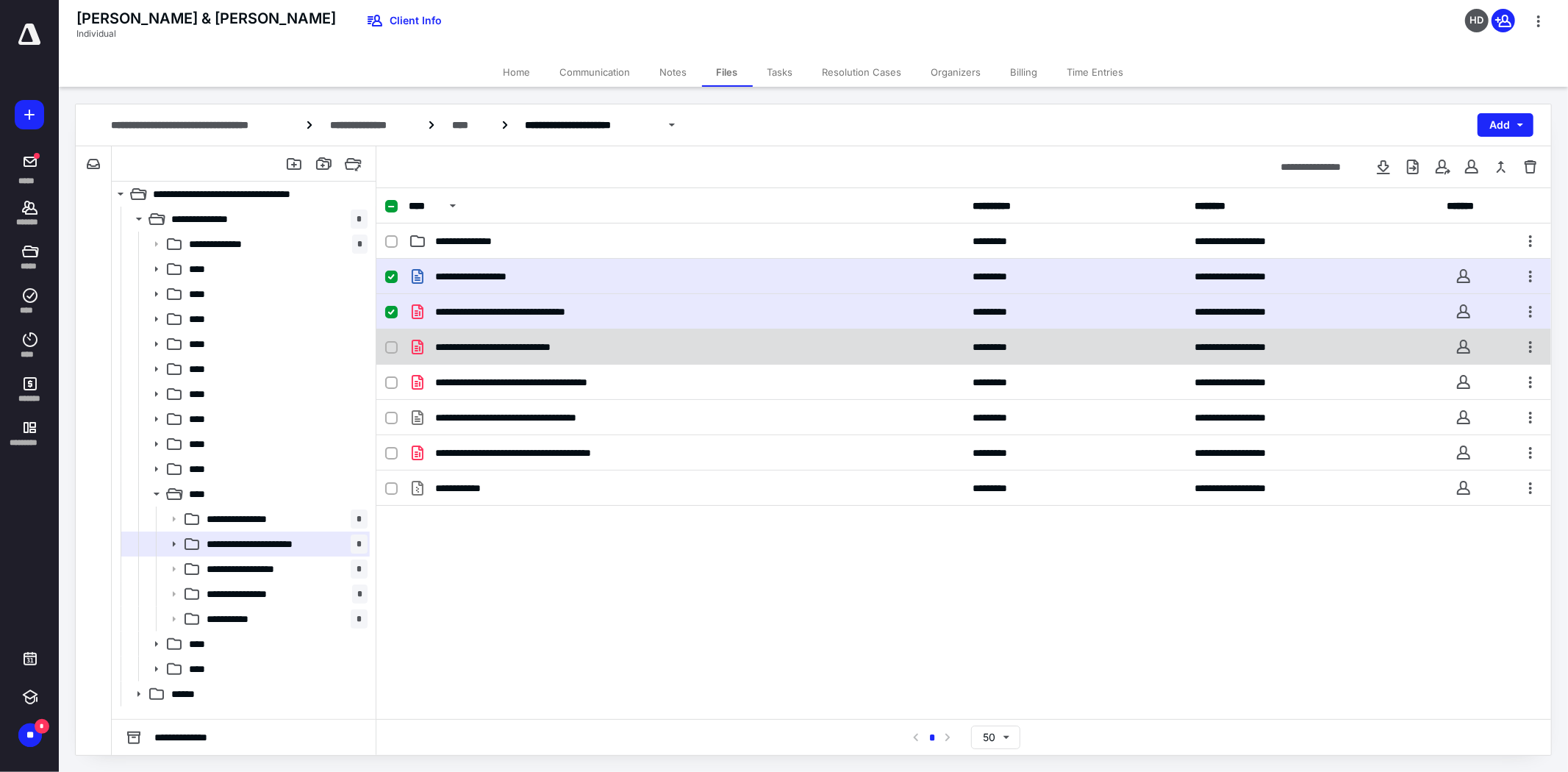 drag, startPoint x: 392, startPoint y: 346, endPoint x: 388, endPoint y: 360, distance: 14.56022 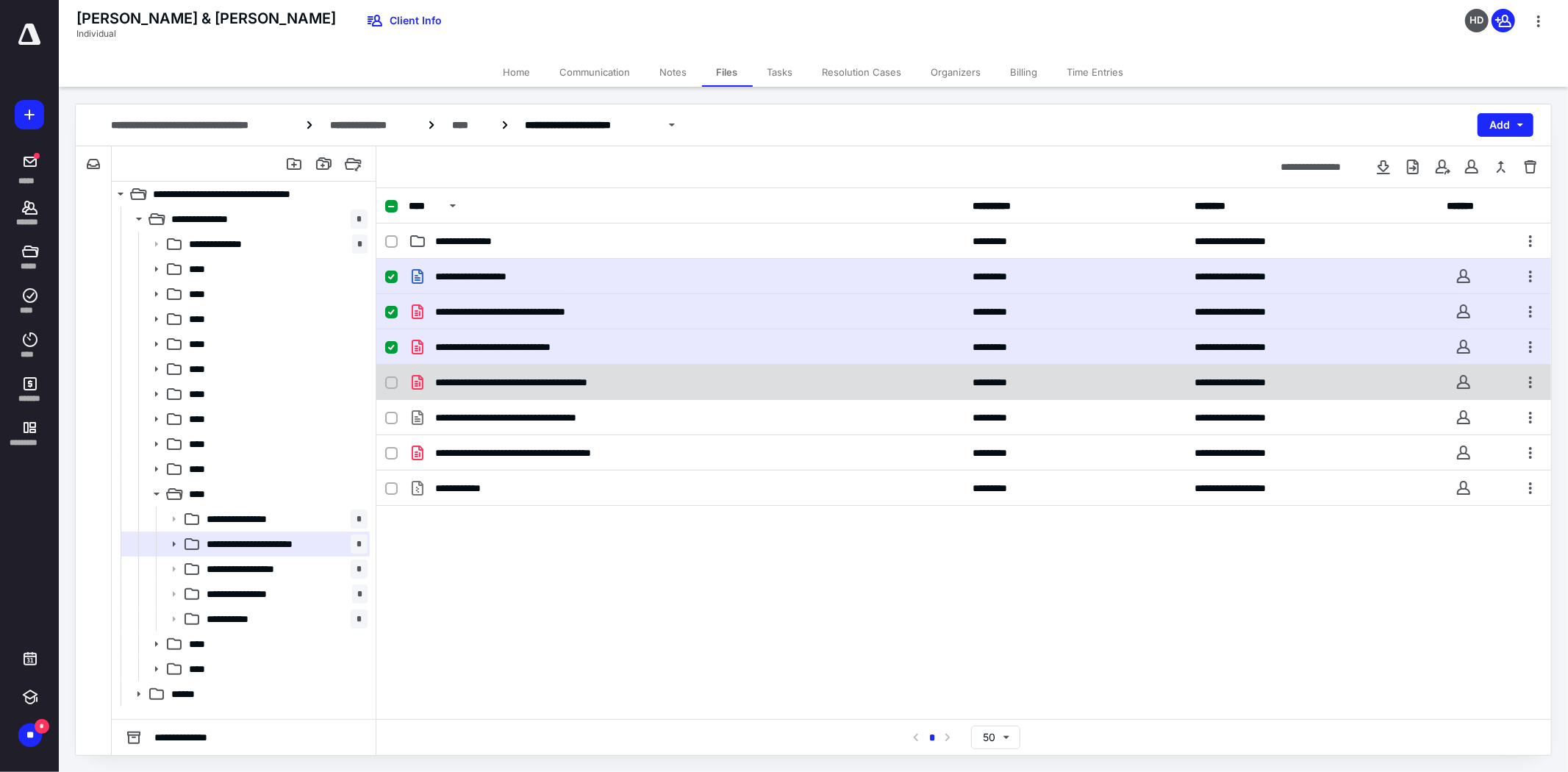 click 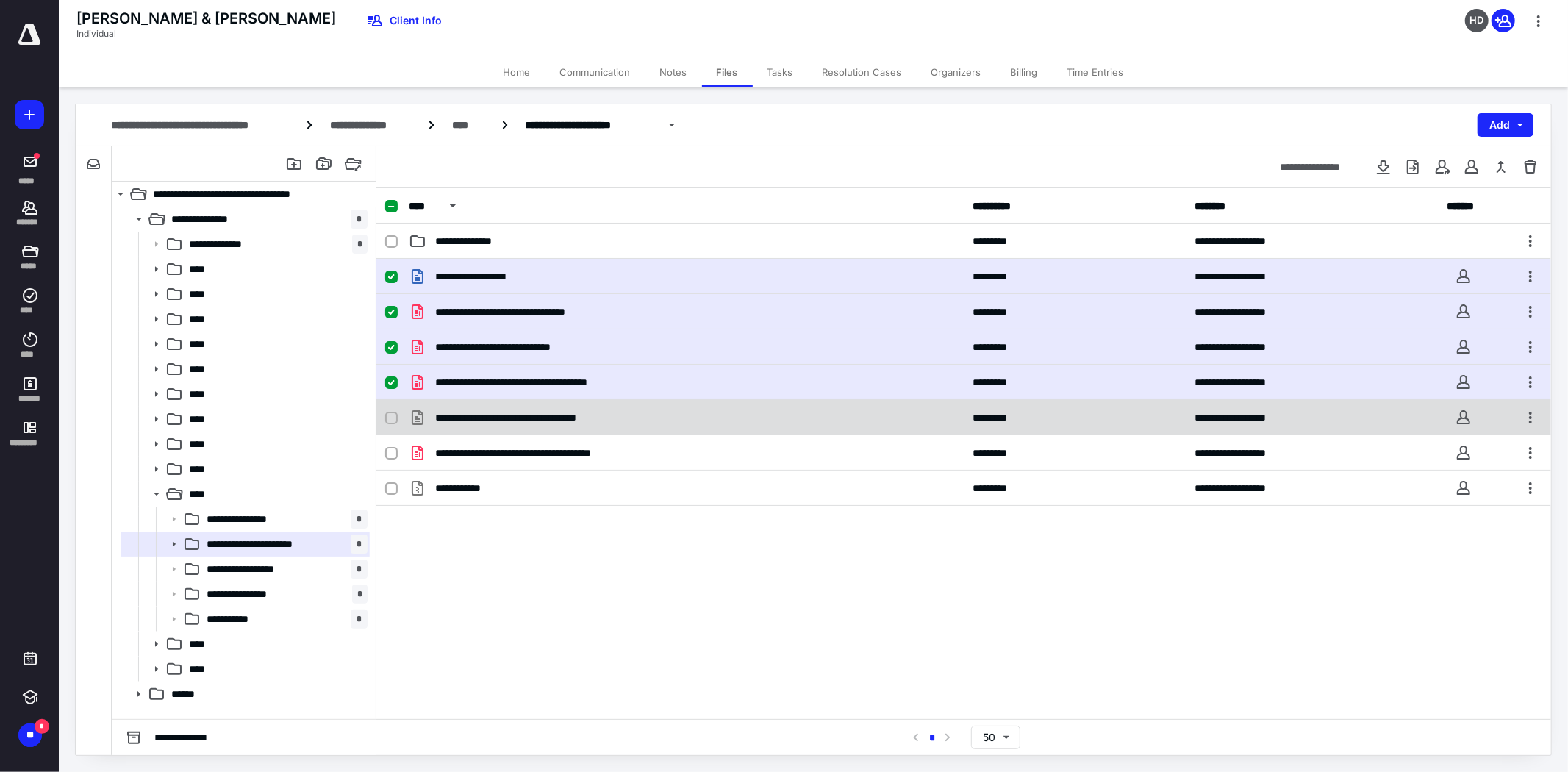 drag, startPoint x: 388, startPoint y: 416, endPoint x: 390, endPoint y: 423, distance: 7.28011 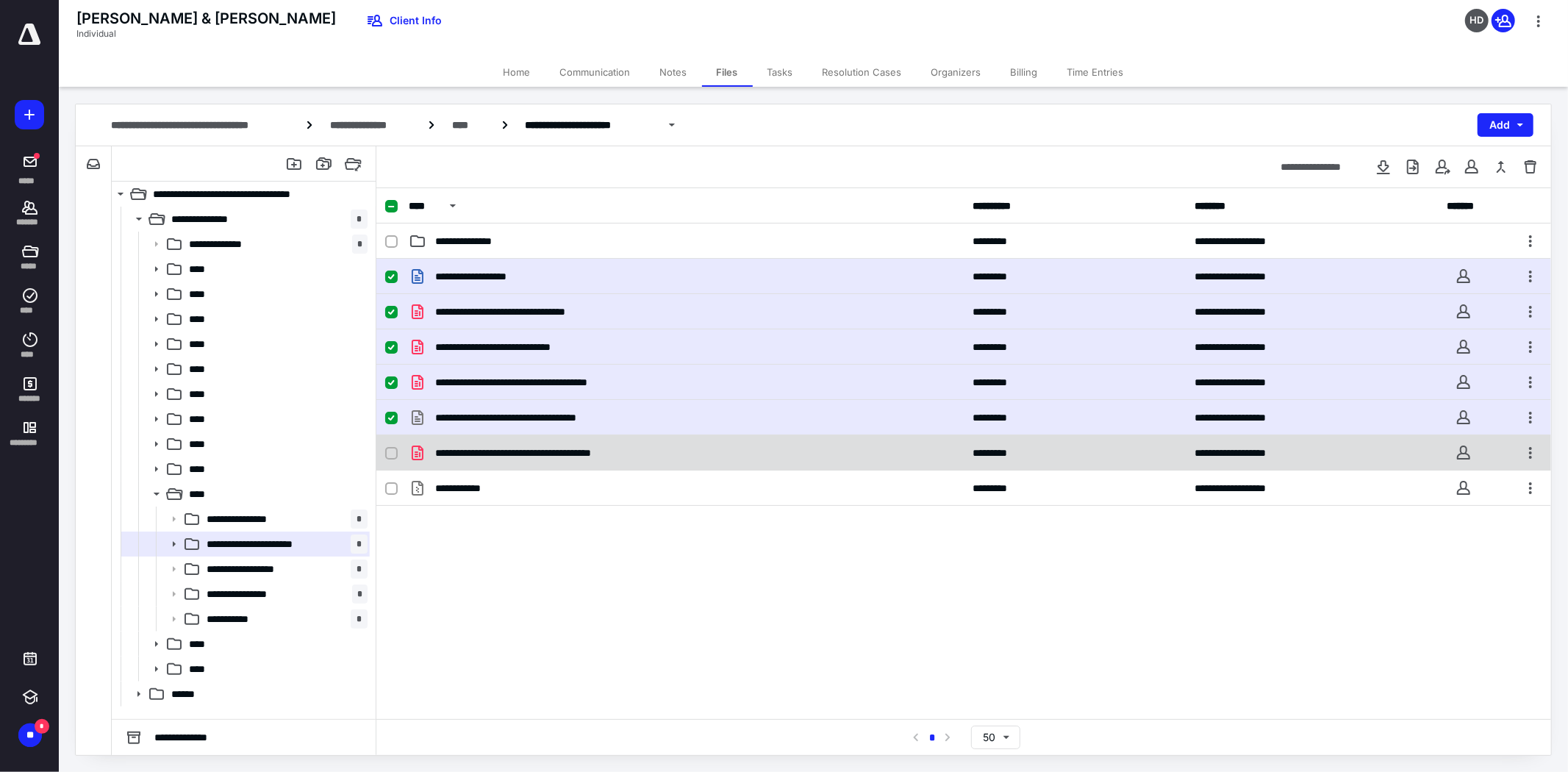click 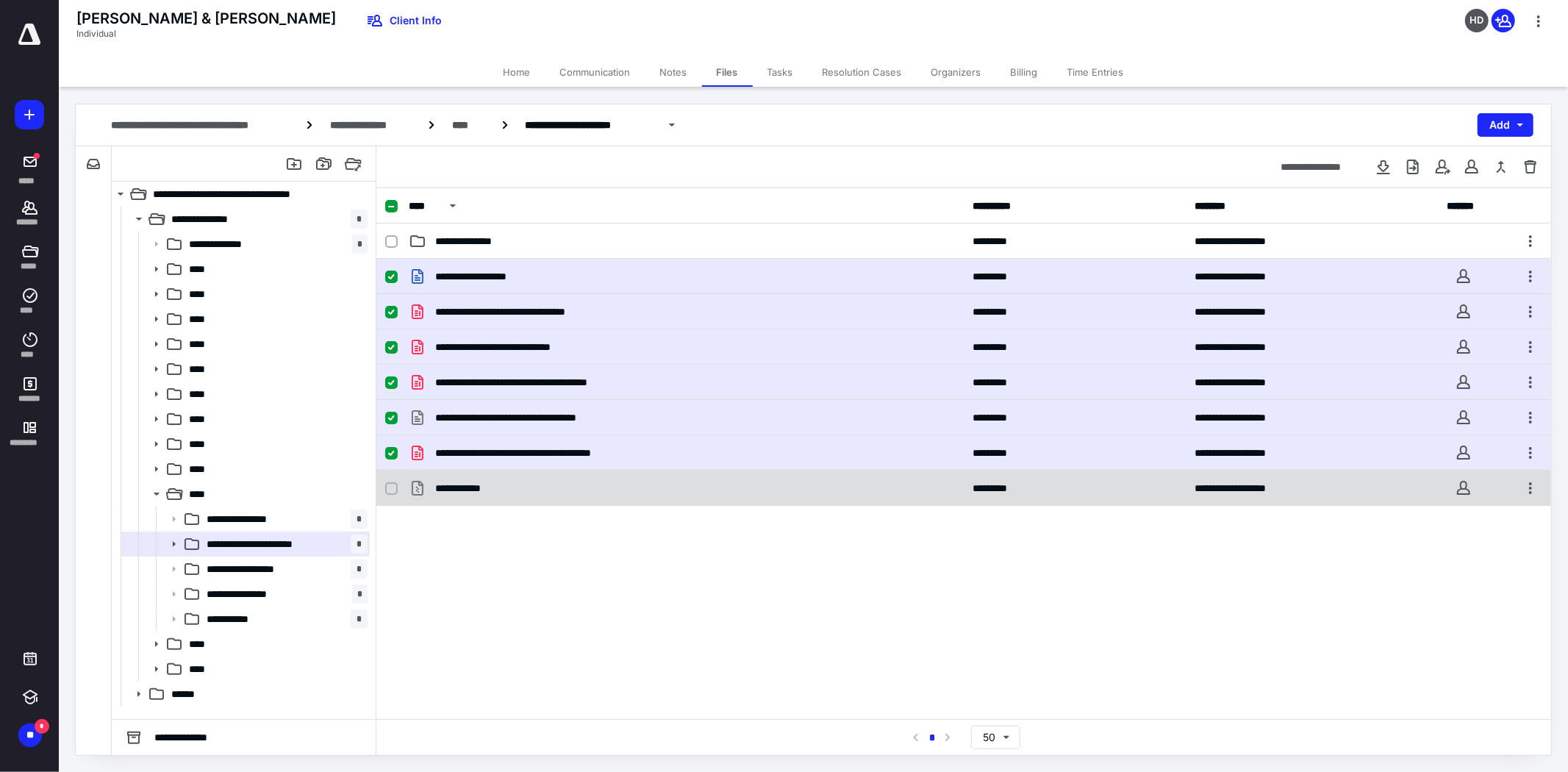 click at bounding box center (391, 489) 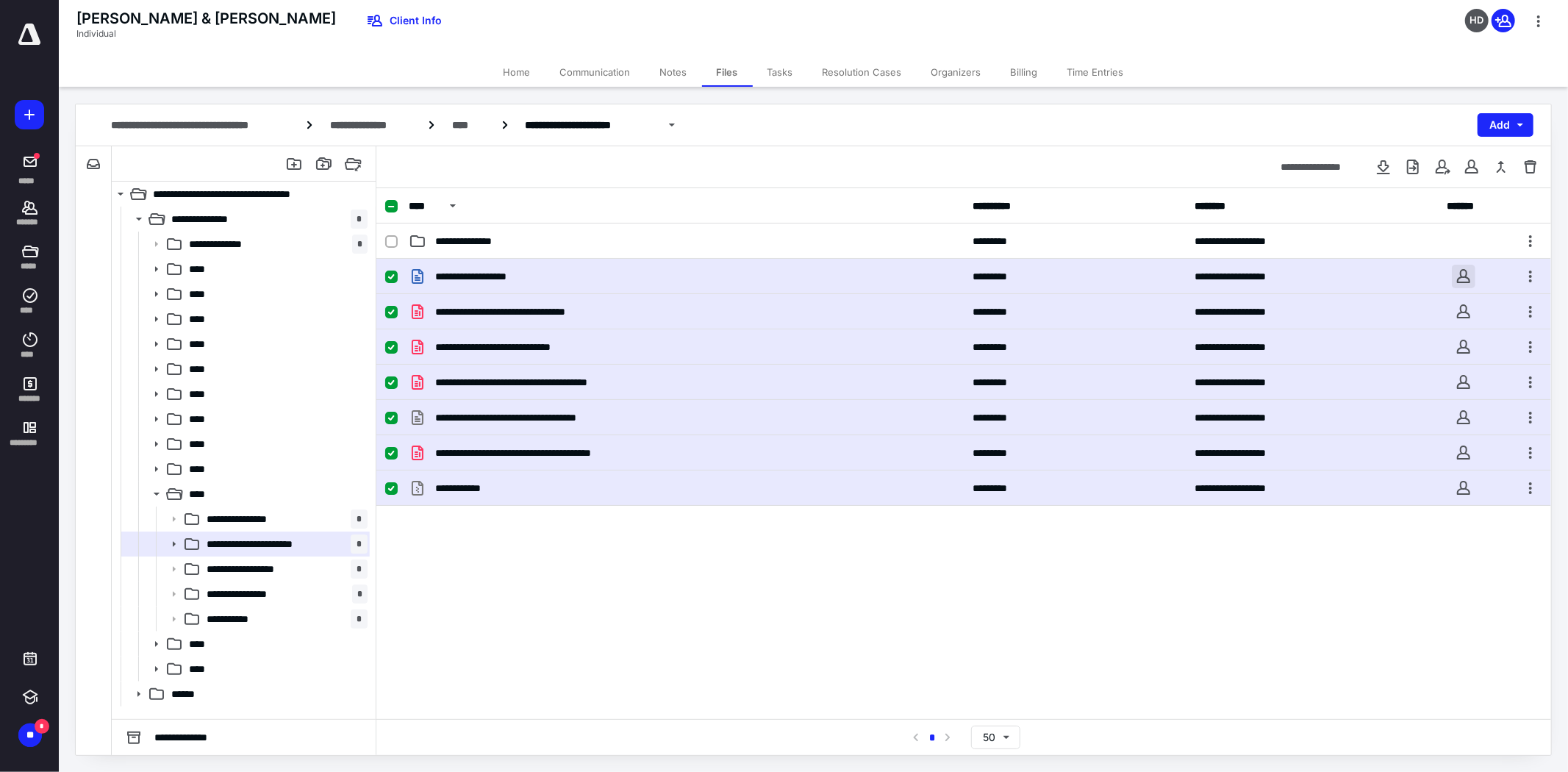 checkbox on "true" 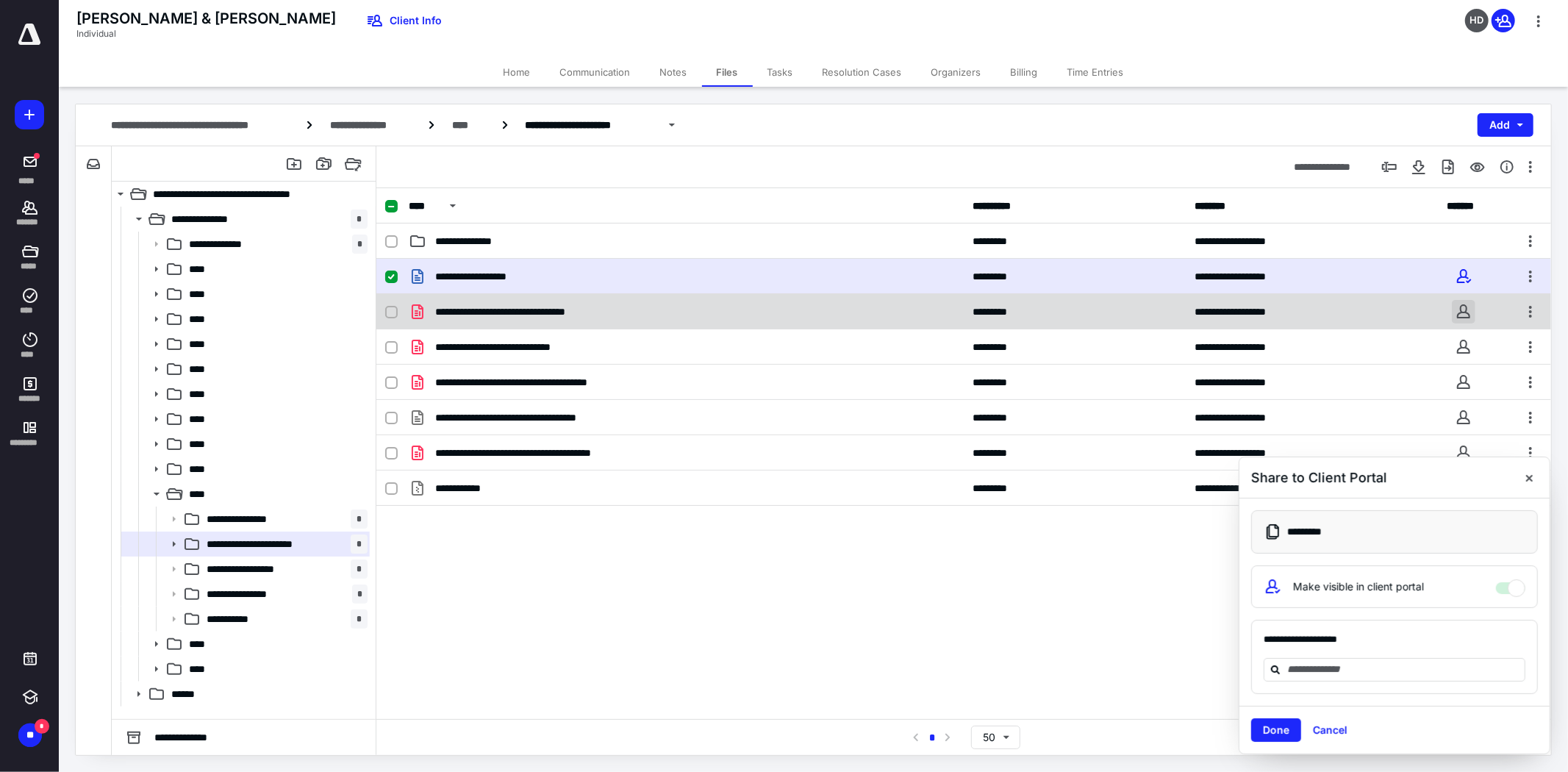 click at bounding box center (1464, 312) 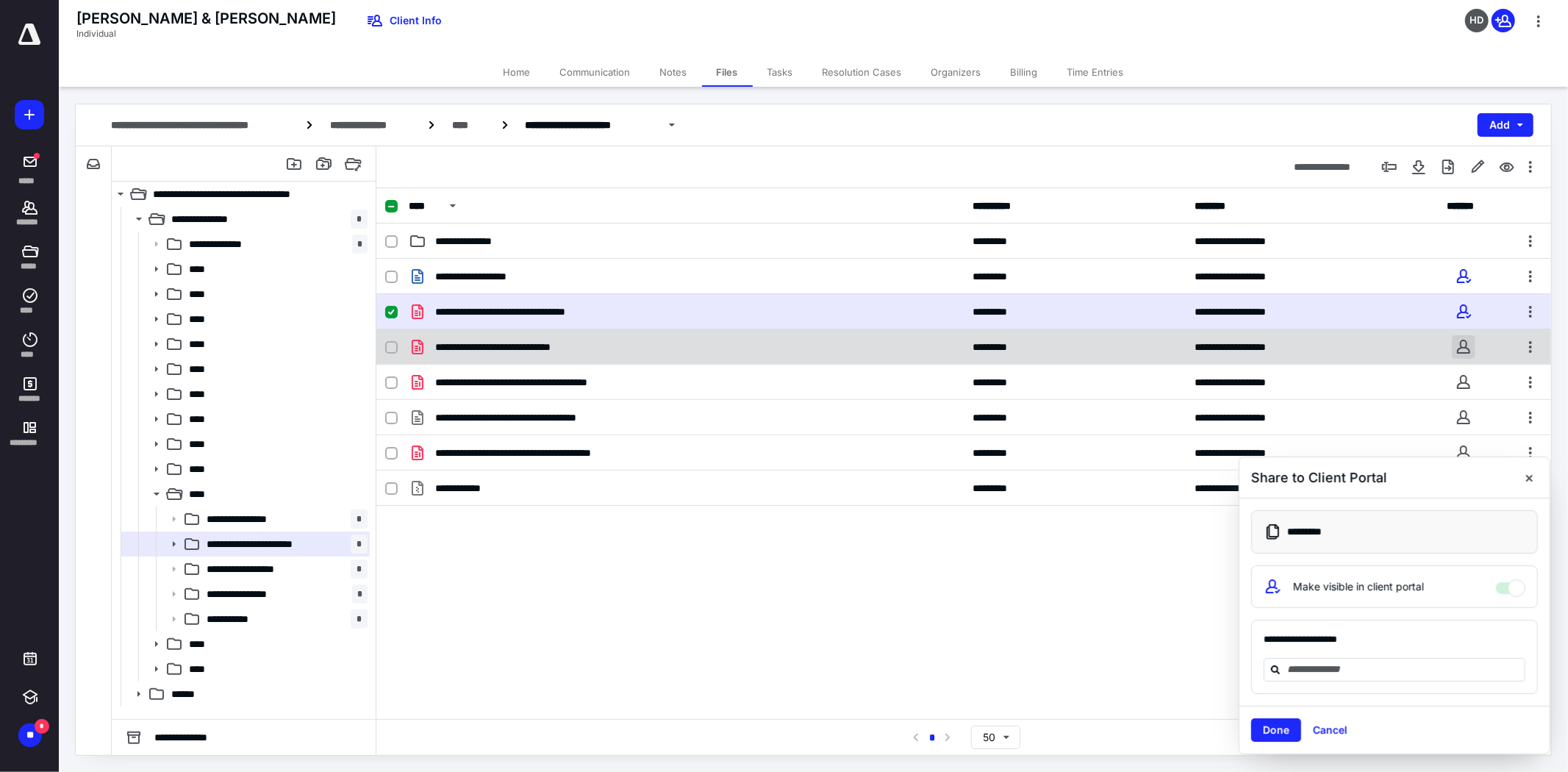 click at bounding box center (1464, 347) 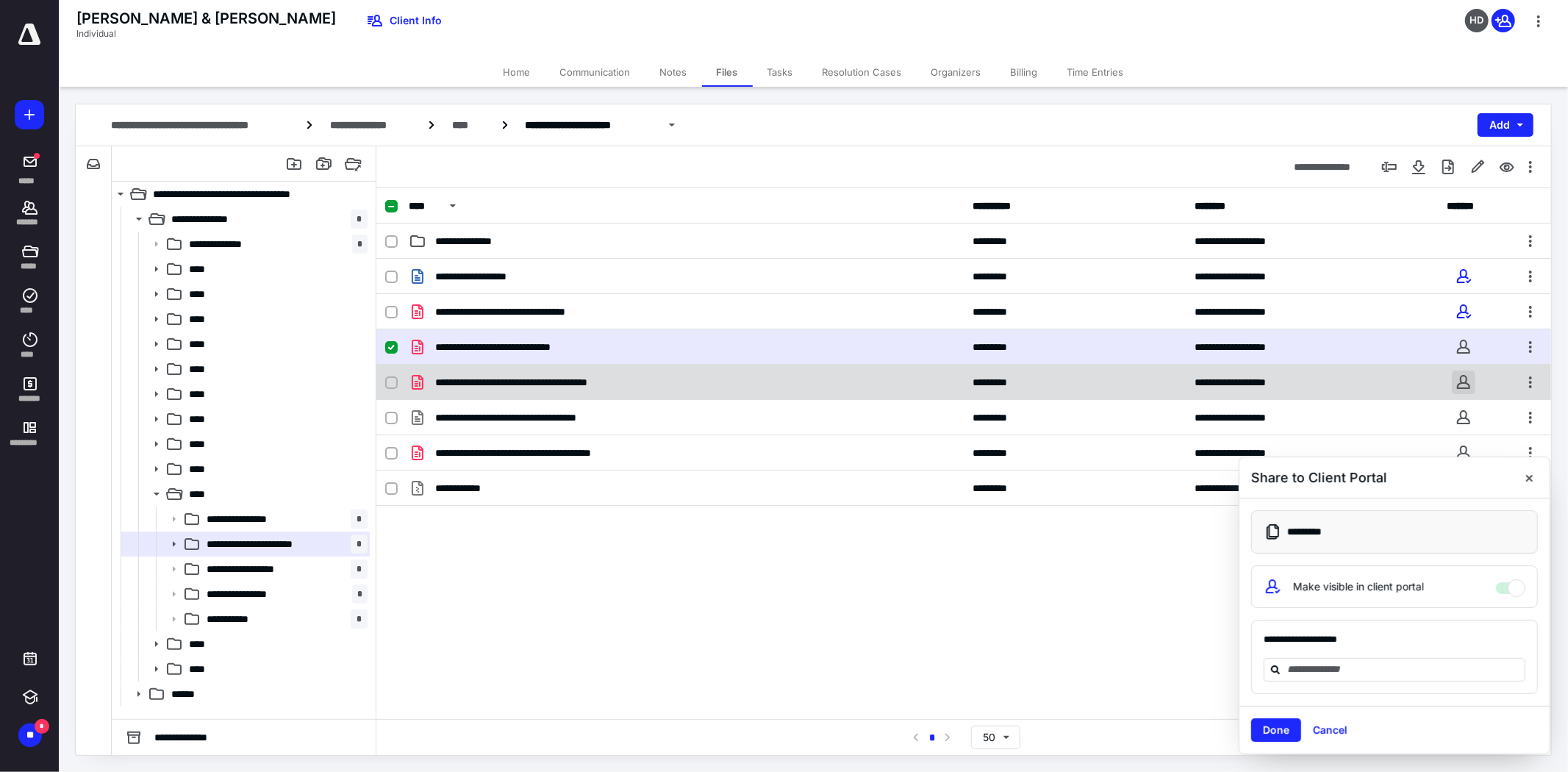 click at bounding box center (1464, 382) 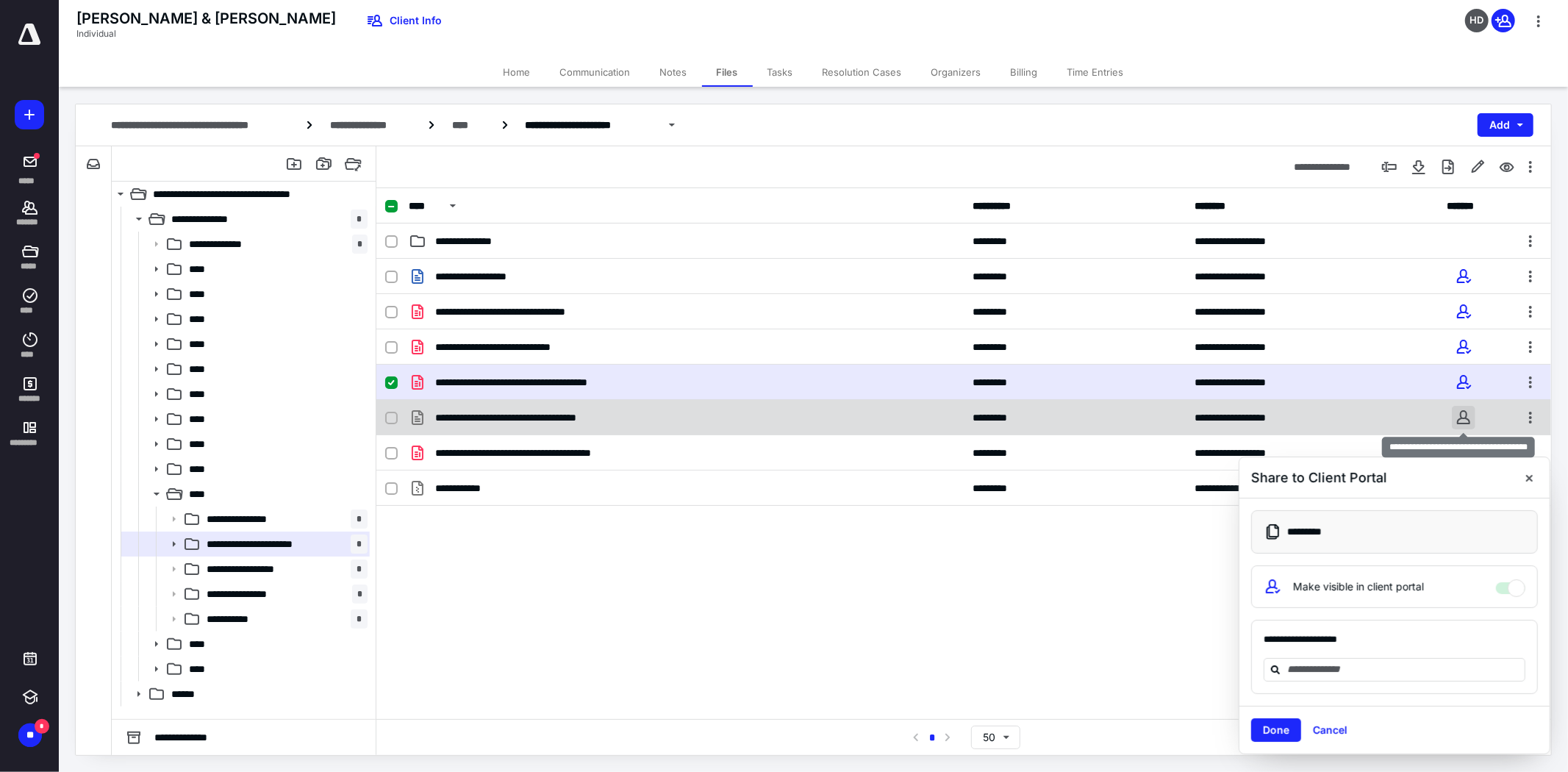 click at bounding box center [1464, 418] 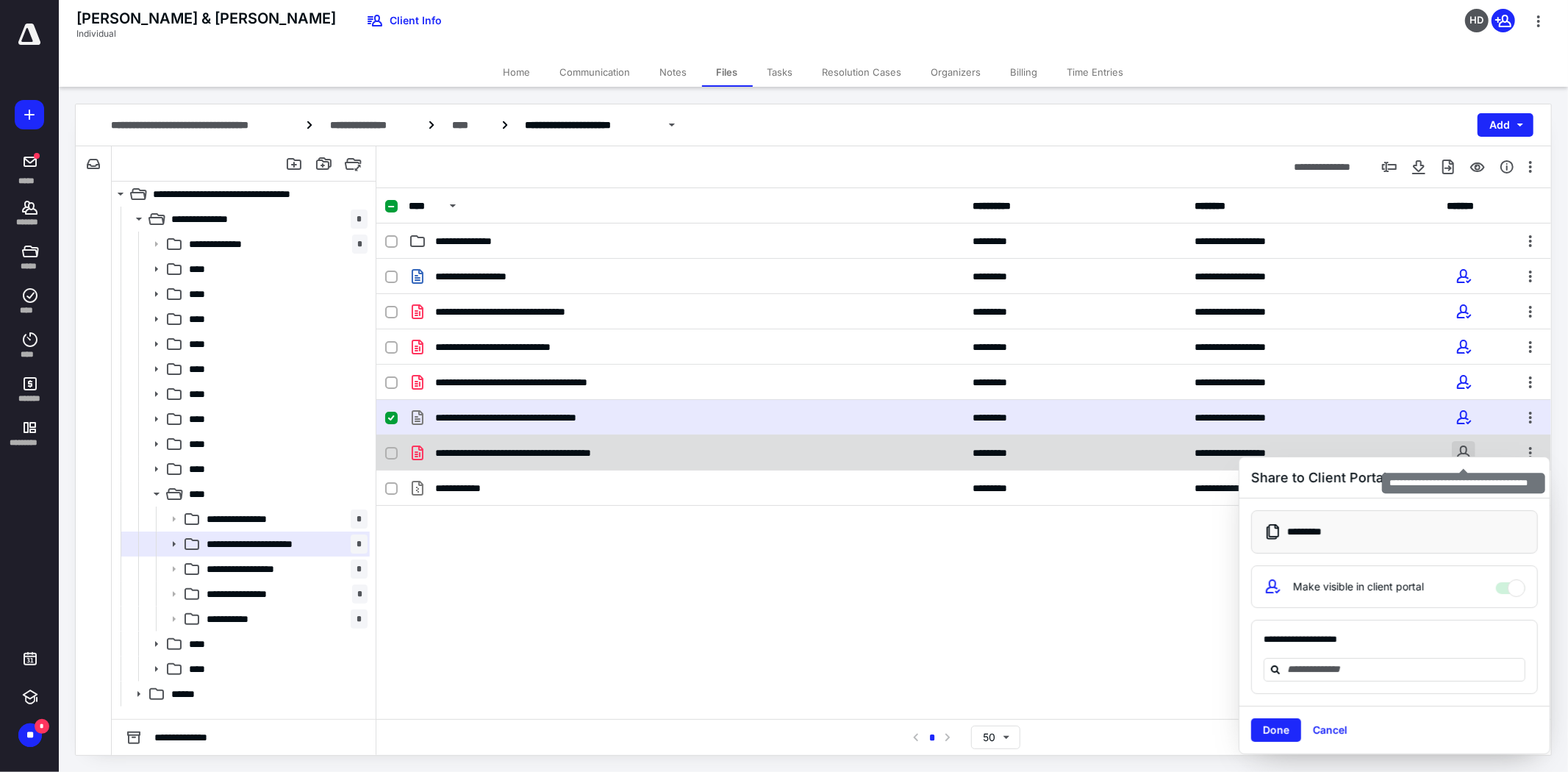click at bounding box center [1464, 453] 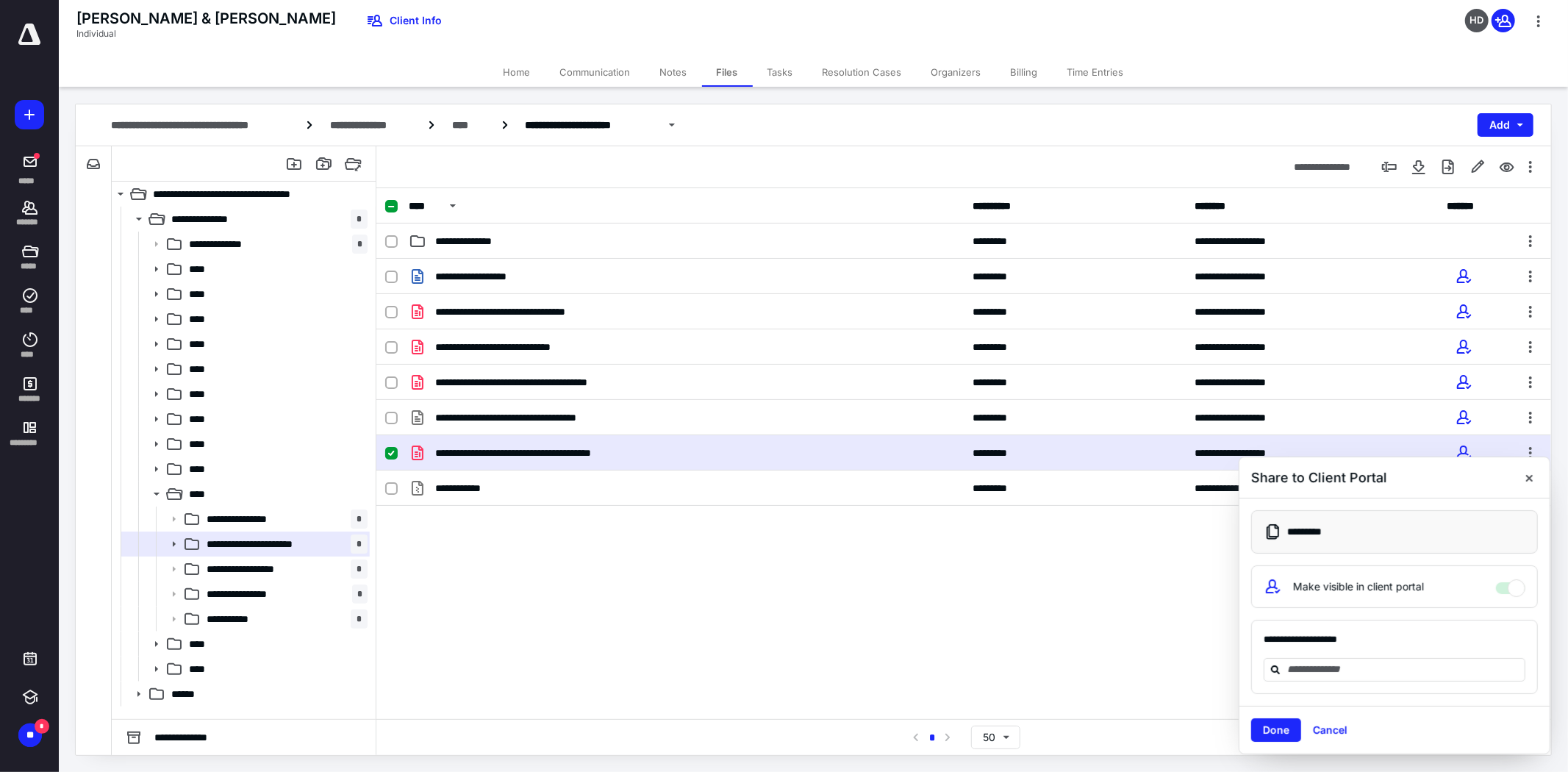 drag, startPoint x: 1272, startPoint y: 741, endPoint x: 1317, endPoint y: 710, distance: 54.644304 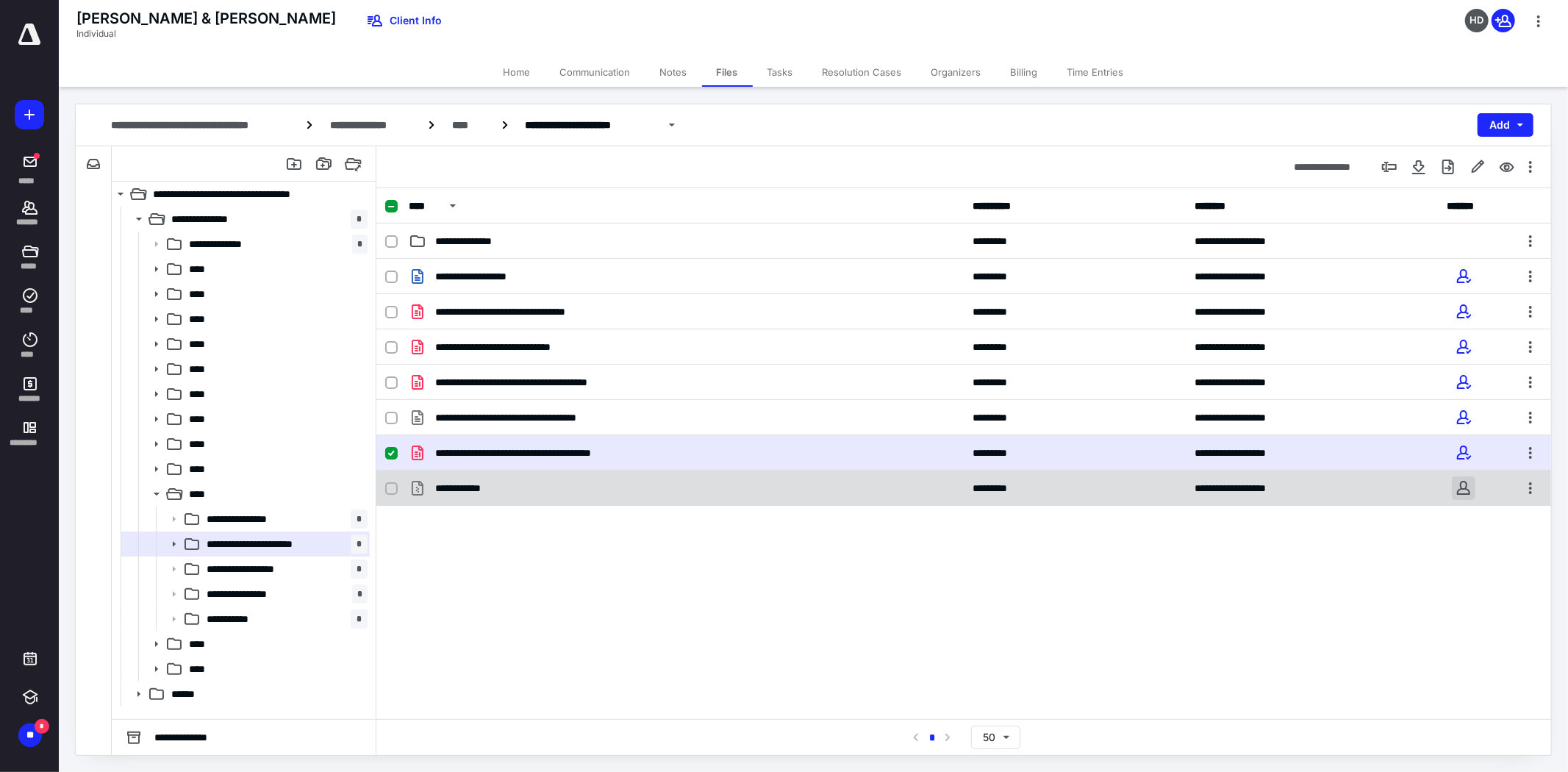 click at bounding box center [1464, 488] 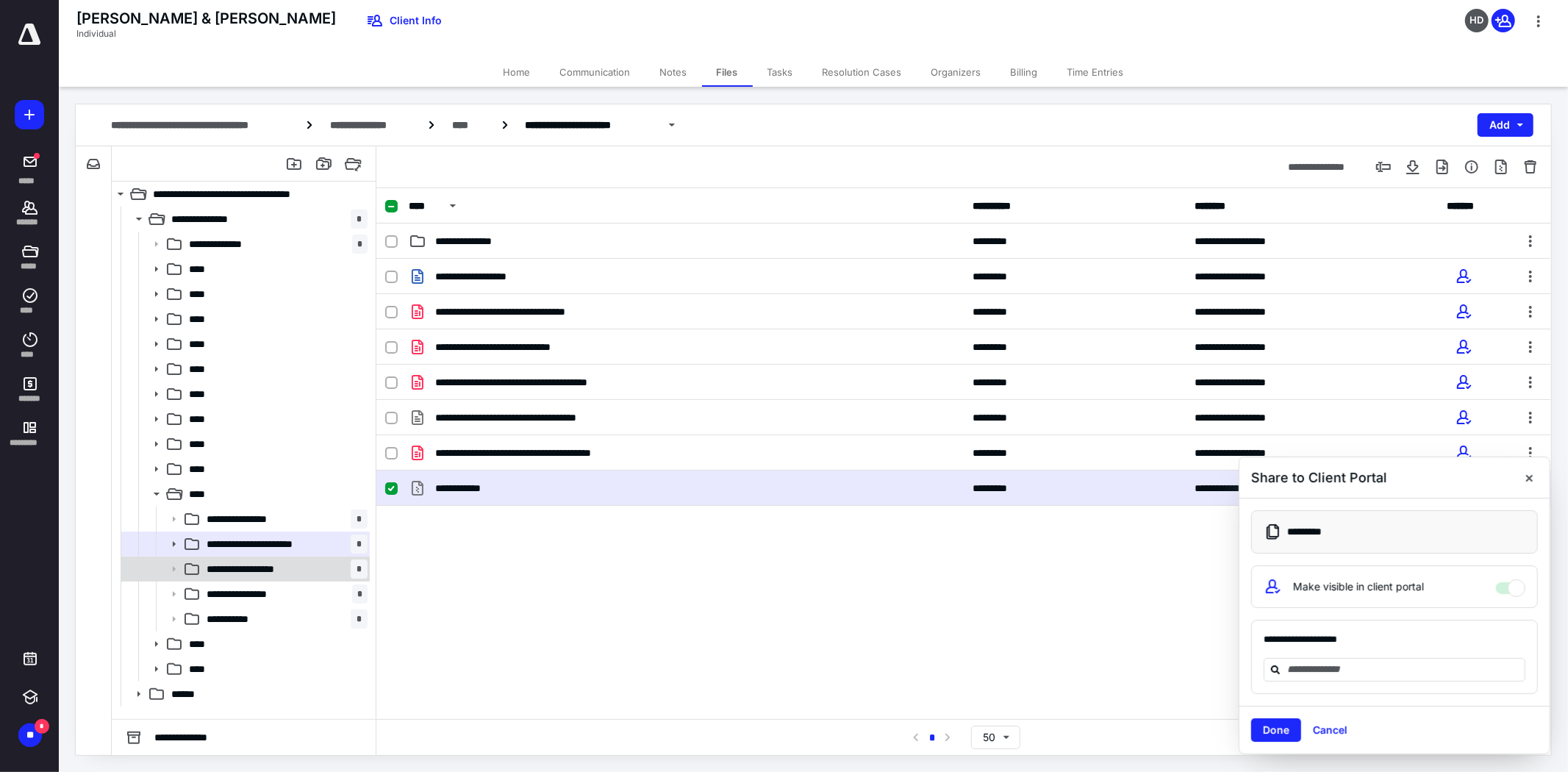 click on "**********" at bounding box center [251, 569] 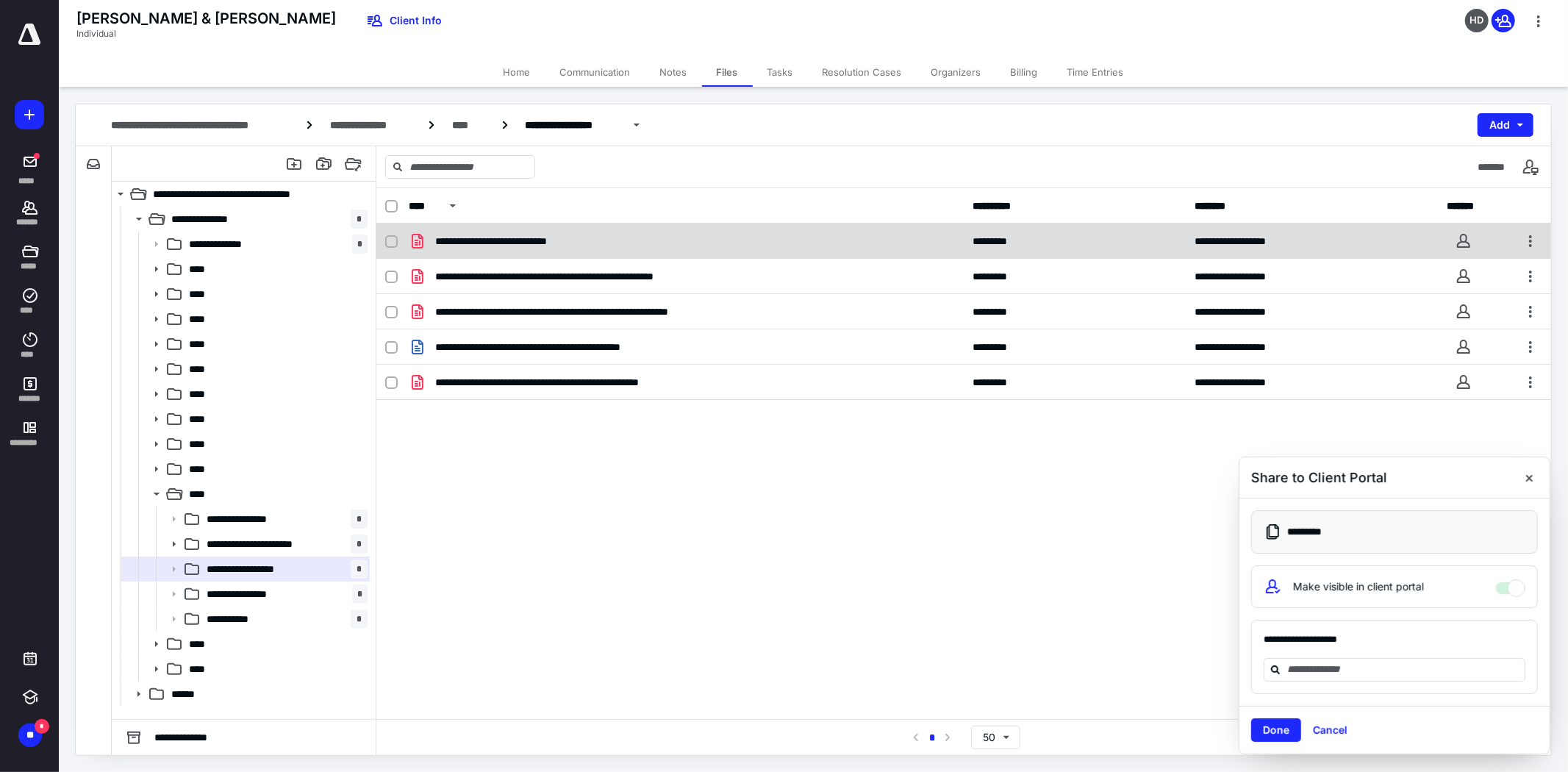 click 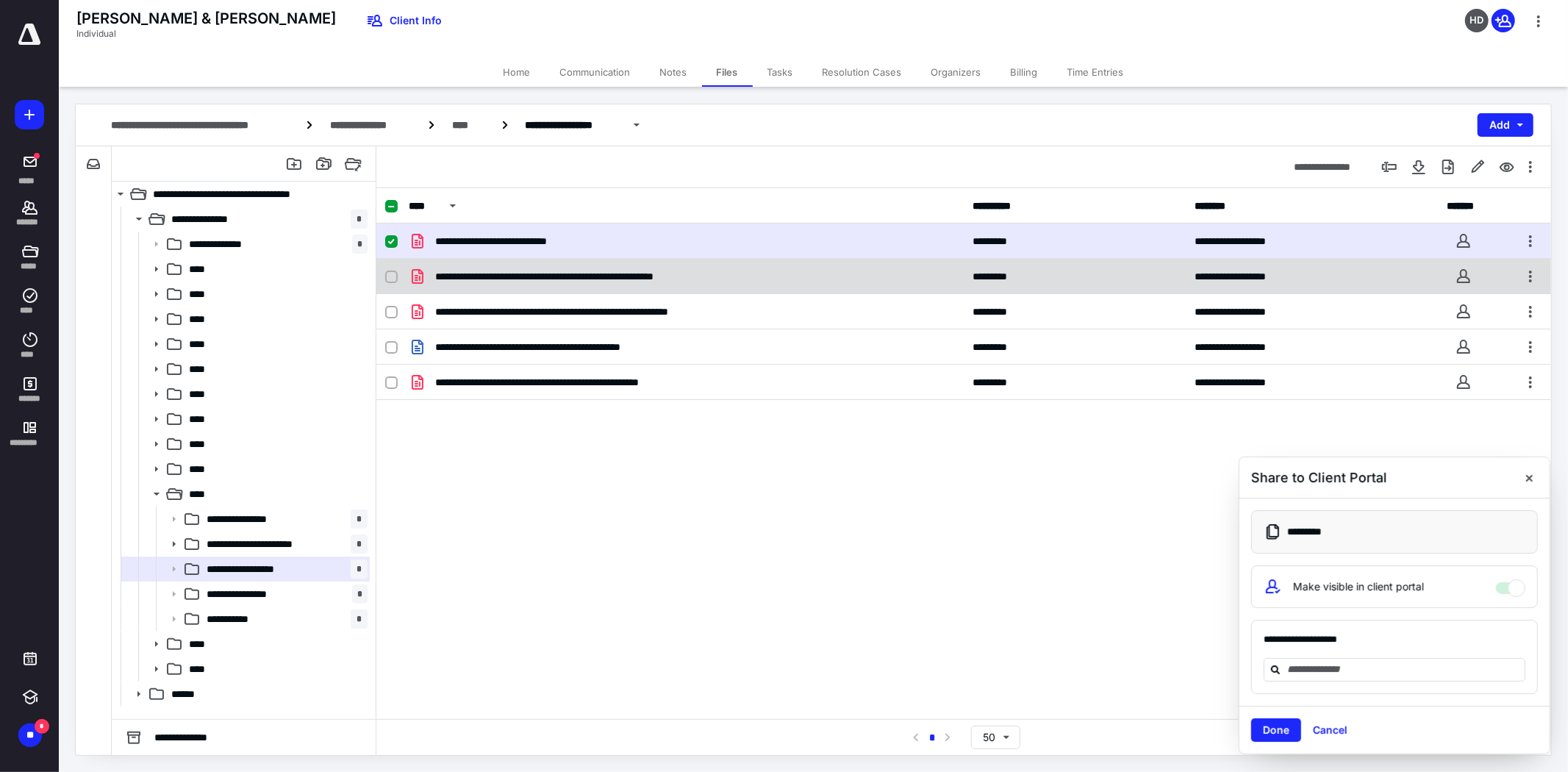 click 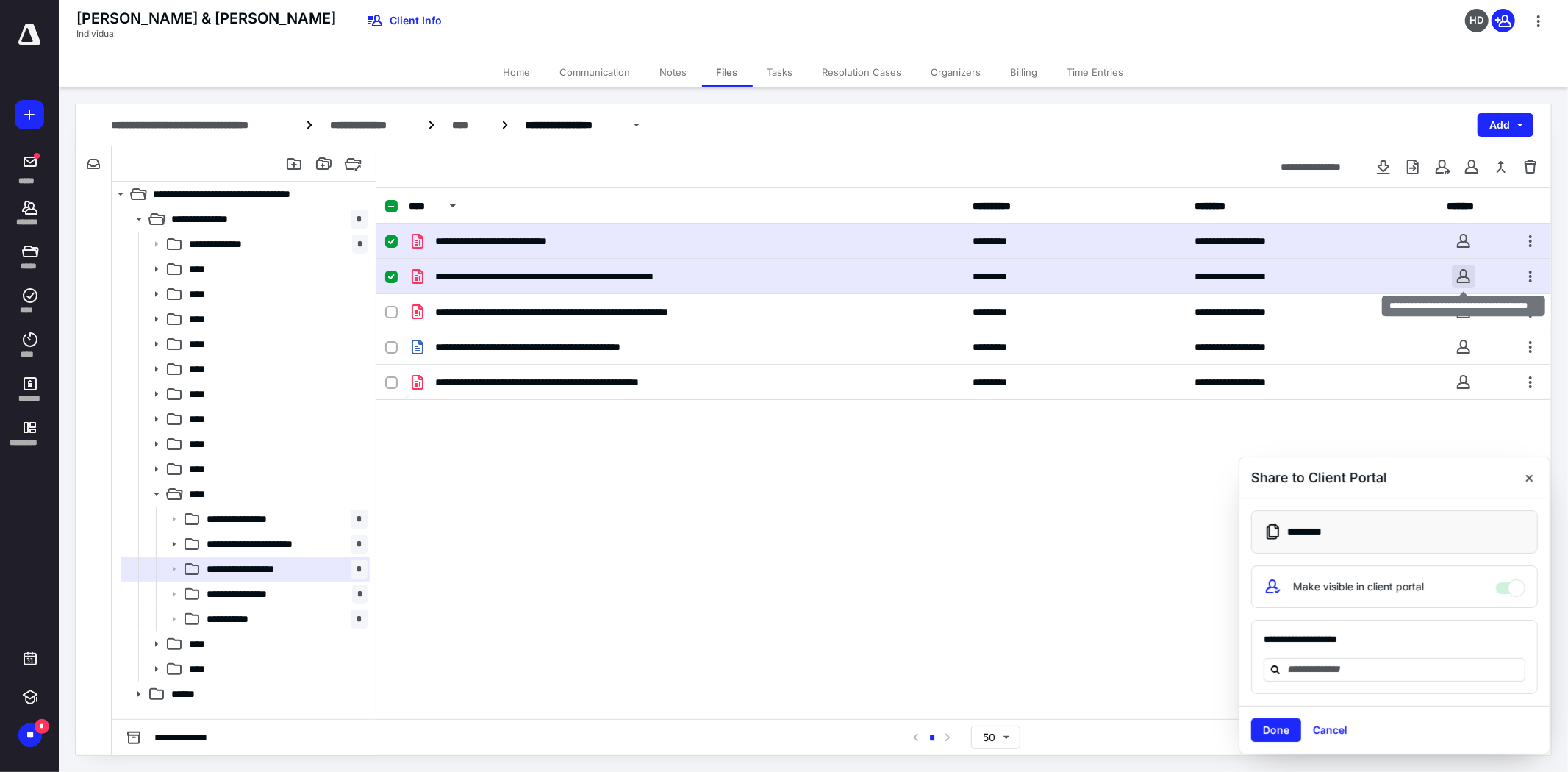drag, startPoint x: 1464, startPoint y: 278, endPoint x: 1461, endPoint y: 266, distance: 12.36932 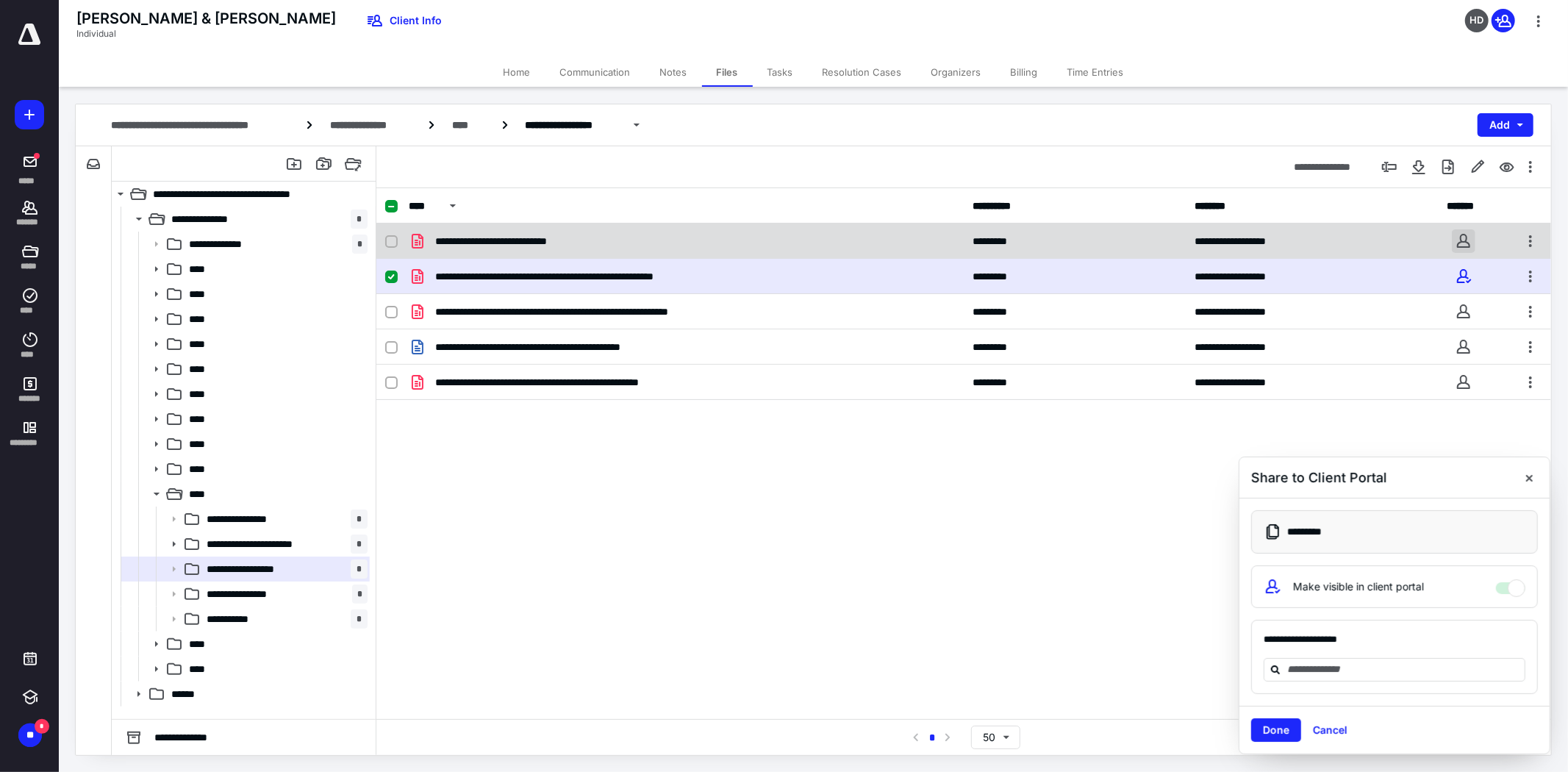 click at bounding box center (1464, 241) 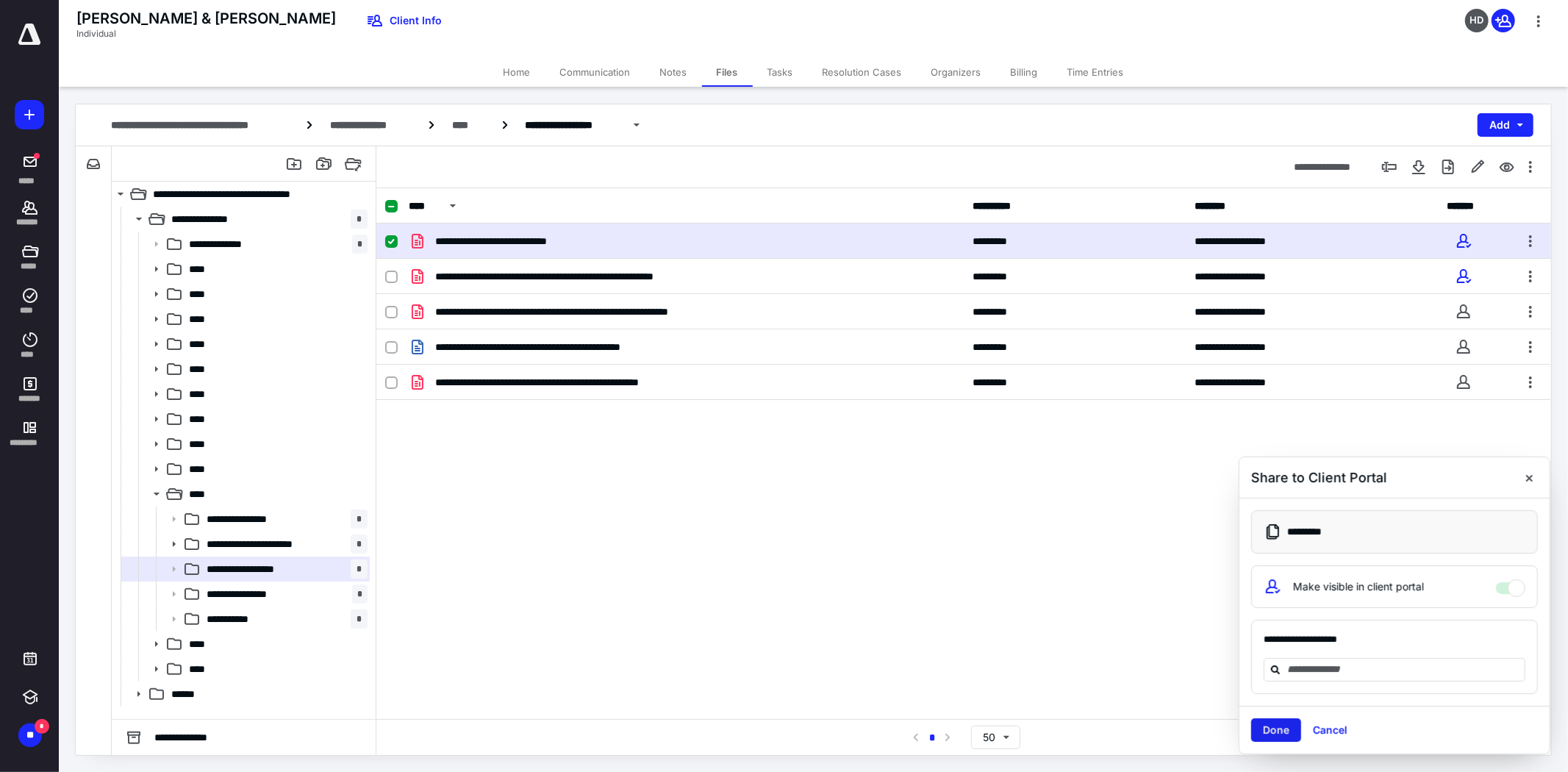 click on "Done" at bounding box center [1276, 730] 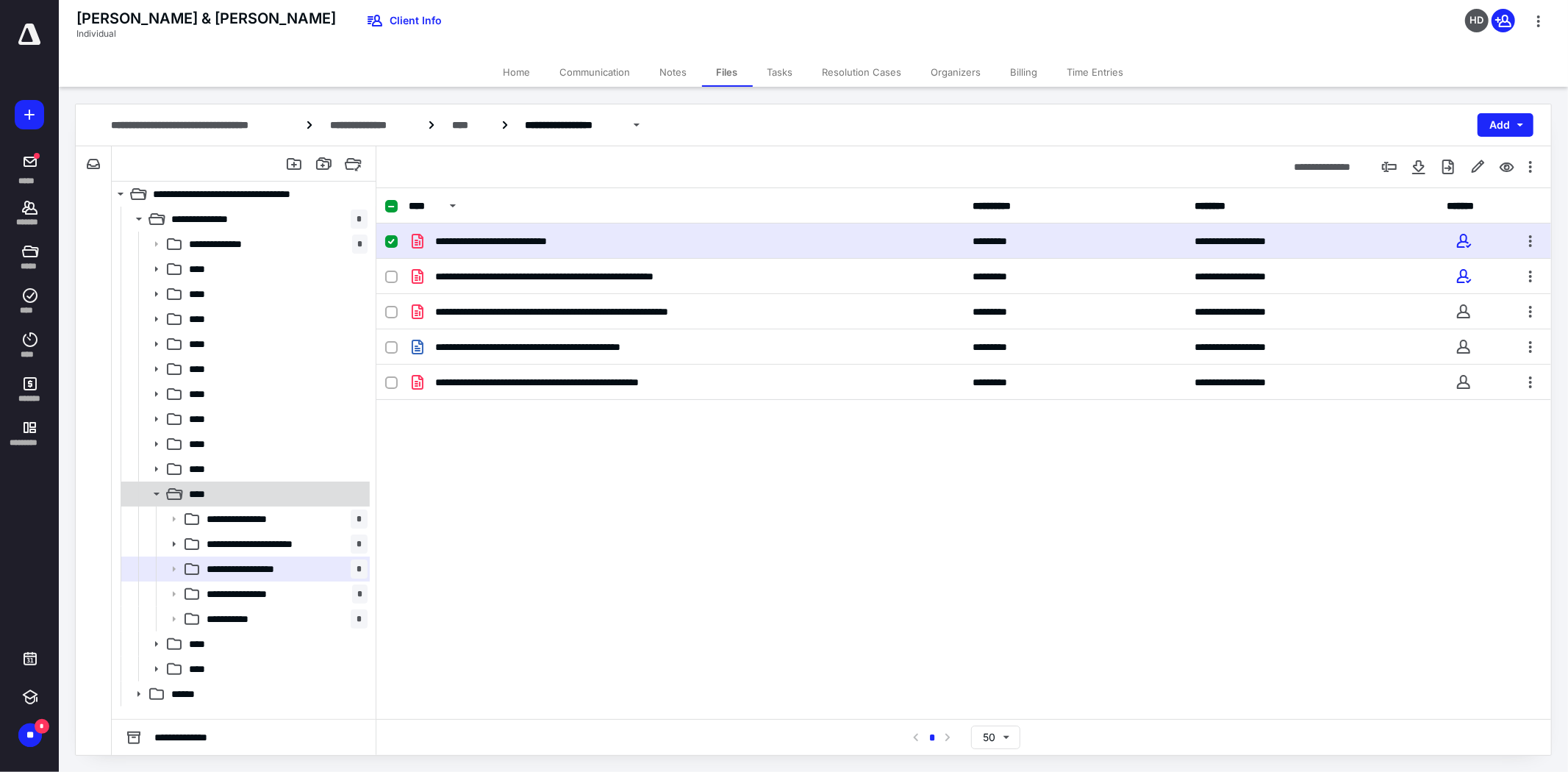 click 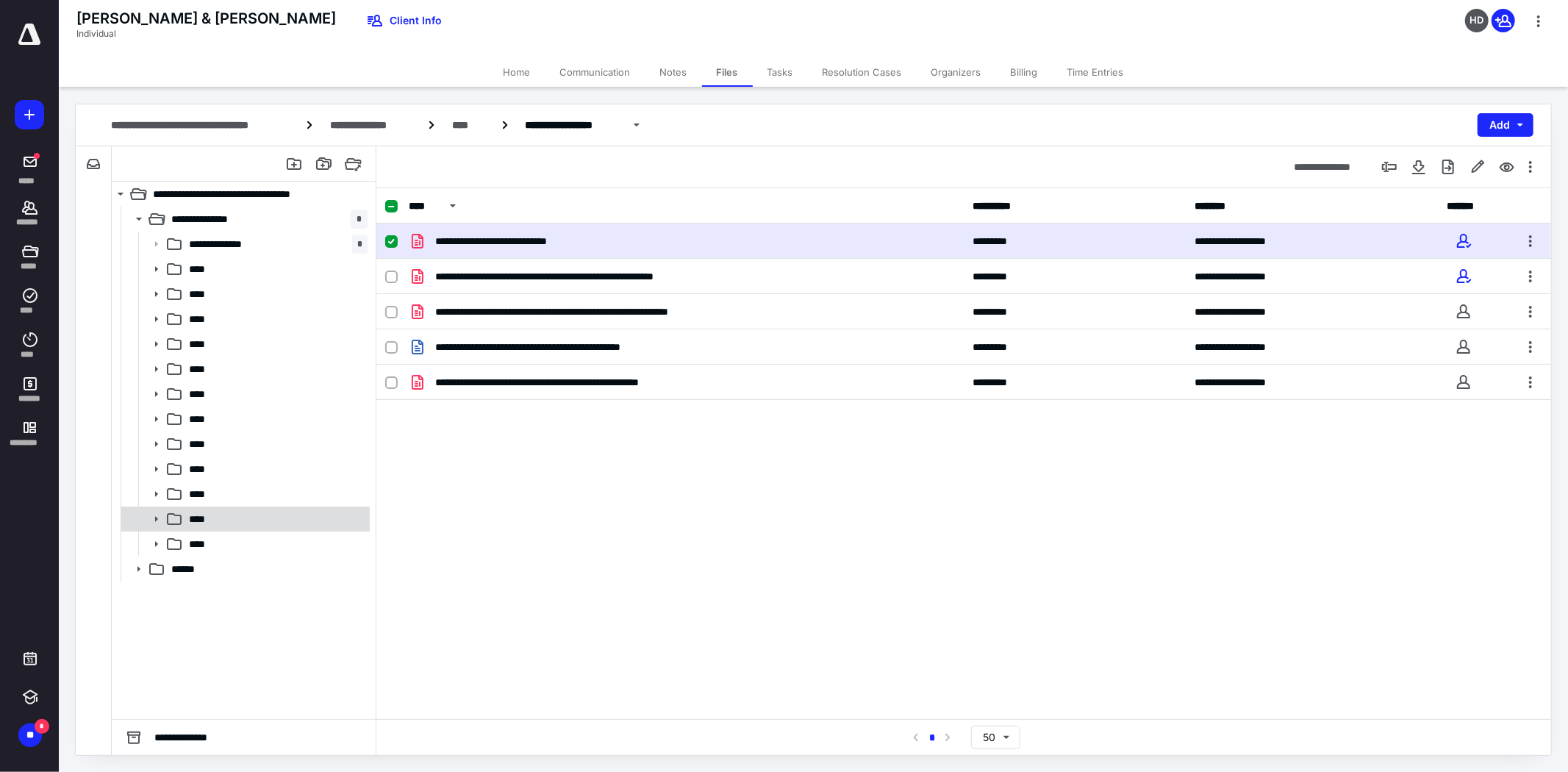 click on "****" at bounding box center (275, 519) 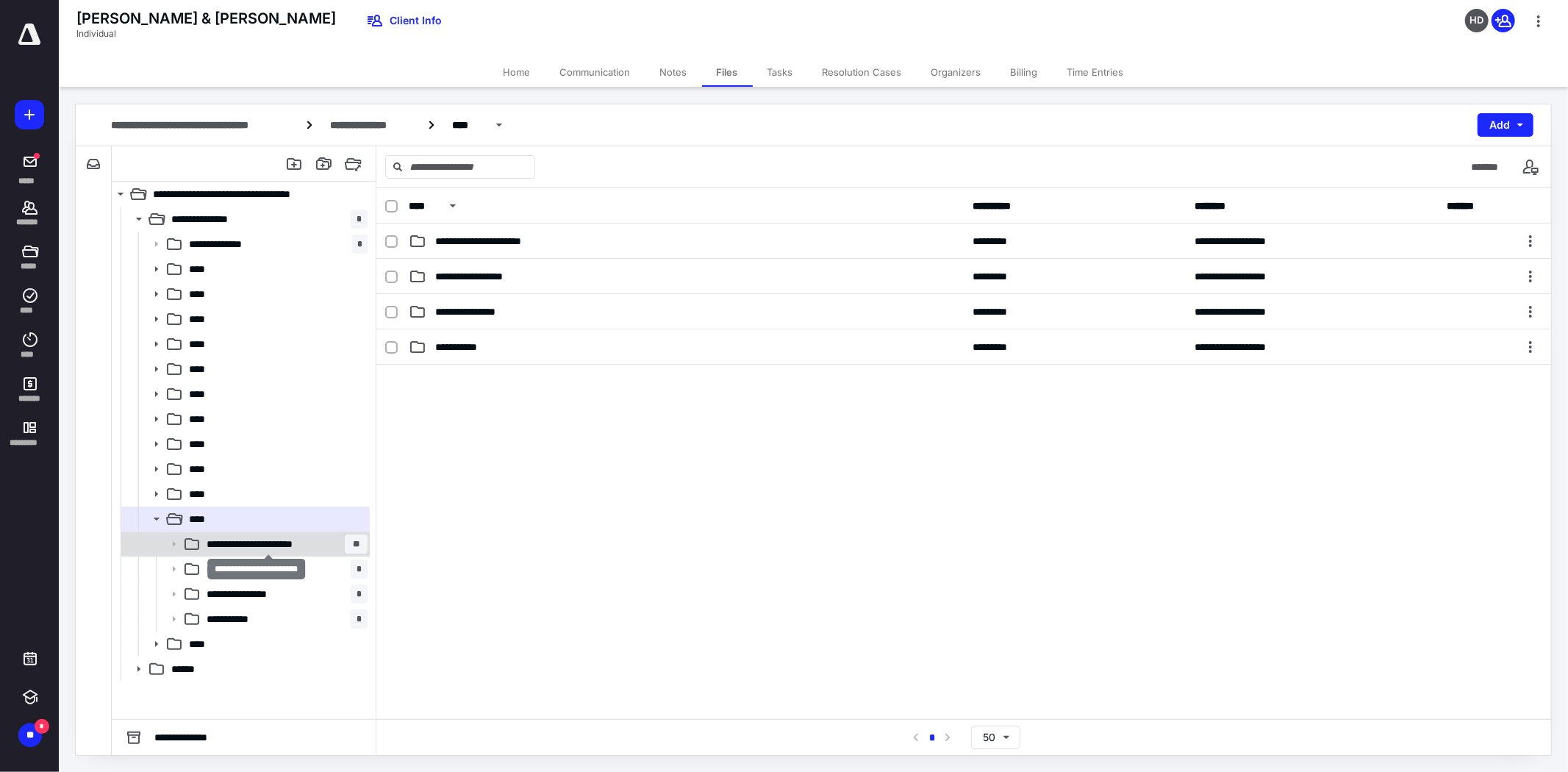 click on "**********" at bounding box center [268, 544] 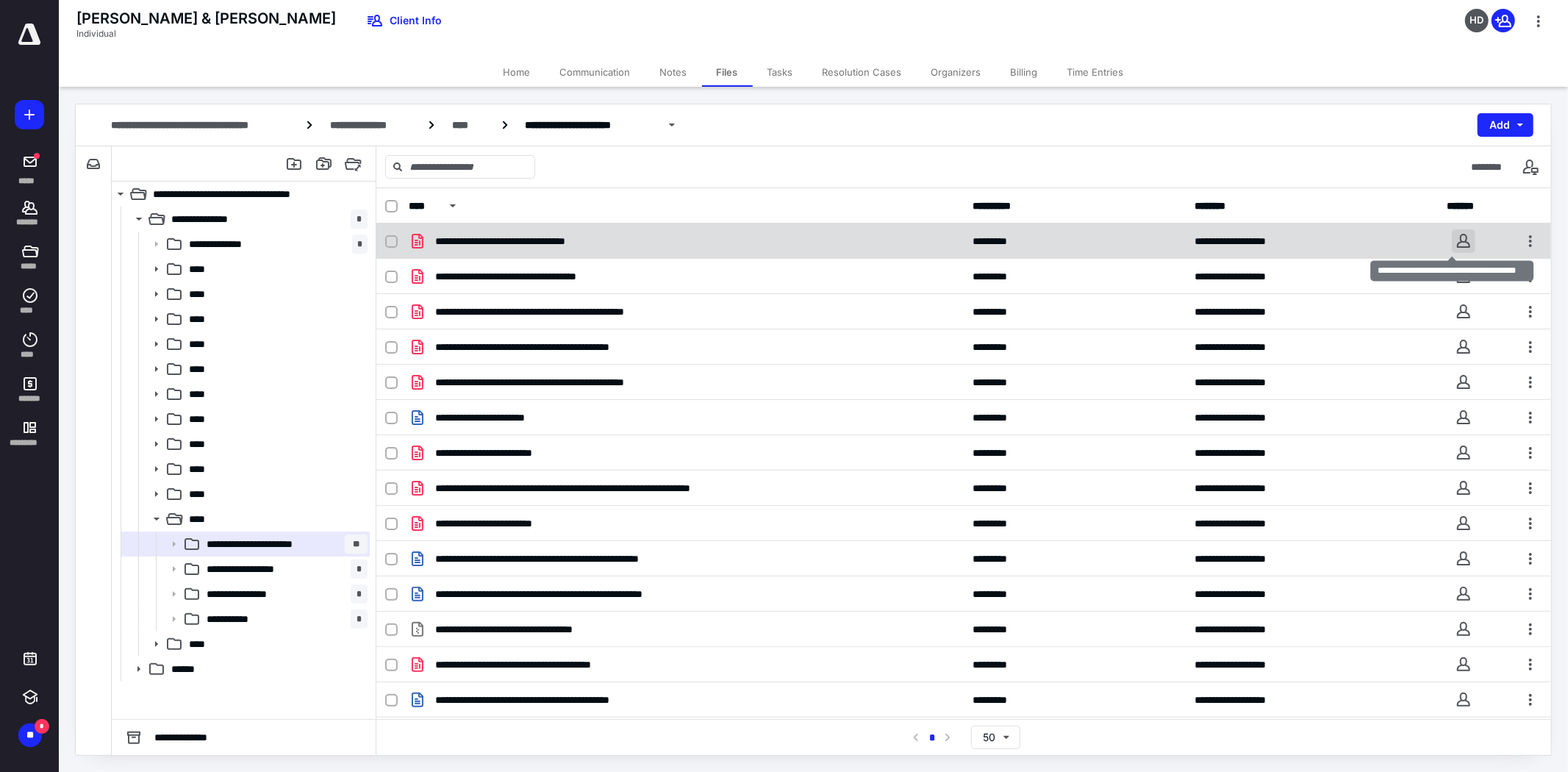 click at bounding box center (1464, 241) 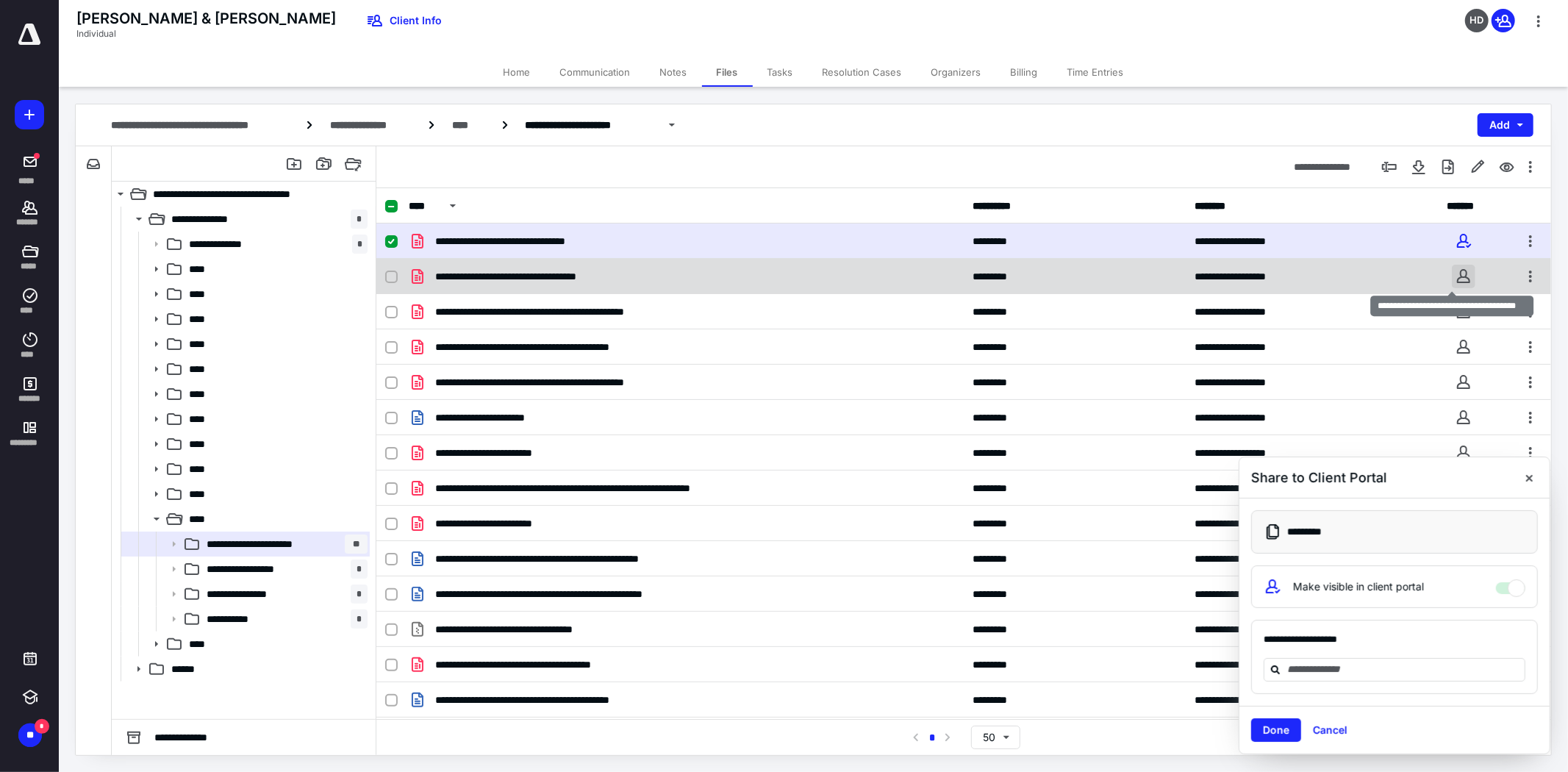click at bounding box center [1464, 276] 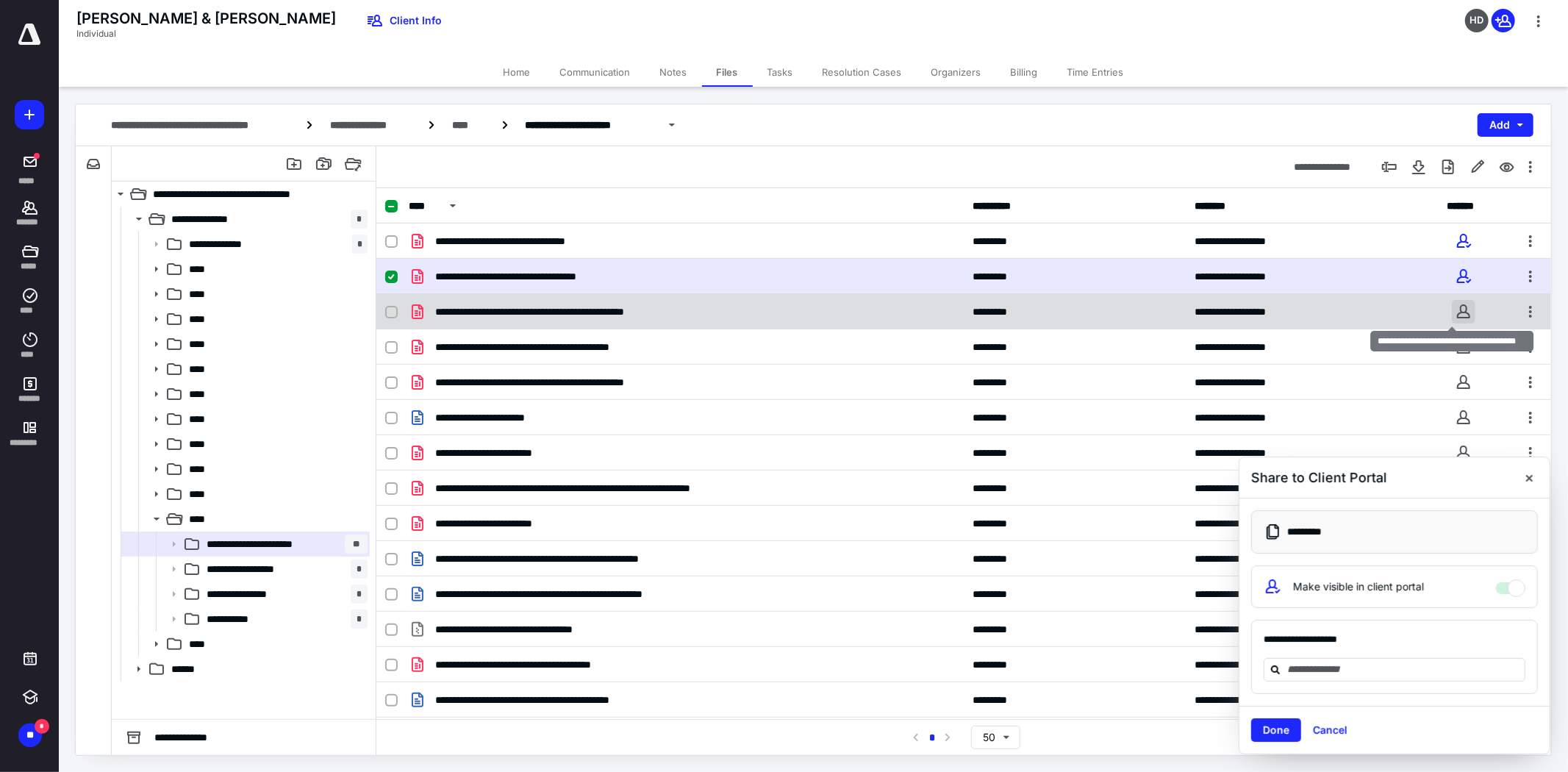 click at bounding box center [1464, 312] 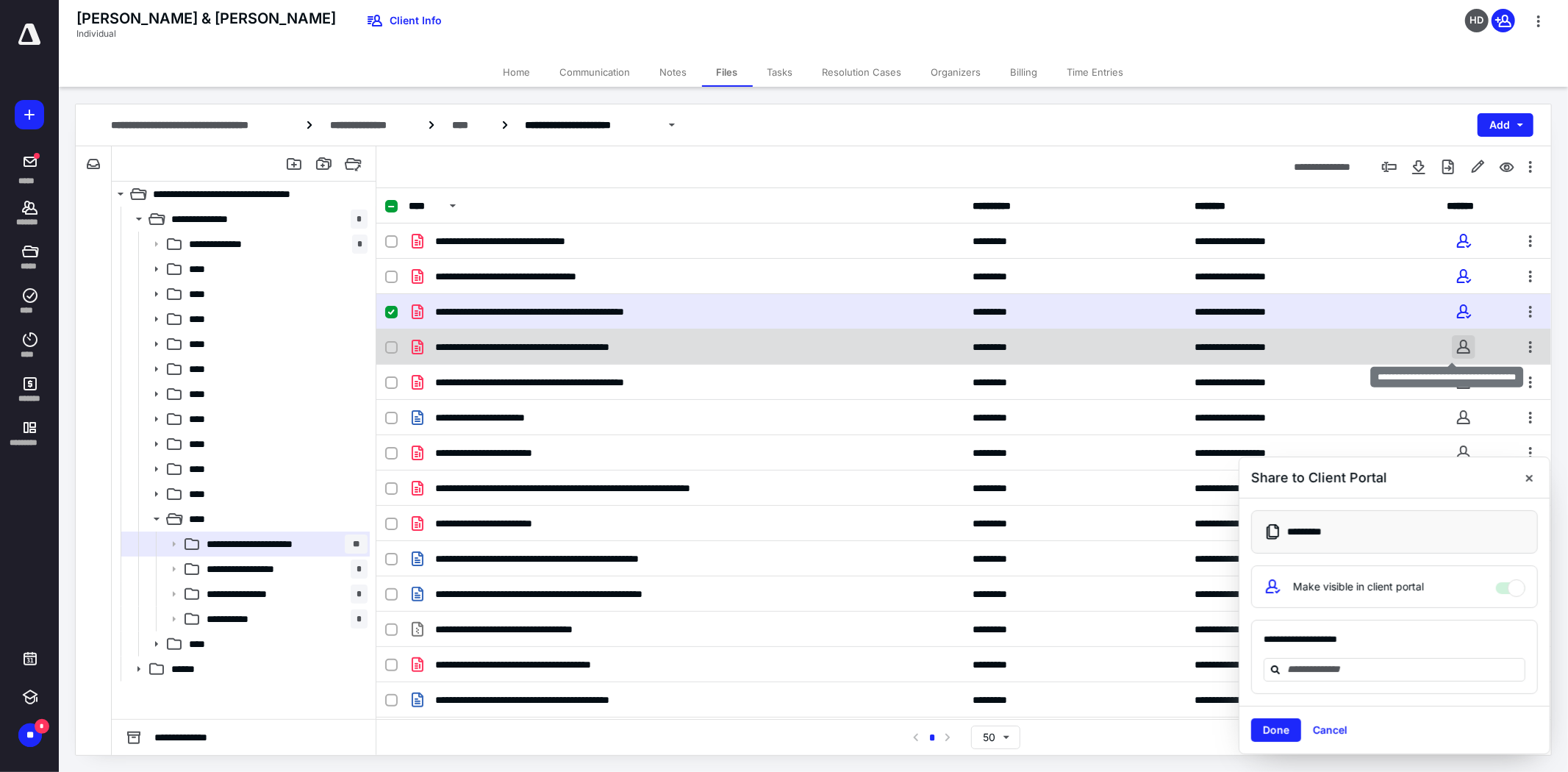 click at bounding box center [1464, 347] 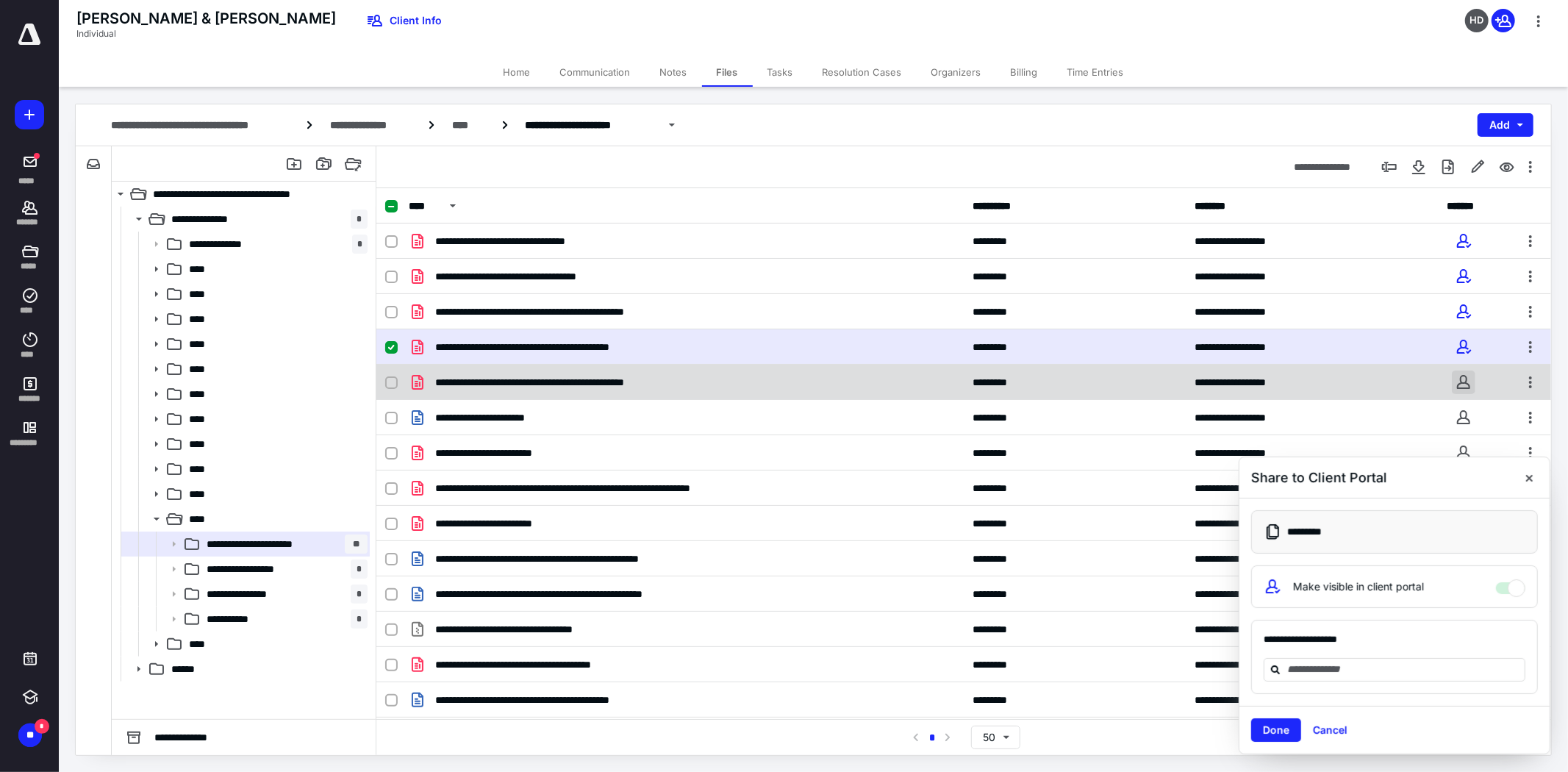 click at bounding box center (1464, 382) 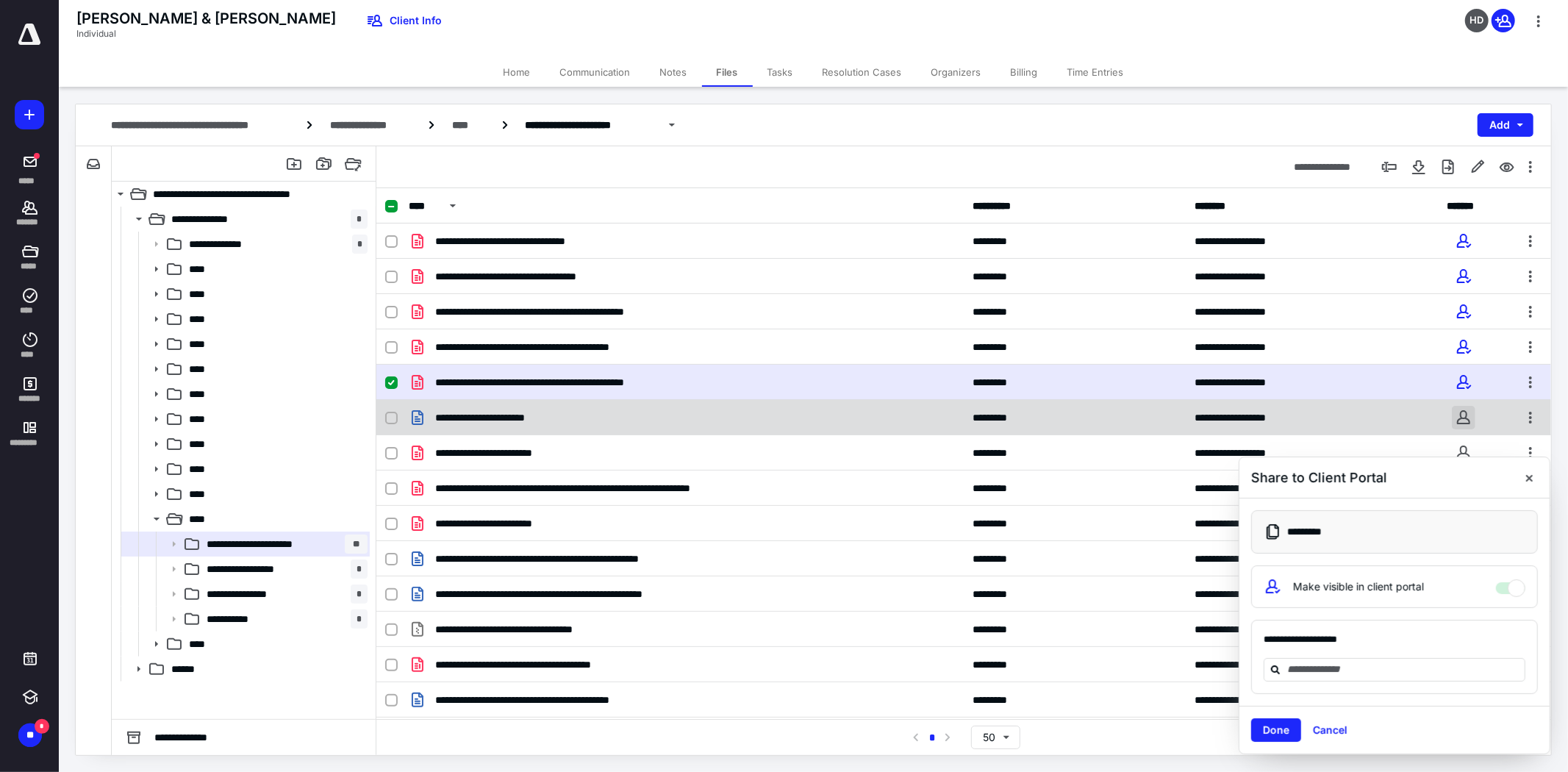 click at bounding box center [1464, 418] 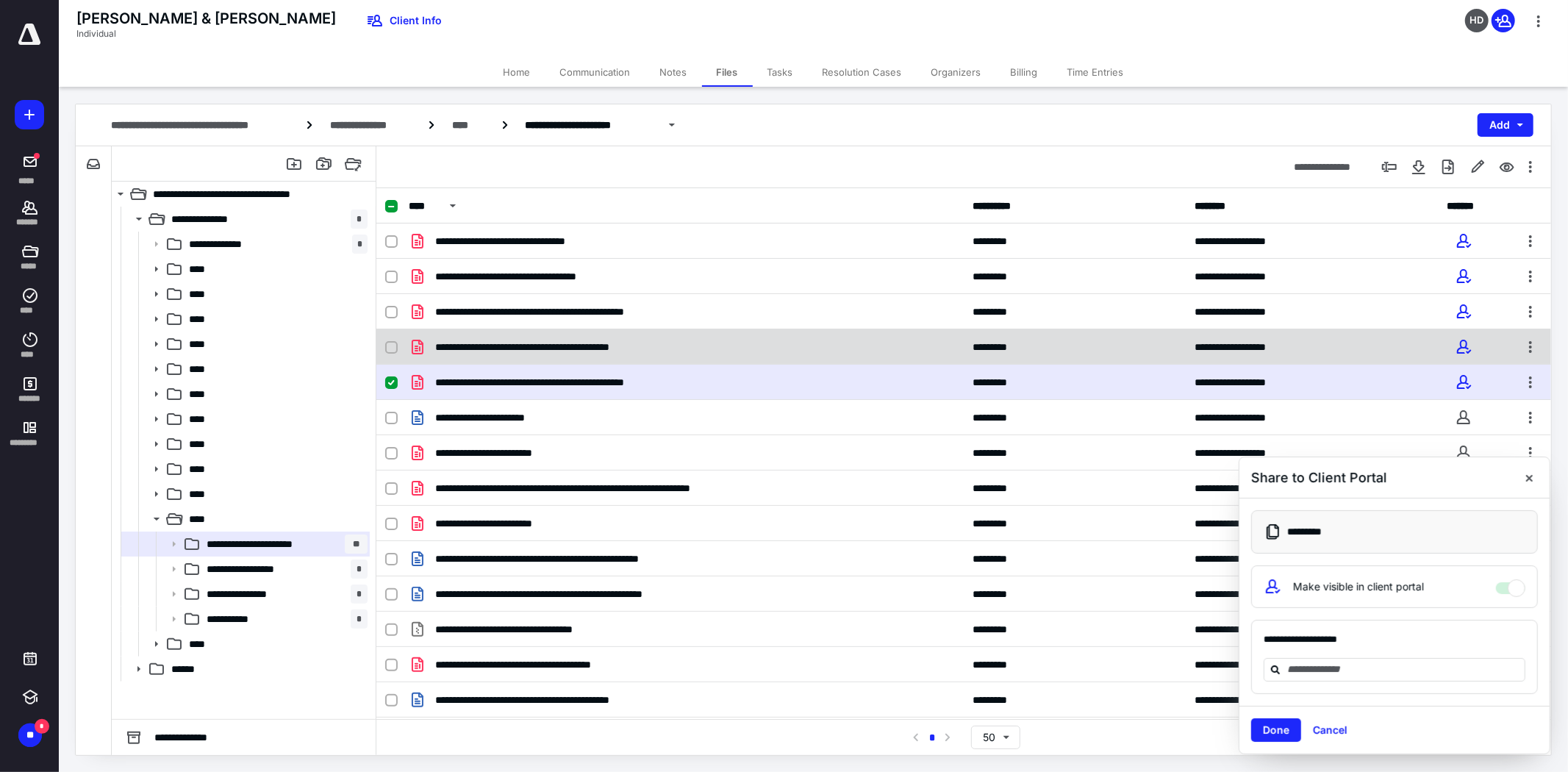 checkbox on "false" 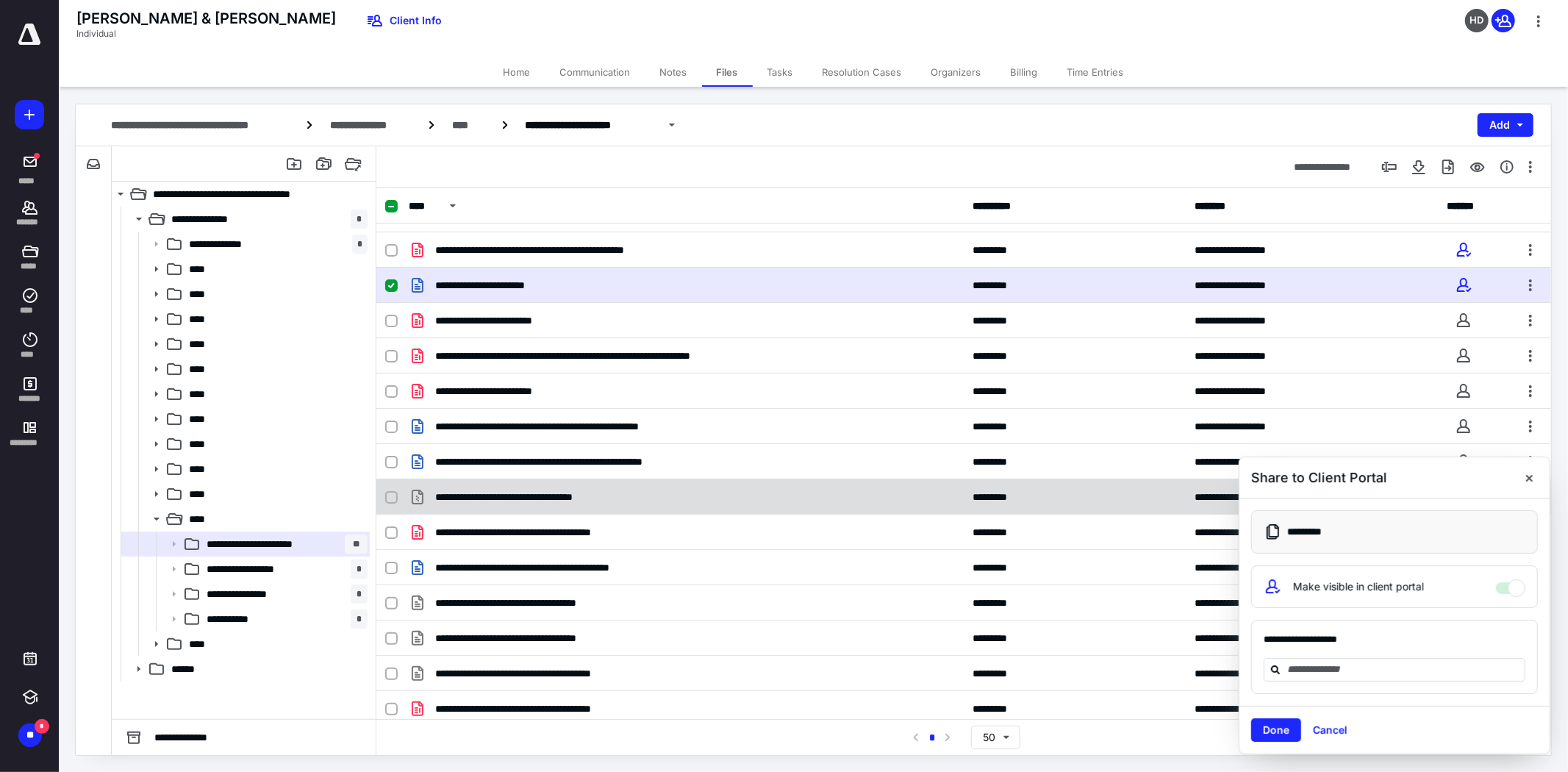 scroll, scrollTop: 119, scrollLeft: 0, axis: vertical 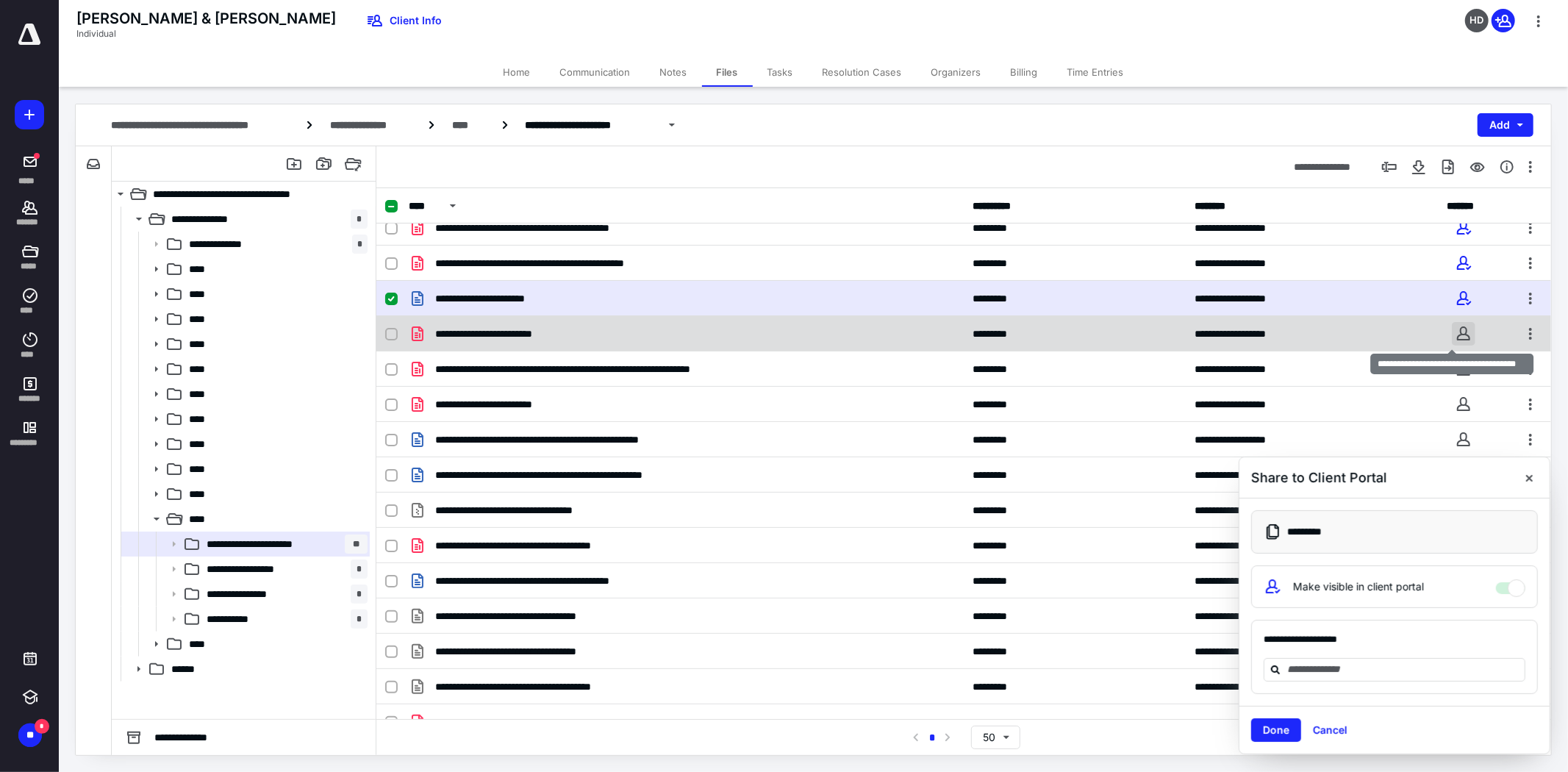click at bounding box center [1464, 334] 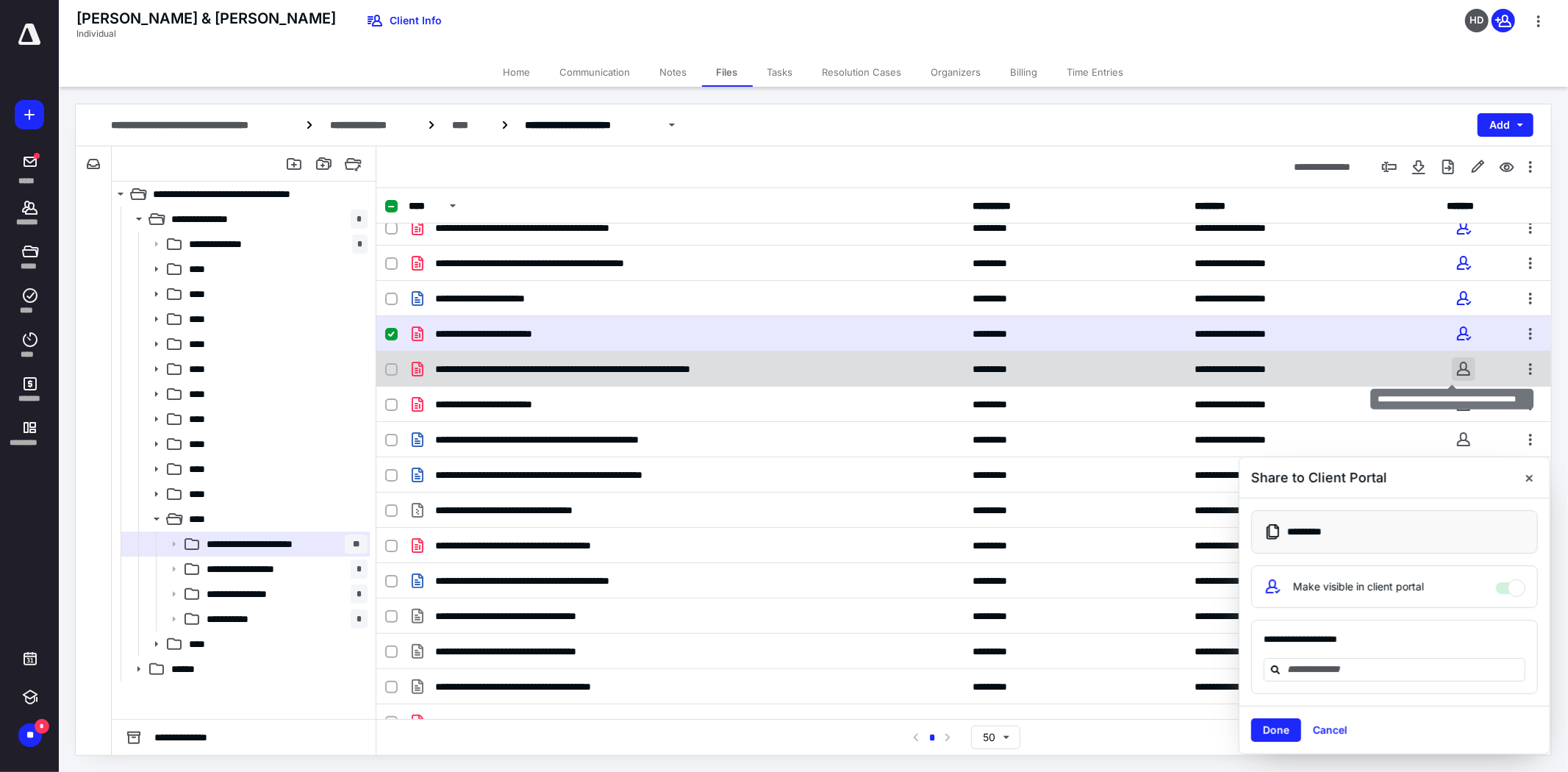 click at bounding box center (1464, 369) 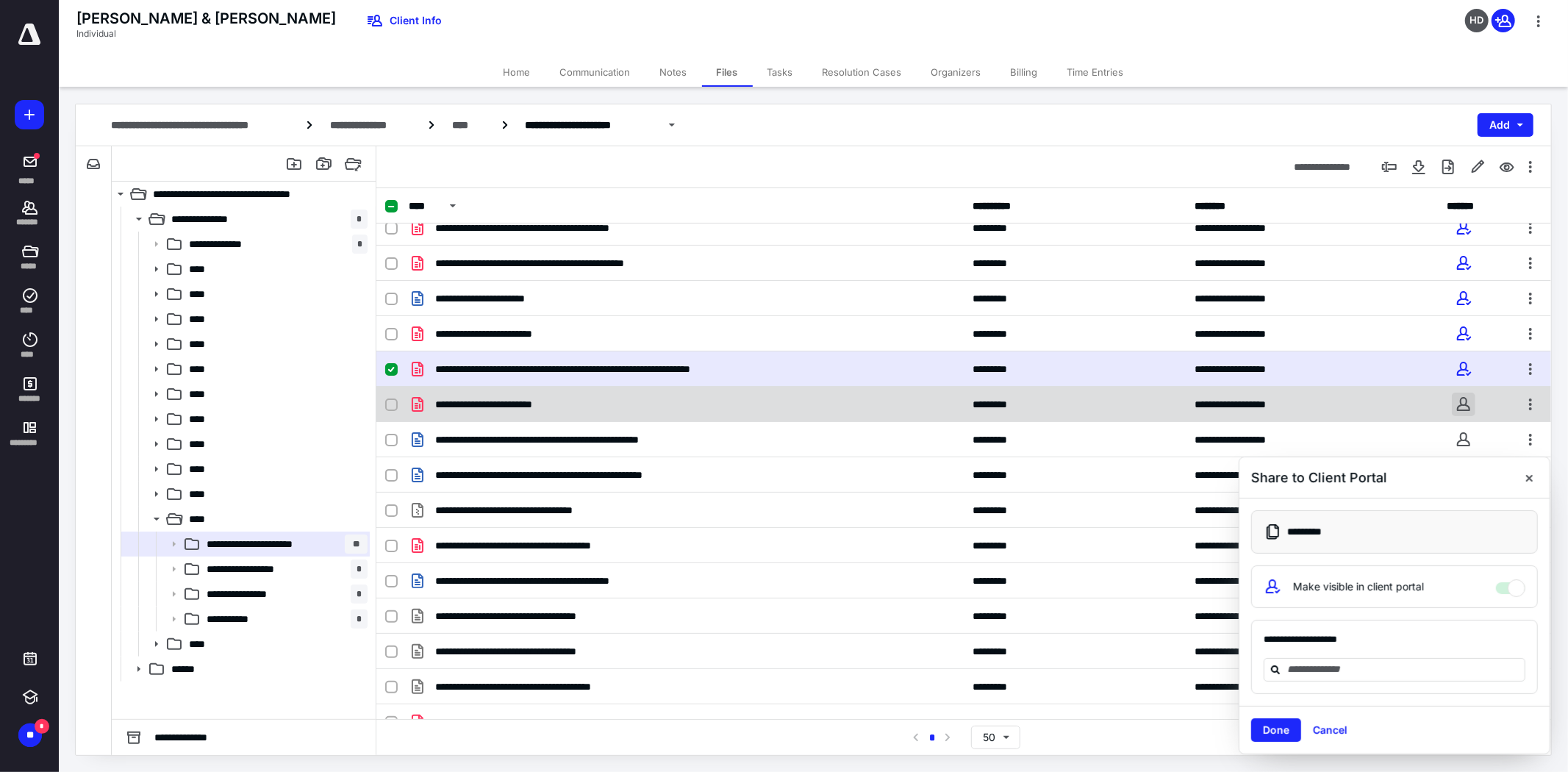 click at bounding box center [1464, 404] 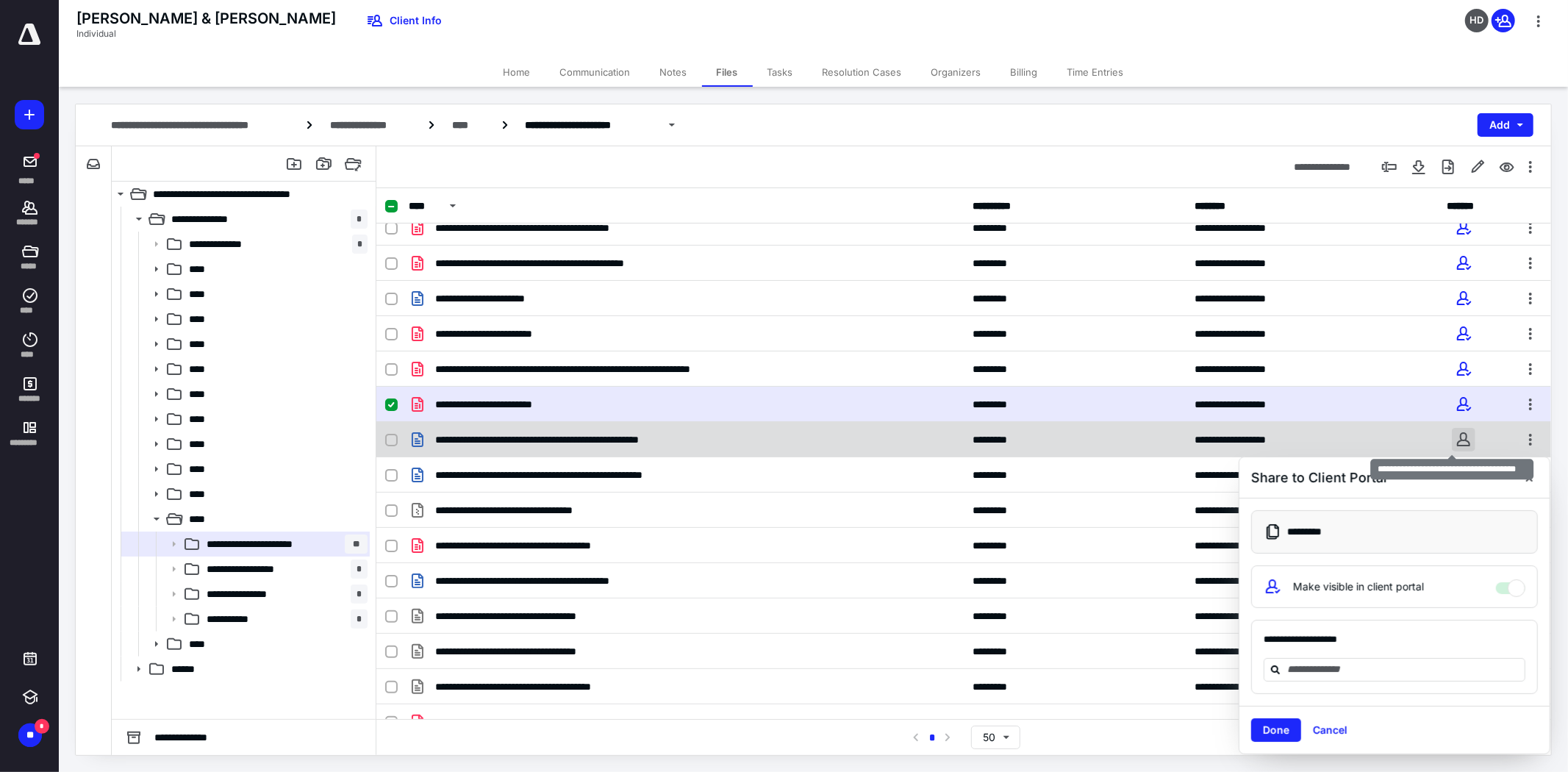 click at bounding box center (1464, 440) 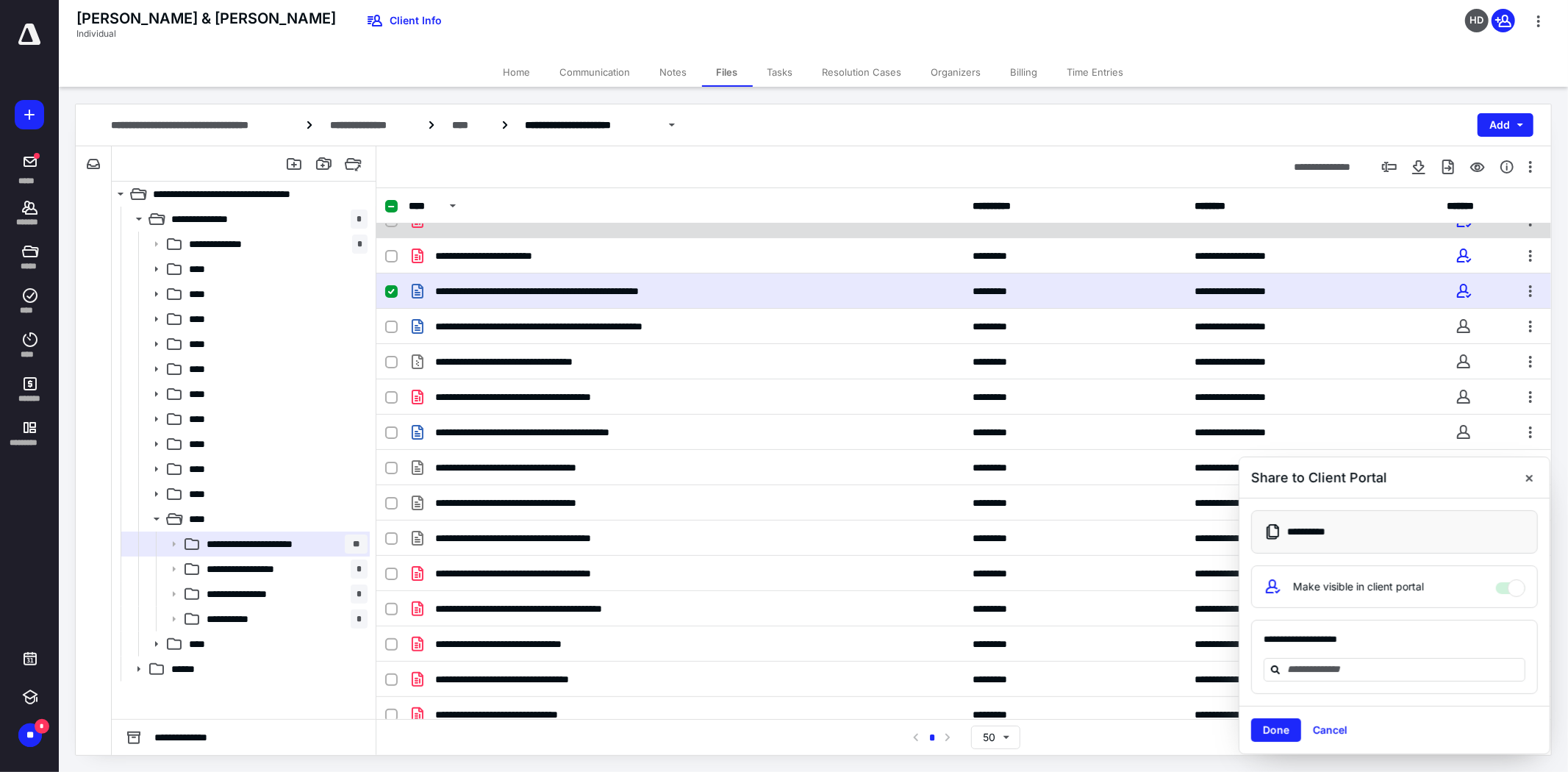 scroll, scrollTop: 282, scrollLeft: 0, axis: vertical 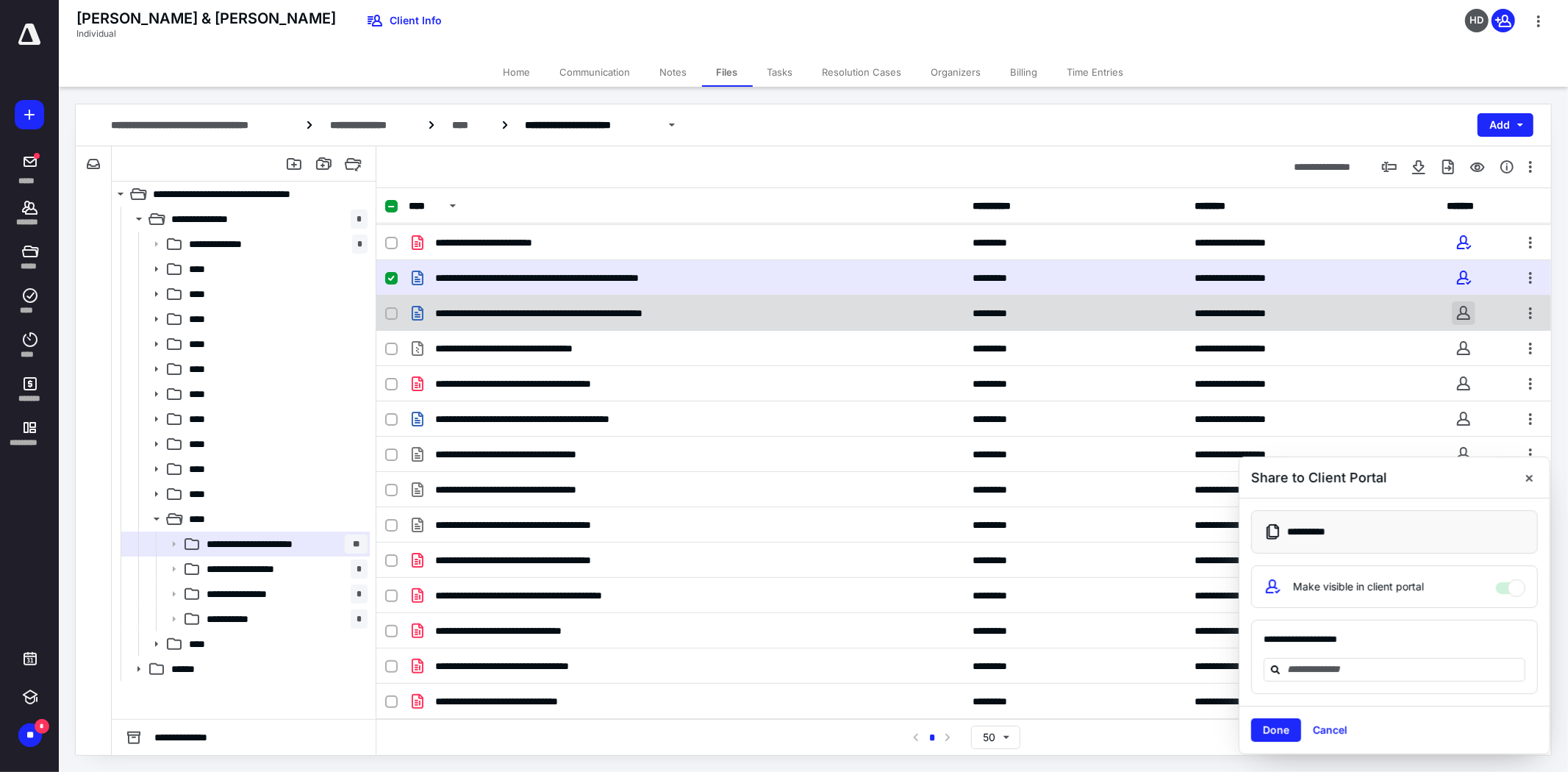 click at bounding box center (1464, 313) 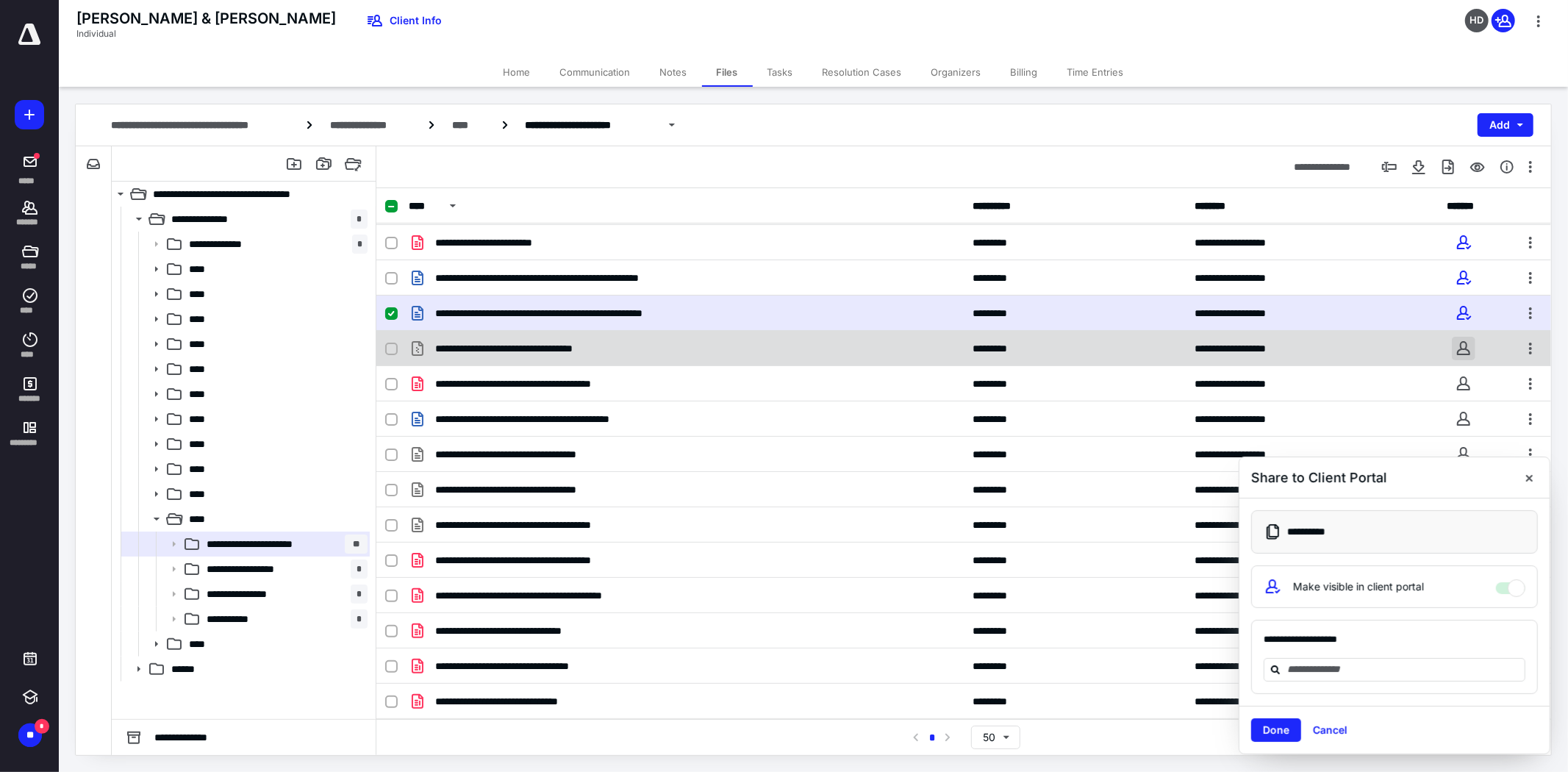 click at bounding box center [1464, 349] 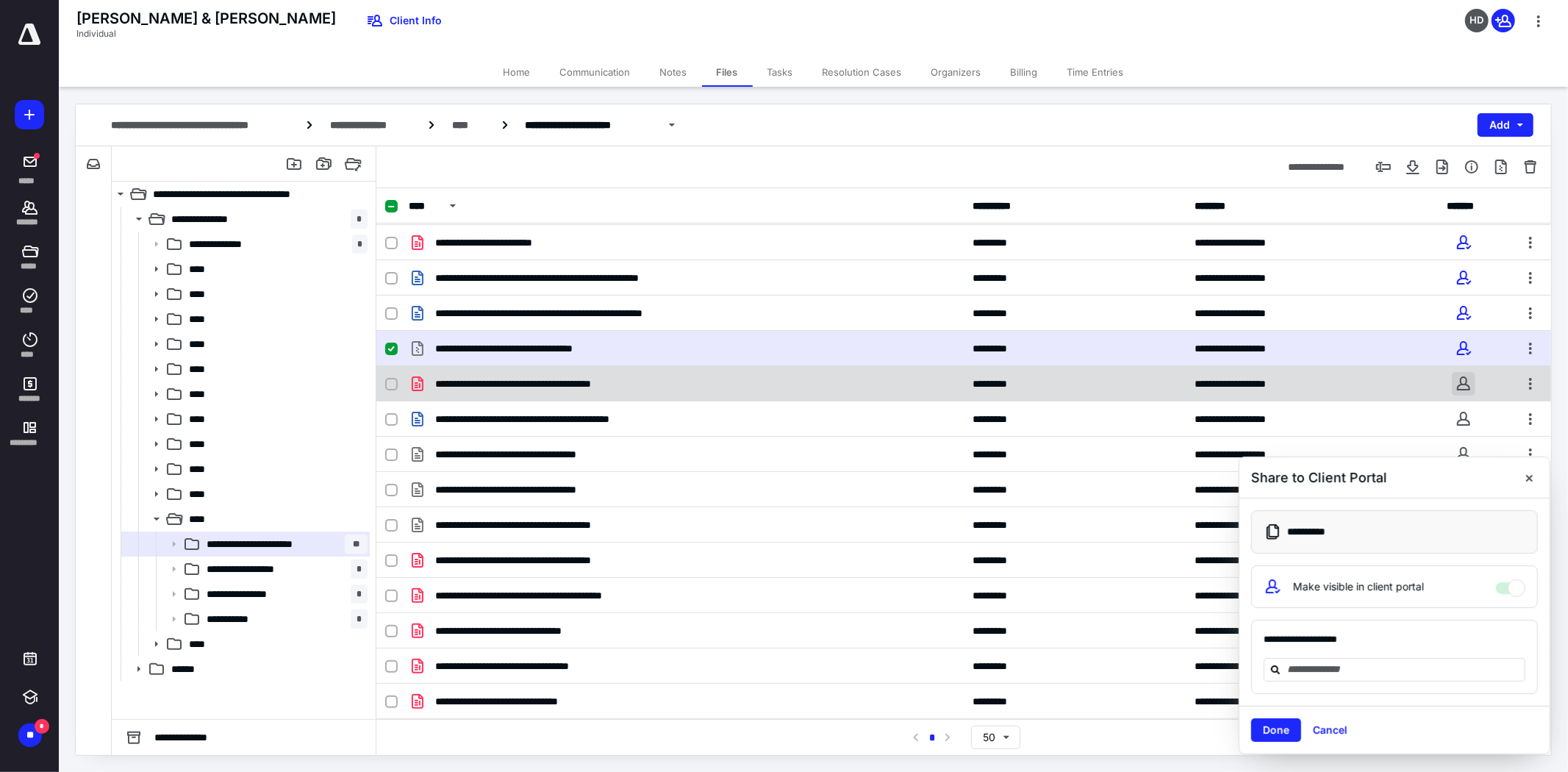 click at bounding box center [1464, 384] 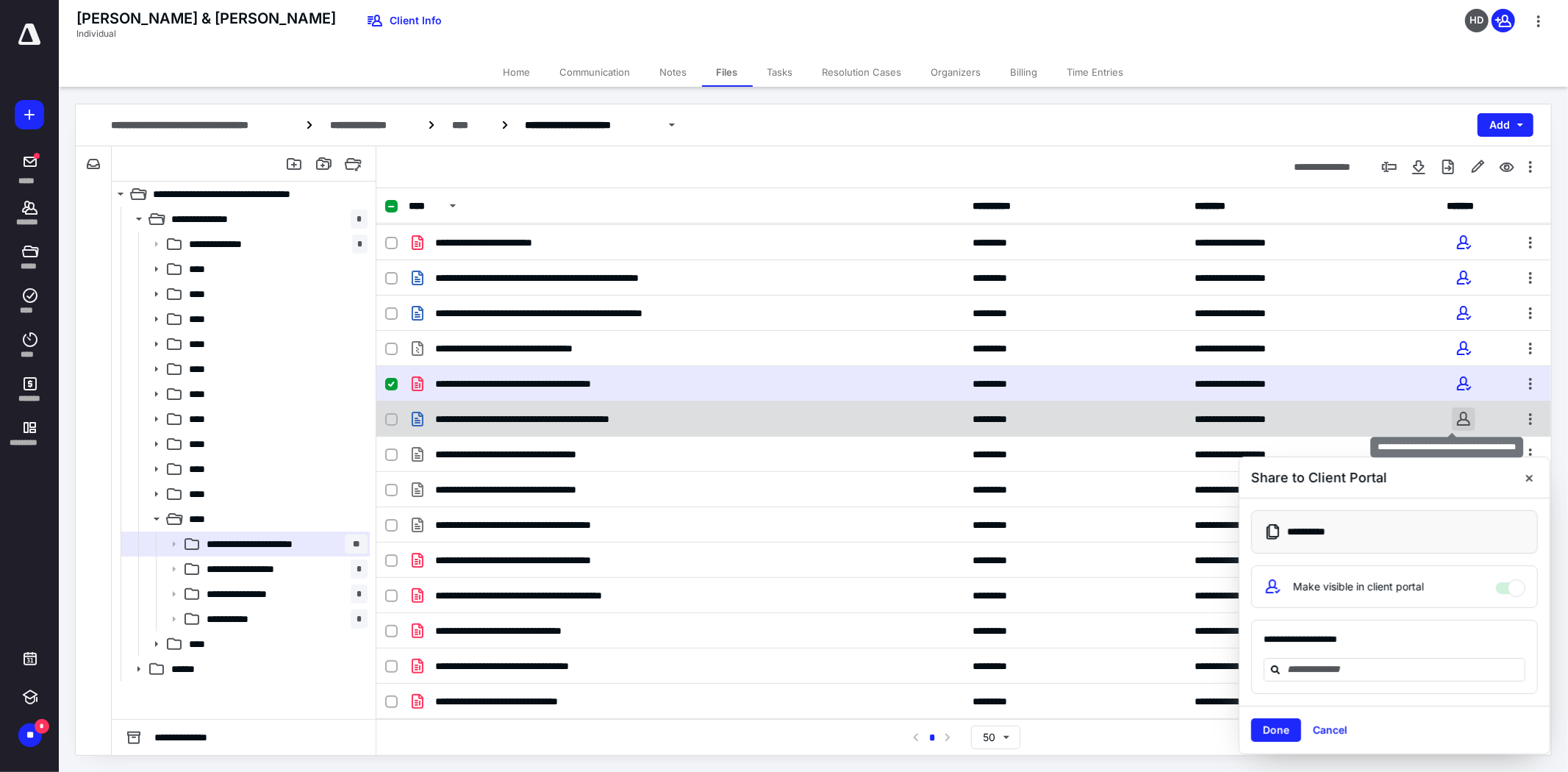 click at bounding box center [1464, 419] 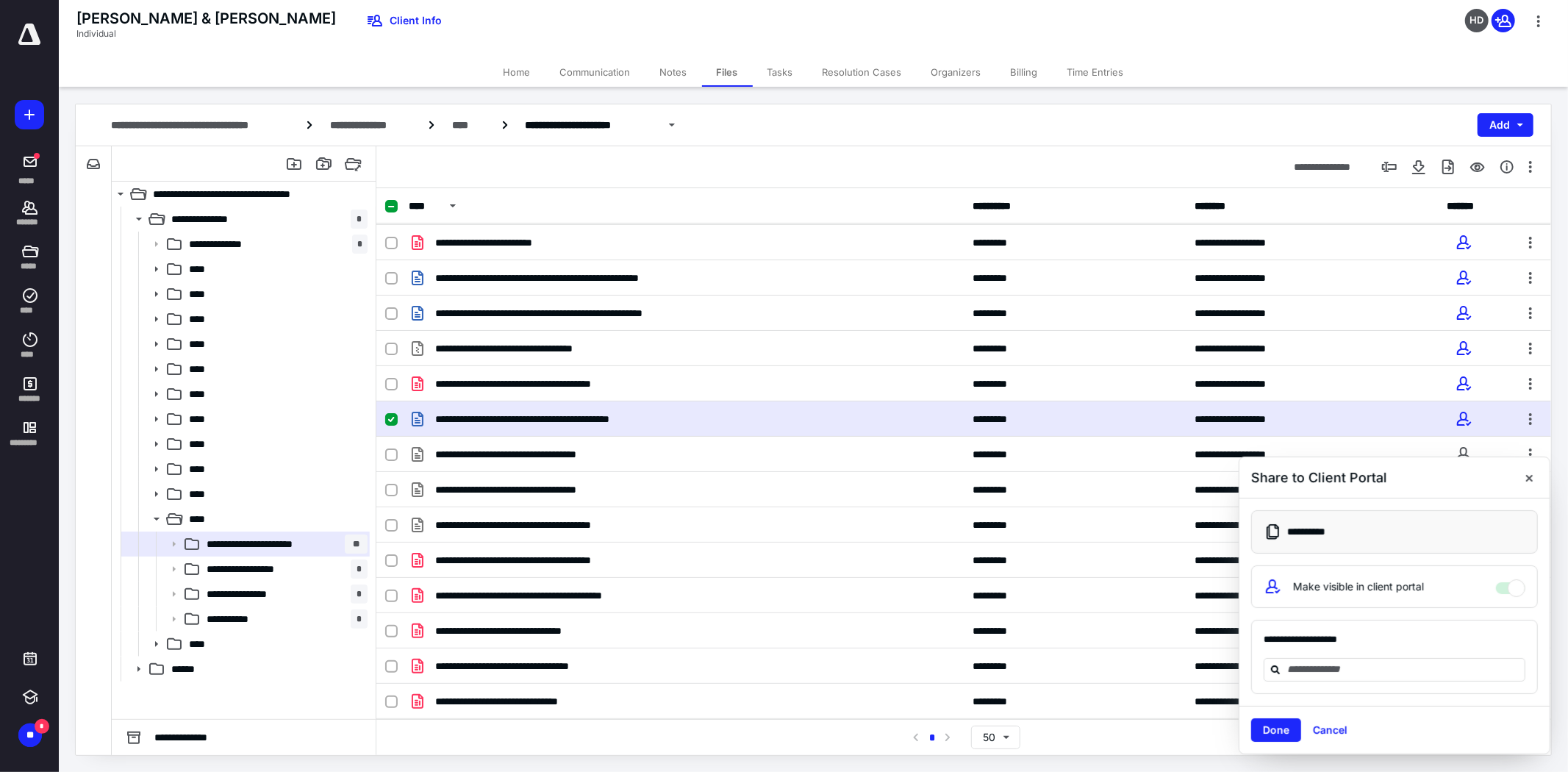 click on "Done" at bounding box center [1276, 730] 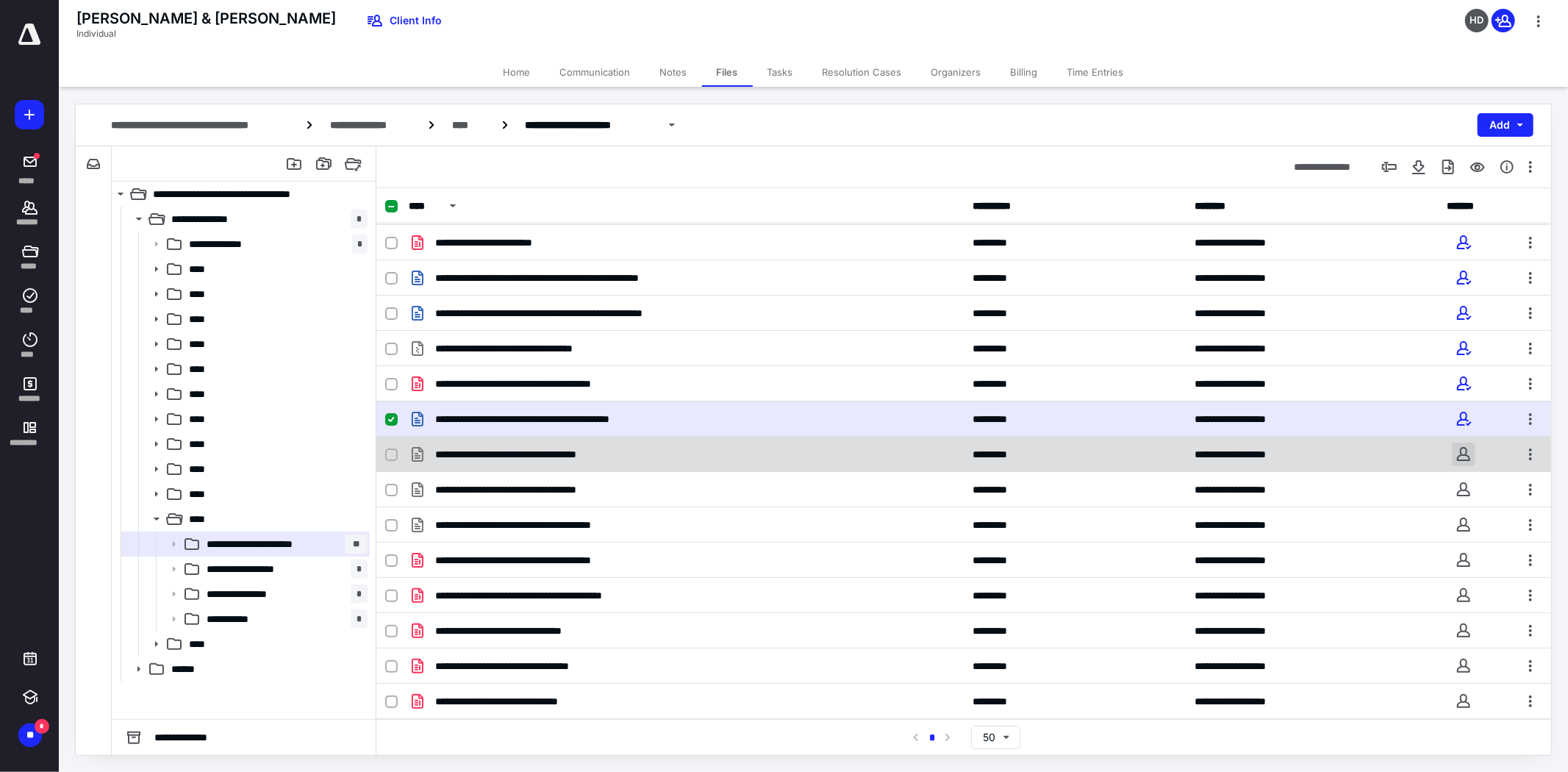 click at bounding box center [1464, 454] 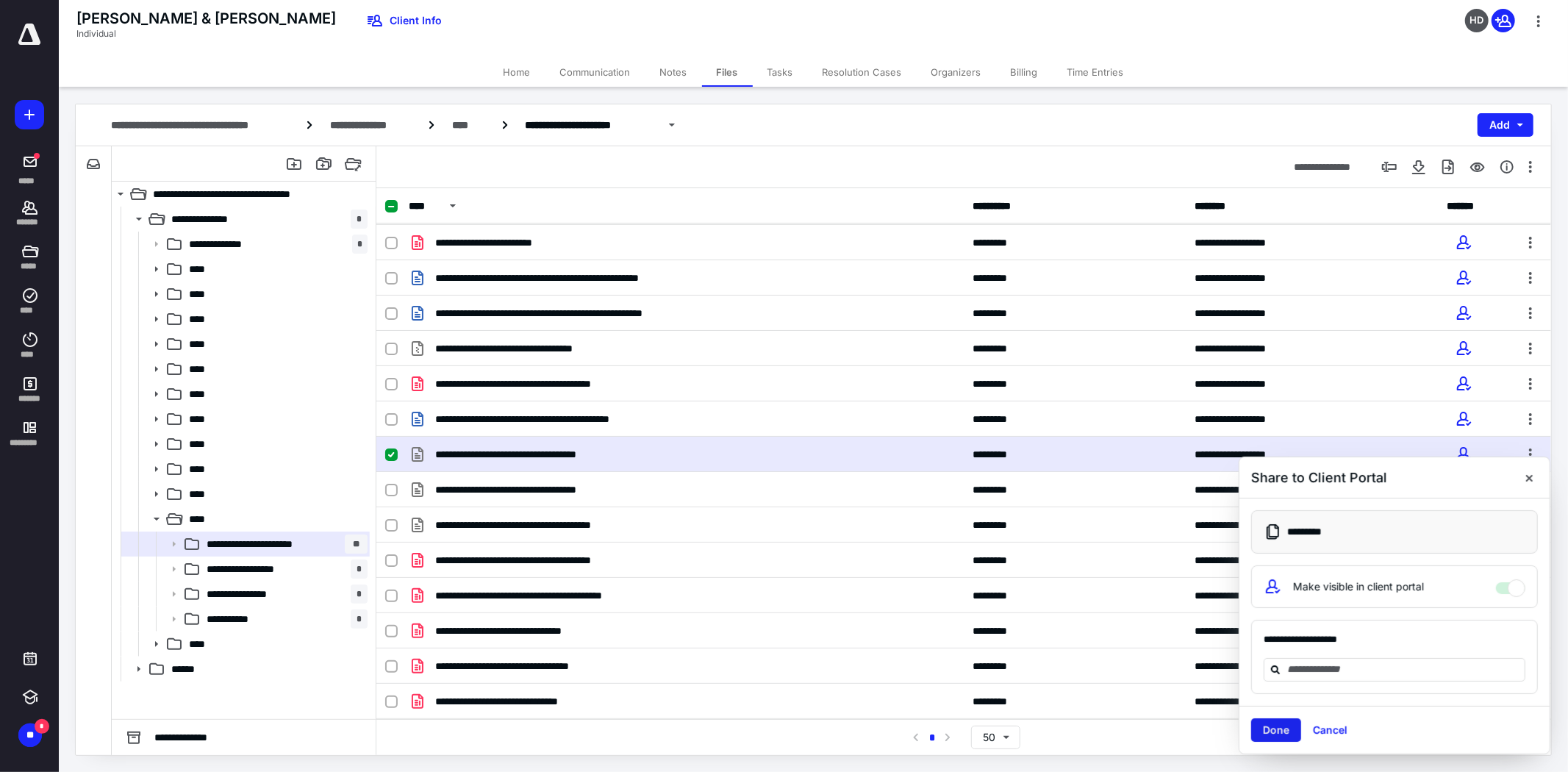 click on "Done" at bounding box center (1276, 730) 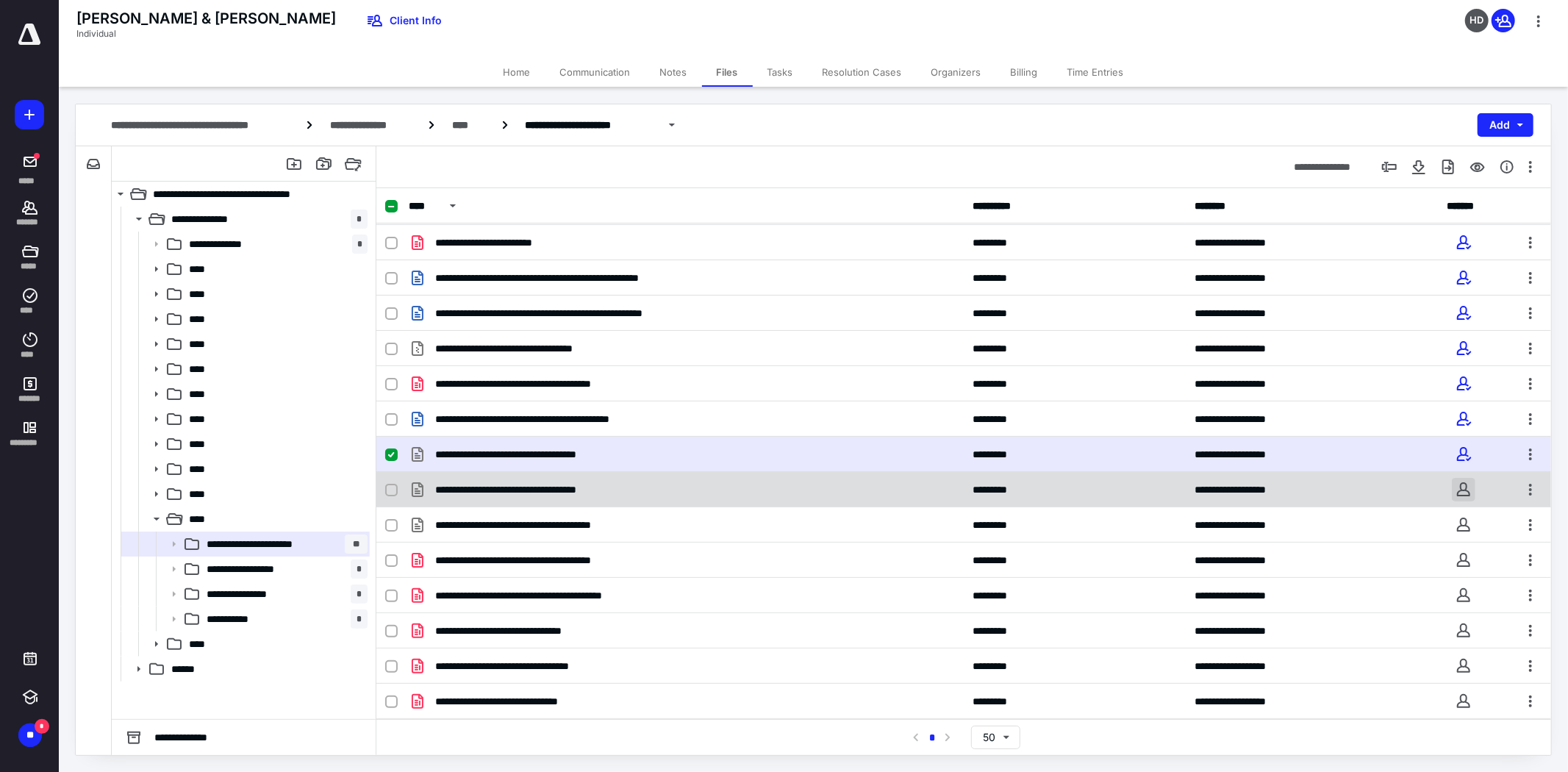 click at bounding box center [1464, 490] 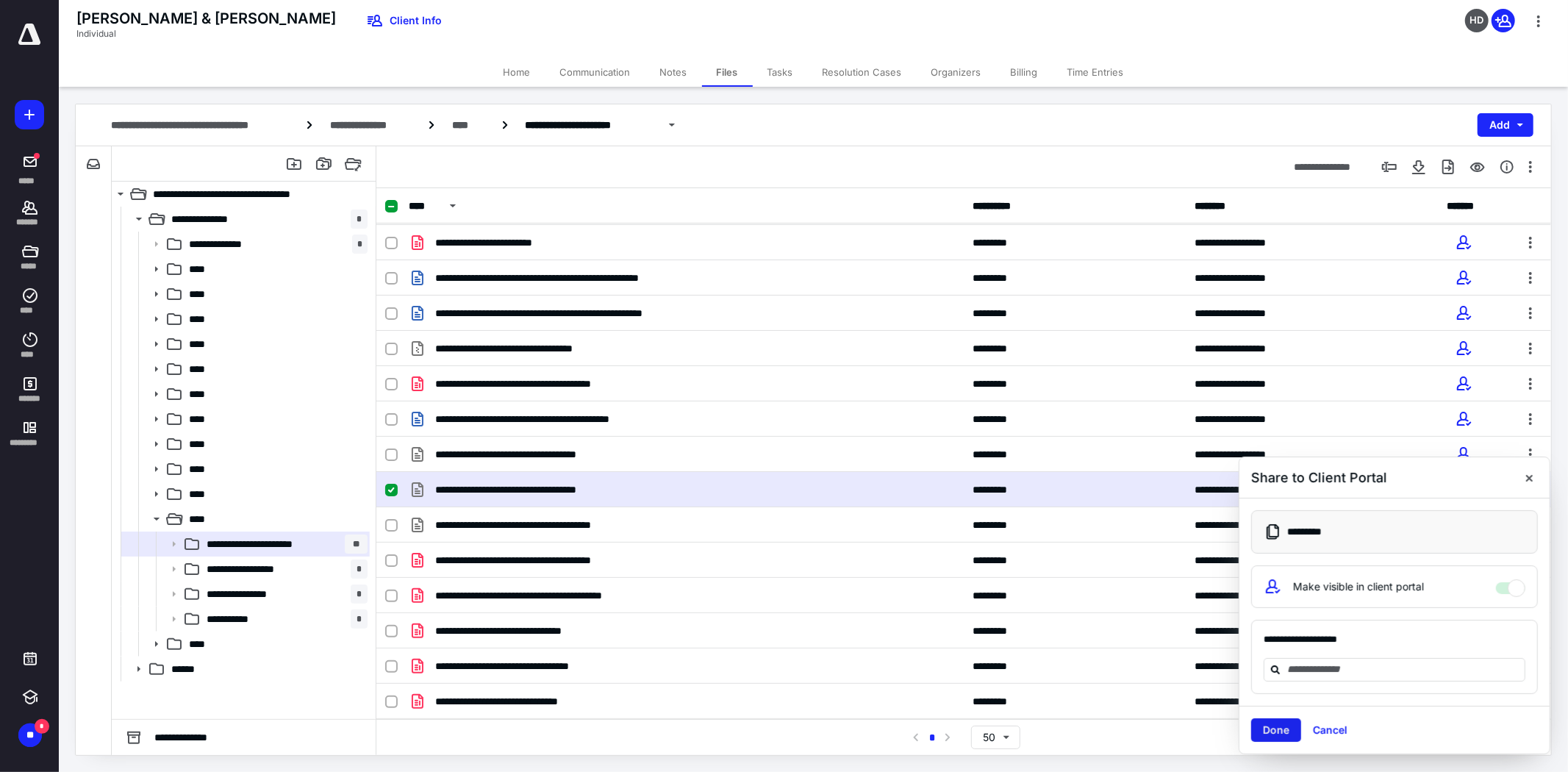 click on "Done" at bounding box center (1276, 730) 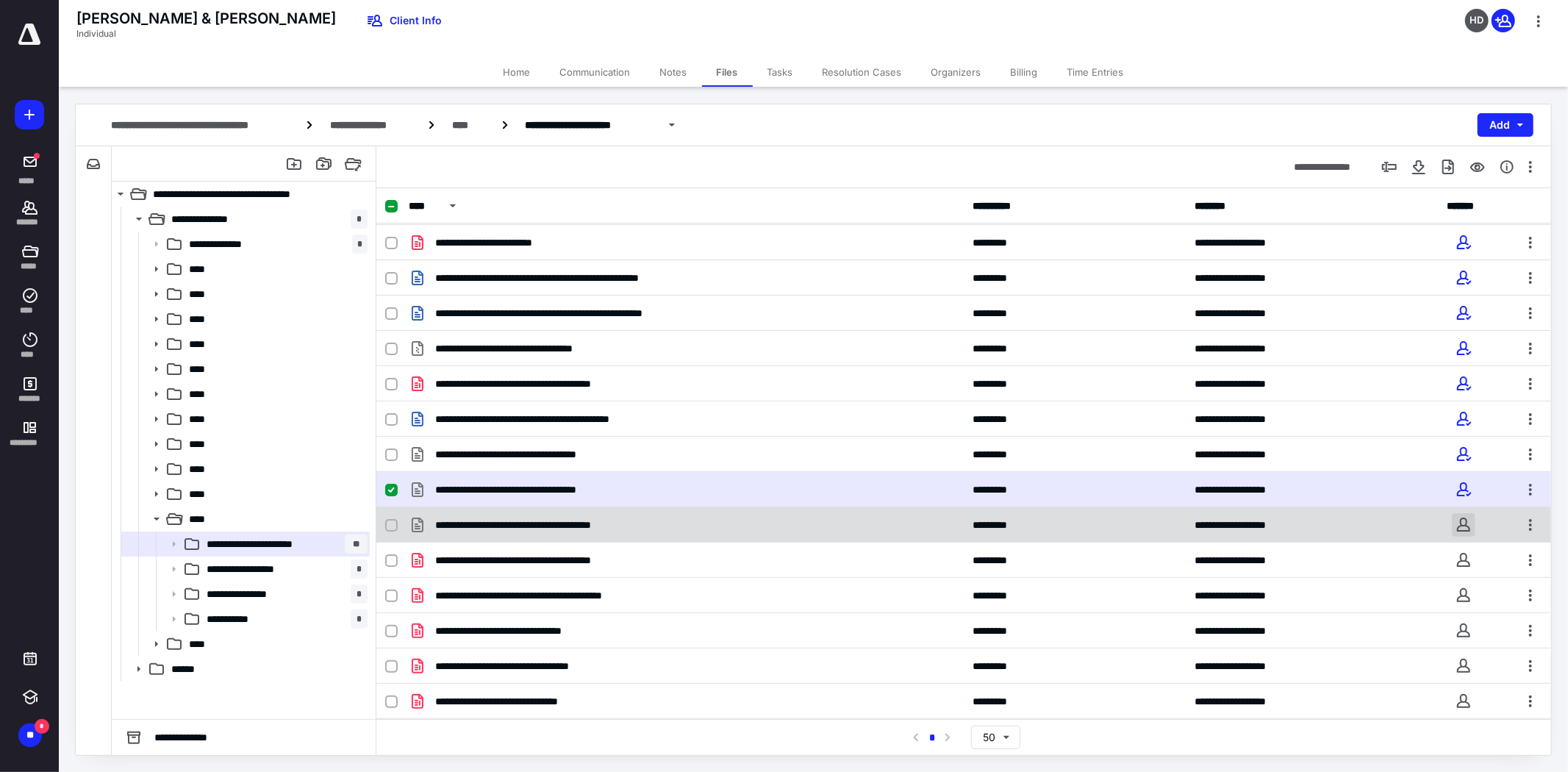 click at bounding box center [1464, 525] 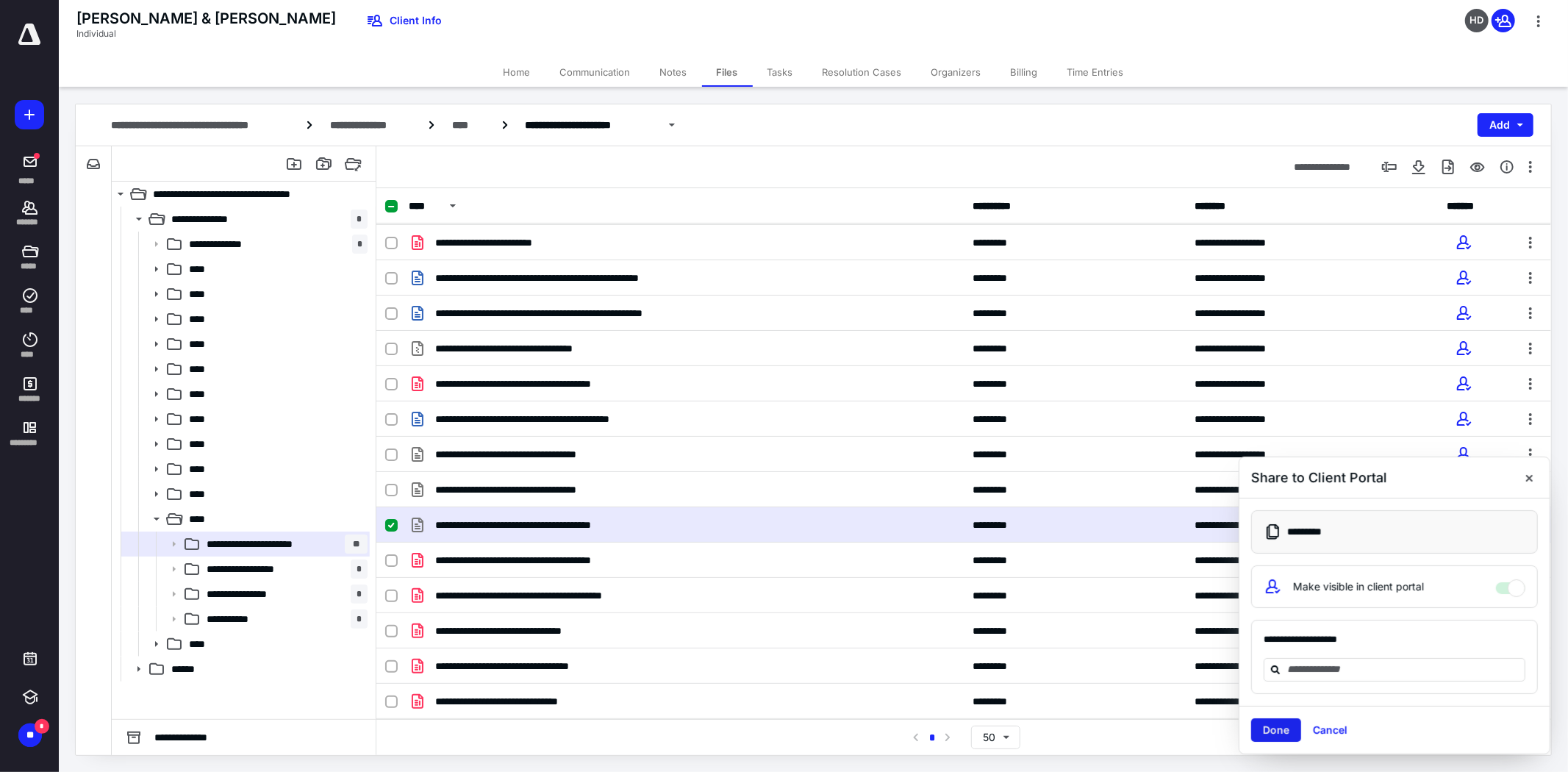 click on "Done" at bounding box center [1276, 730] 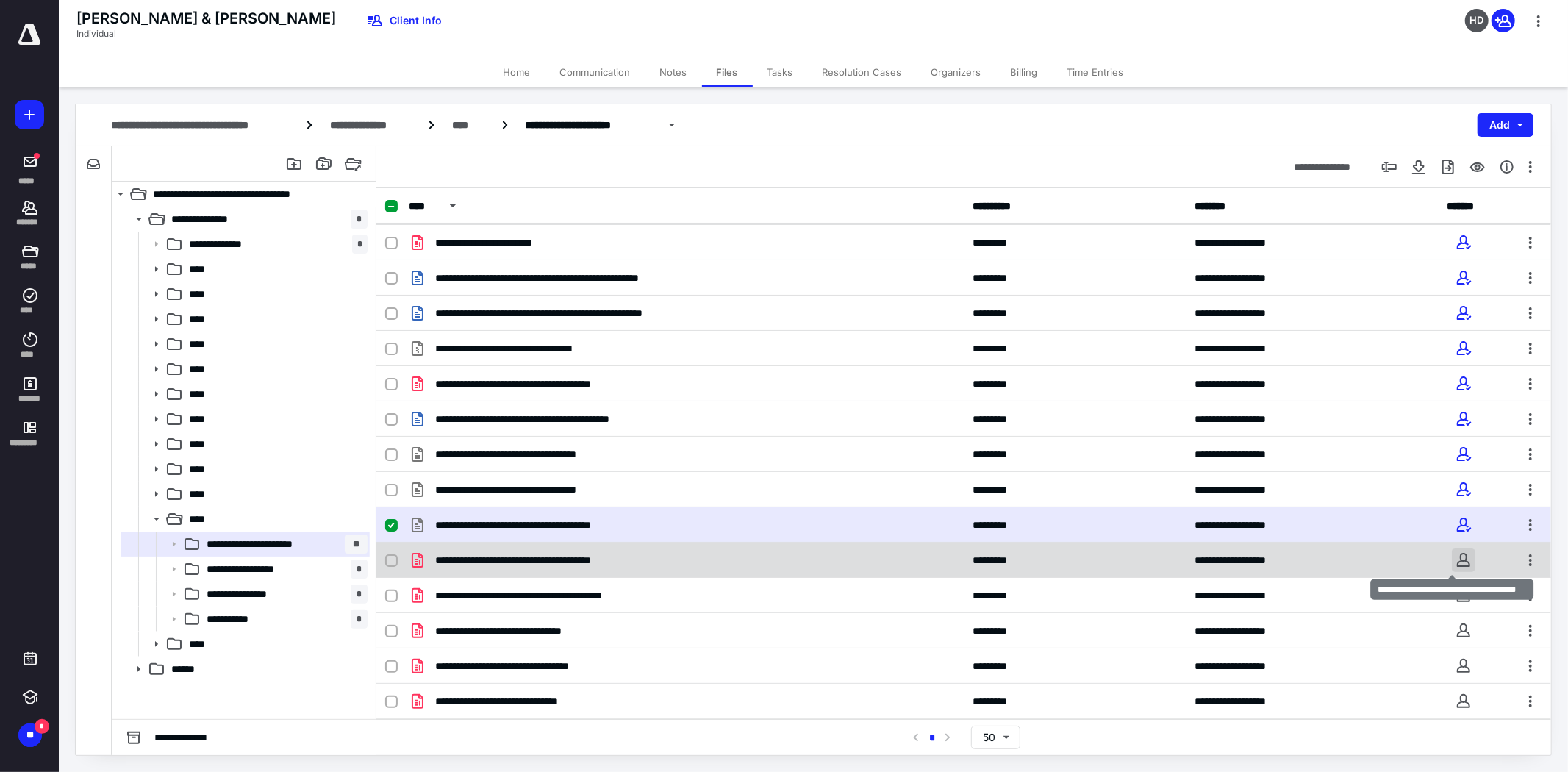 click at bounding box center [1464, 560] 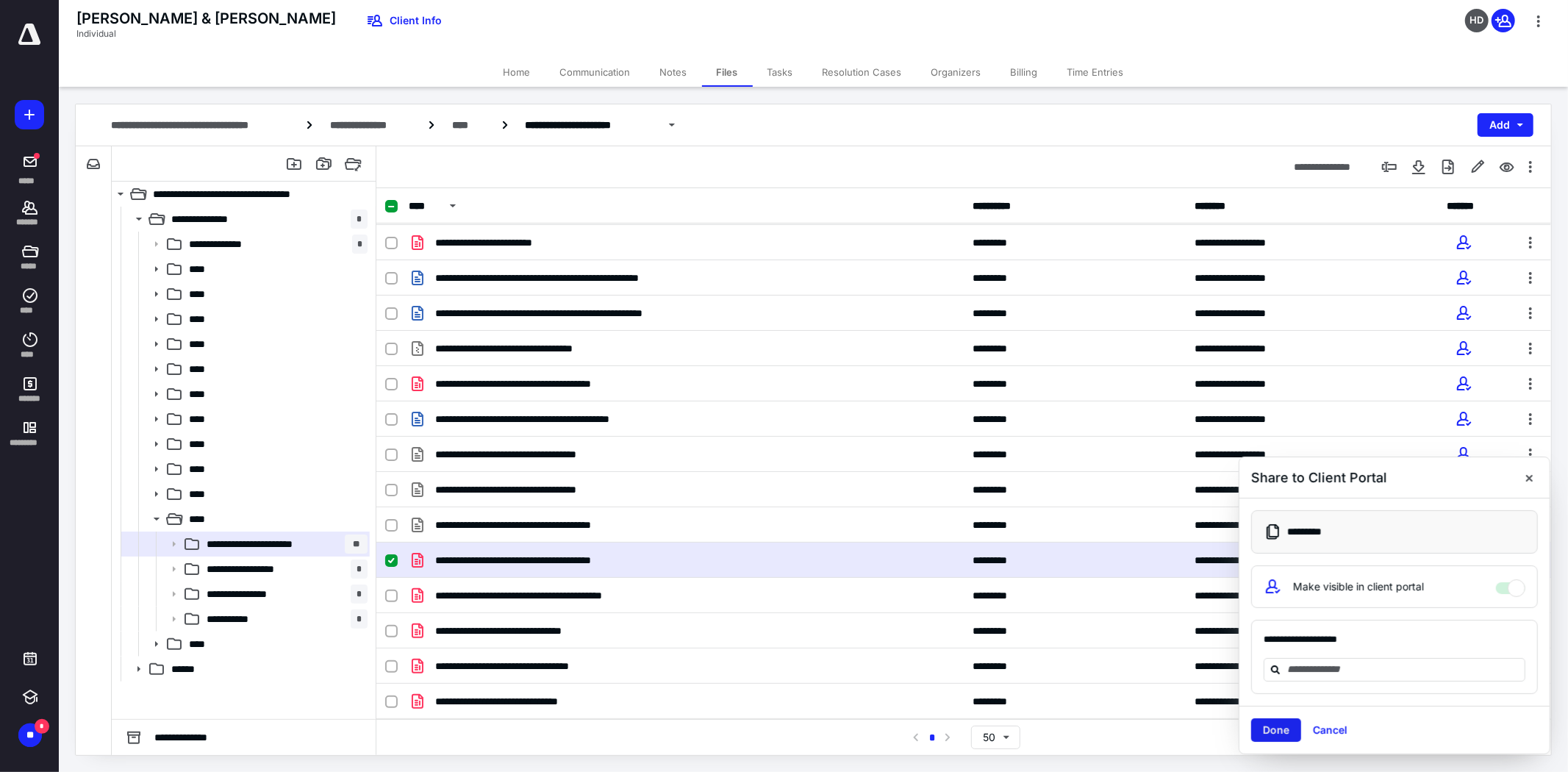 click on "Done" at bounding box center [1276, 730] 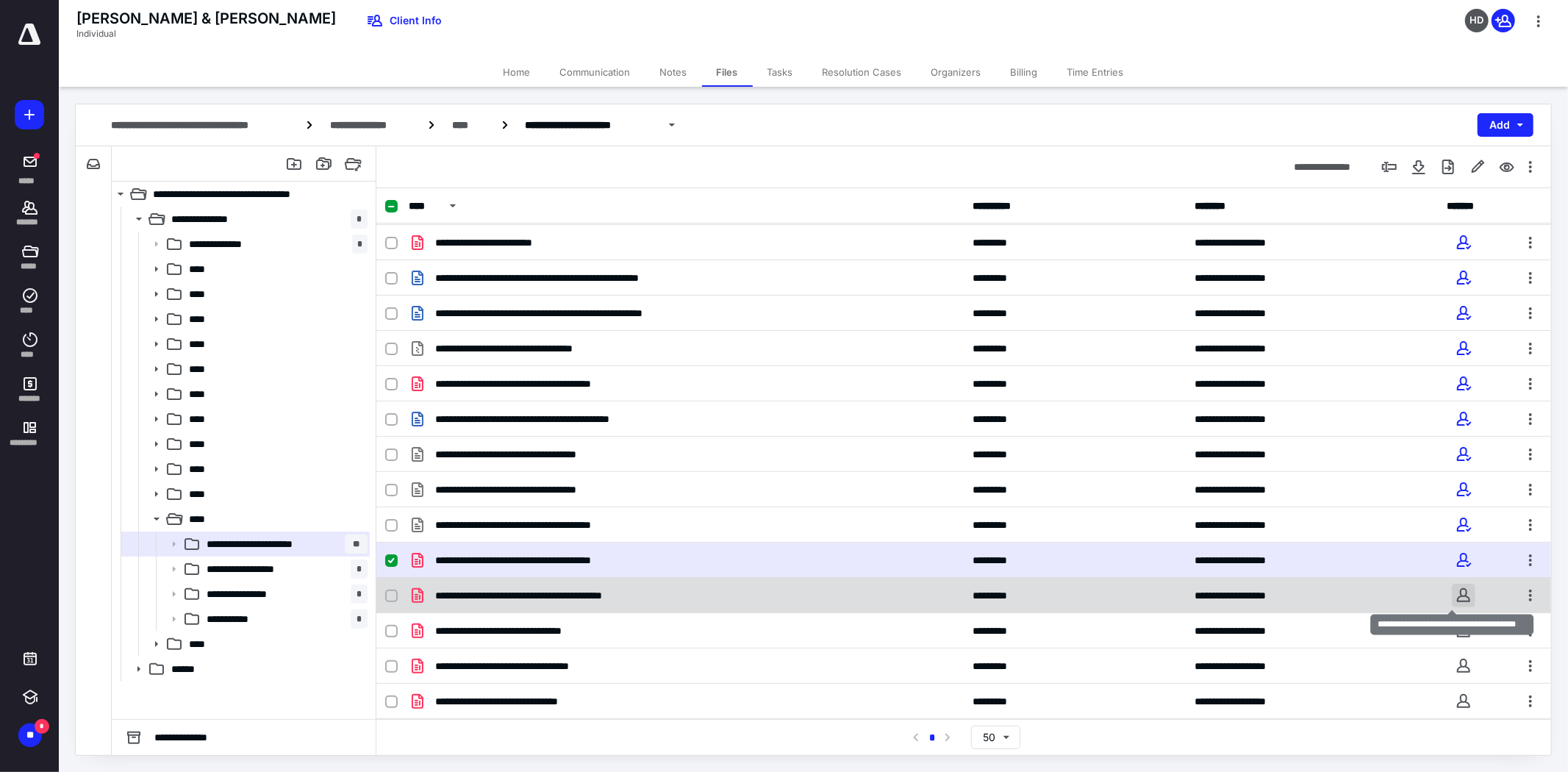 click at bounding box center [1464, 596] 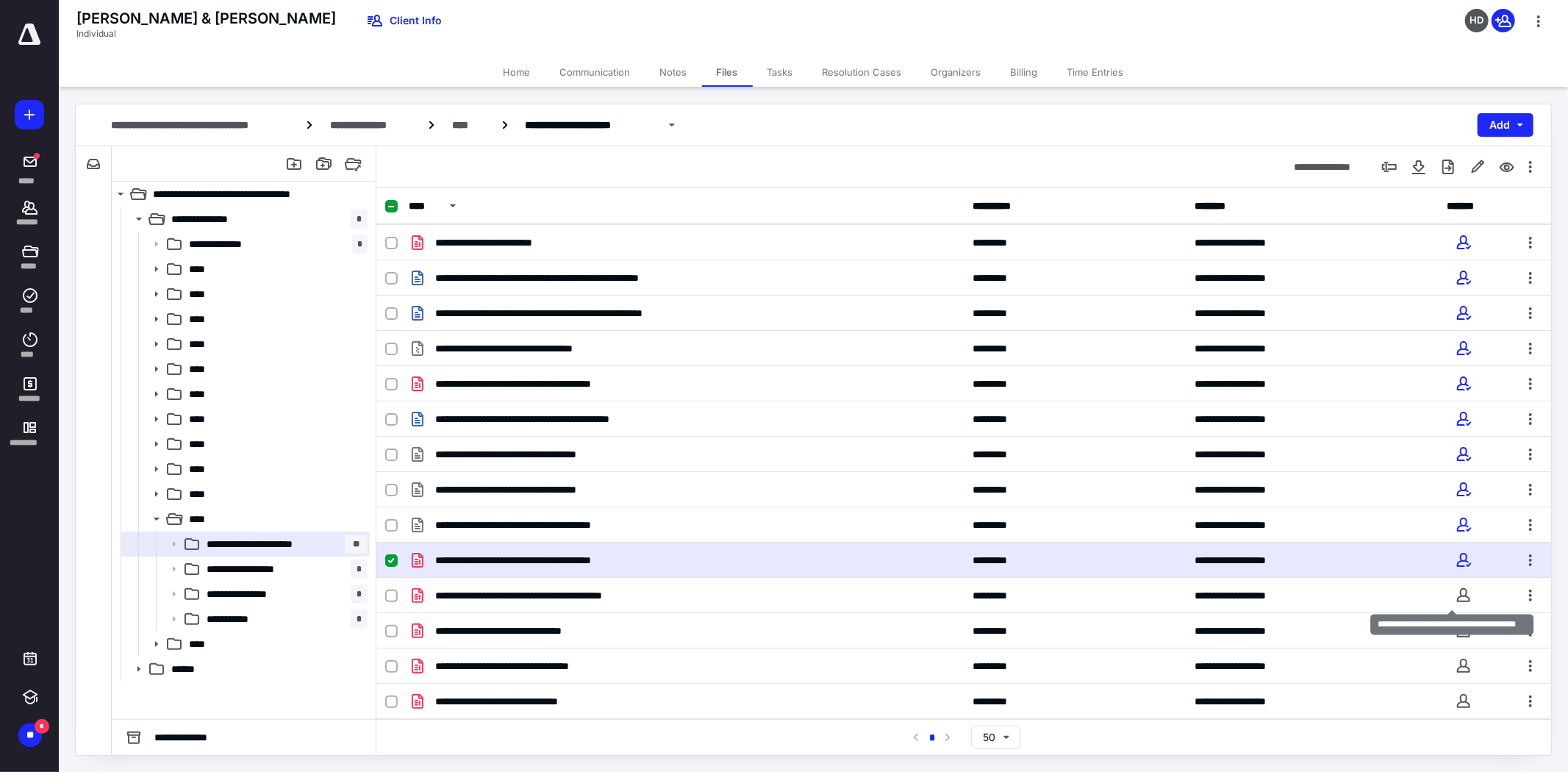 checkbox on "false" 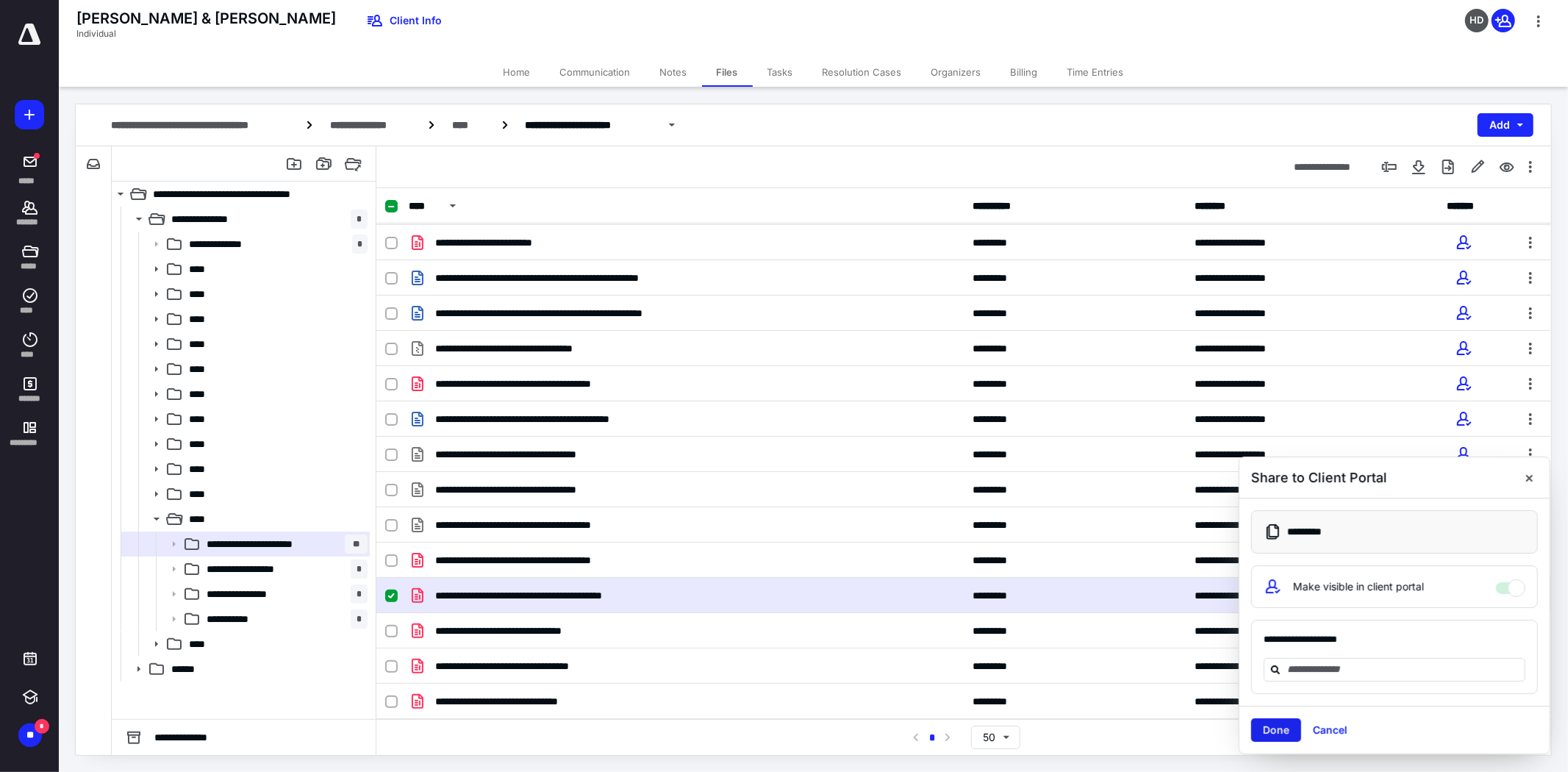 click on "Done" at bounding box center (1276, 730) 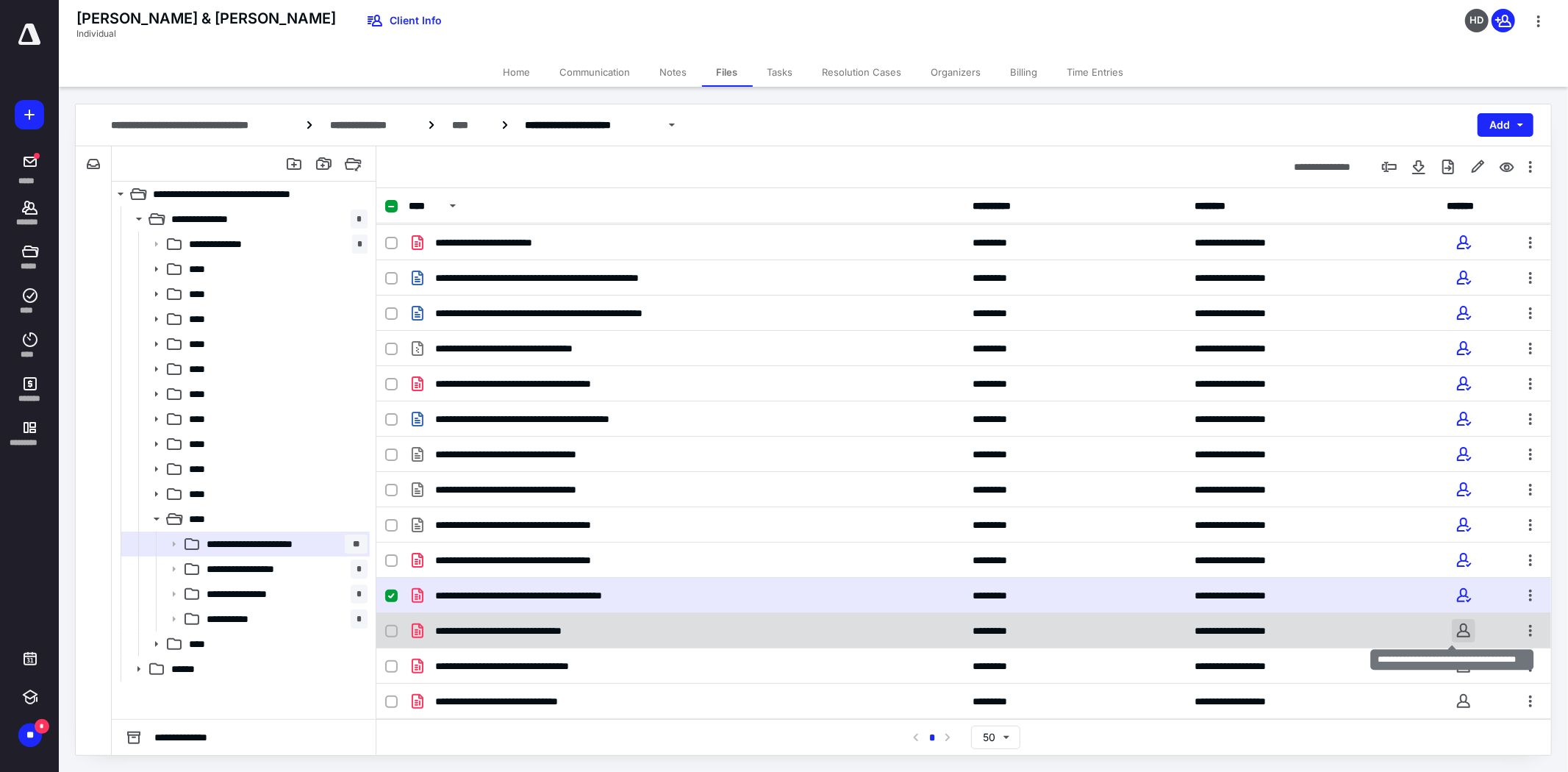 click at bounding box center (1464, 631) 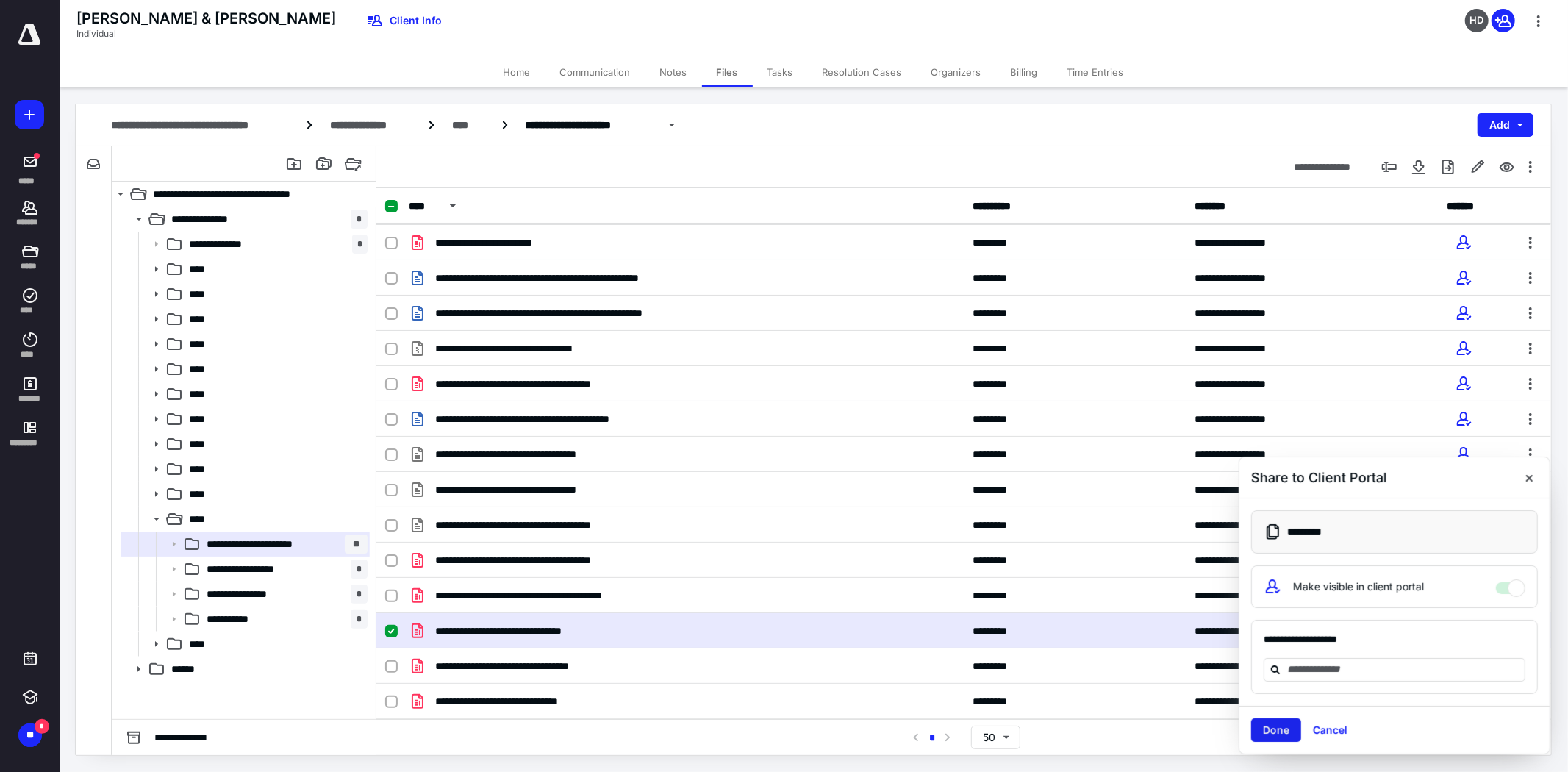 click on "Done" at bounding box center [1276, 730] 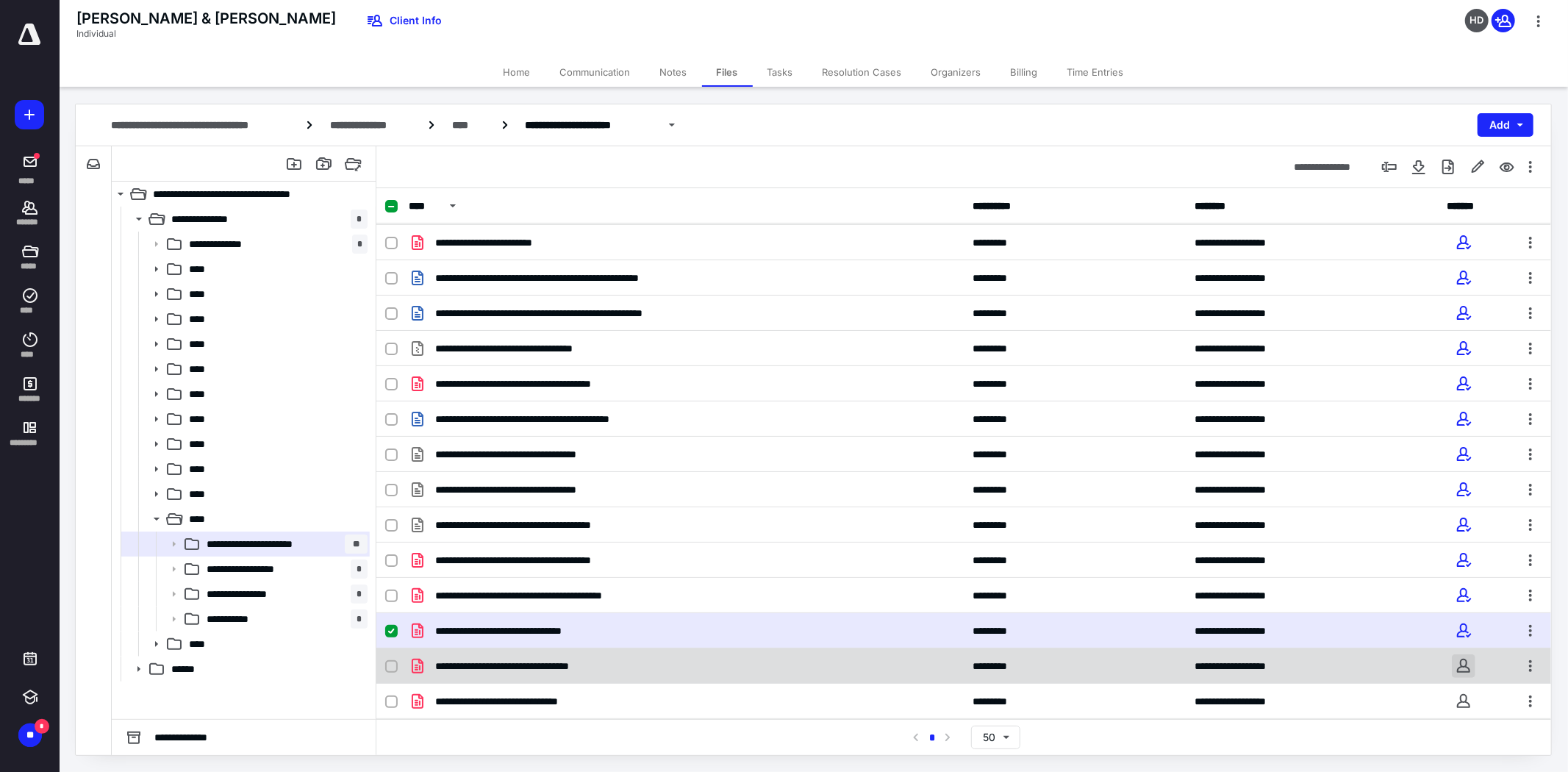 click at bounding box center (1464, 666) 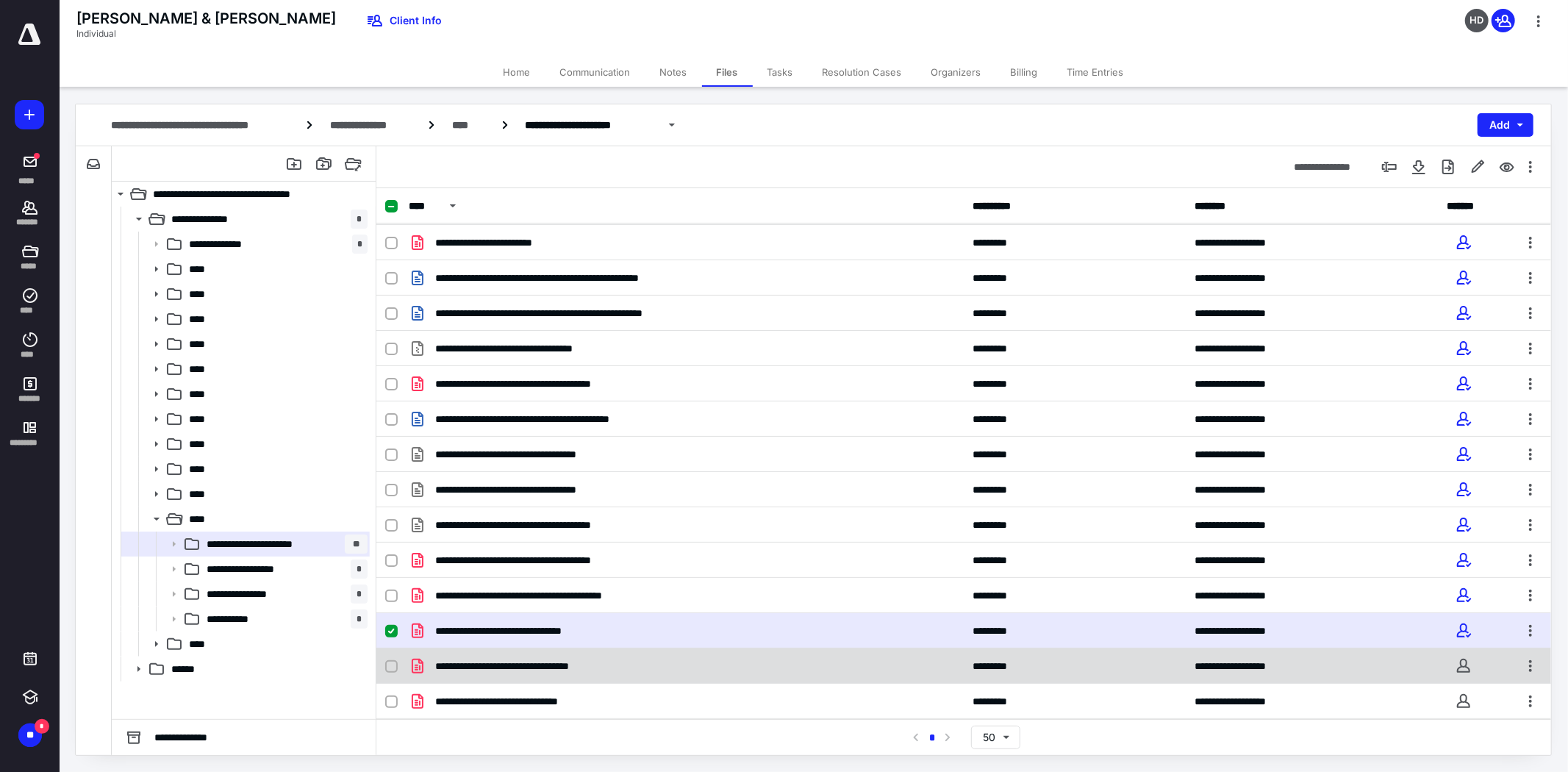 checkbox on "false" 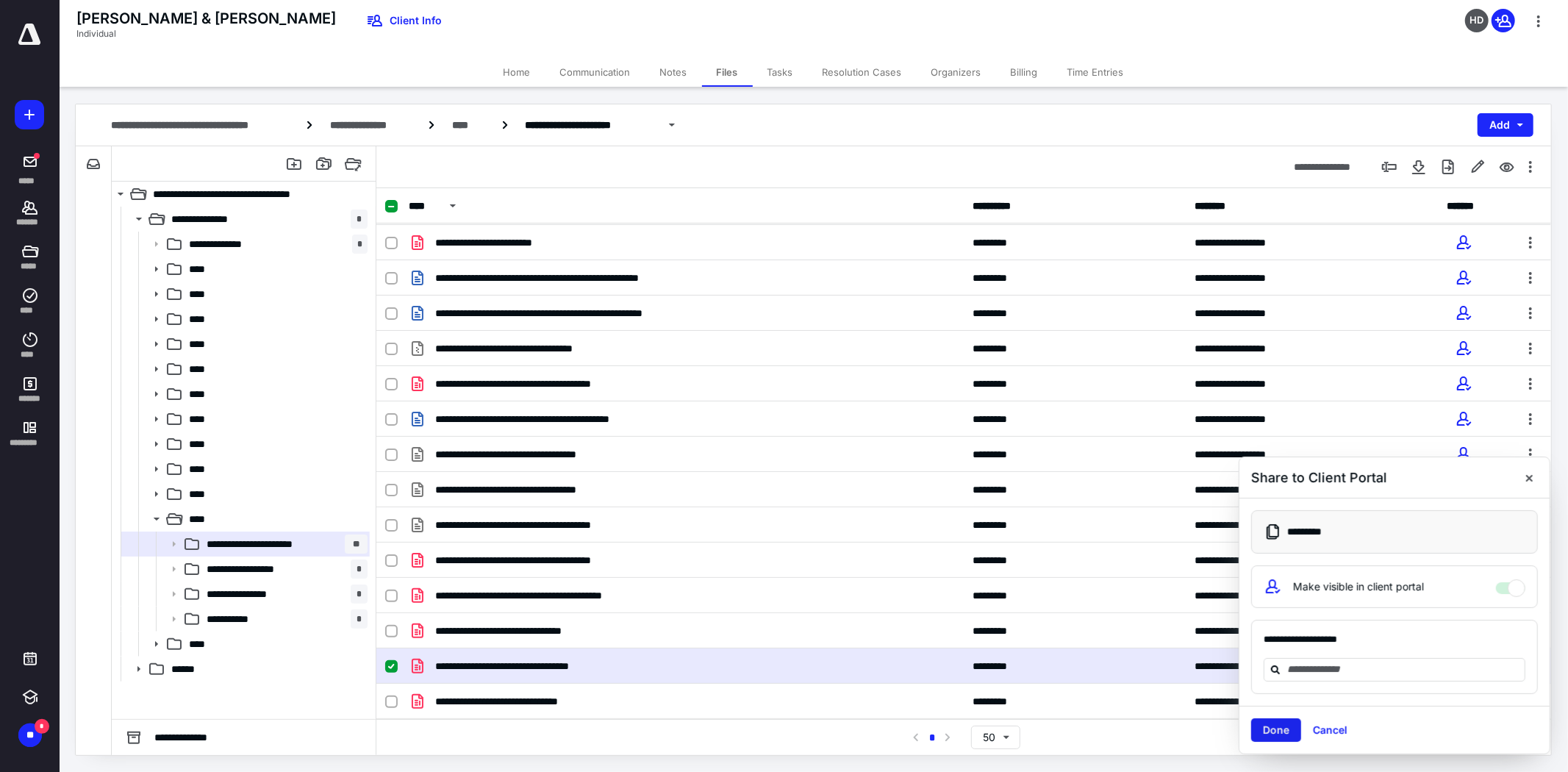 click on "Done" at bounding box center [1276, 730] 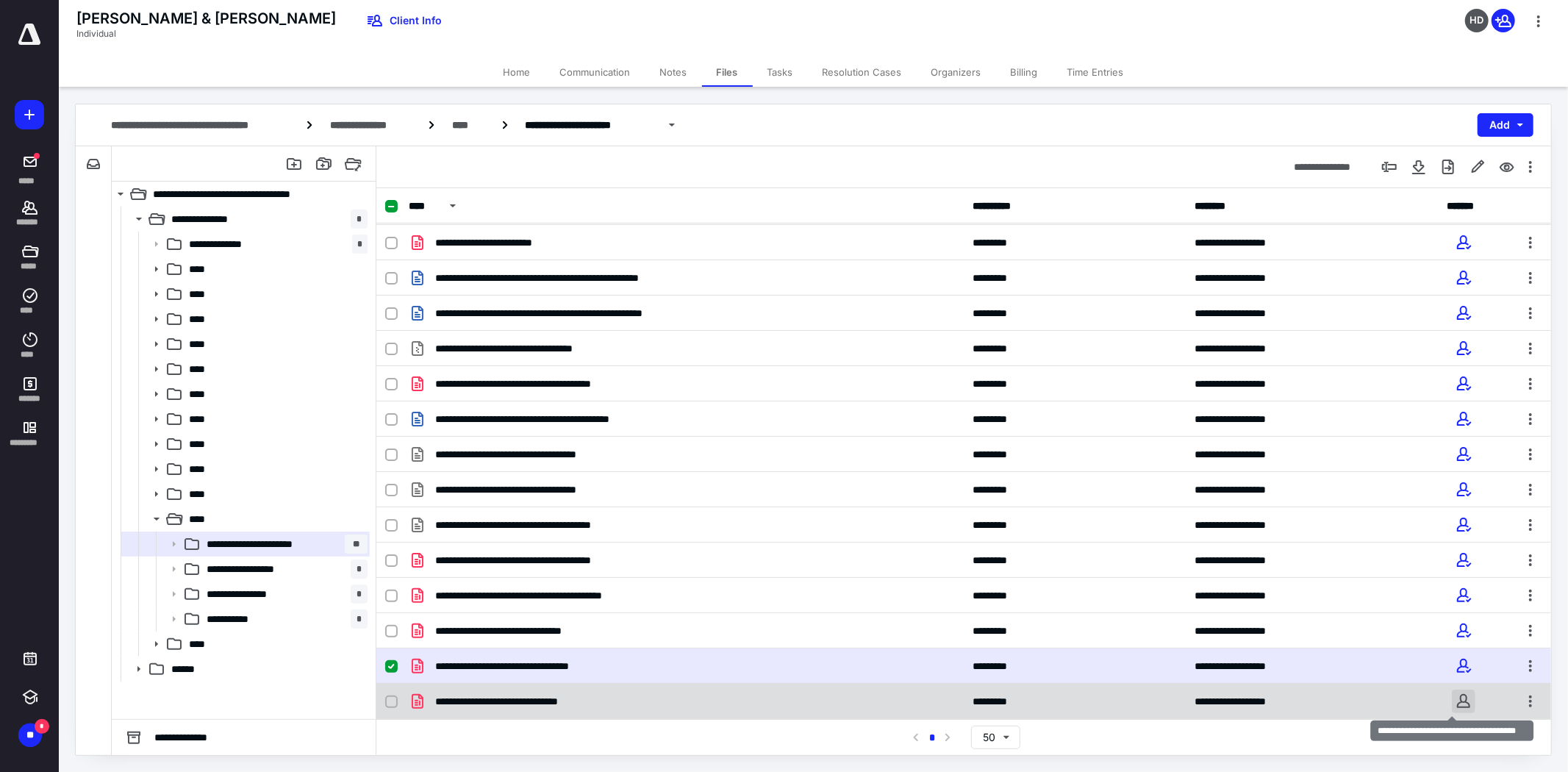 click at bounding box center (1464, 701) 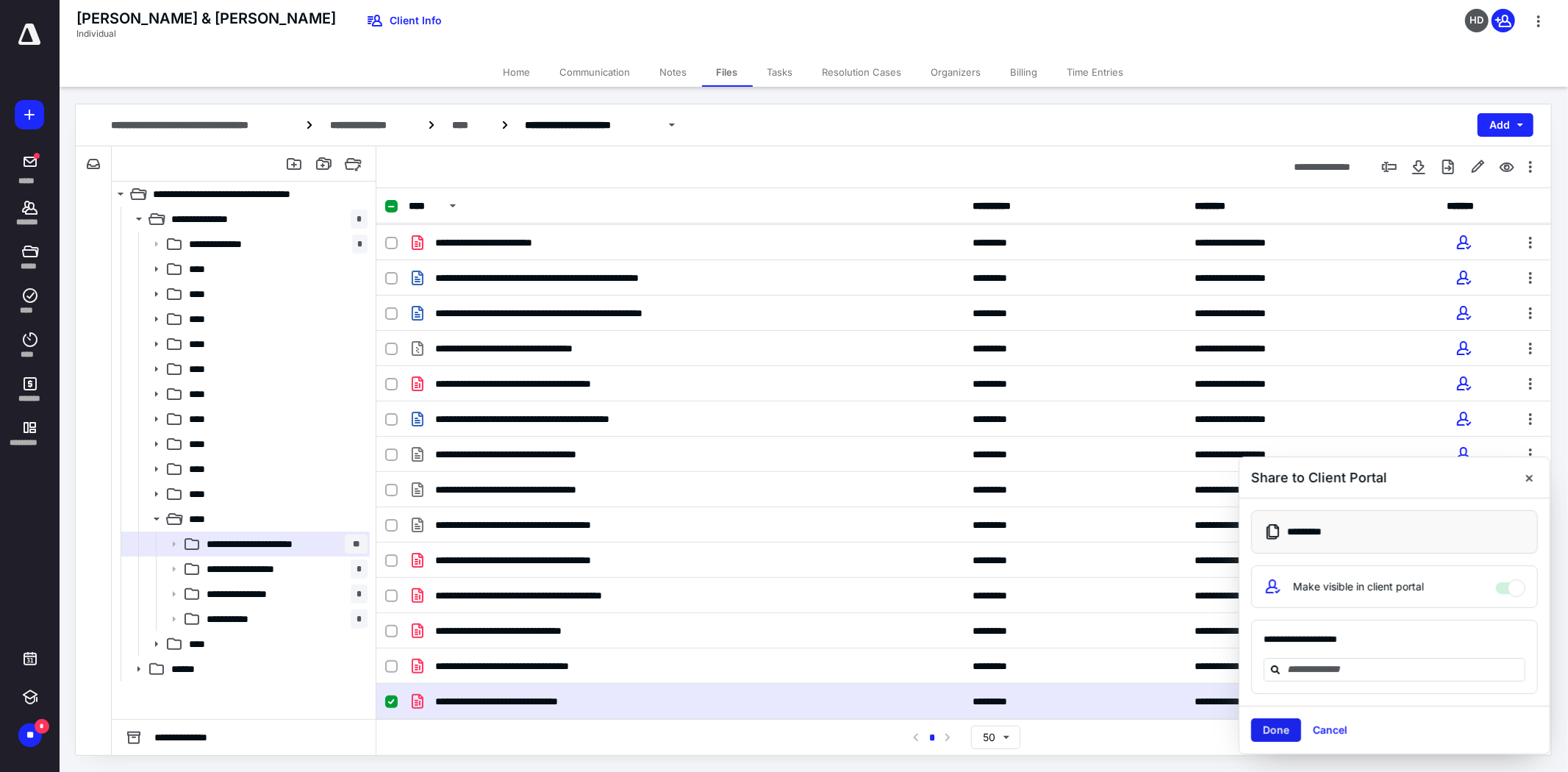 click on "Done" at bounding box center [1276, 730] 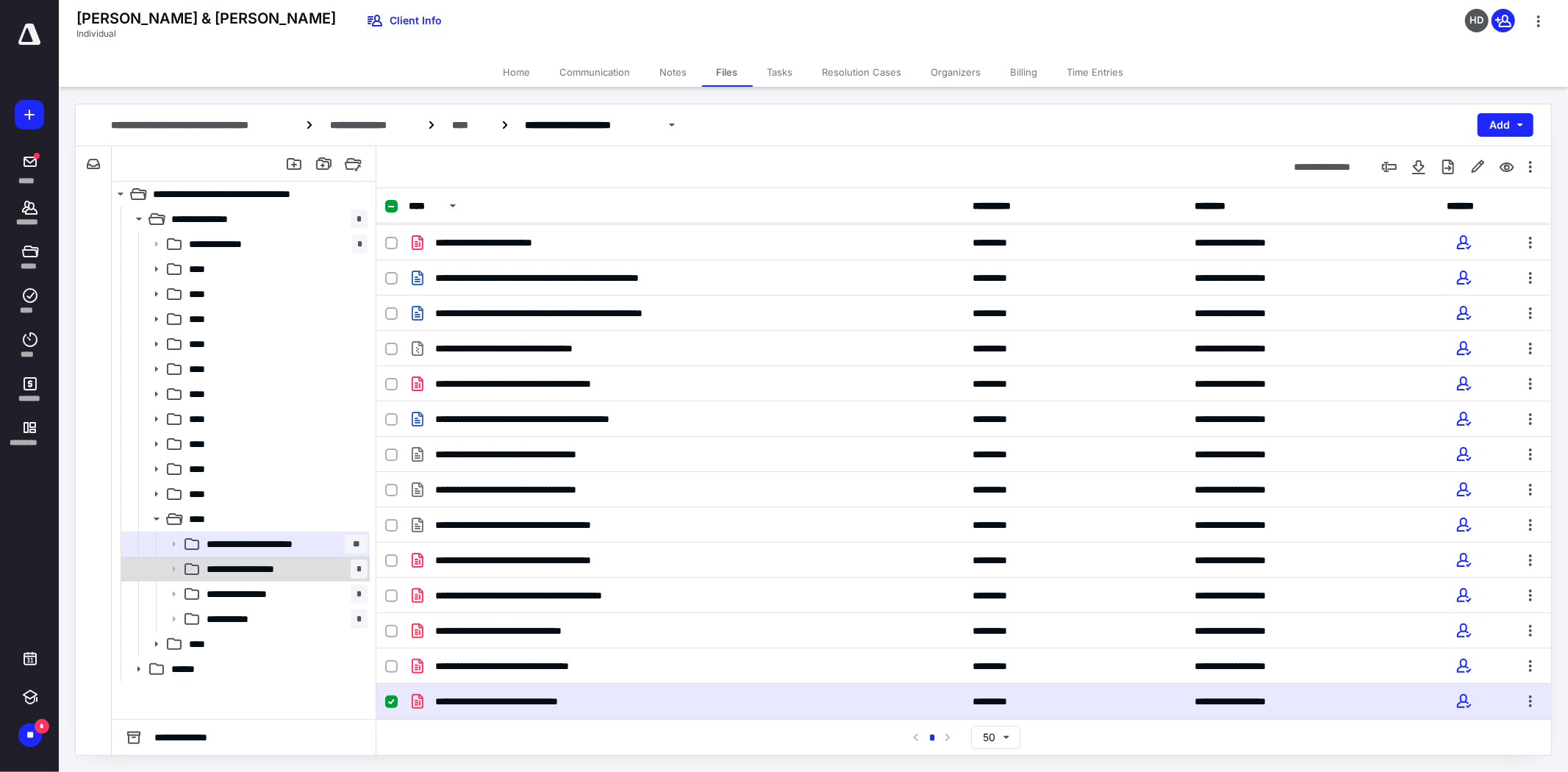 click on "**********" at bounding box center (251, 569) 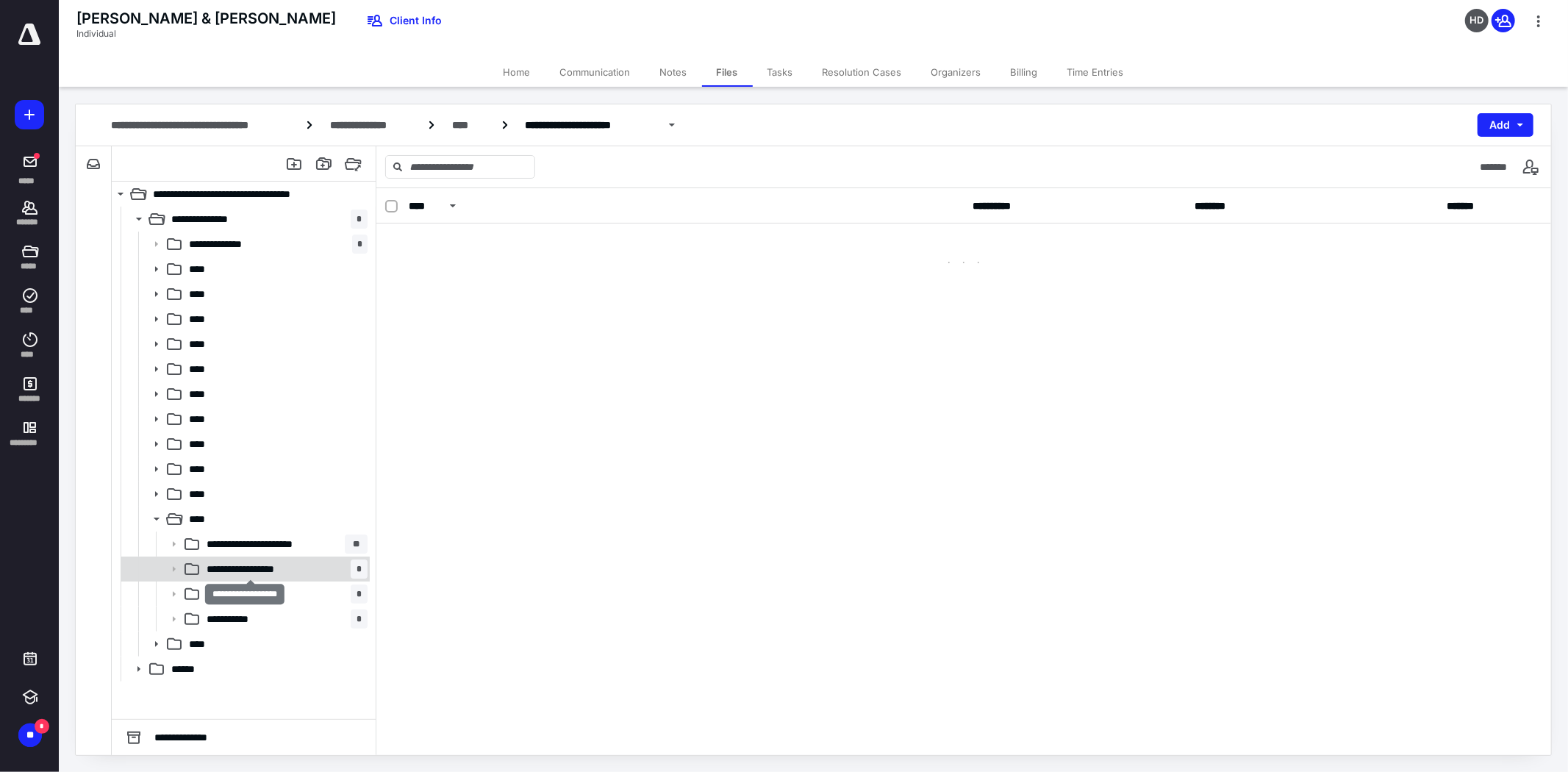 scroll, scrollTop: 0, scrollLeft: 0, axis: both 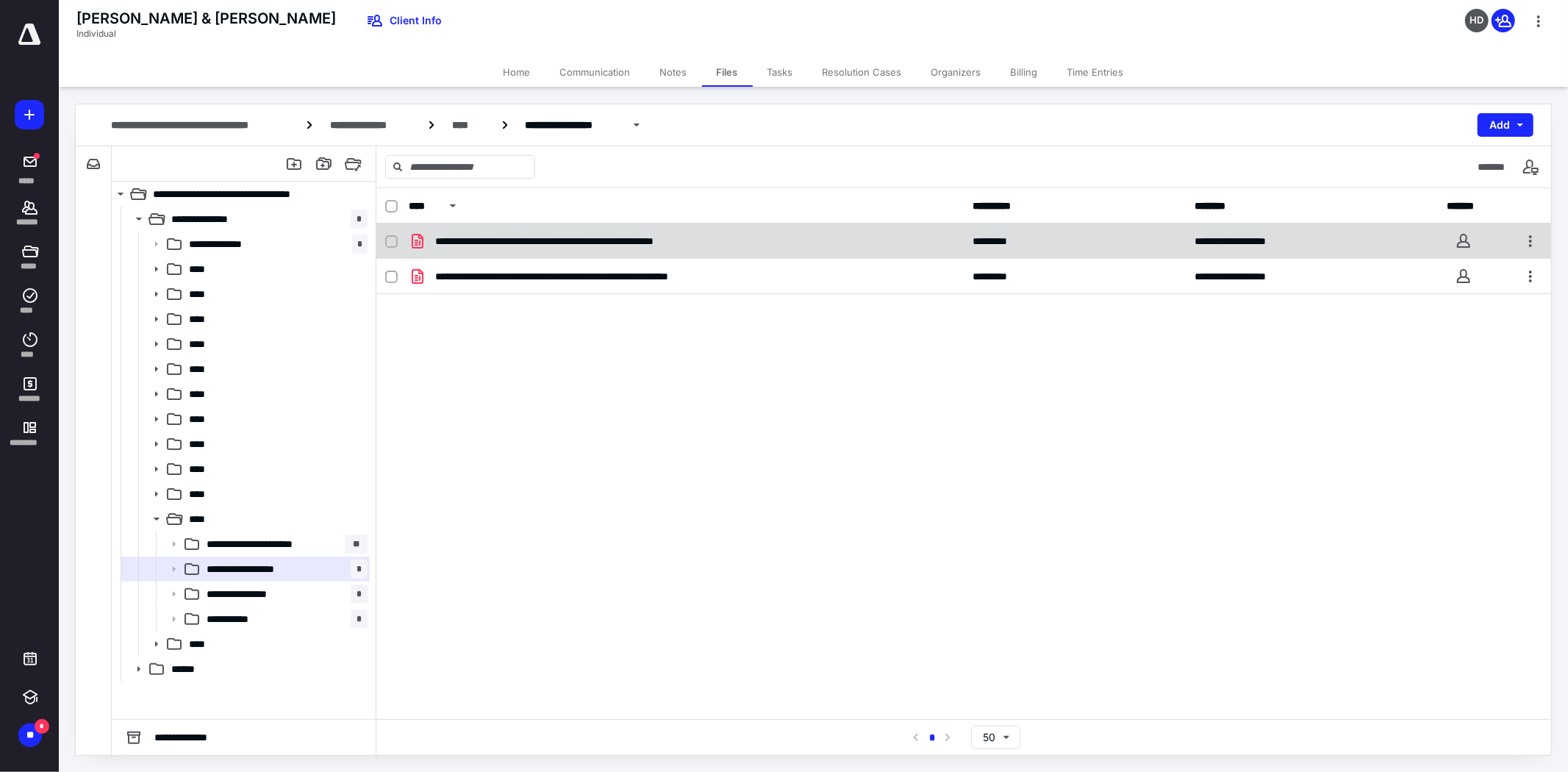 click at bounding box center (391, 242) 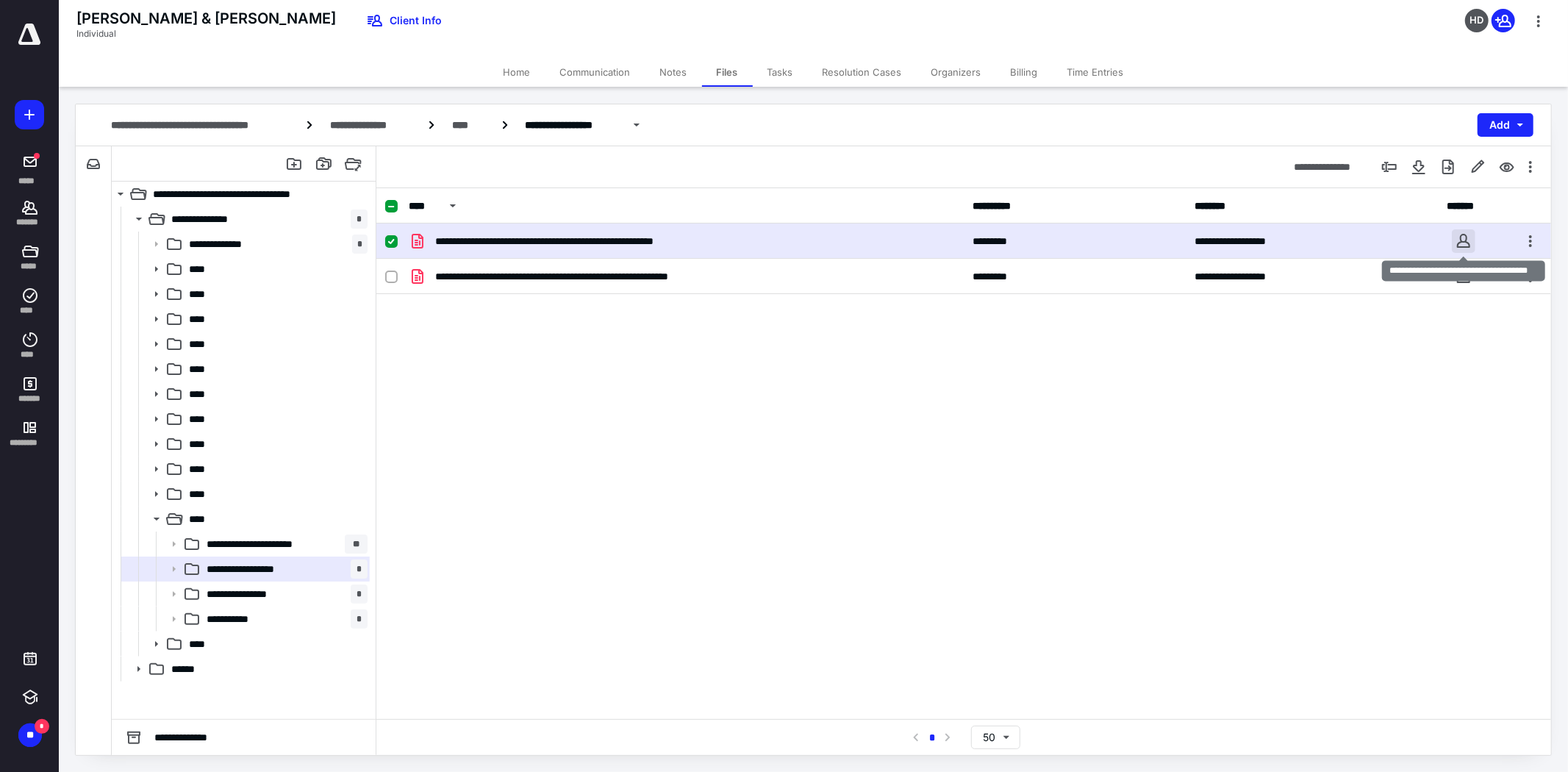 checkbox on "true" 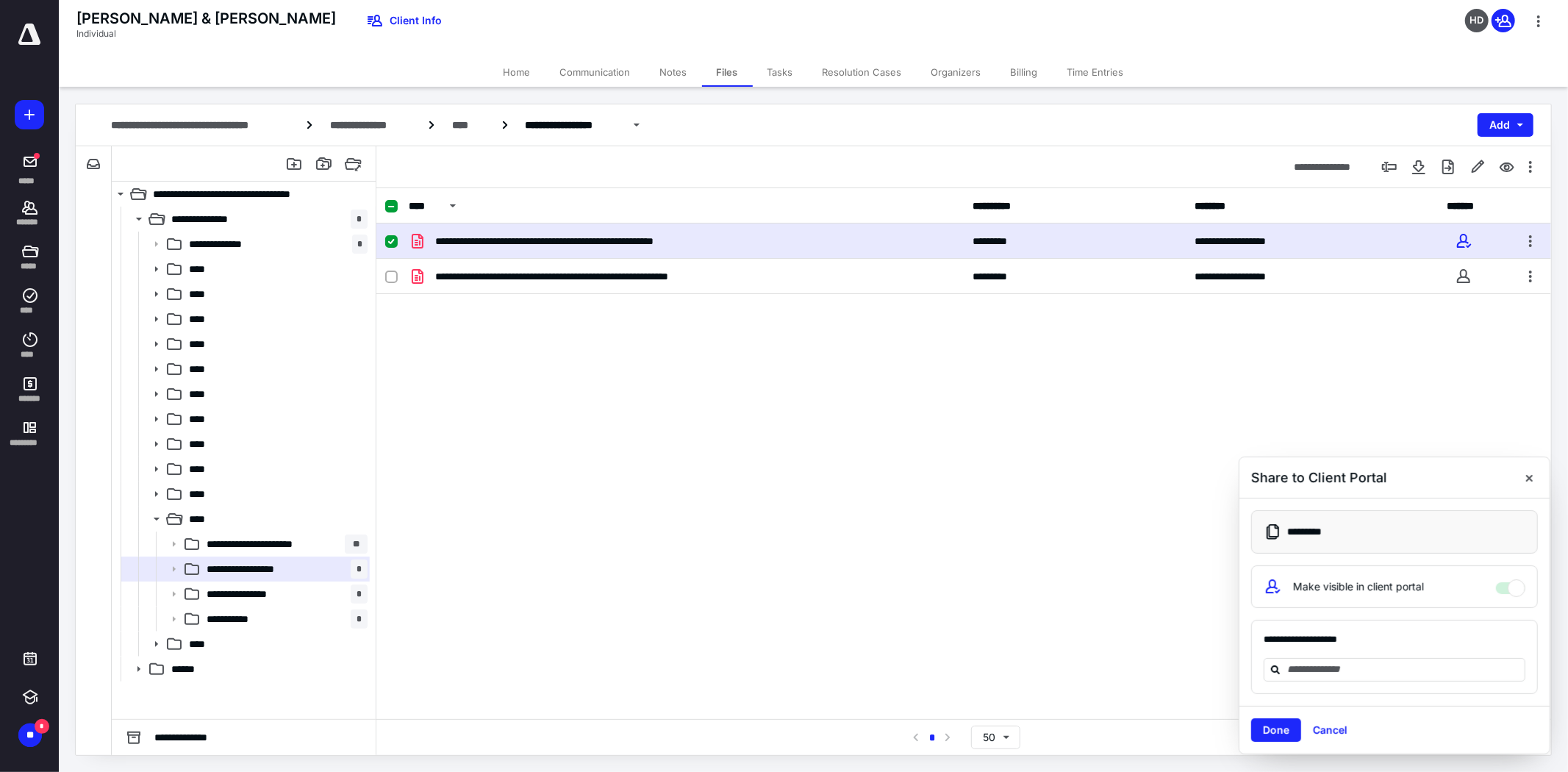 click on "Done" at bounding box center (1276, 730) 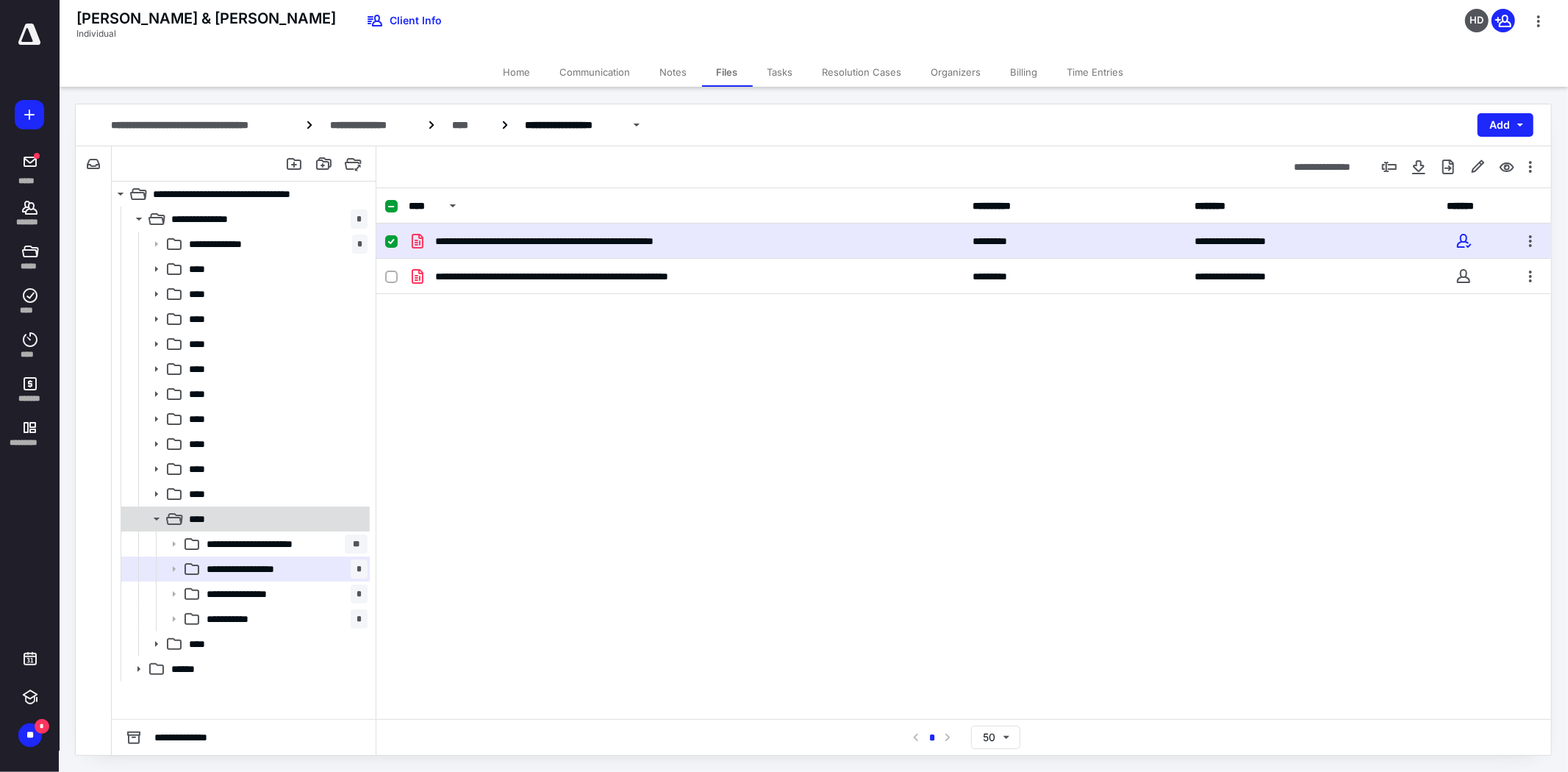 click 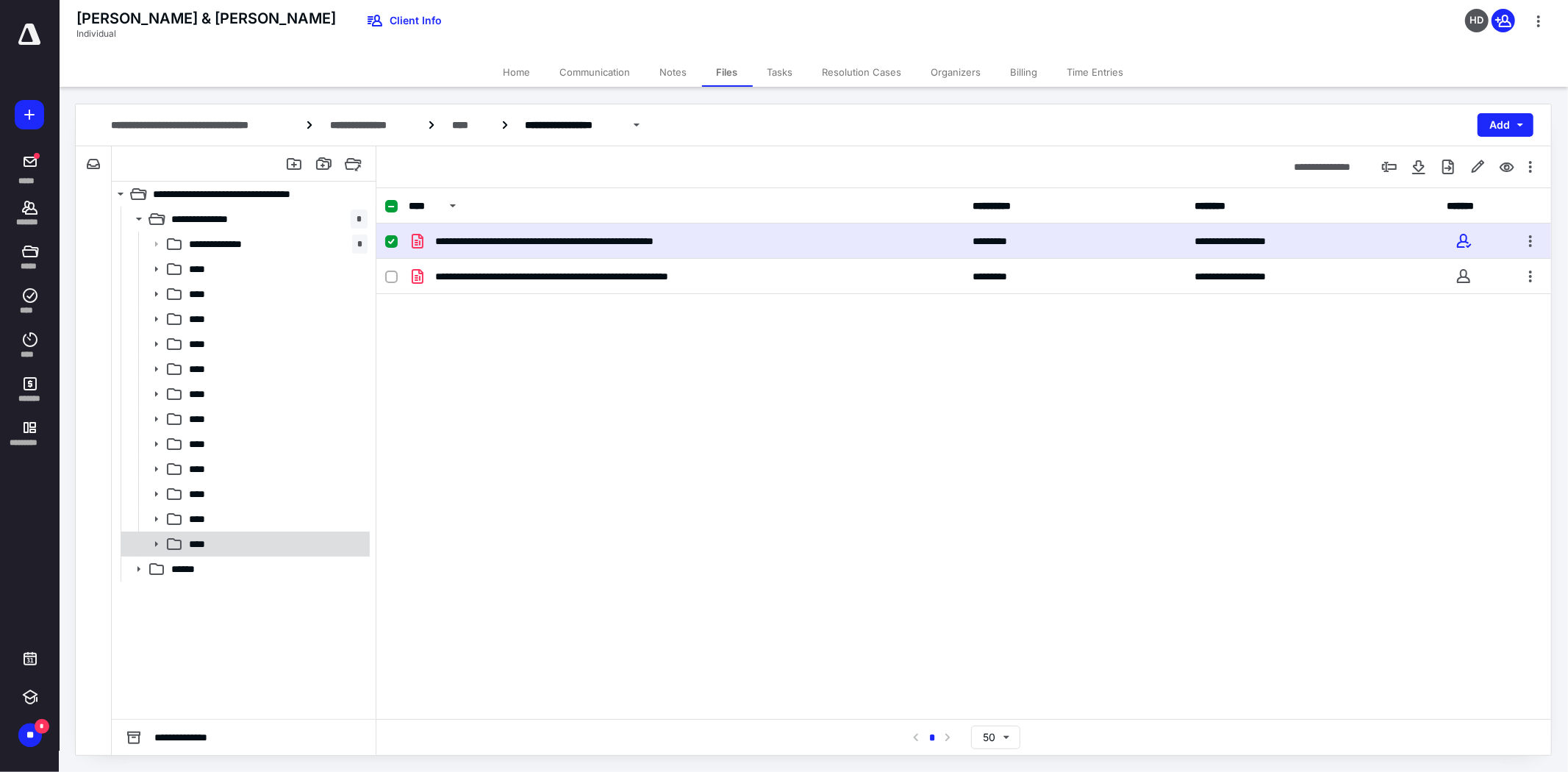click on "****" at bounding box center [202, 544] 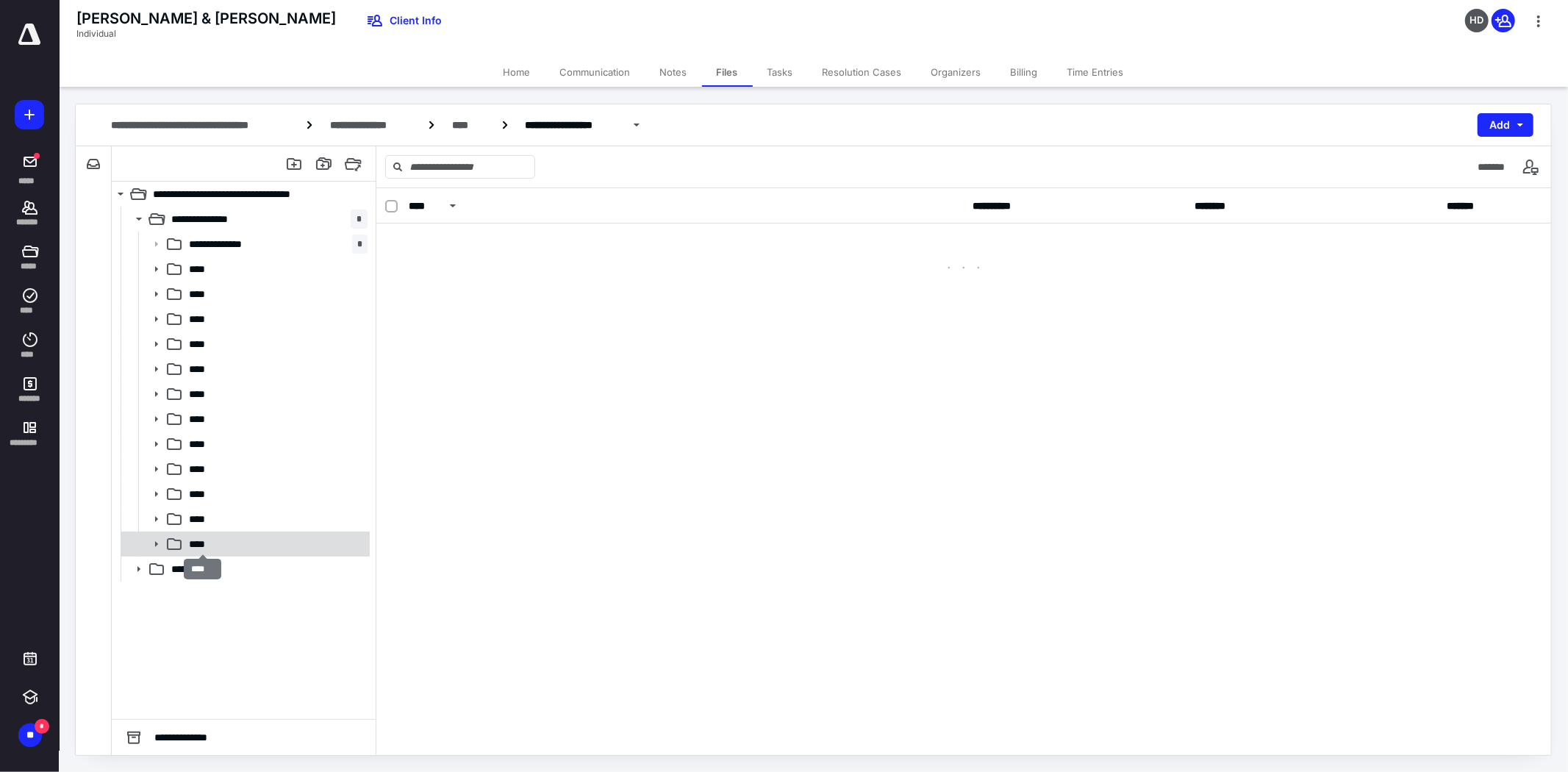 click on "****" at bounding box center (202, 544) 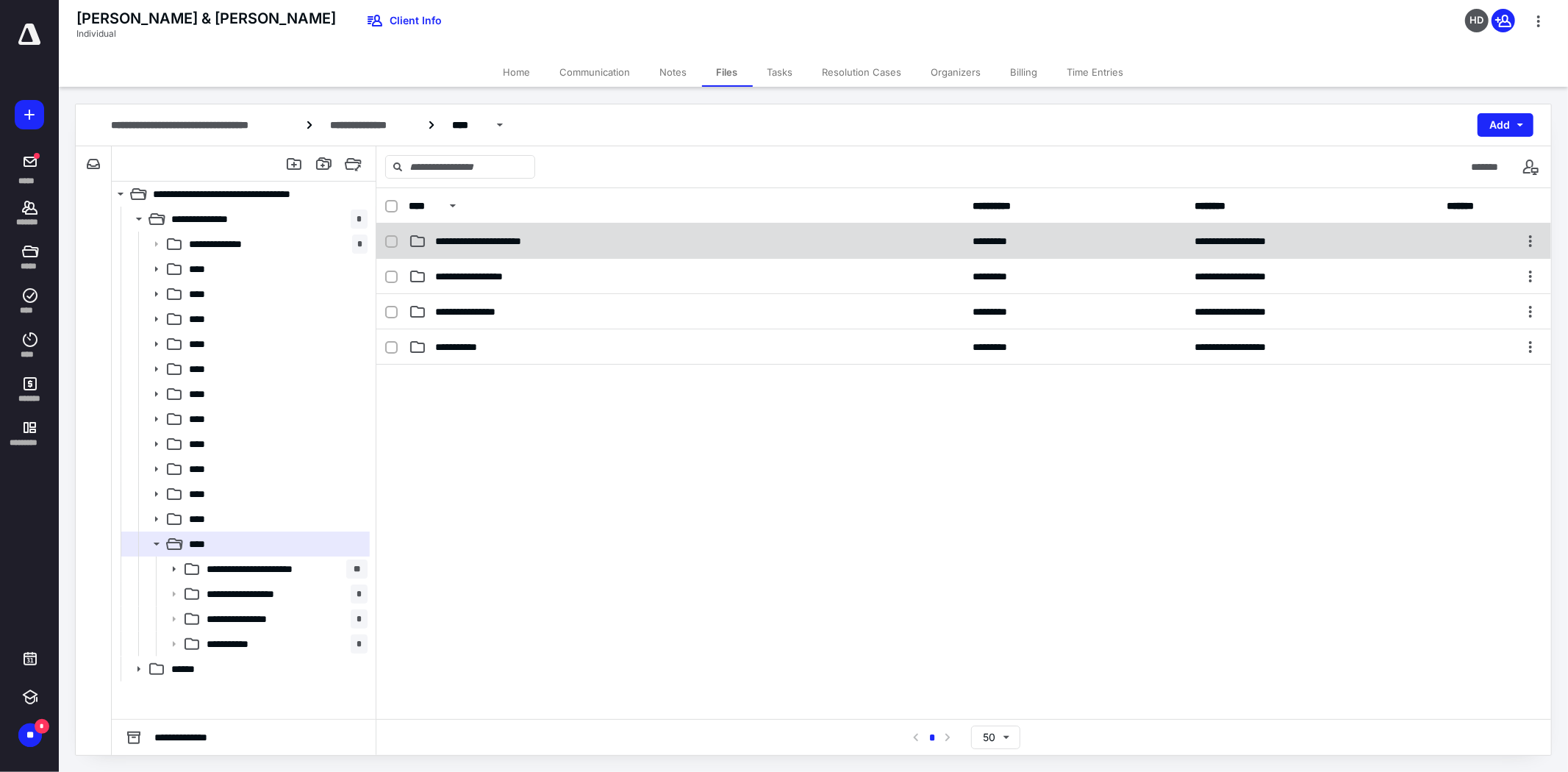 click on "**********" at bounding box center (497, 241) 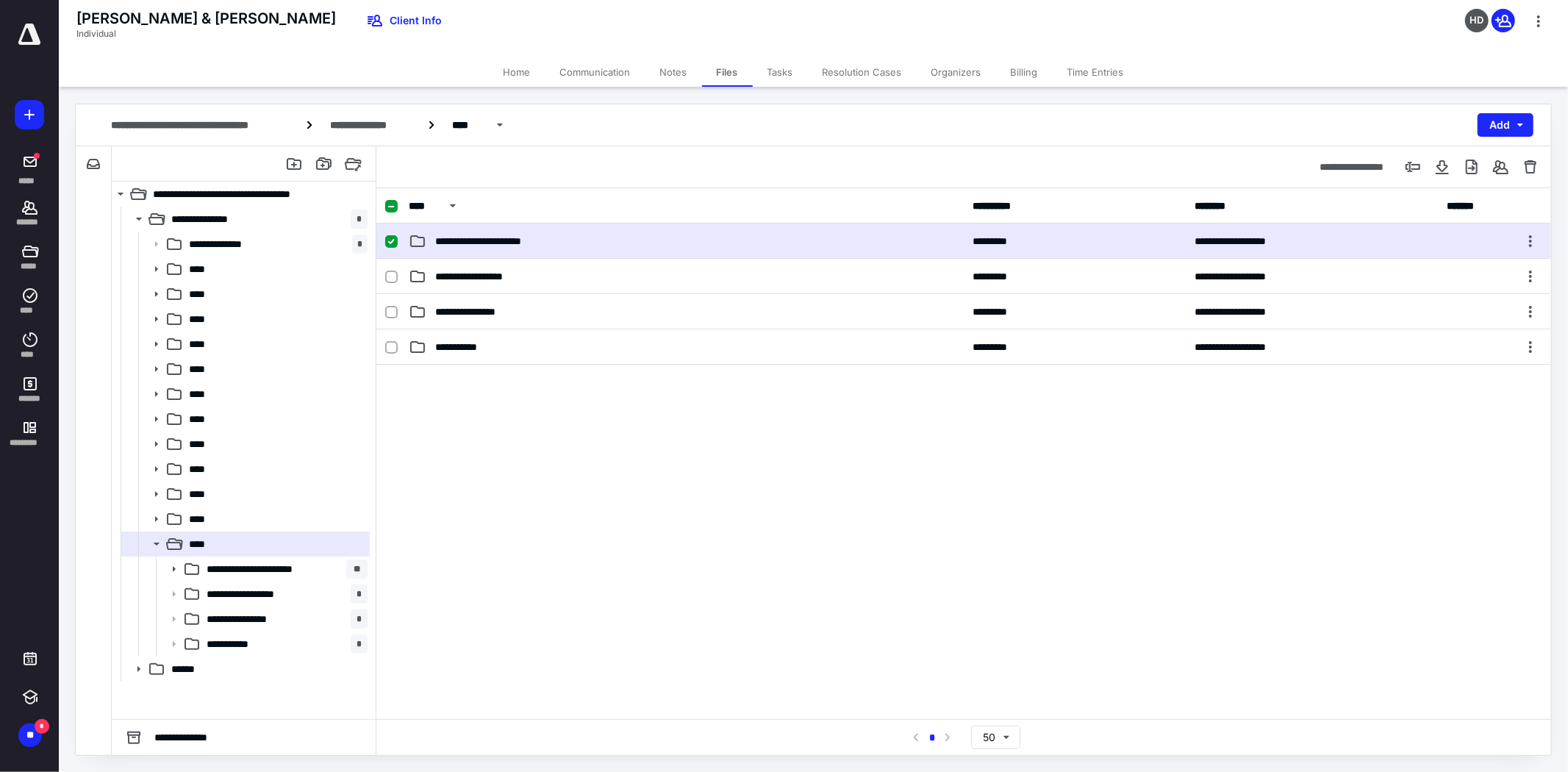 click on "**********" at bounding box center [497, 241] 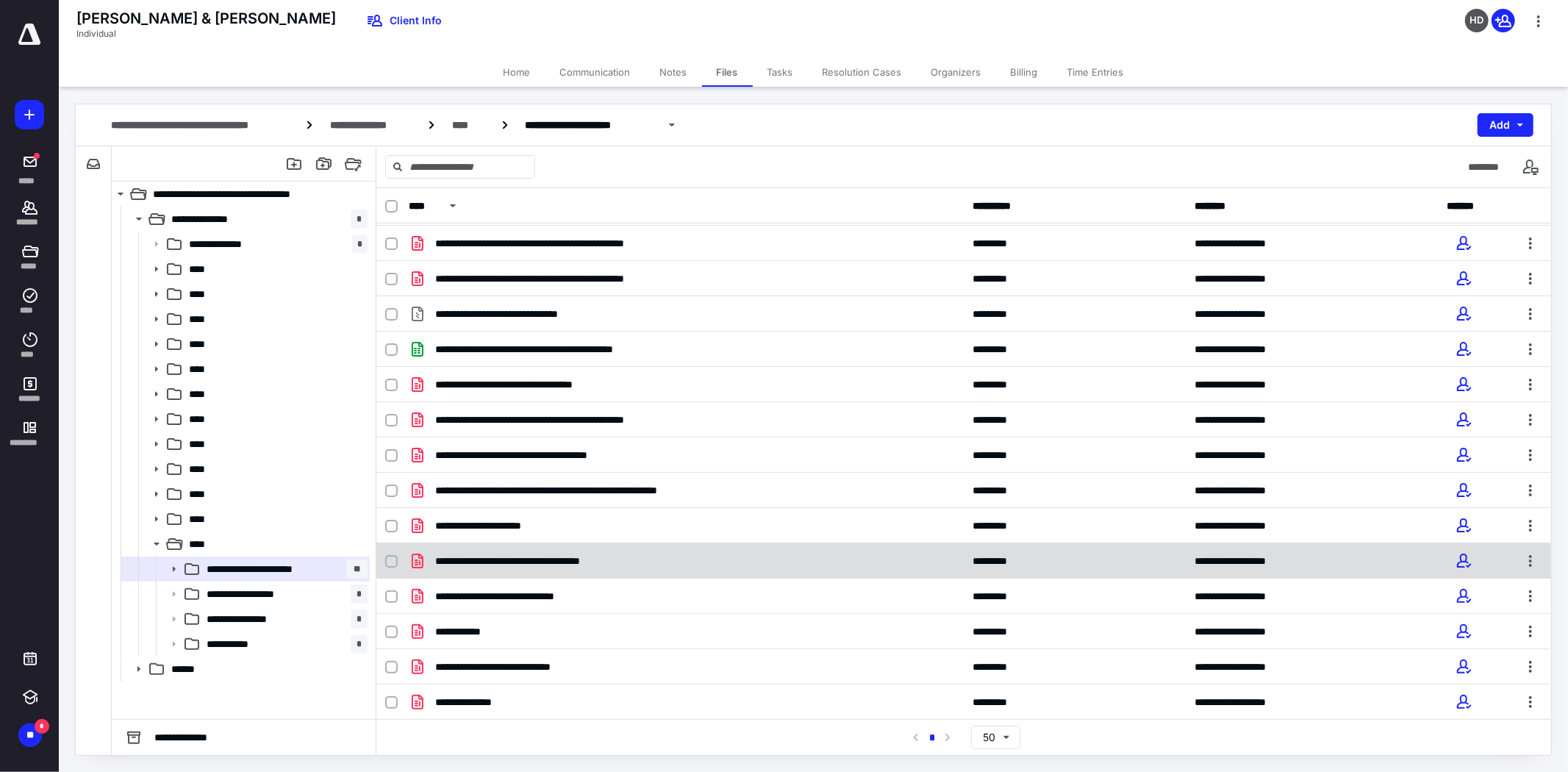 scroll, scrollTop: 106, scrollLeft: 0, axis: vertical 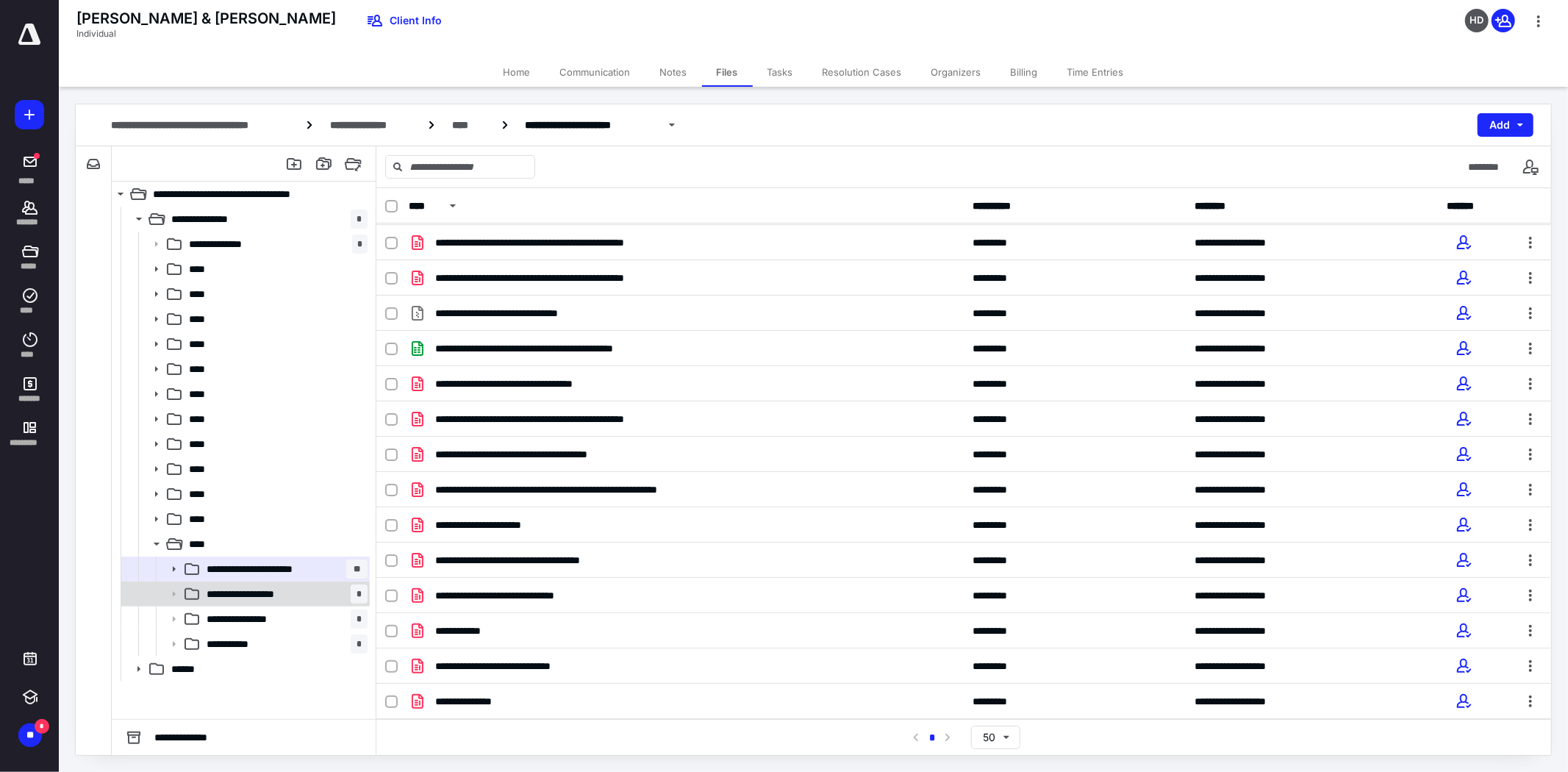 click on "**********" at bounding box center (251, 594) 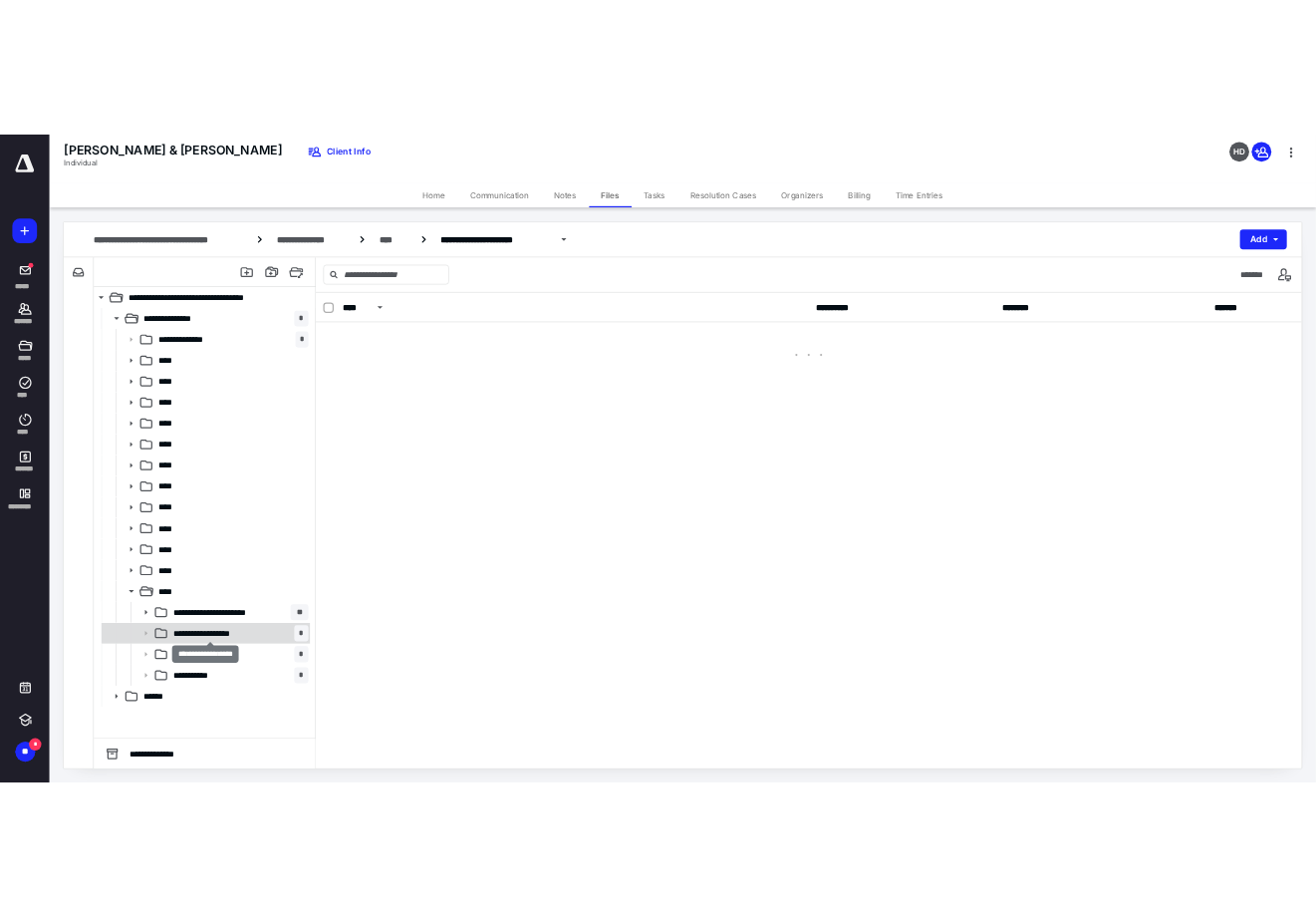 scroll, scrollTop: 0, scrollLeft: 0, axis: both 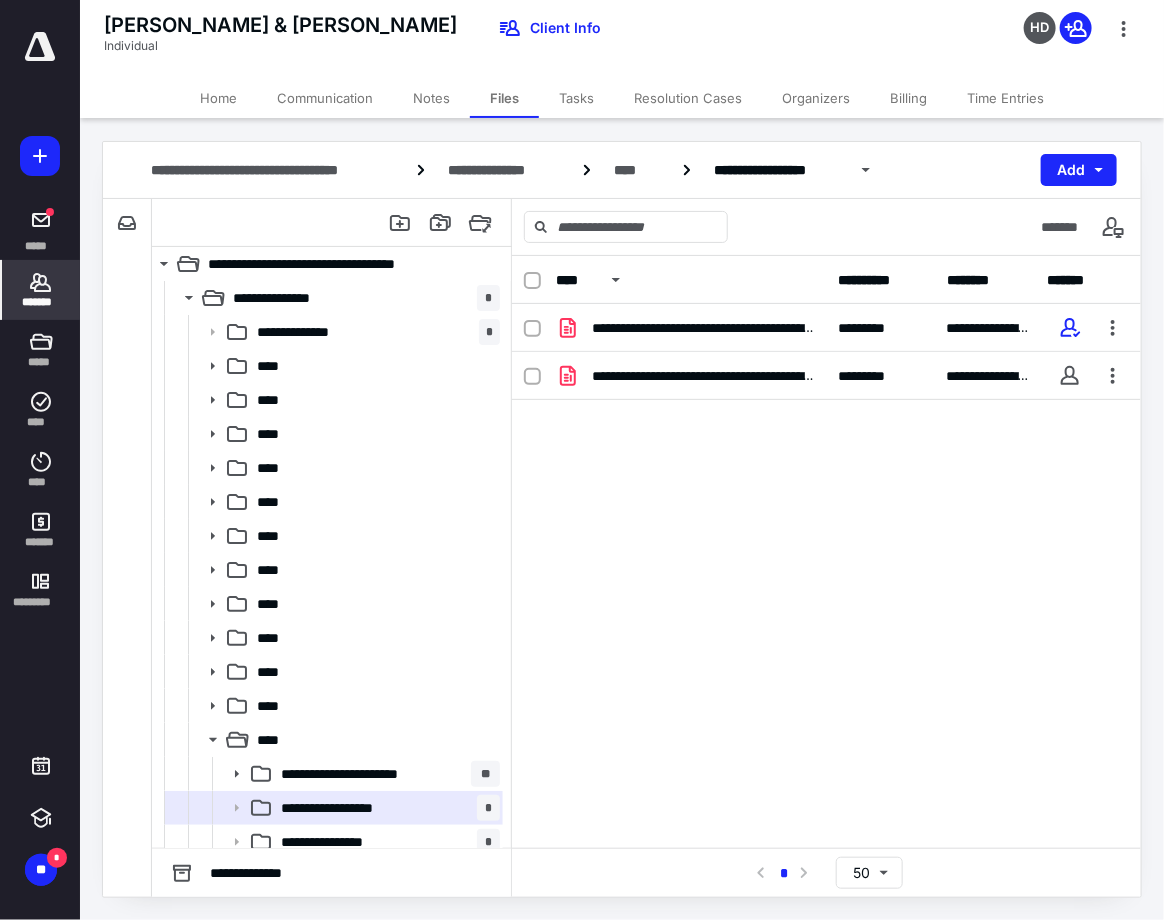 click on "*******" at bounding box center (41, 302) 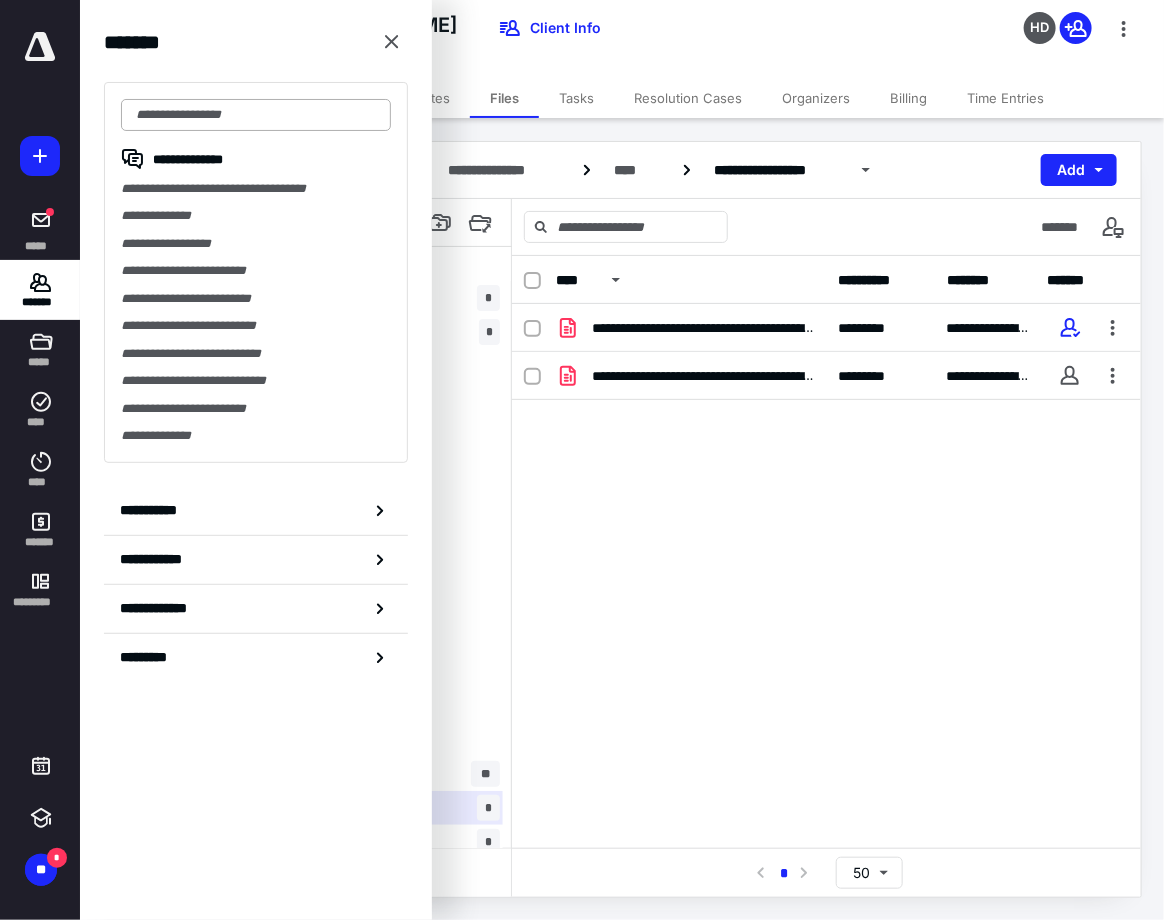click at bounding box center [256, 115] 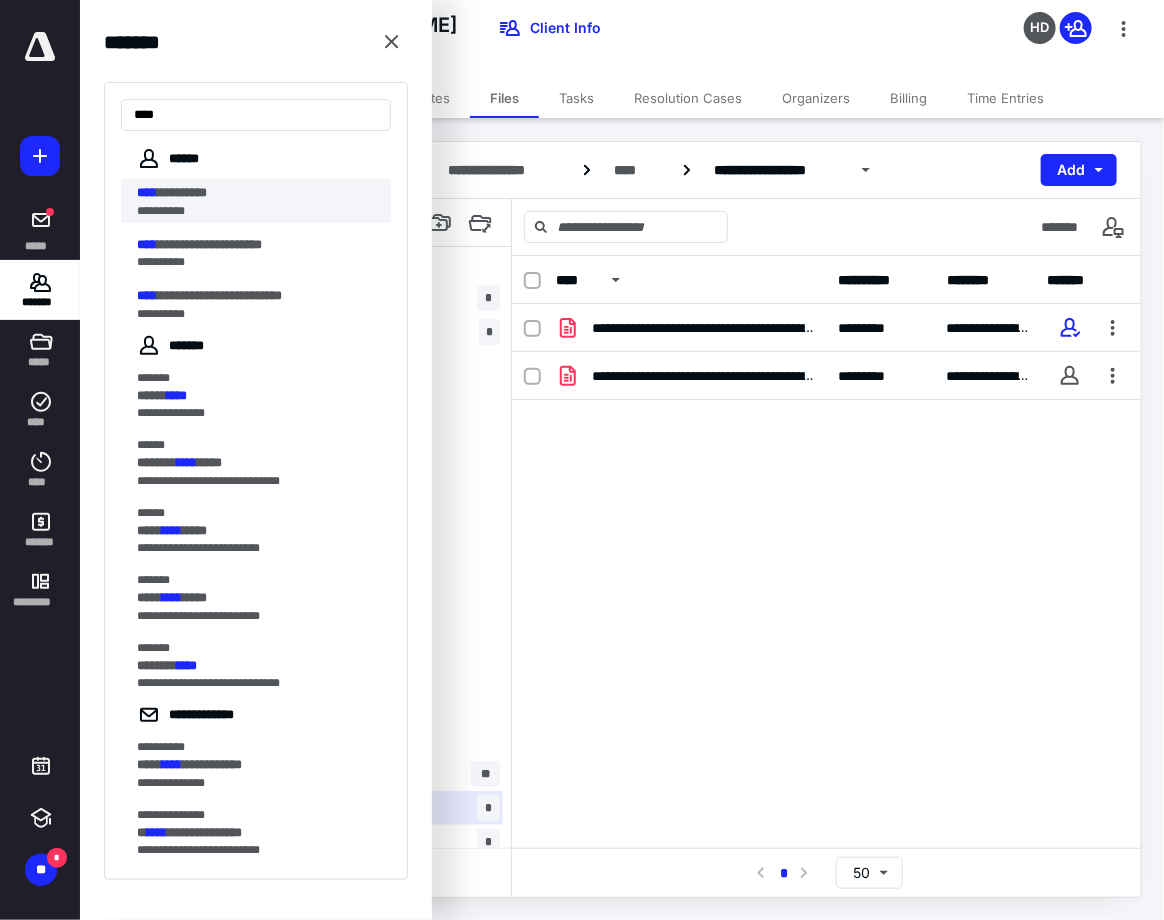 type on "****" 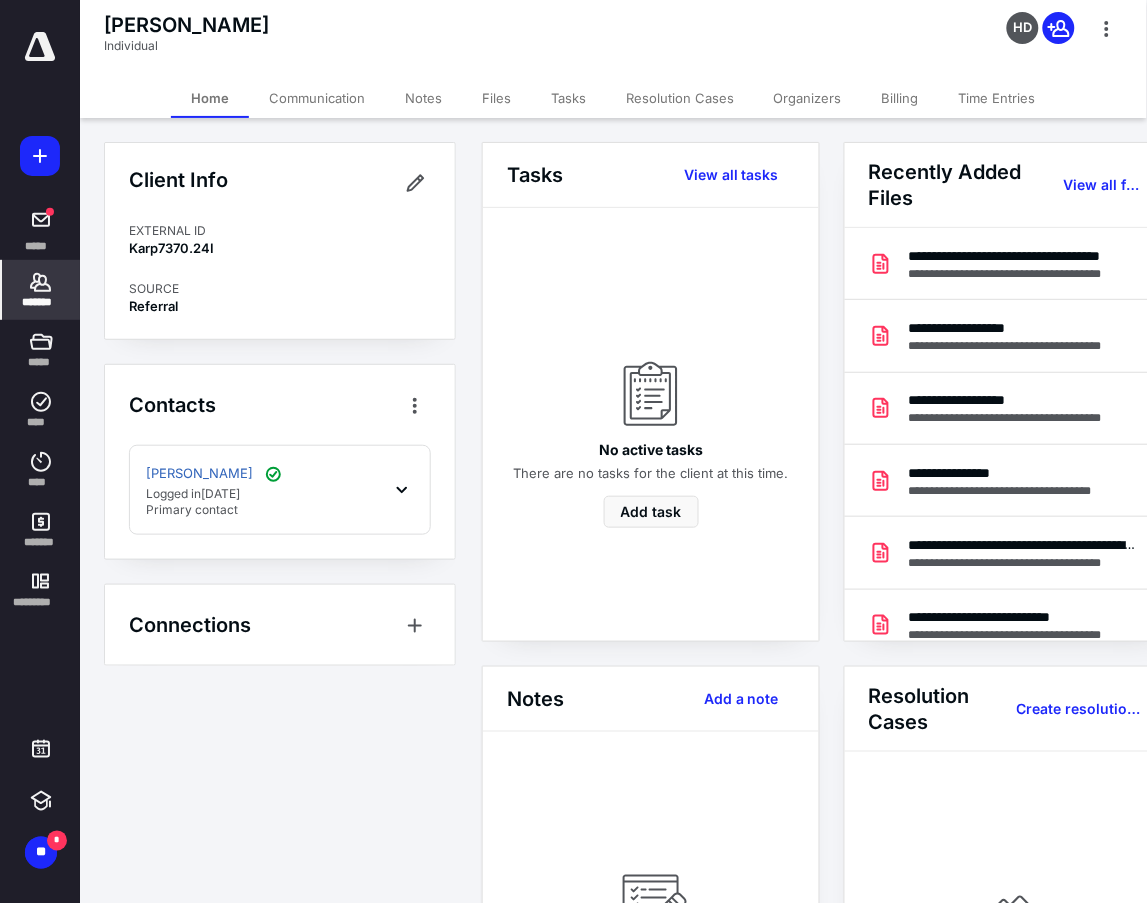 click on "Files" at bounding box center [496, 98] 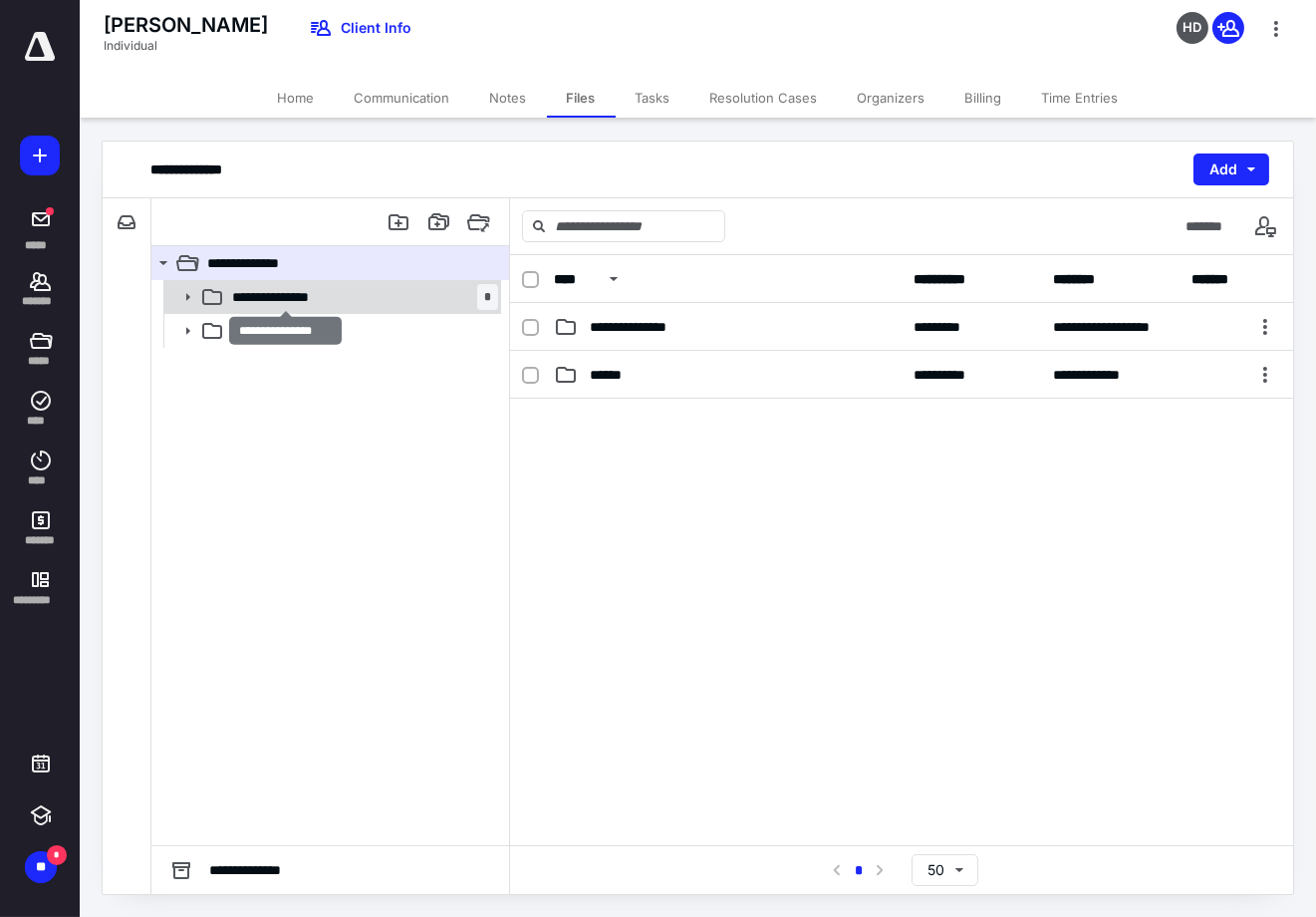 click on "**********" at bounding box center [285, 297] 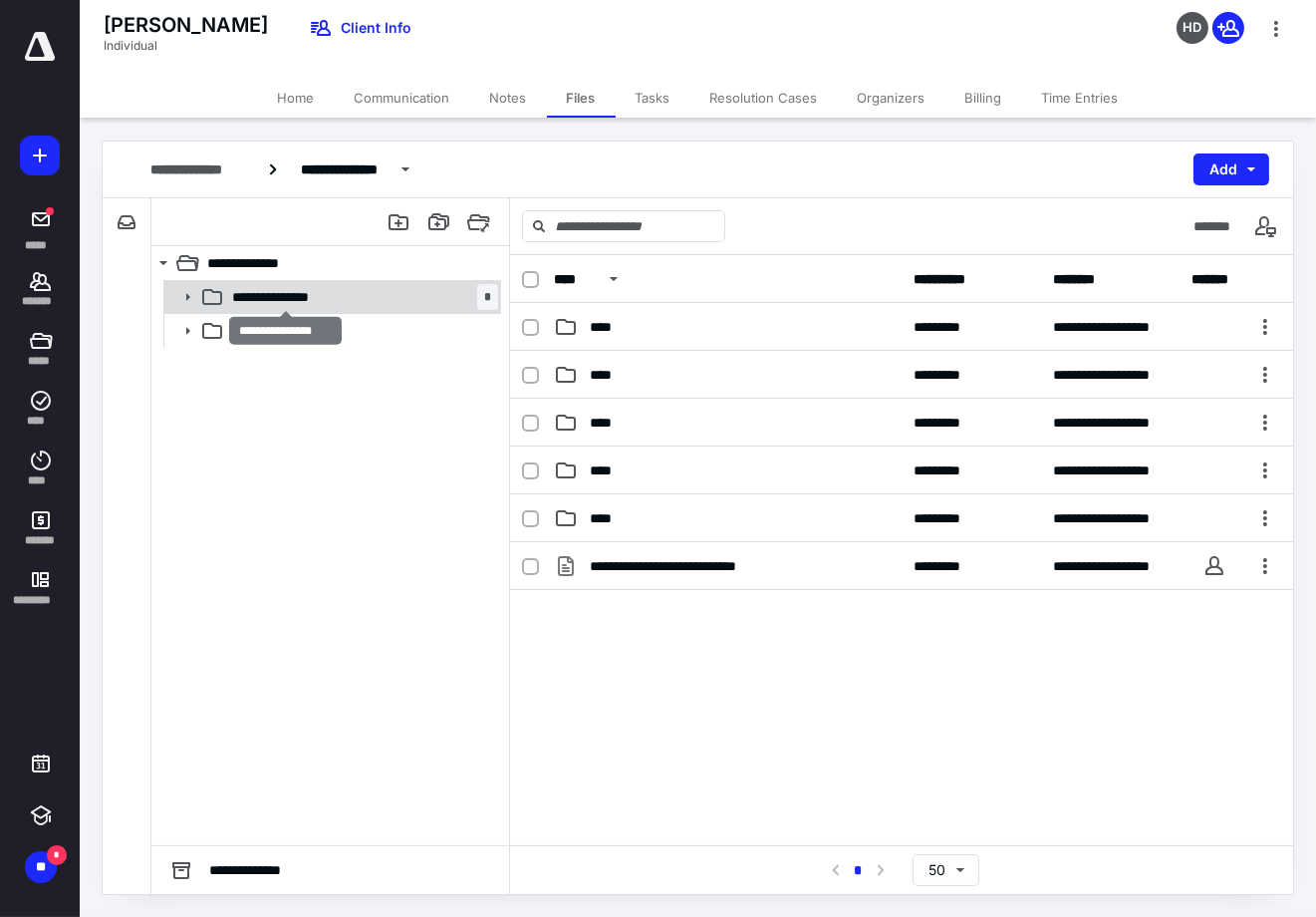 click on "**********" at bounding box center (285, 297) 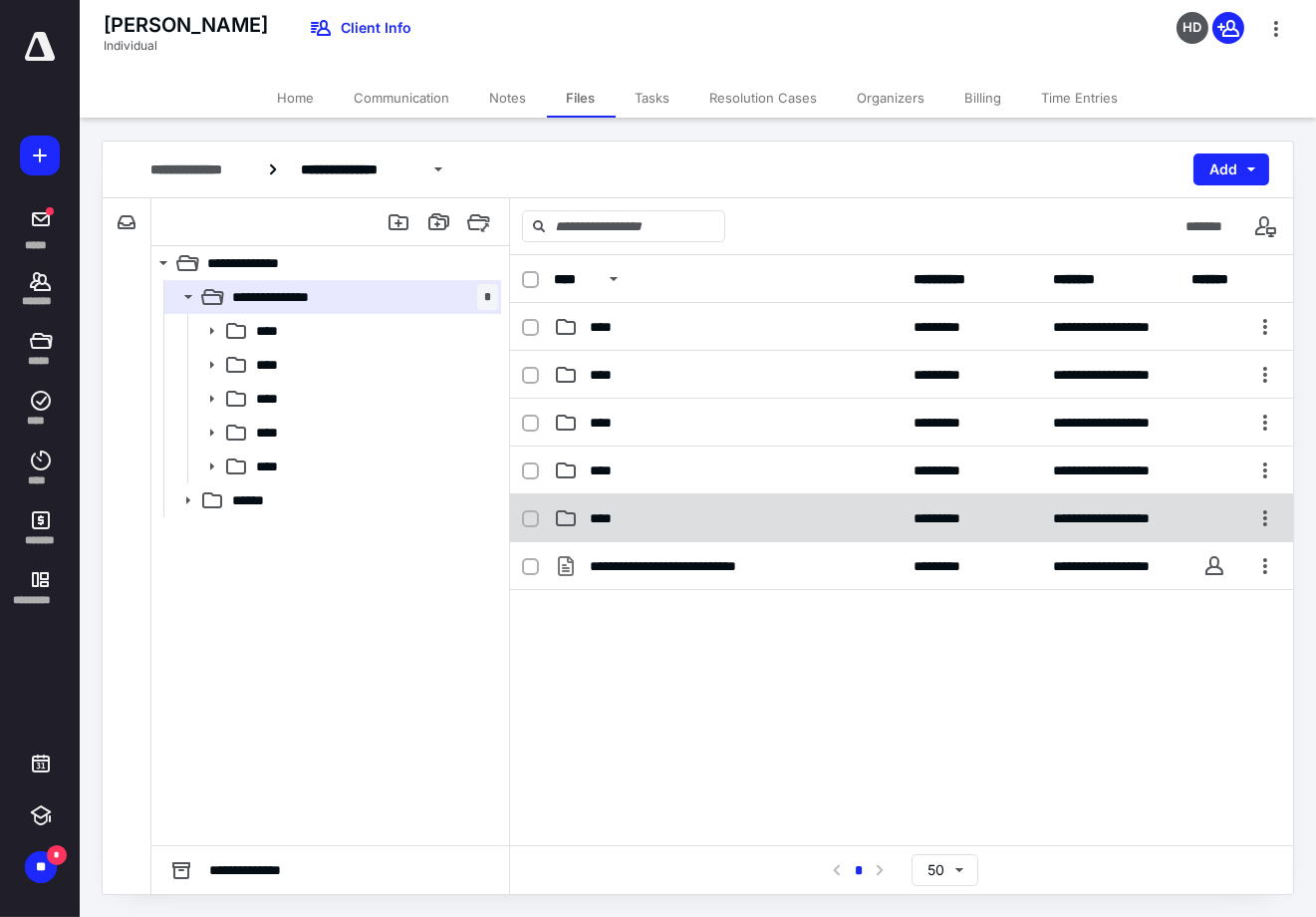click on "****" at bounding box center [727, 518] 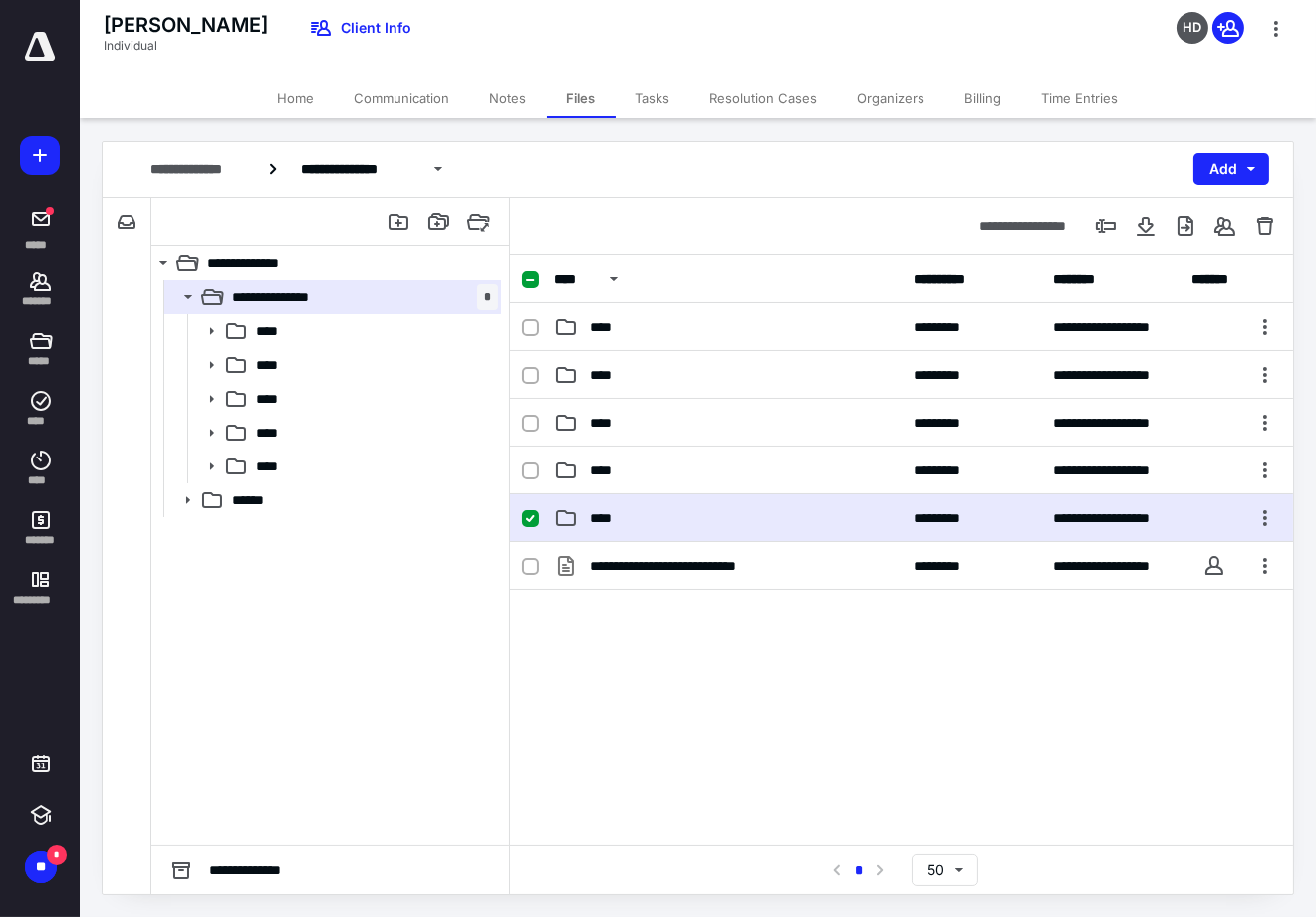 click on "****" at bounding box center [727, 518] 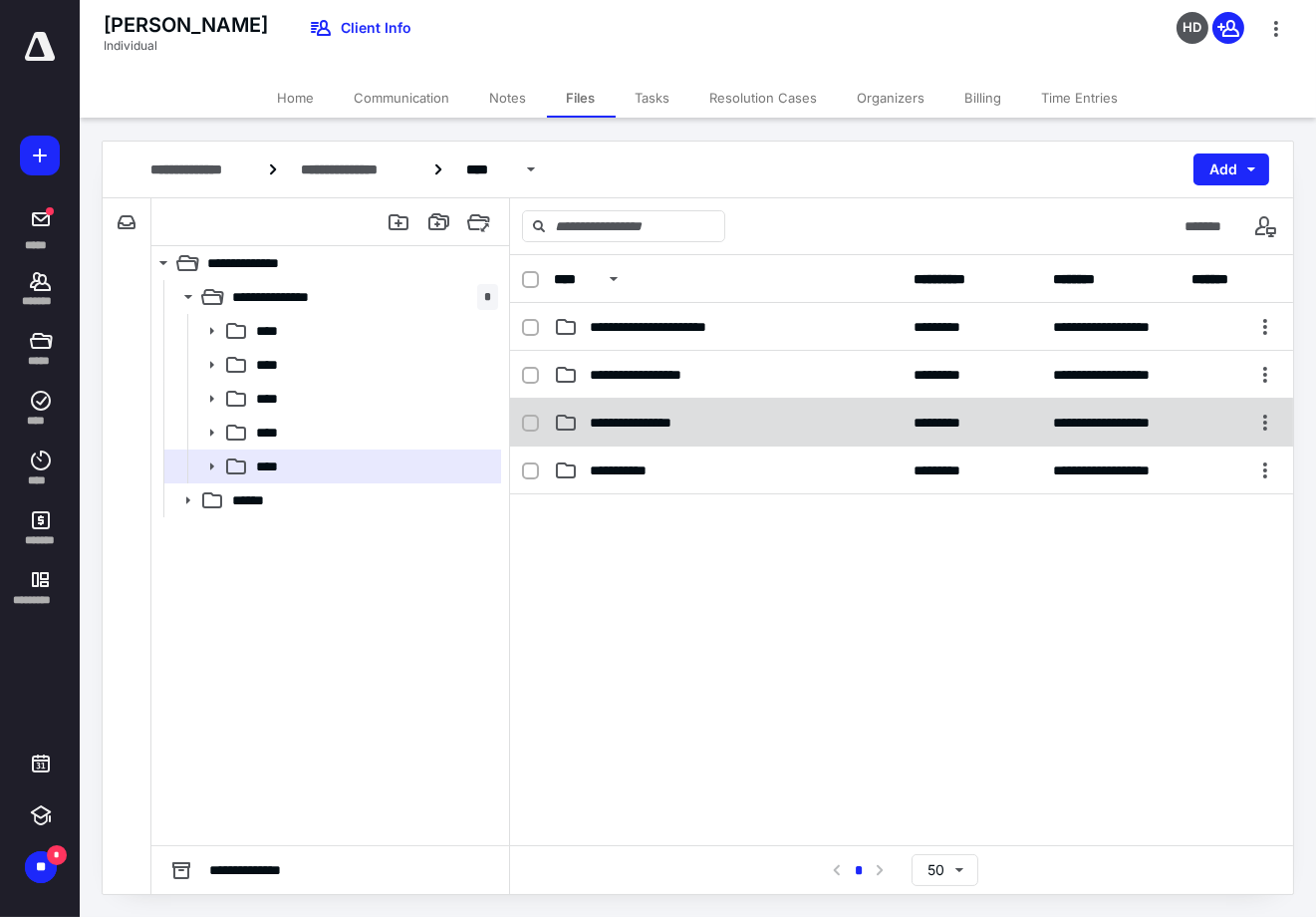 click on "**********" at bounding box center (727, 423) 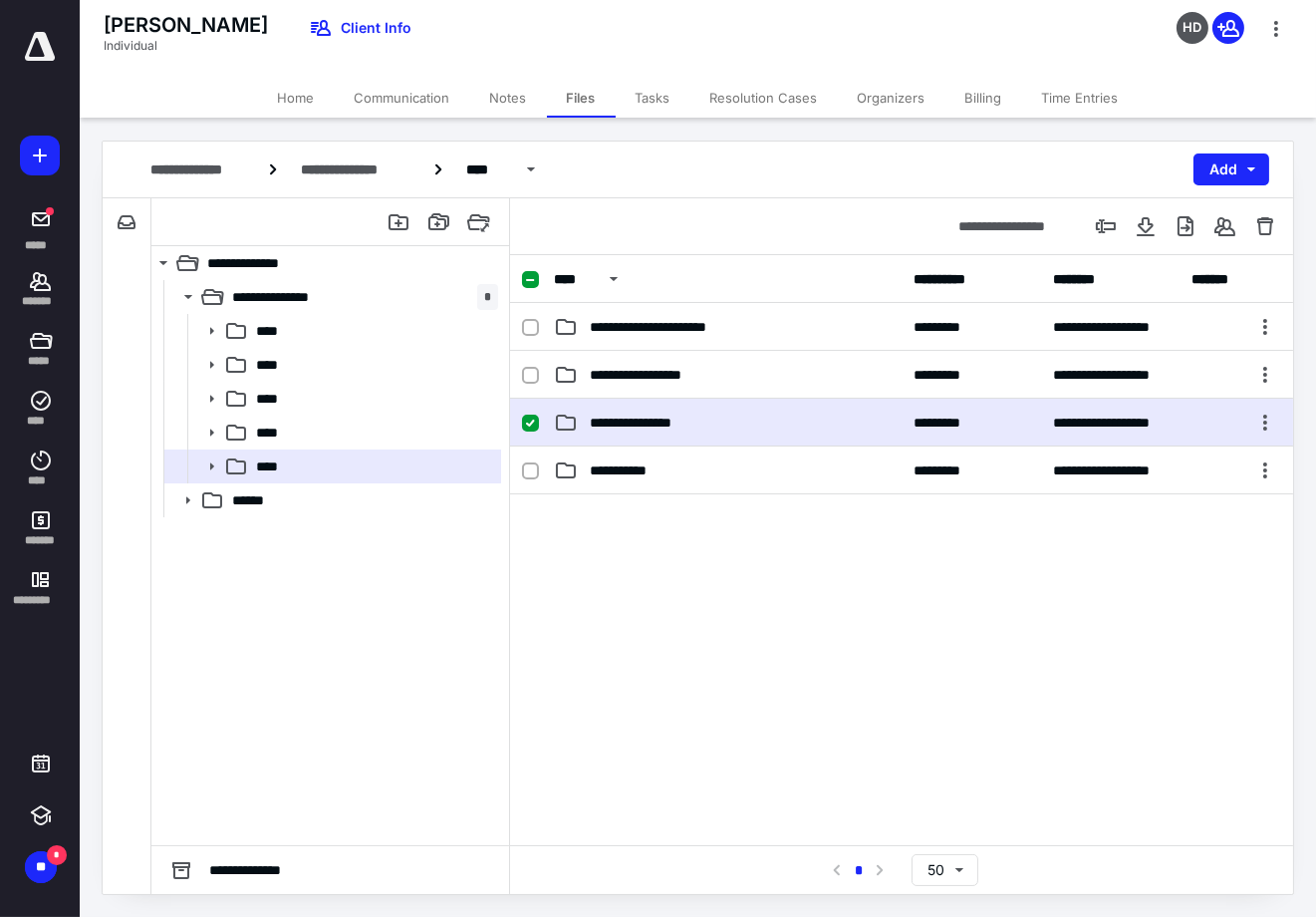 click on "**********" at bounding box center (727, 423) 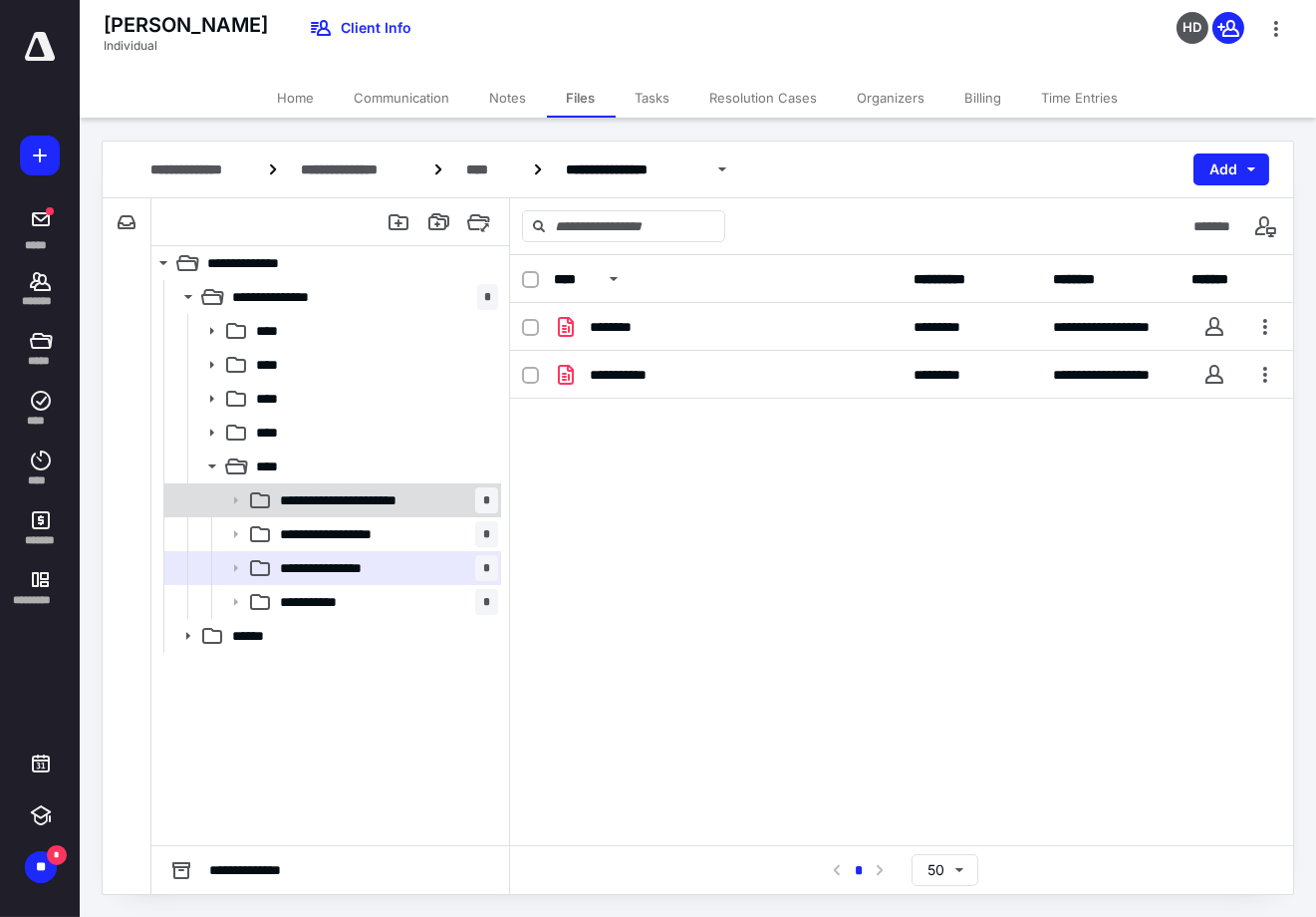 click on "**********" at bounding box center [385, 500] 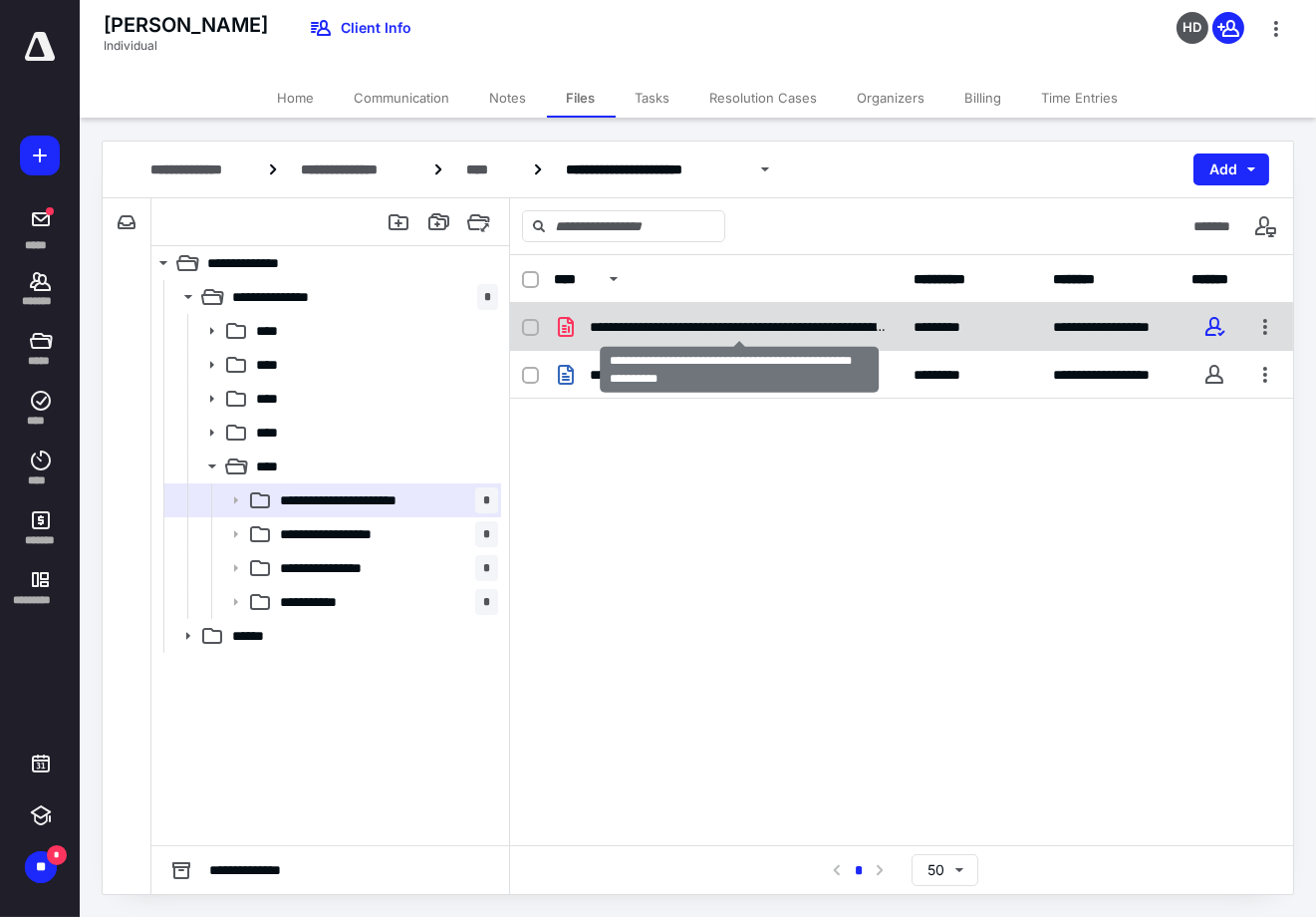 click on "**********" at bounding box center [739, 327] 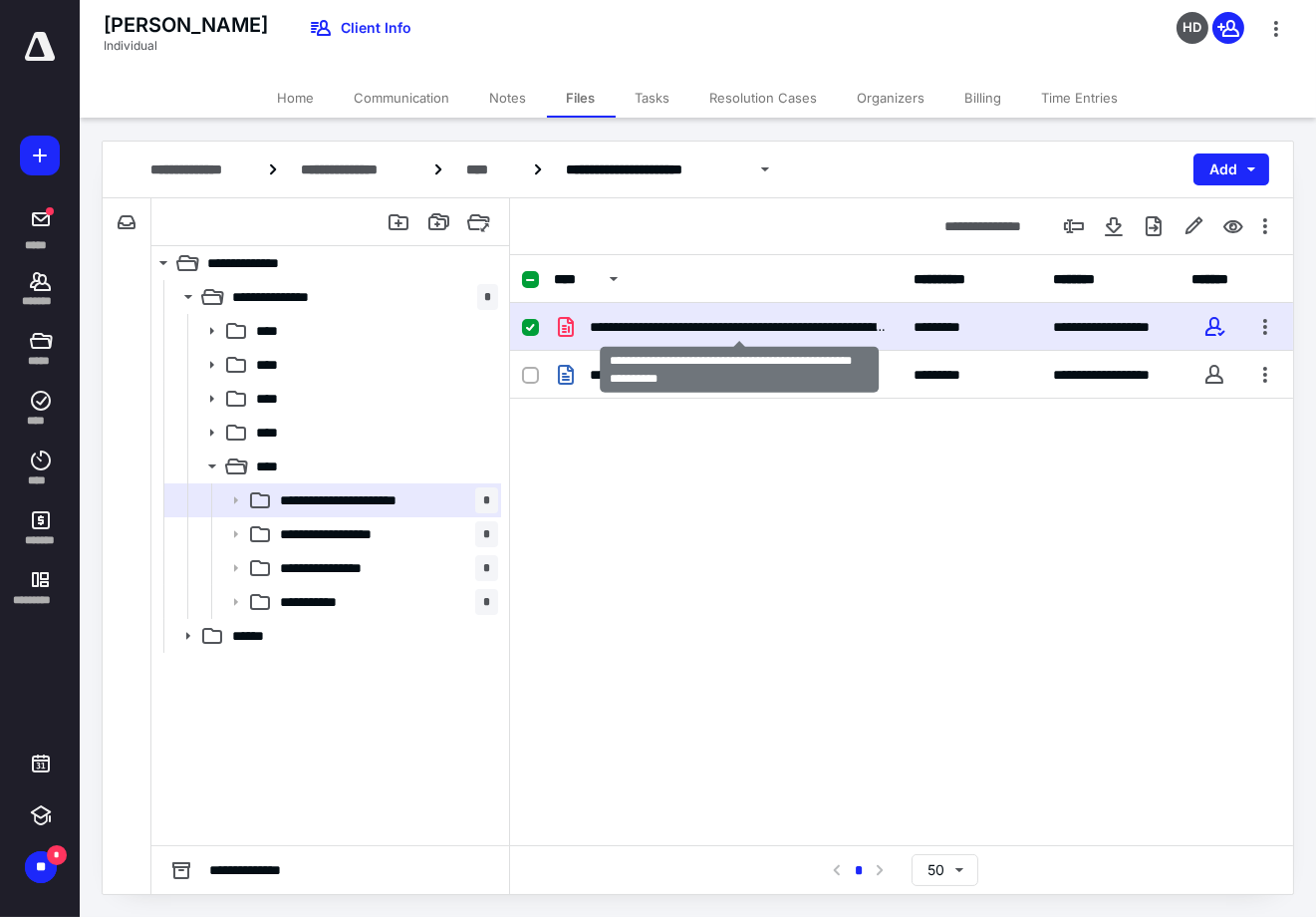 click on "**********" at bounding box center [739, 327] 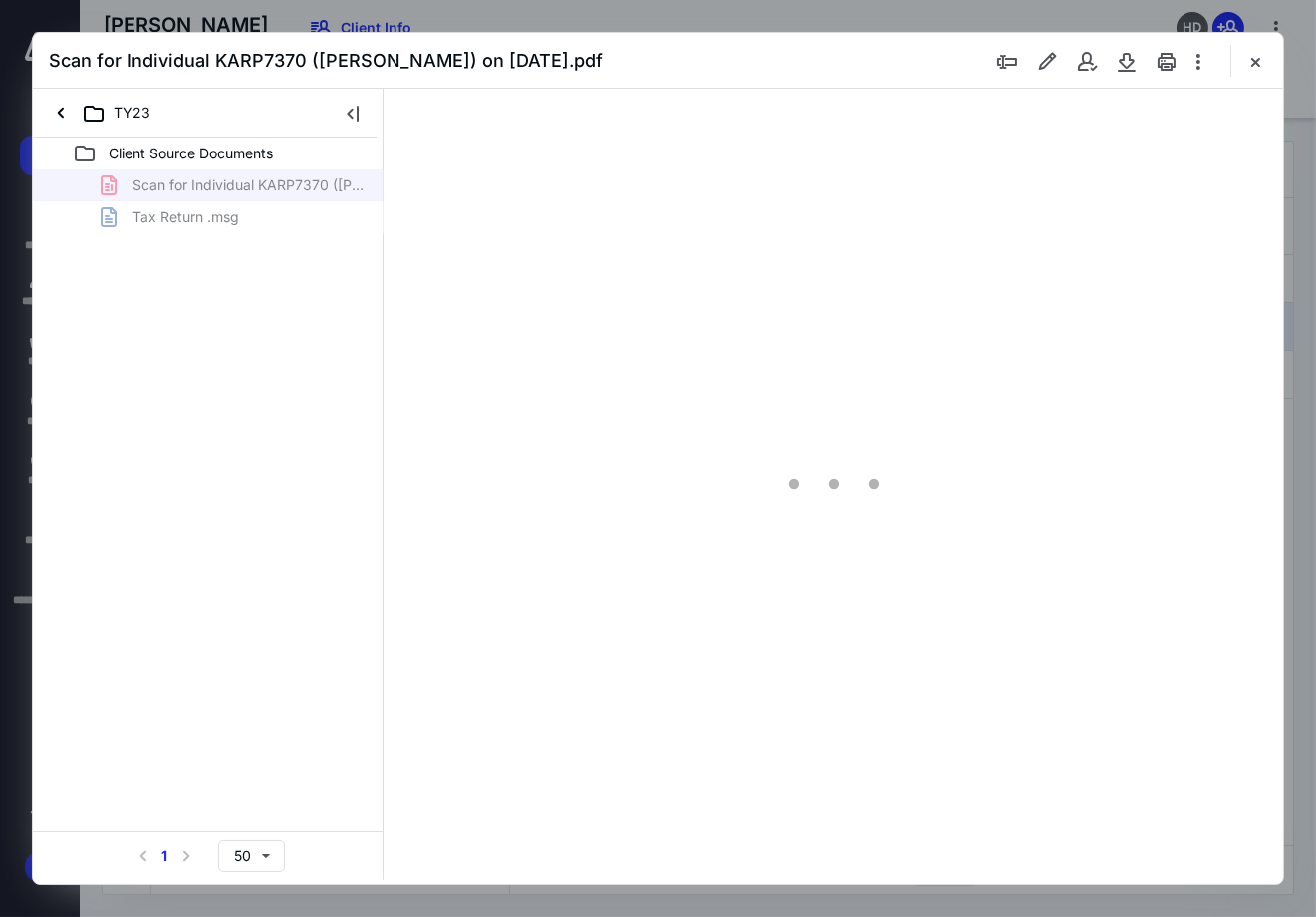 scroll, scrollTop: 0, scrollLeft: 0, axis: both 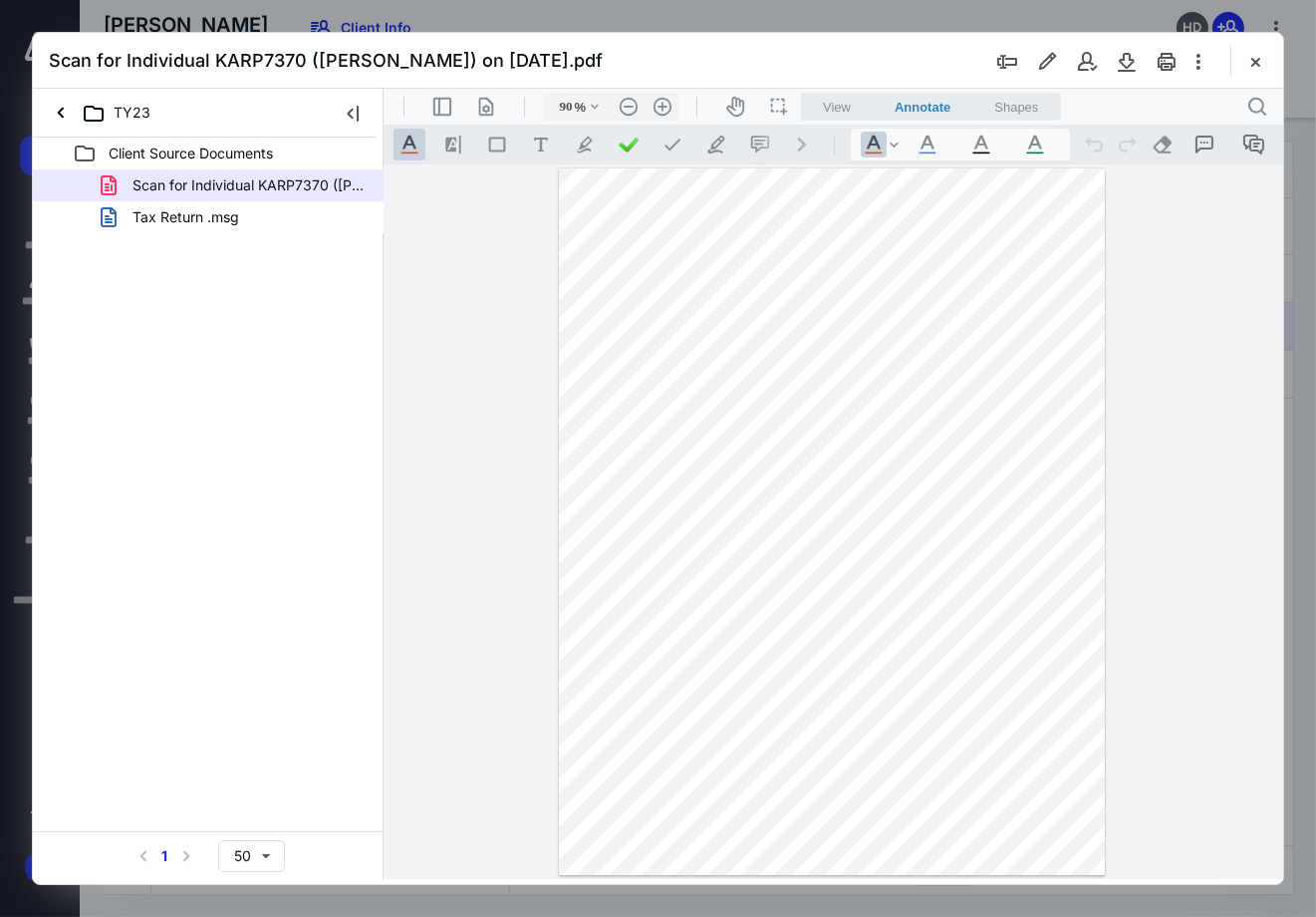type on "106" 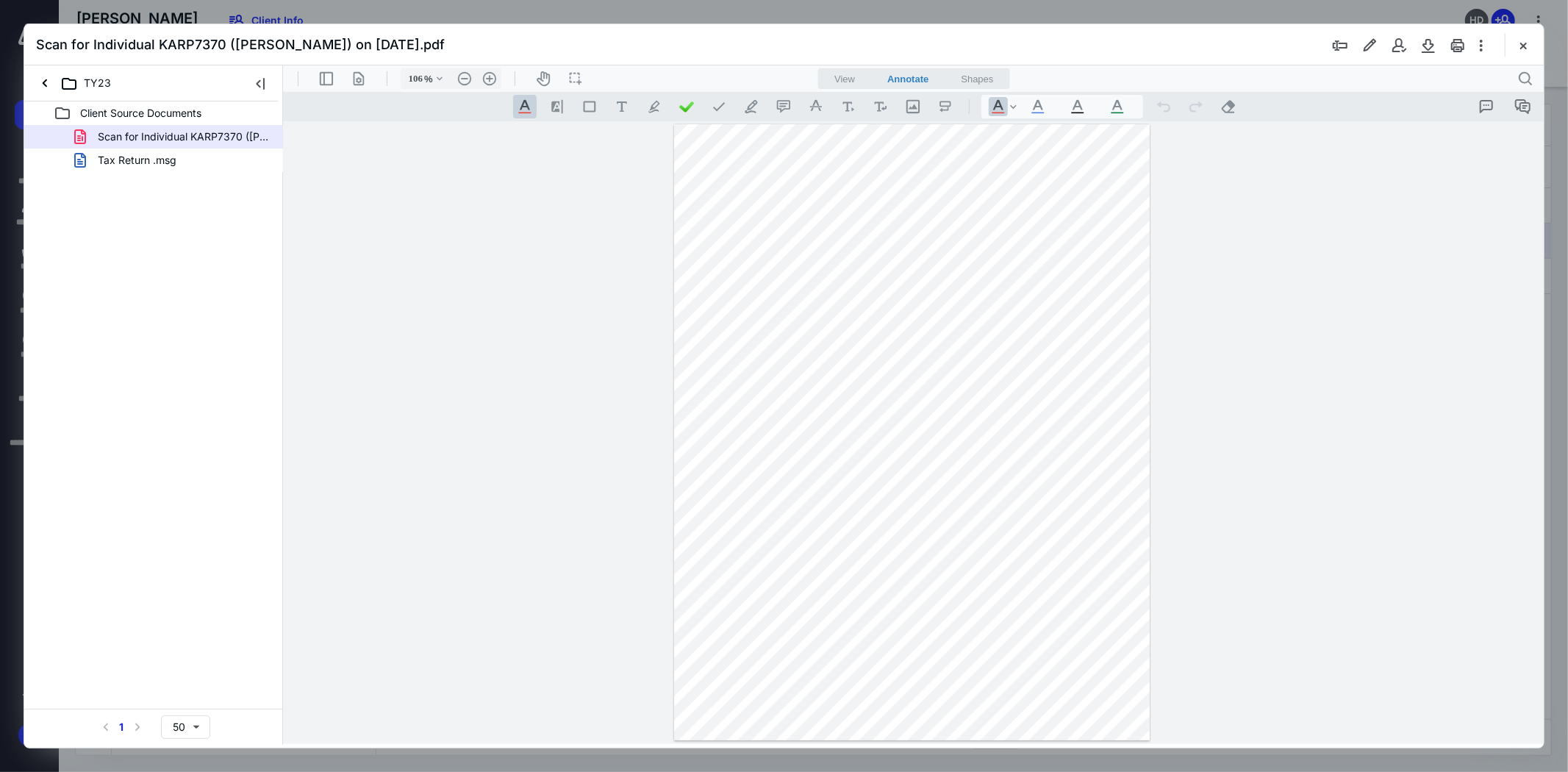 click on "Client Source Documents" at bounding box center [154, 113] 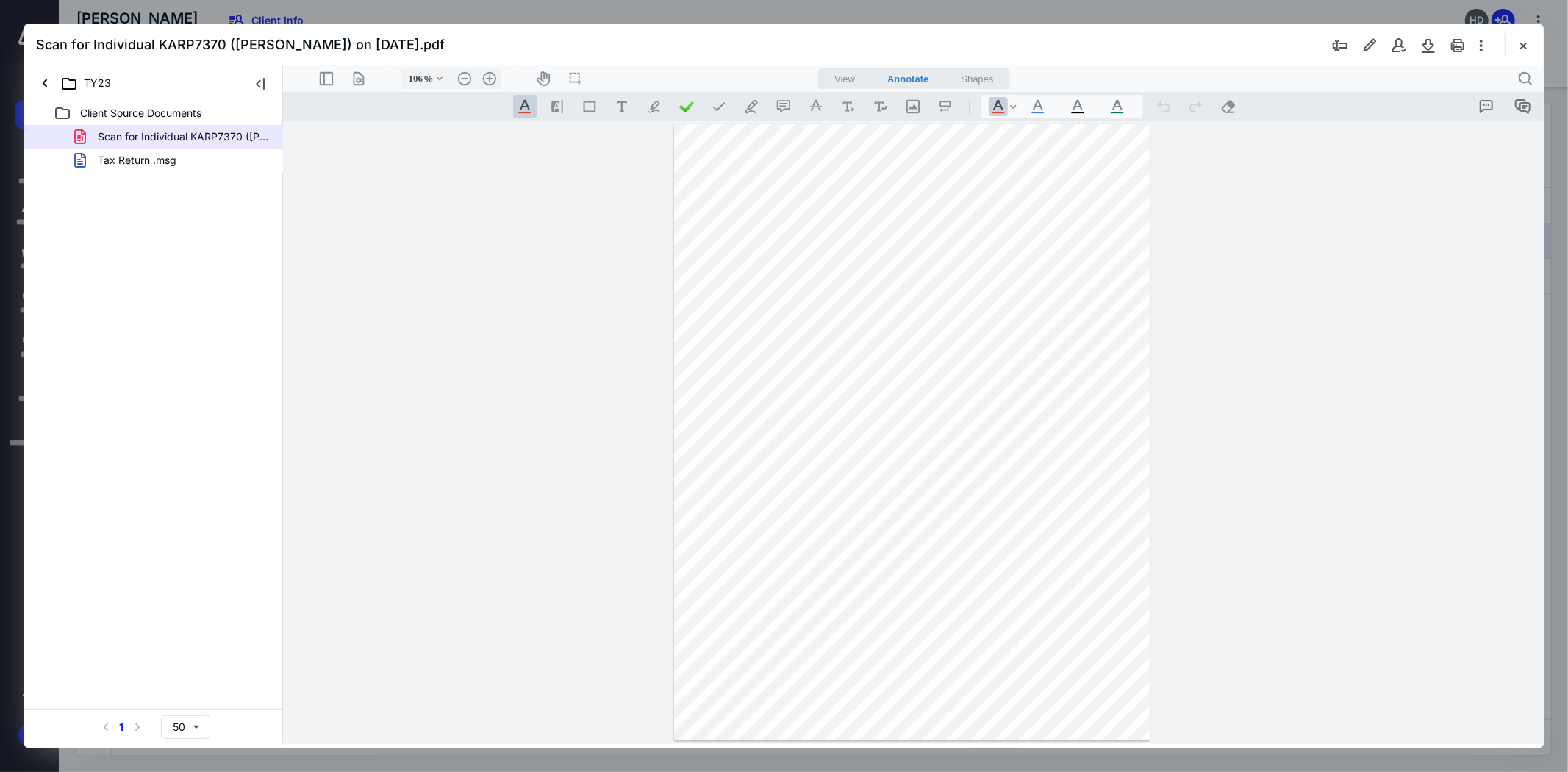 click on "Scan for Individual KARP7370 ([PERSON_NAME]) on [DATE].pdf" at bounding box center [183, 137] 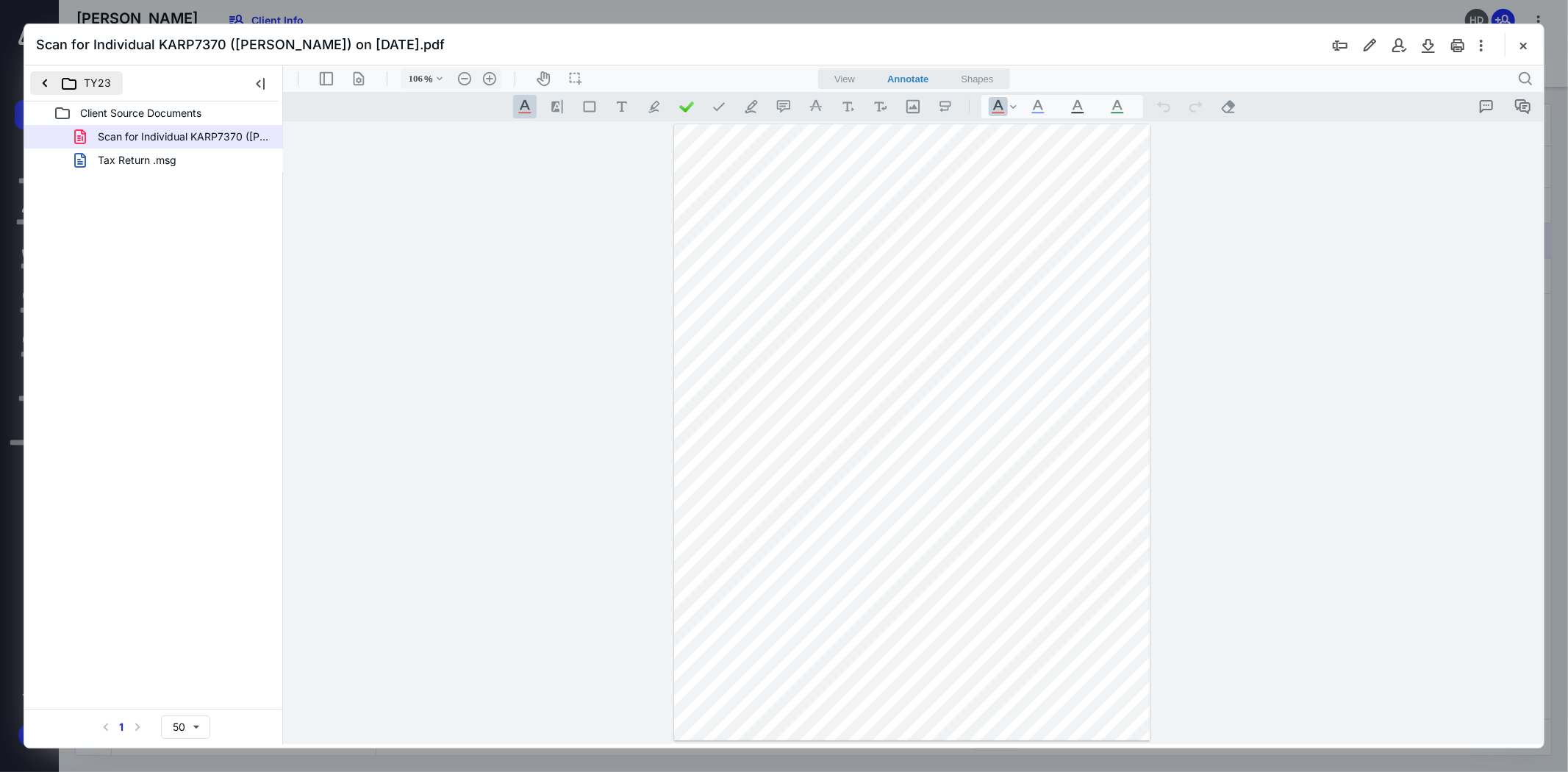 click on "TY23" at bounding box center [76, 83] 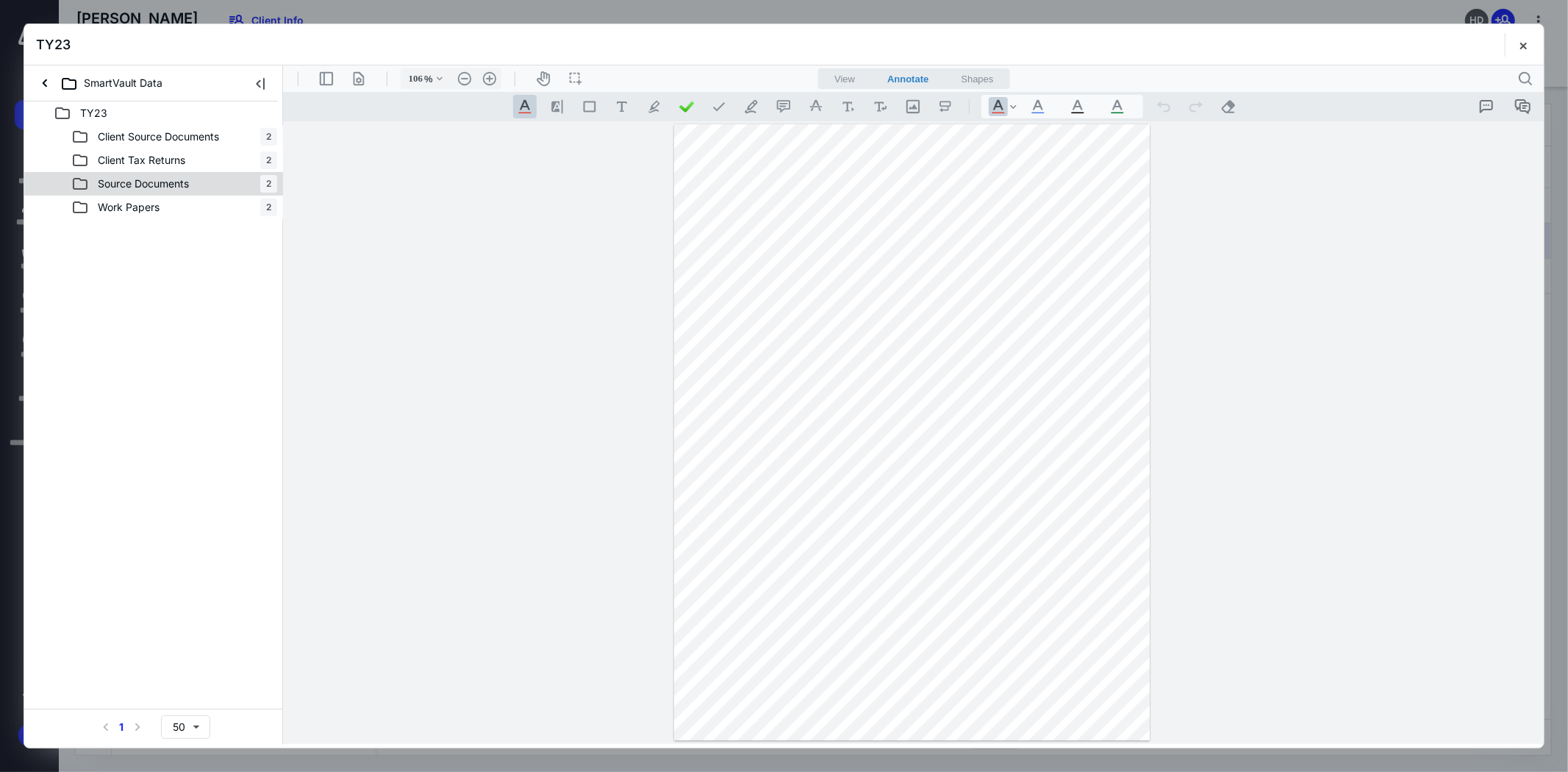 click on "Source Documents" at bounding box center (143, 184) 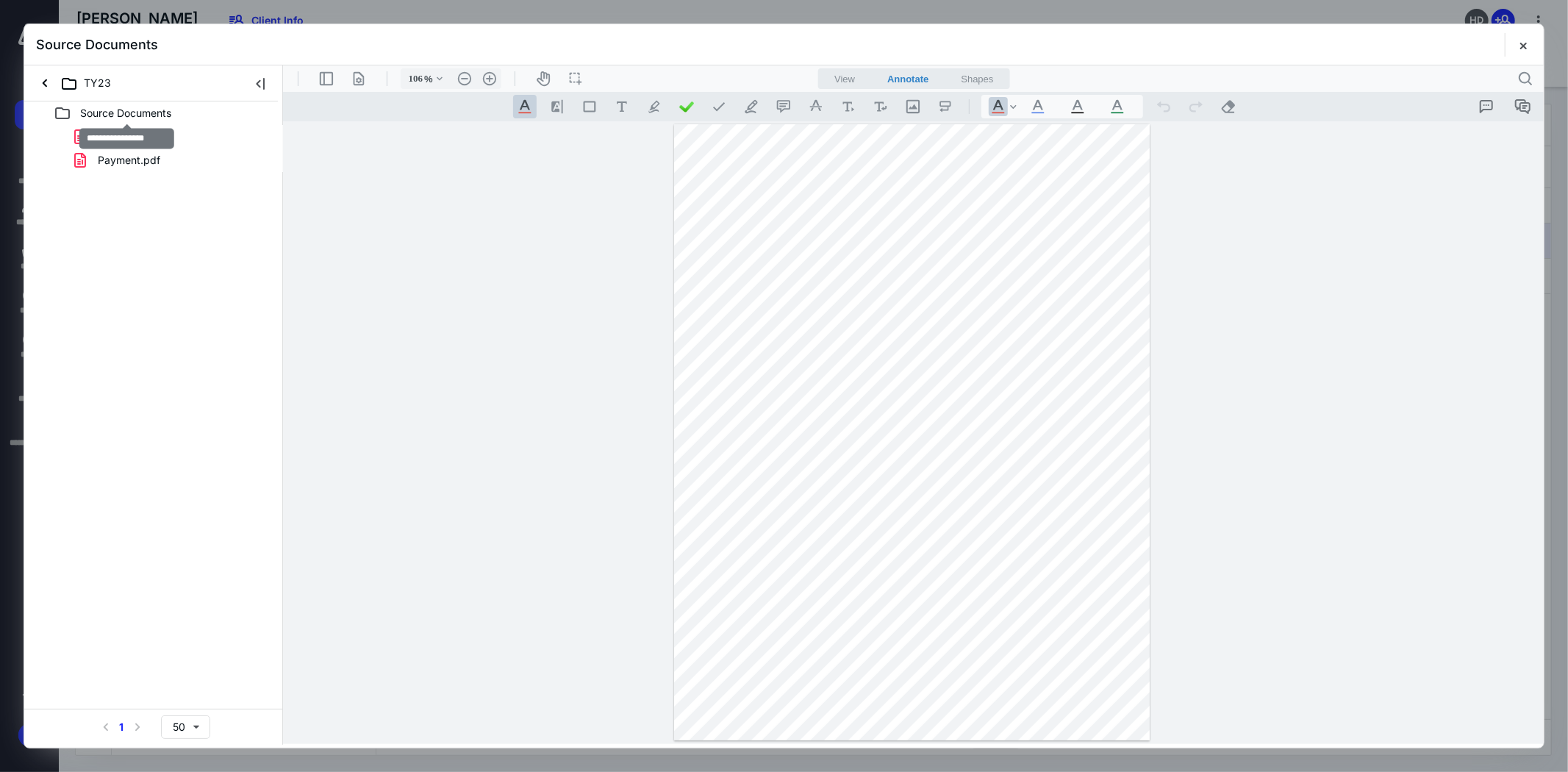 click on "Source Documents" at bounding box center [126, 113] 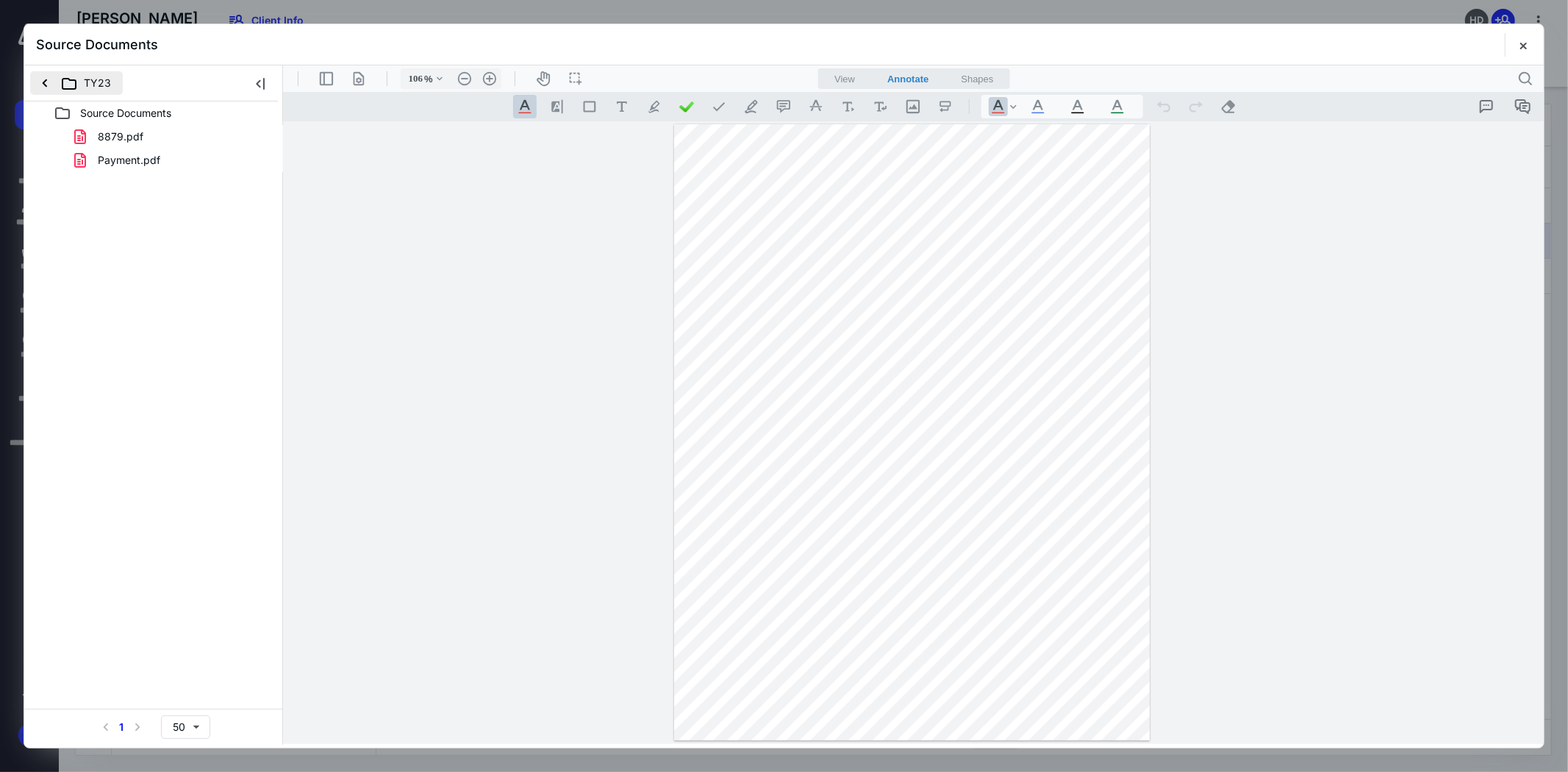 click on "TY23" at bounding box center (76, 83) 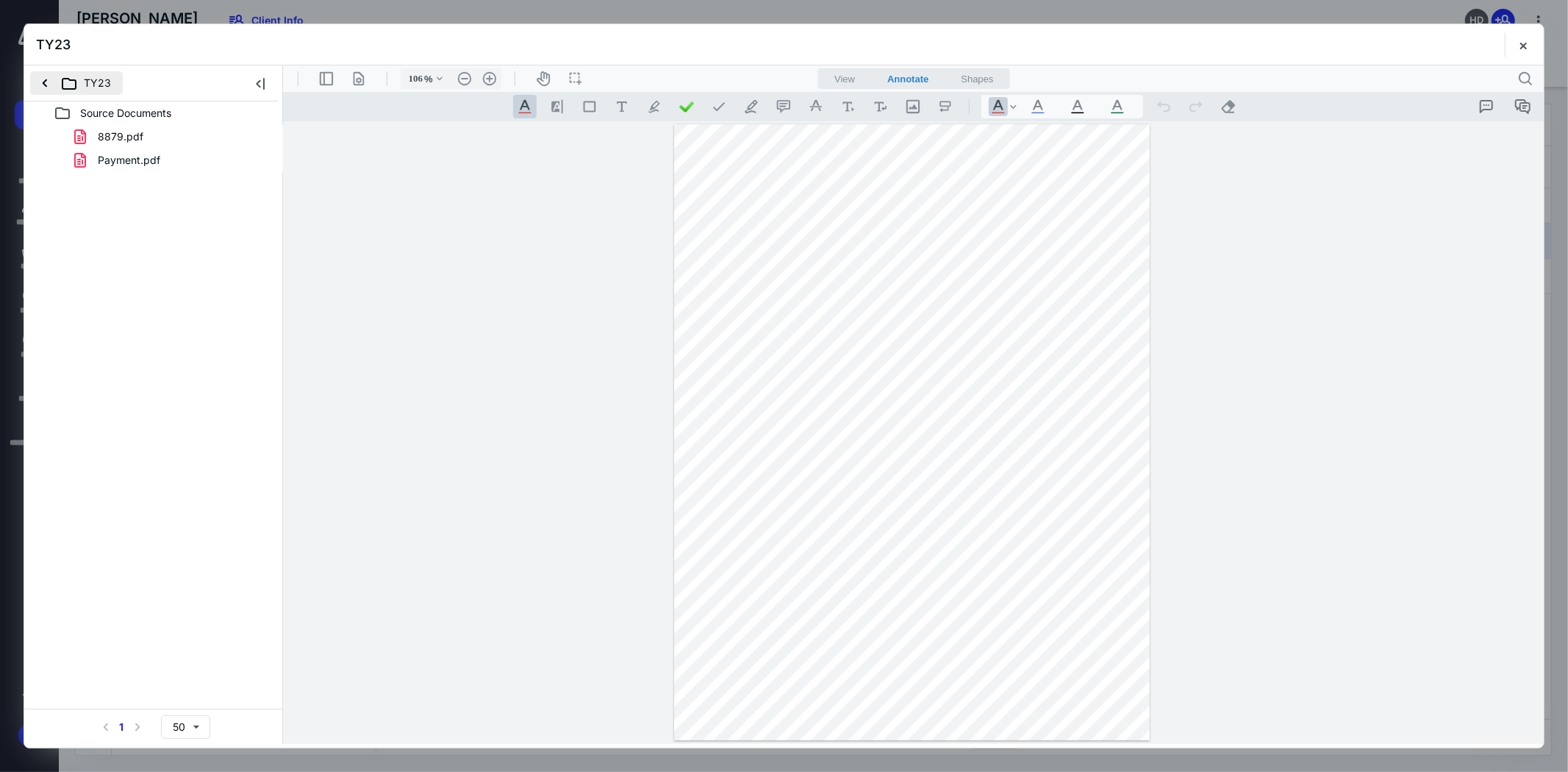 click on "TY23" at bounding box center [76, 83] 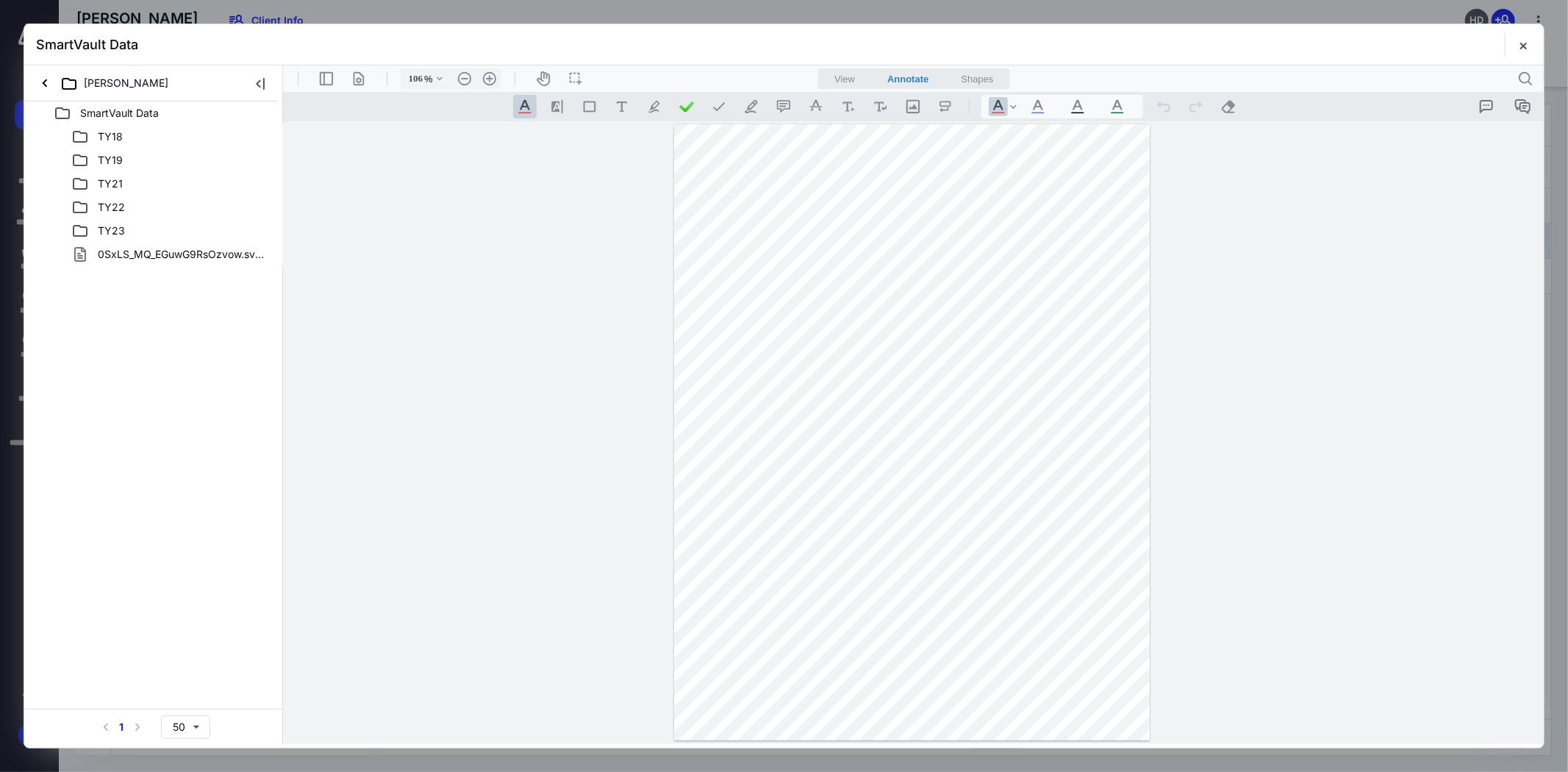 click at bounding box center (1523, 45) 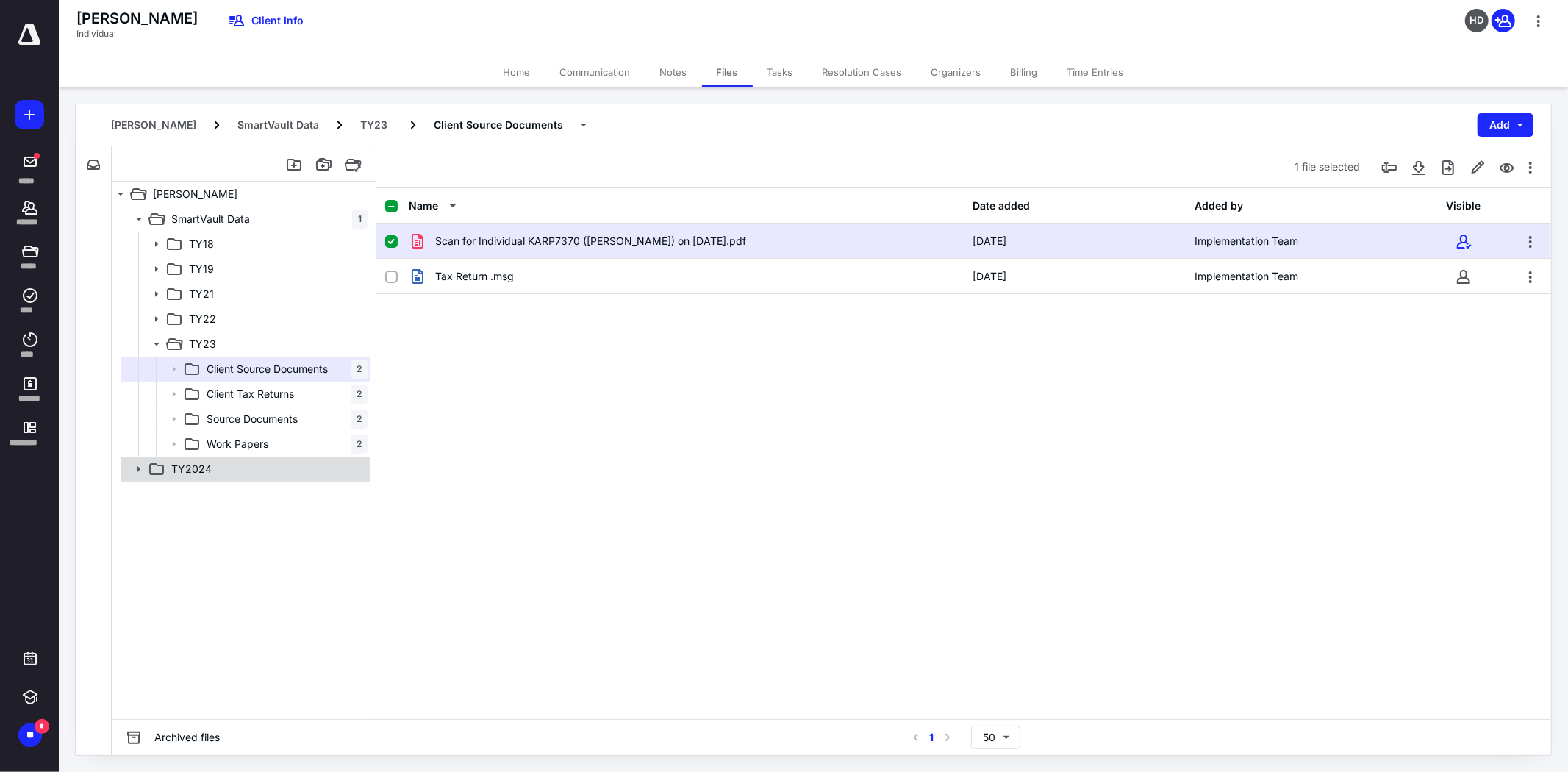 click on "TY2024" at bounding box center (244, 469) 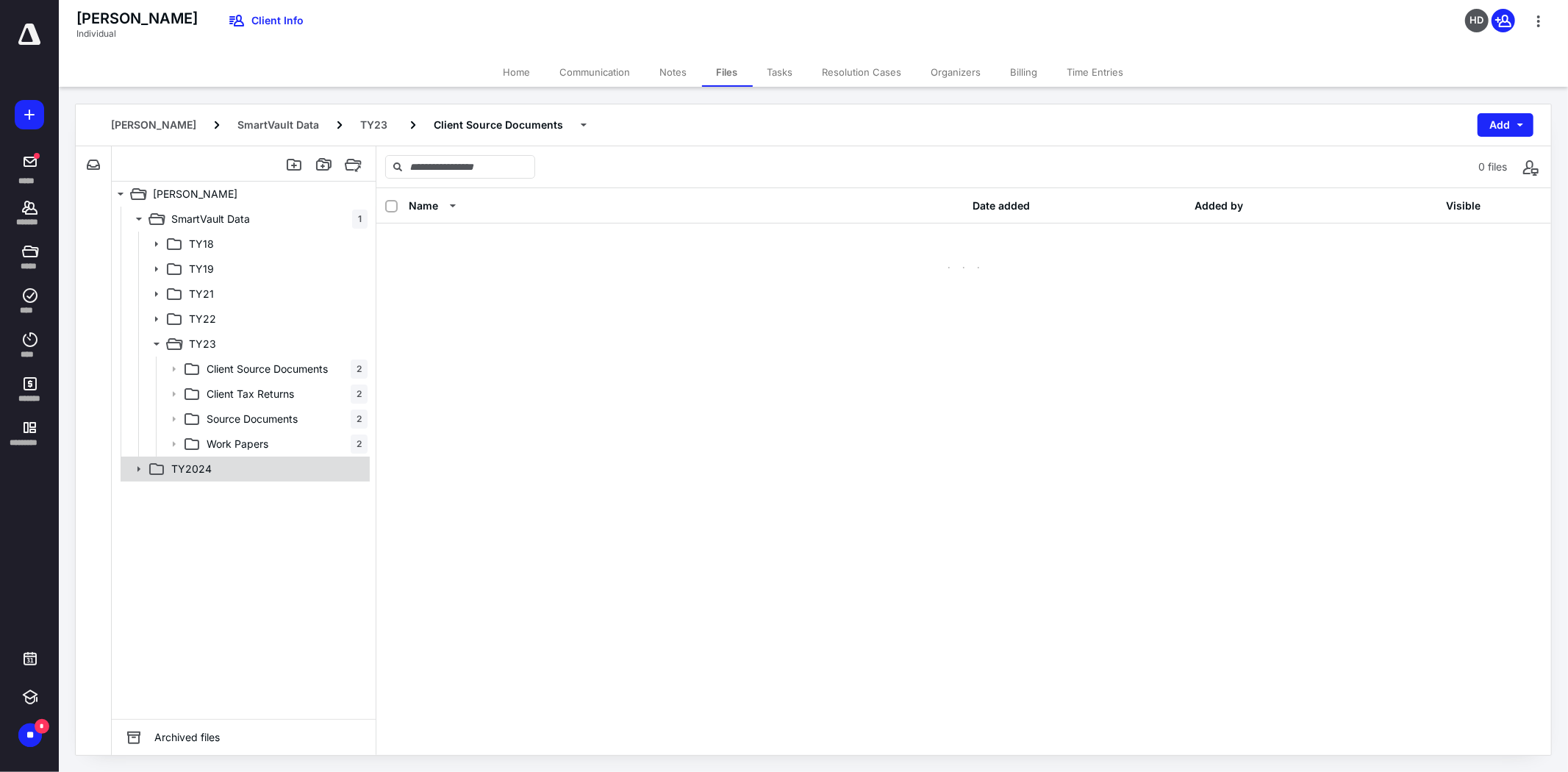 click on "TY2024" at bounding box center (244, 469) 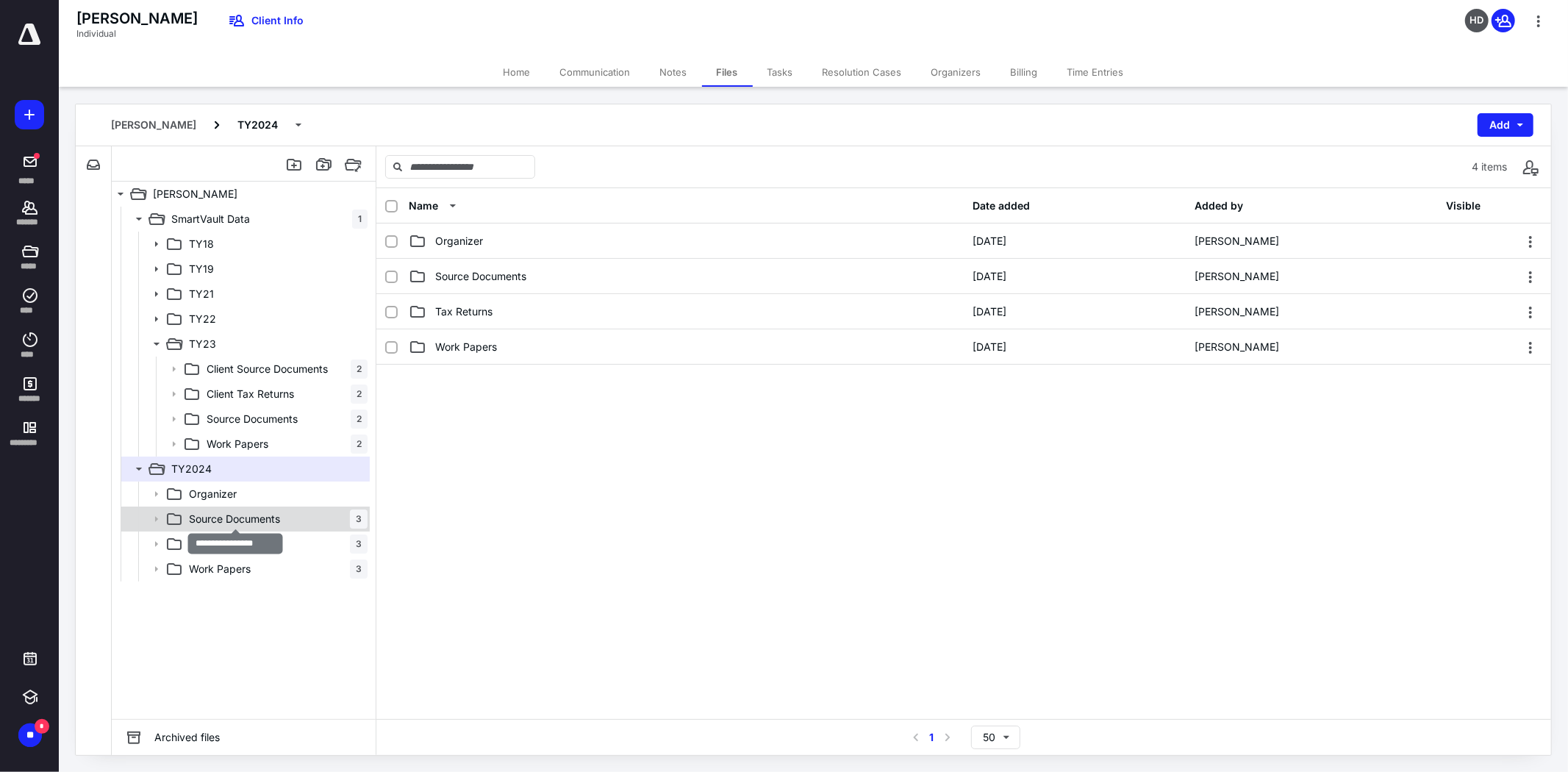 click on "Source Documents" at bounding box center (235, 519) 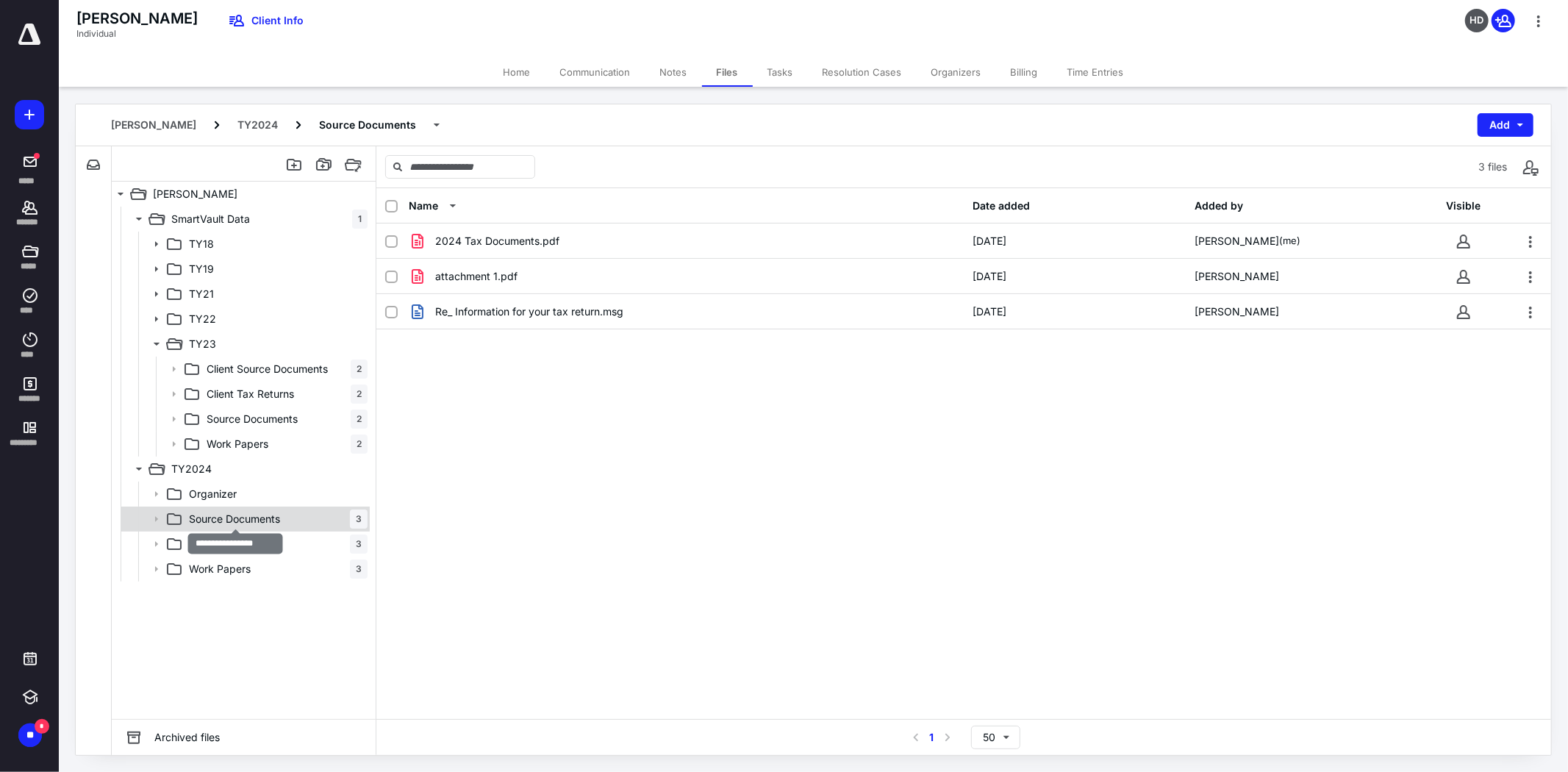 click on "Source Documents" at bounding box center [235, 519] 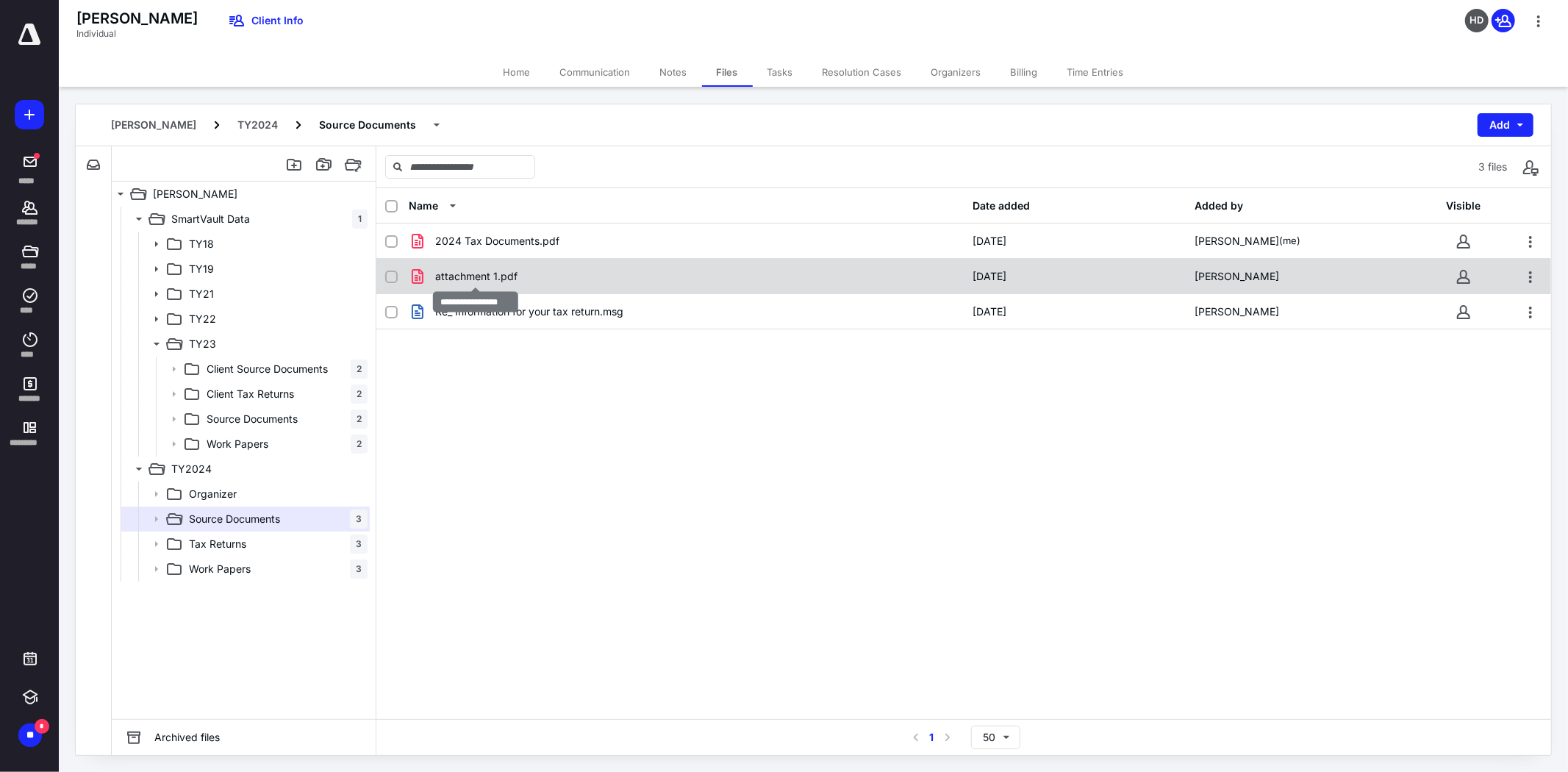 click on "attachment 1.pdf" at bounding box center (476, 276) 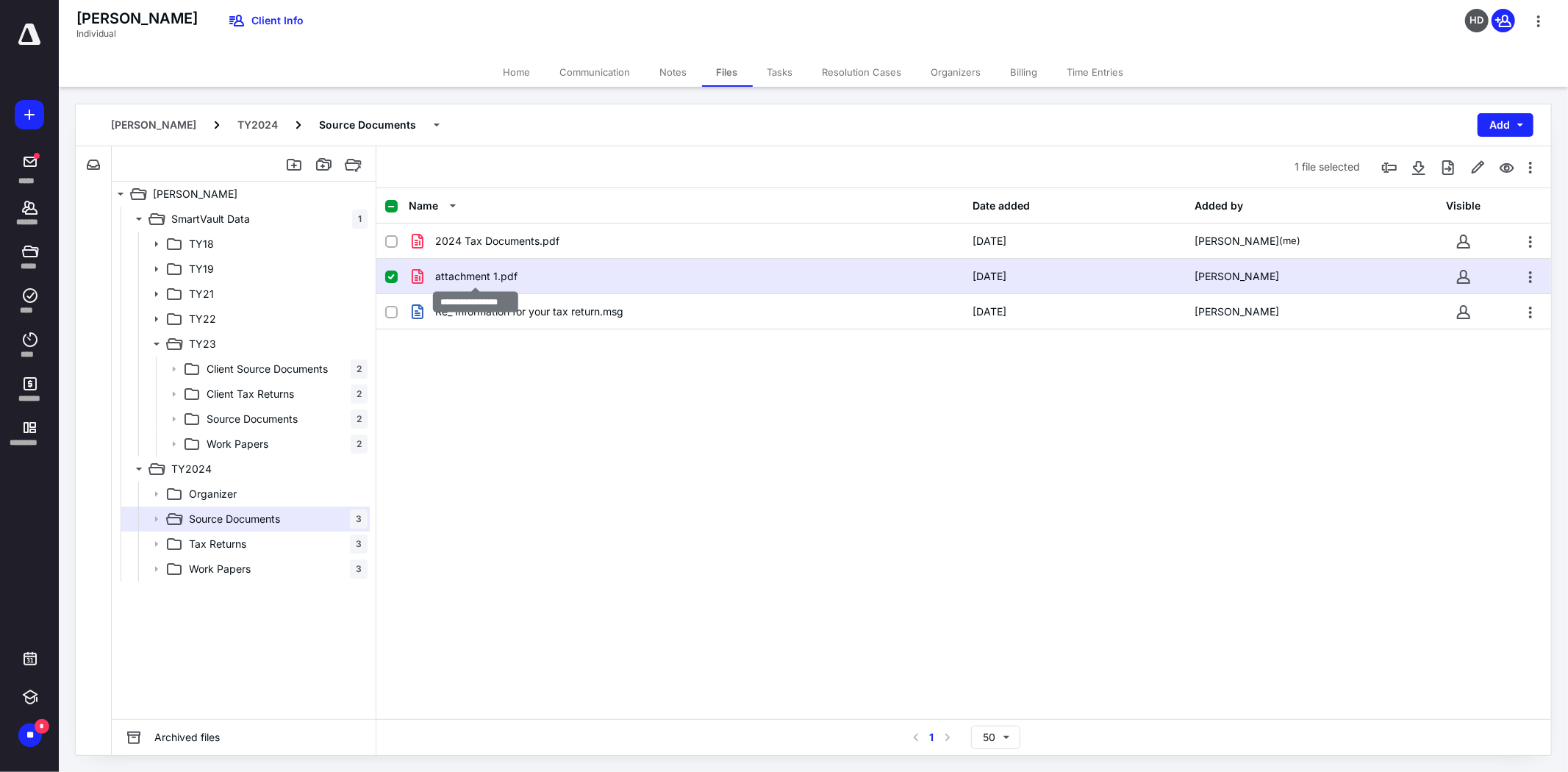 click on "attachment 1.pdf" at bounding box center [476, 276] 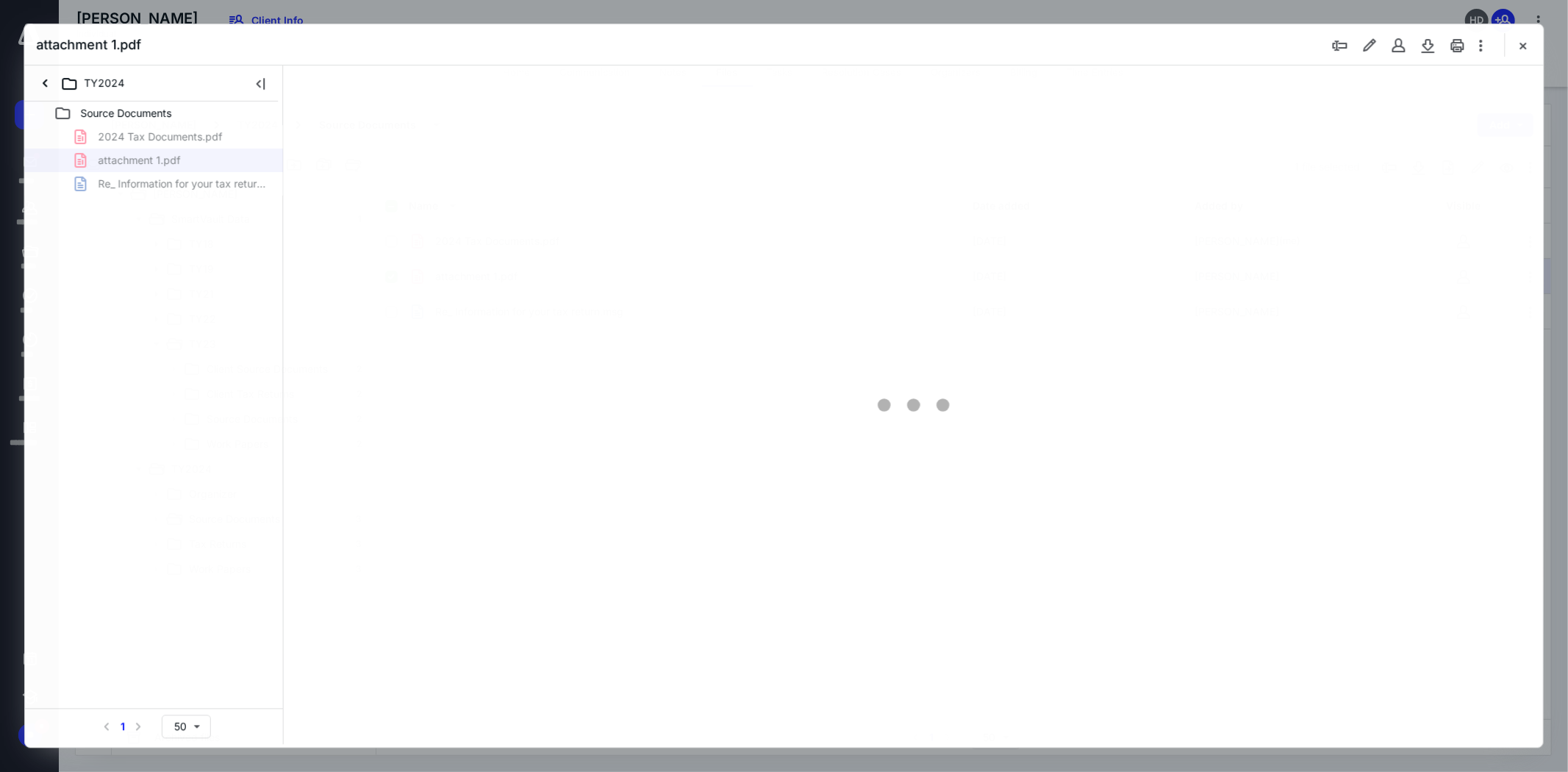 scroll, scrollTop: 0, scrollLeft: 0, axis: both 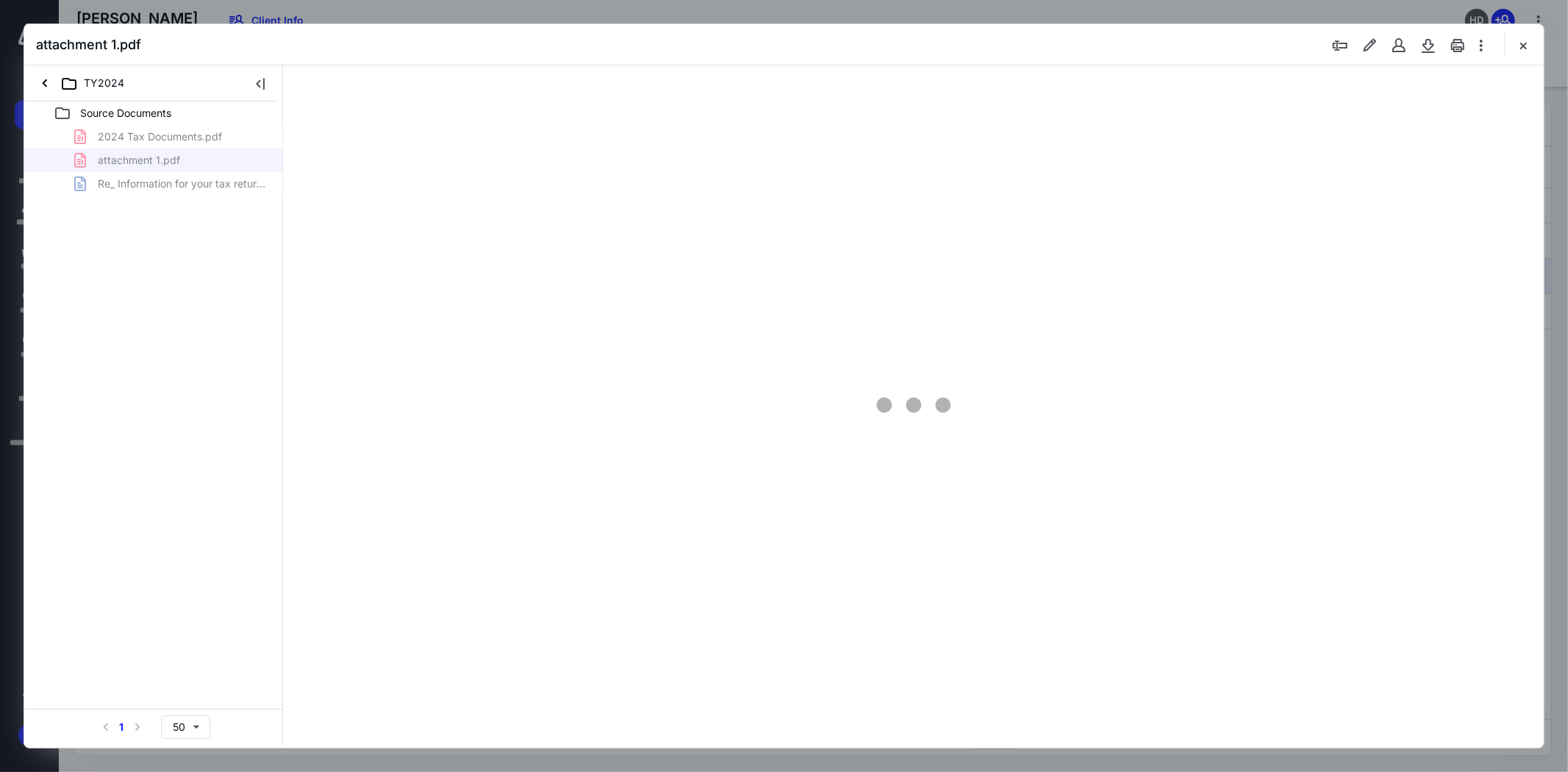 type on "37" 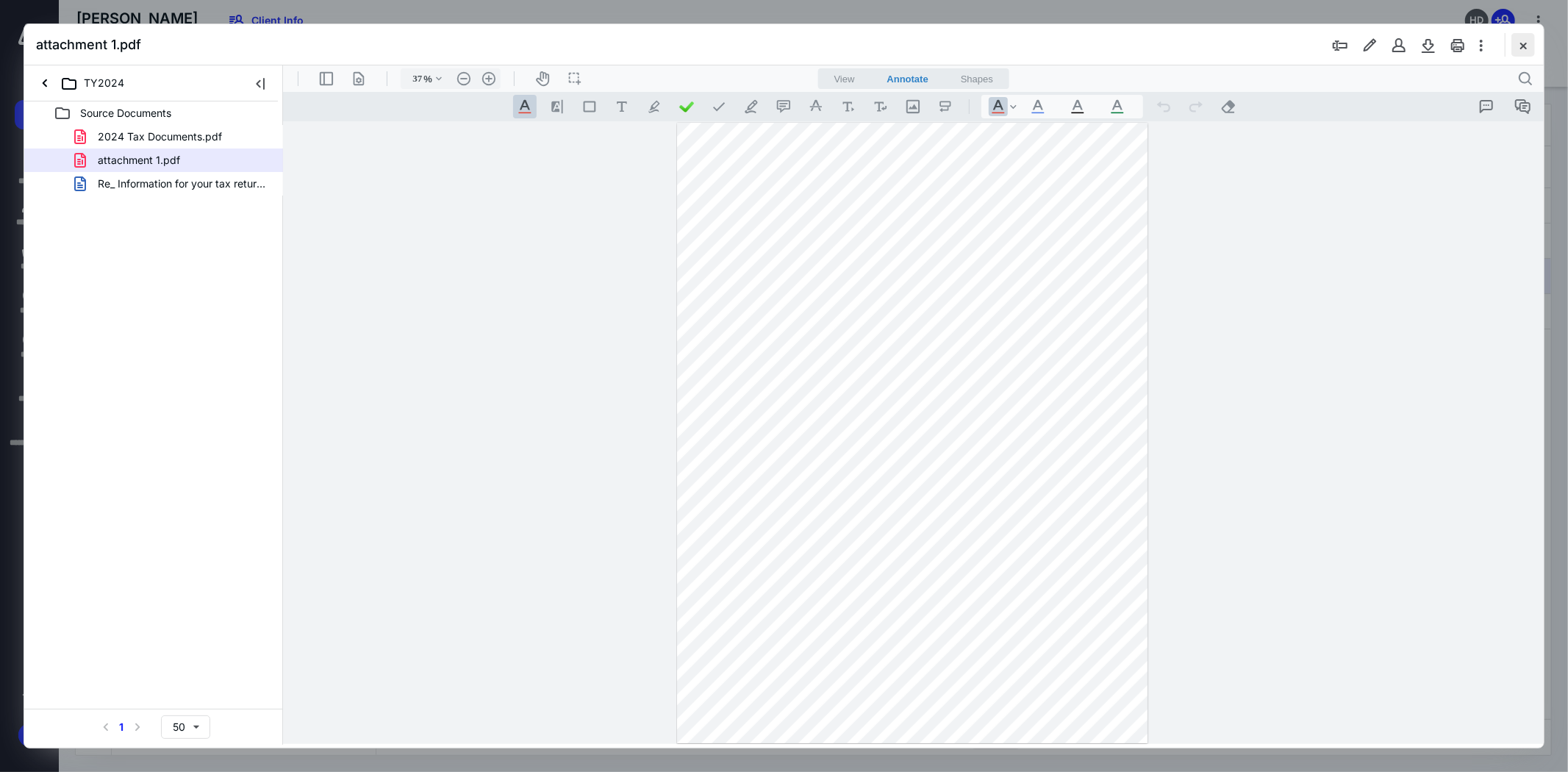 click at bounding box center (1523, 45) 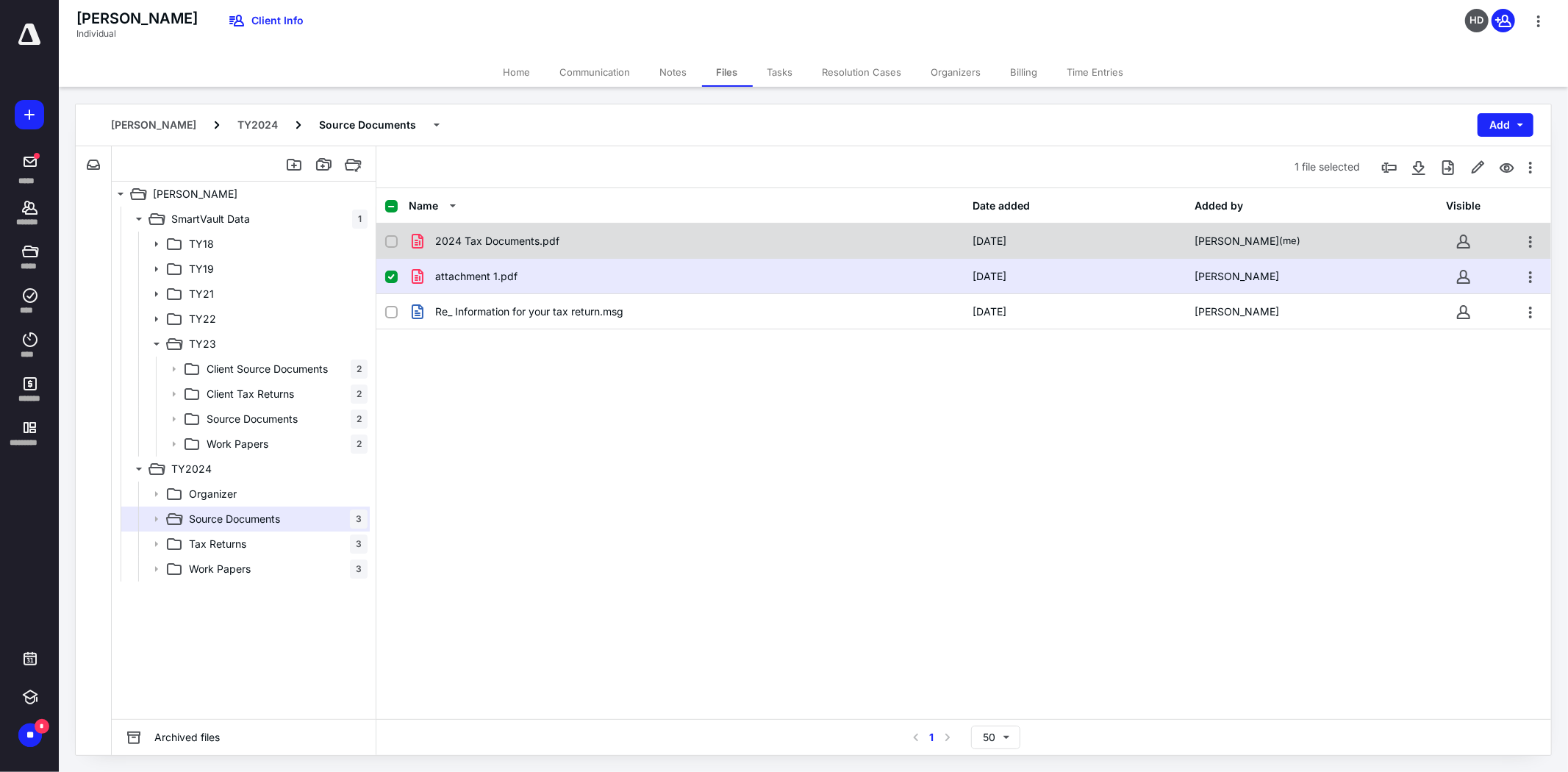 click at bounding box center [391, 242] 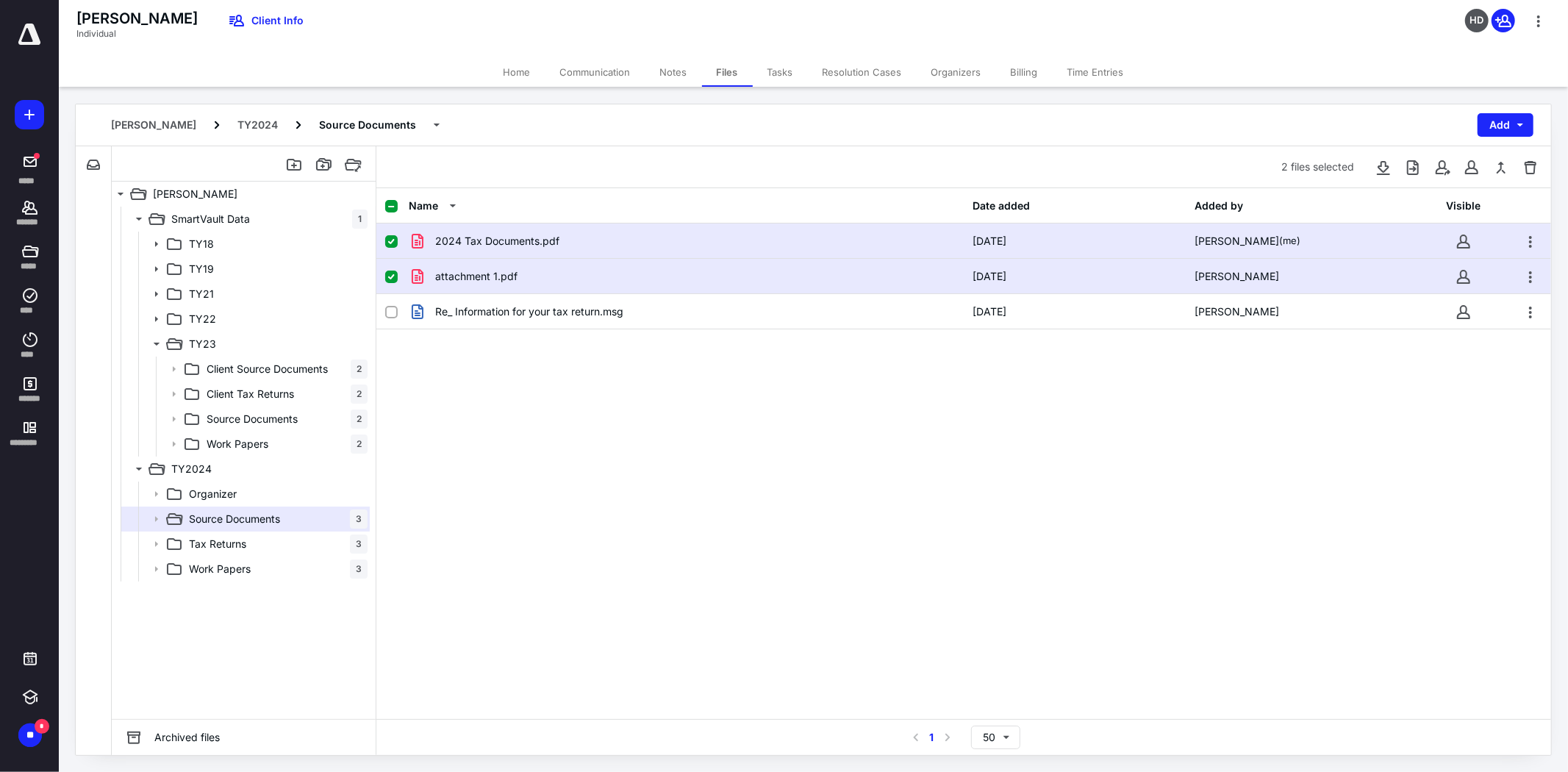 click at bounding box center [391, 277] 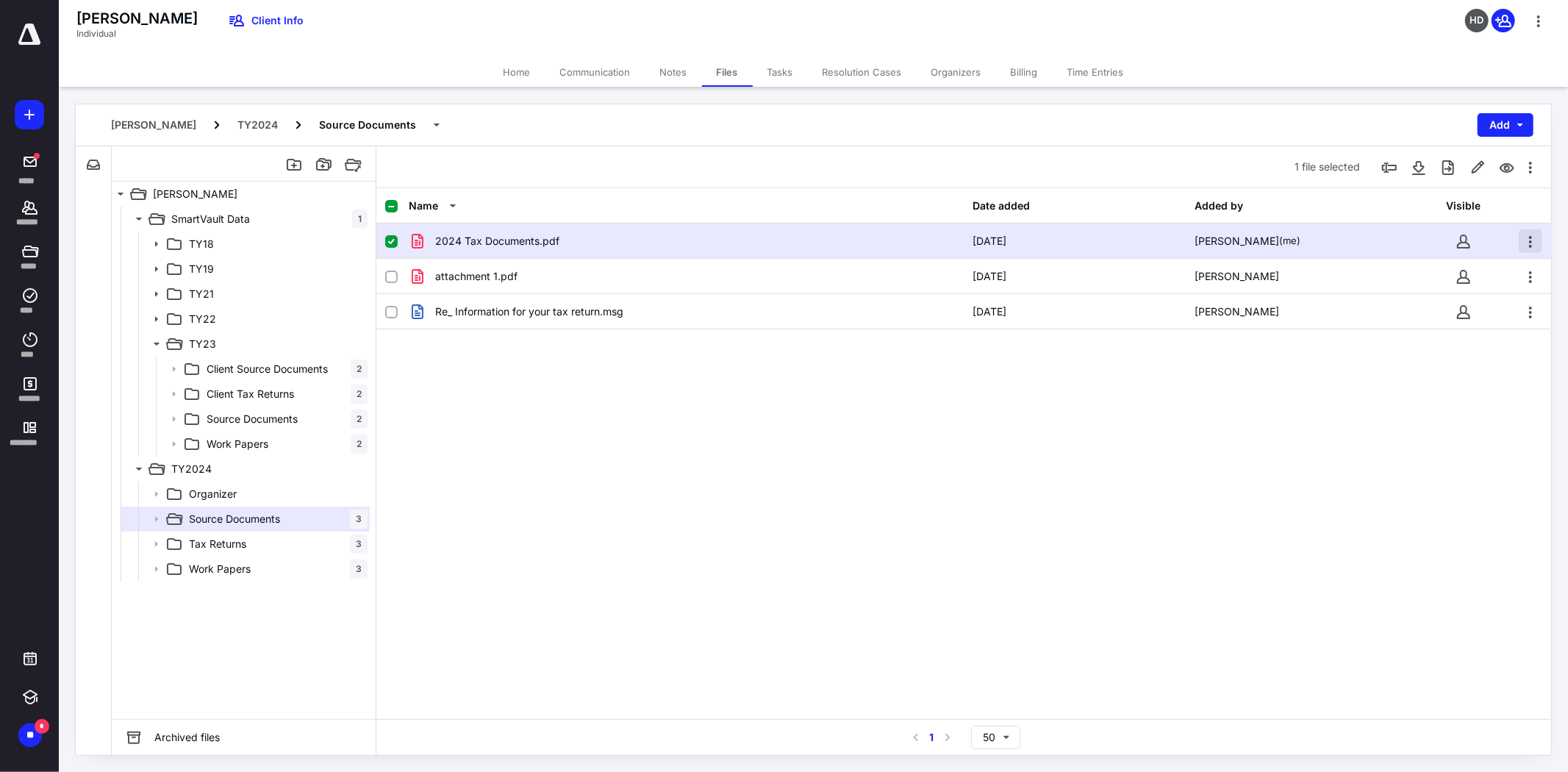 click at bounding box center [1531, 241] 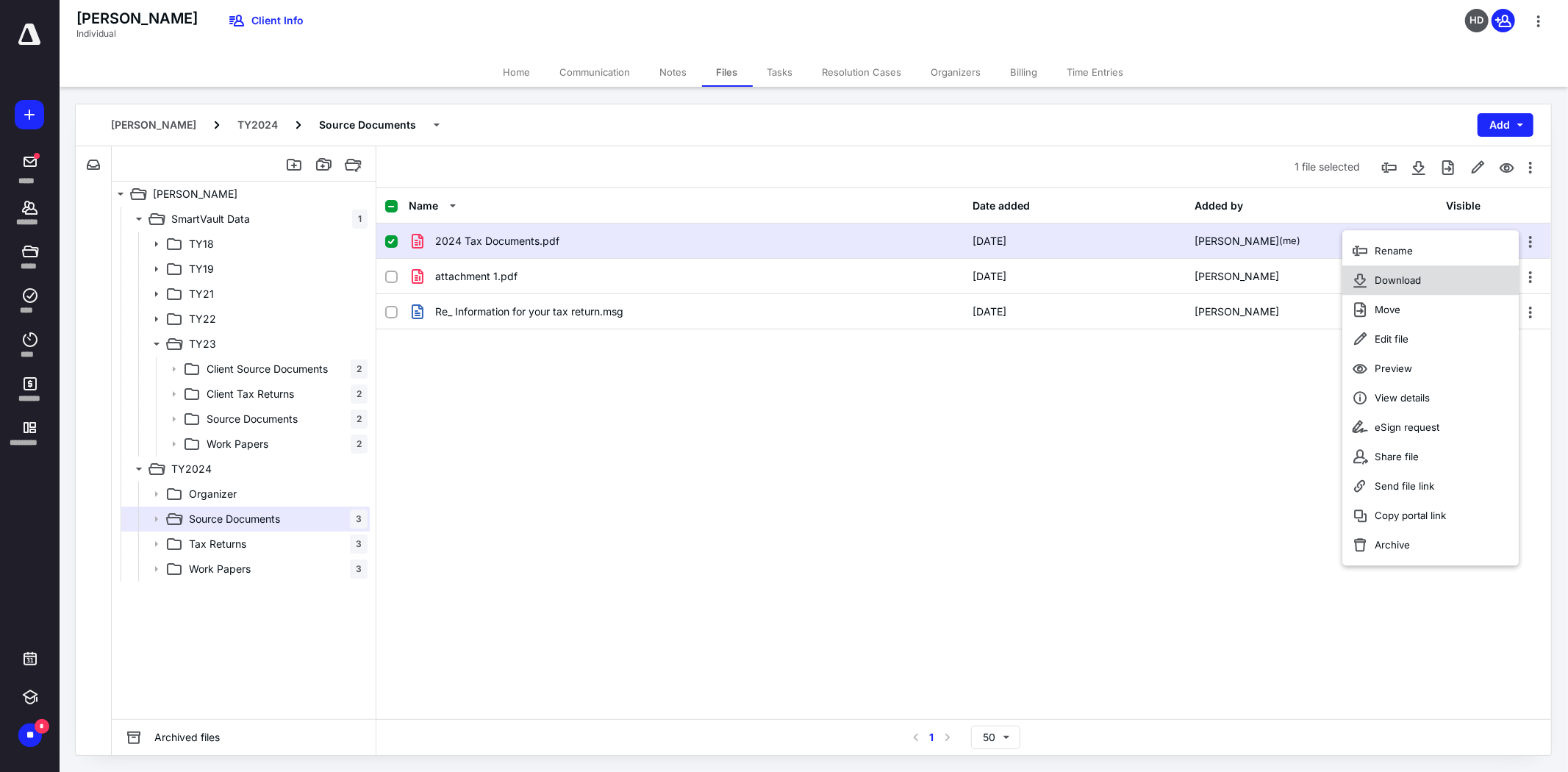 click on "Download" at bounding box center (1398, 280) 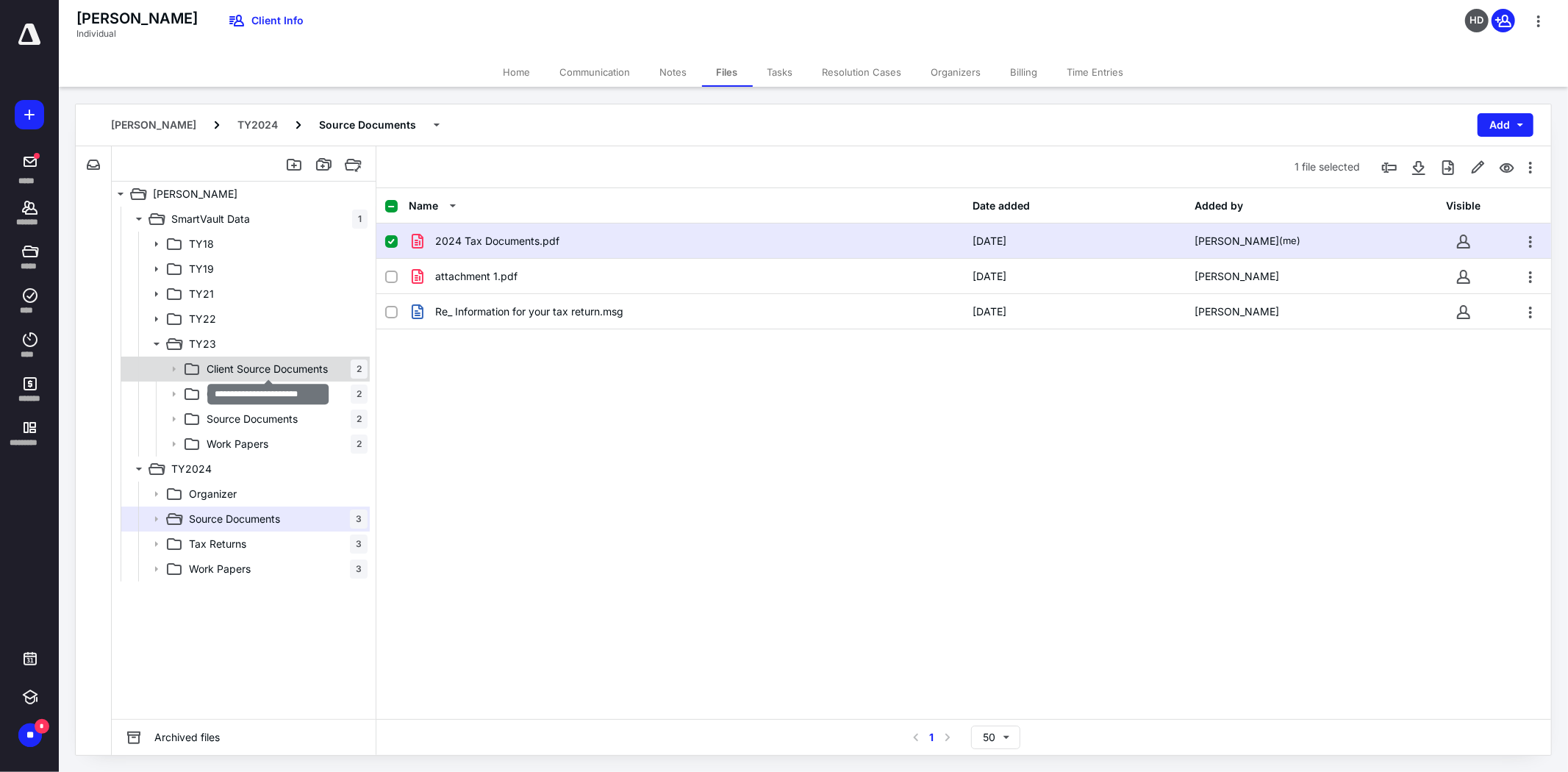 click on "Client Source Documents" at bounding box center [267, 369] 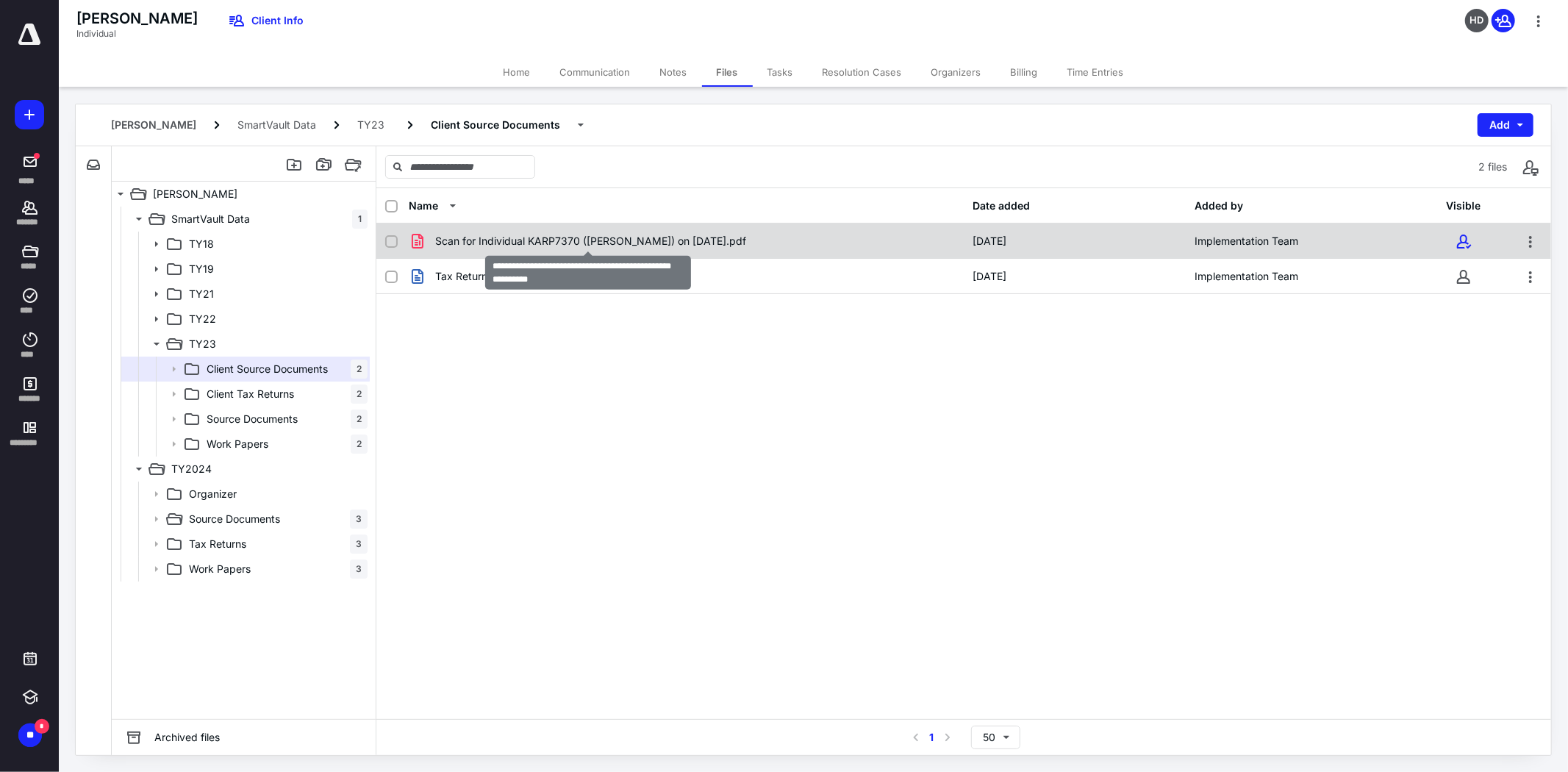 click on "Scan for Individual KARP7370 ([PERSON_NAME]) on [DATE].pdf" at bounding box center (590, 241) 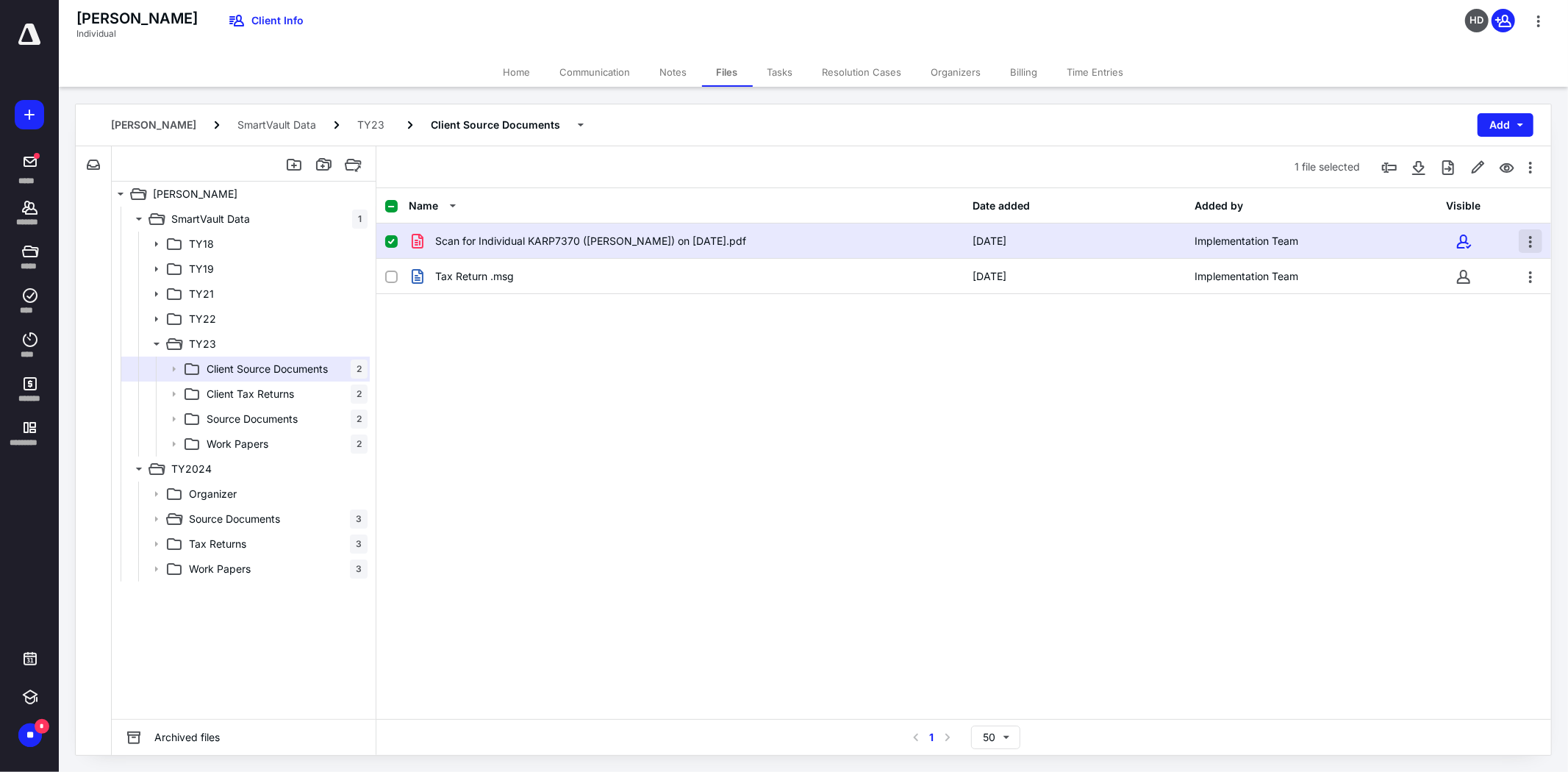 click at bounding box center [1531, 241] 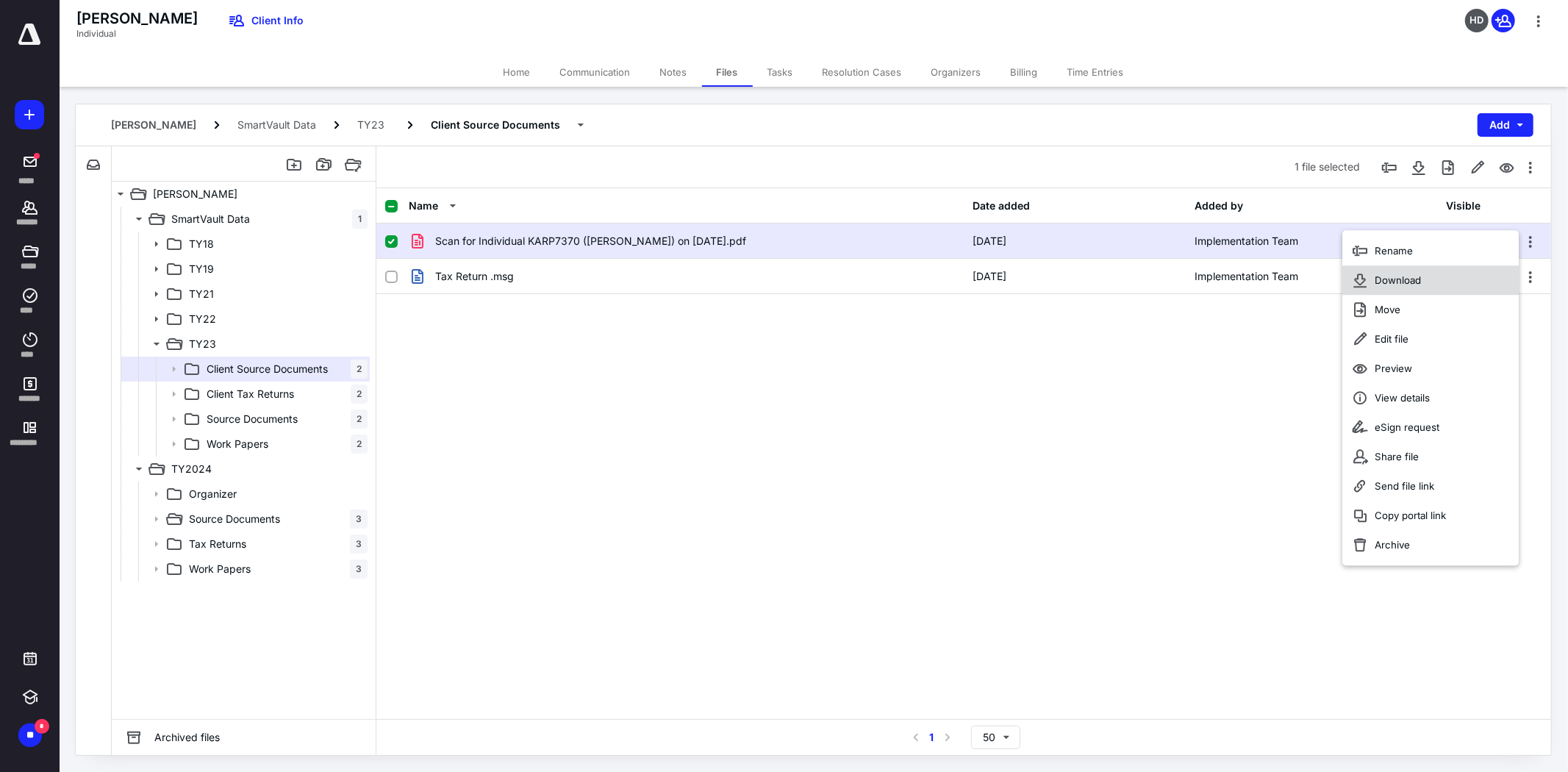 click on "Download" at bounding box center [1431, 280] 